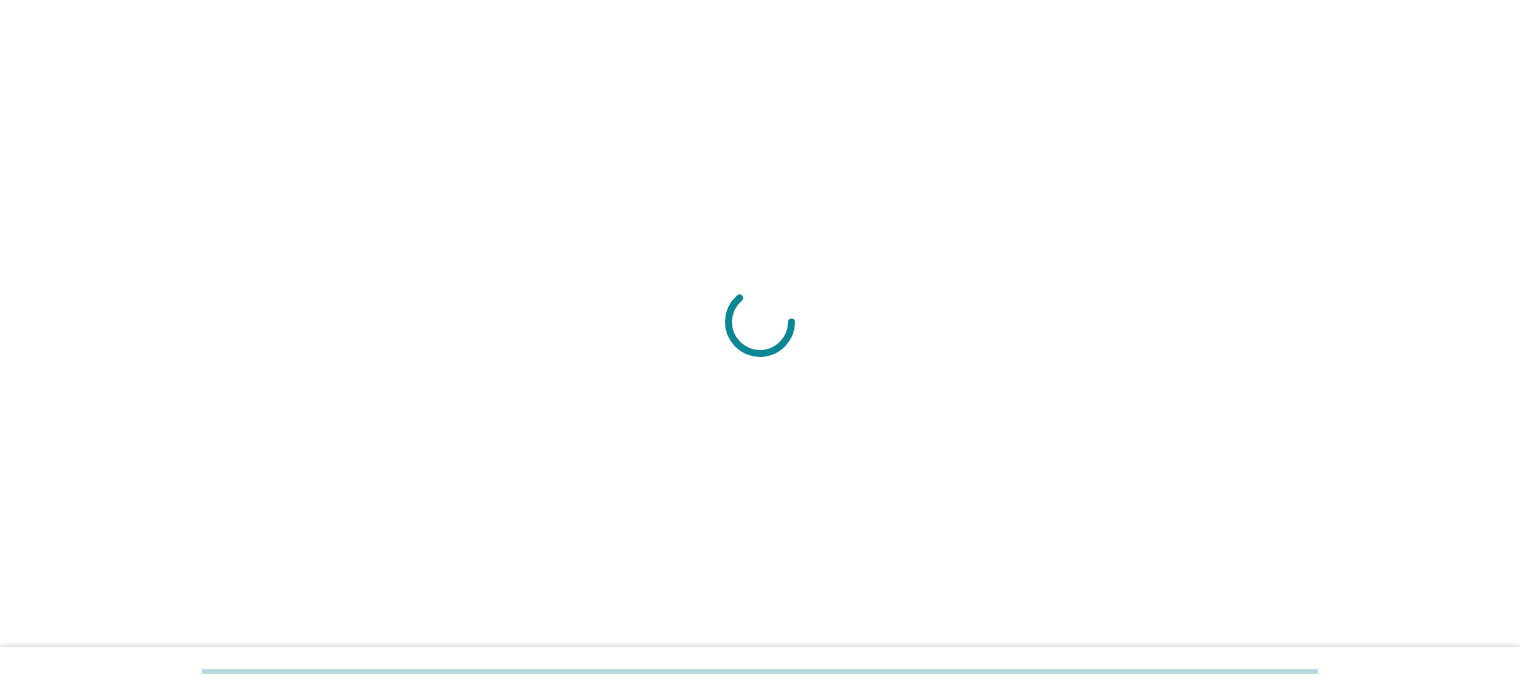 scroll, scrollTop: 0, scrollLeft: 0, axis: both 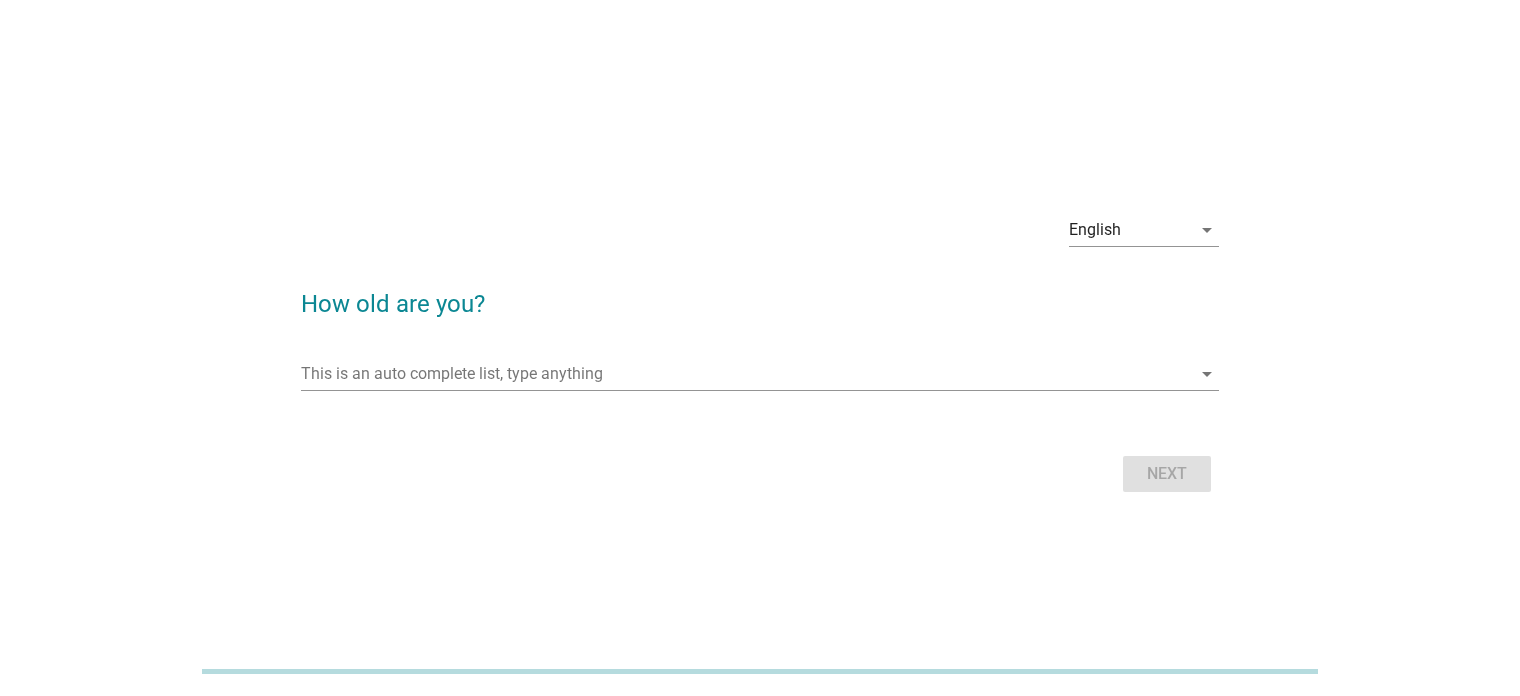 click on "English arrow_drop_down" at bounding box center [1144, 234] 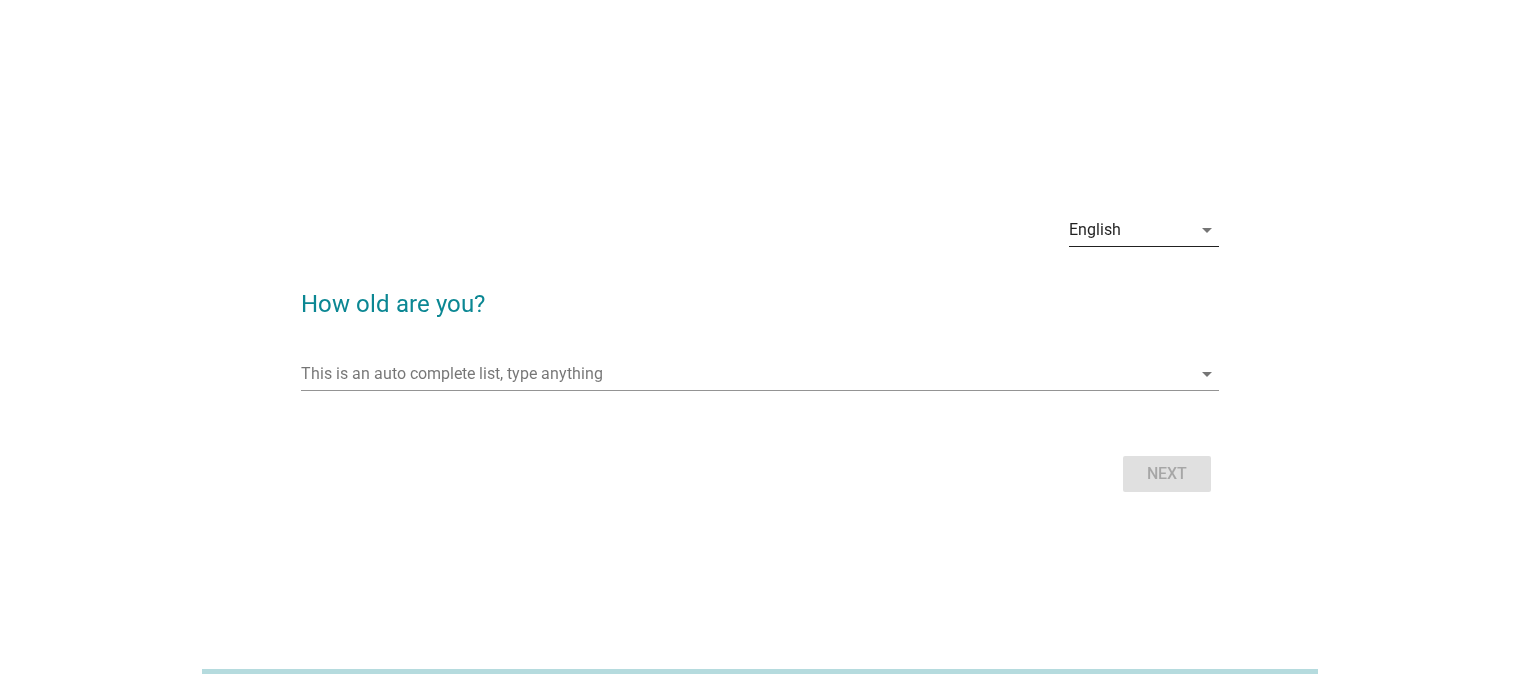 click on "English" at bounding box center (1130, 230) 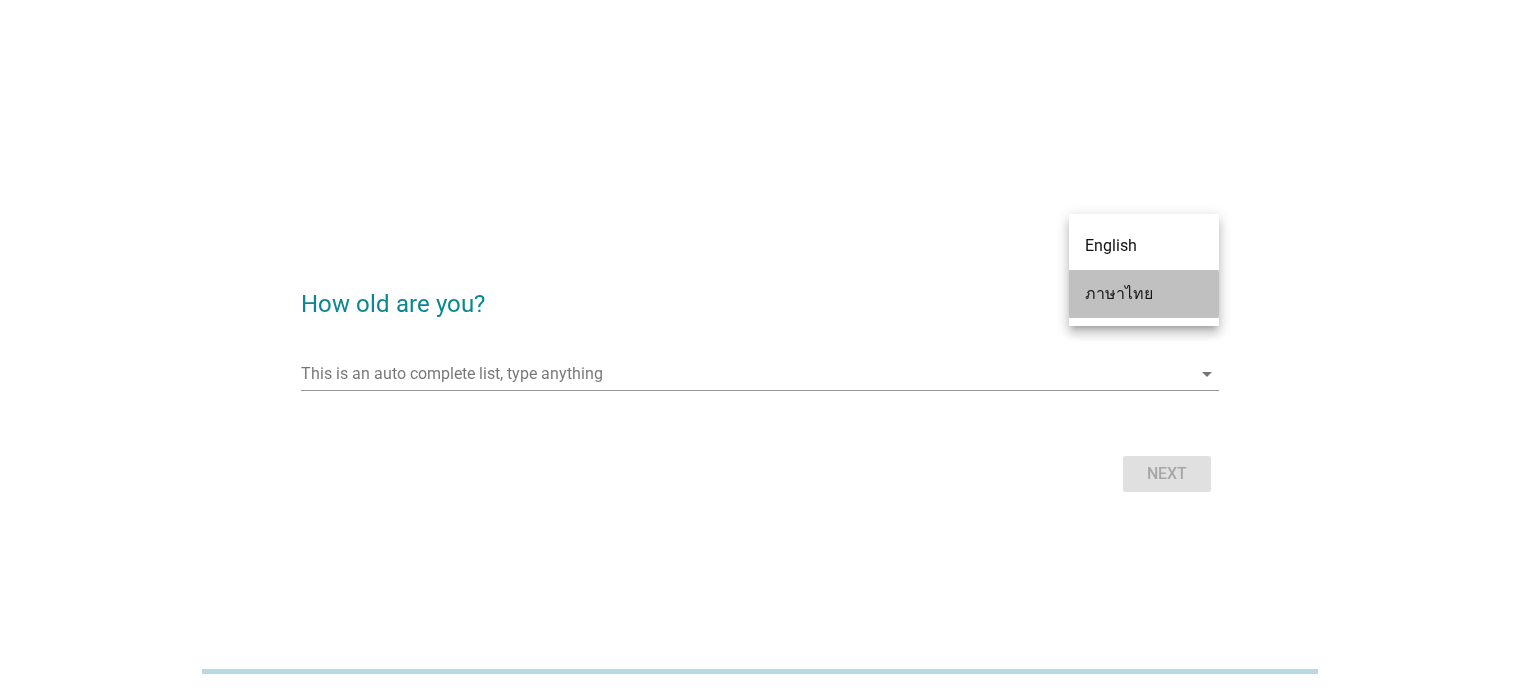 click on "ภาษาไทย" at bounding box center [1144, 294] 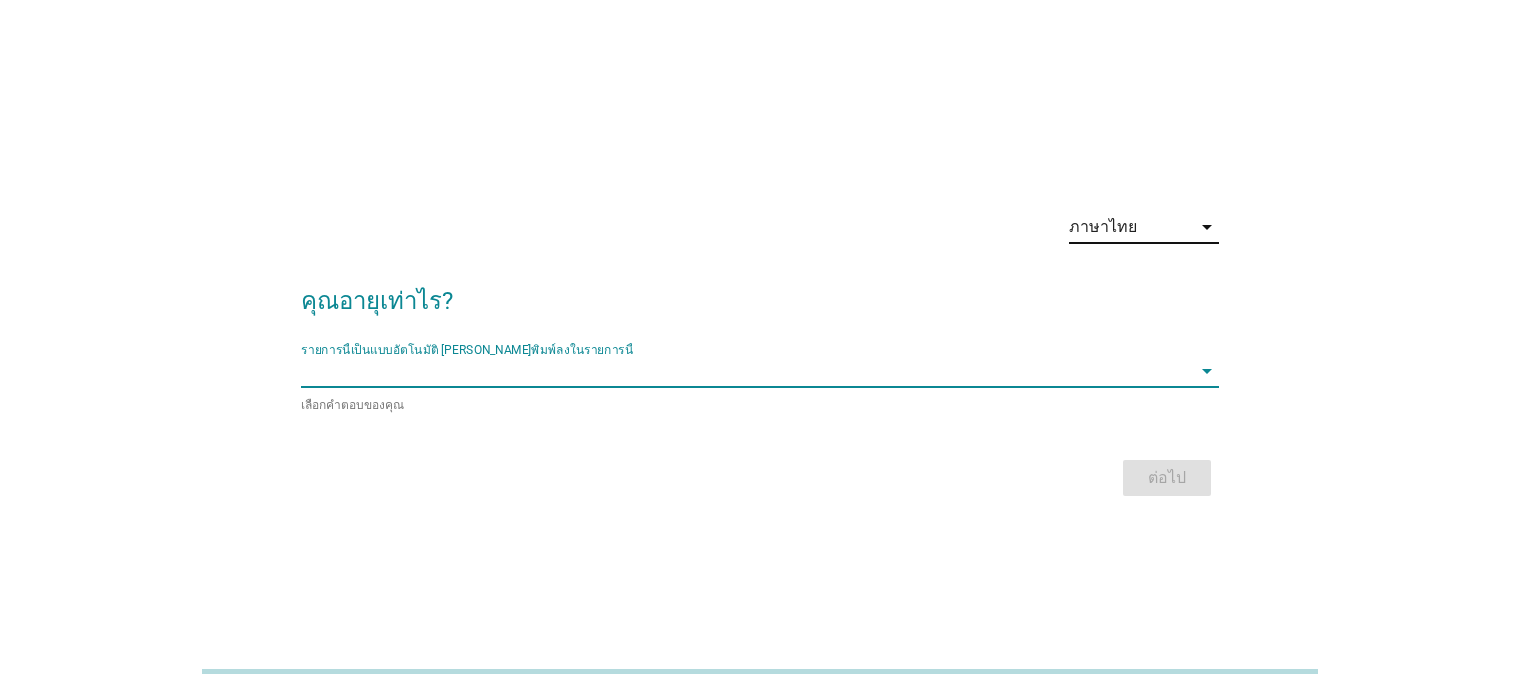 click at bounding box center (745, 371) 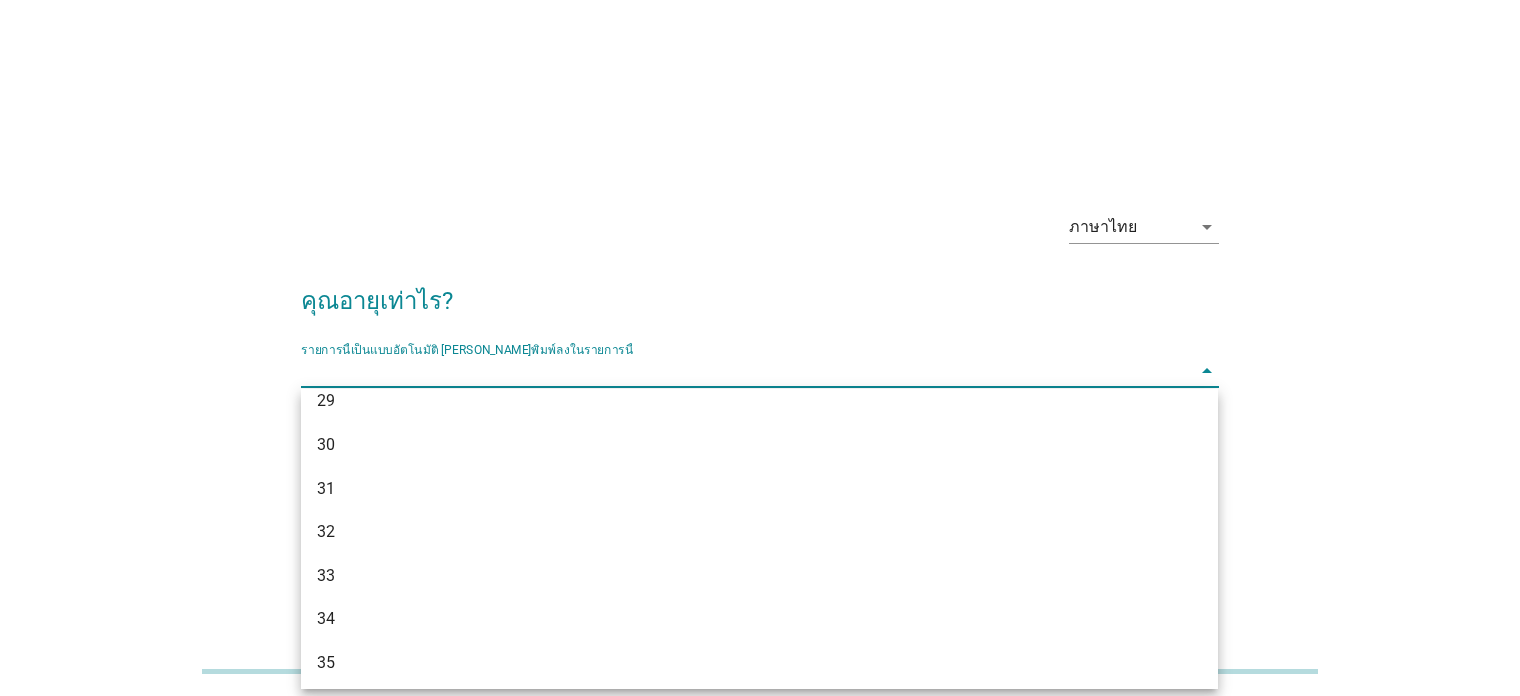 scroll, scrollTop: 500, scrollLeft: 0, axis: vertical 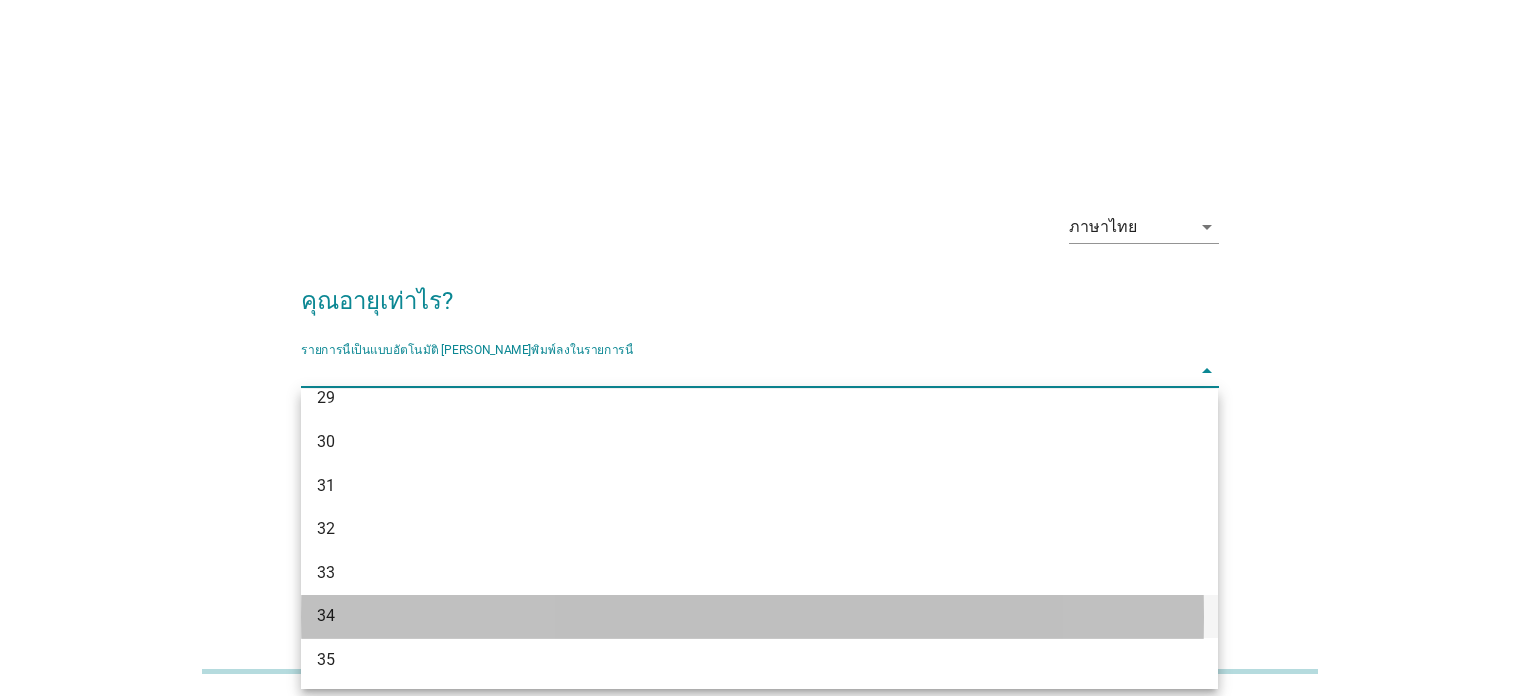 click on "34" at bounding box center [722, 616] 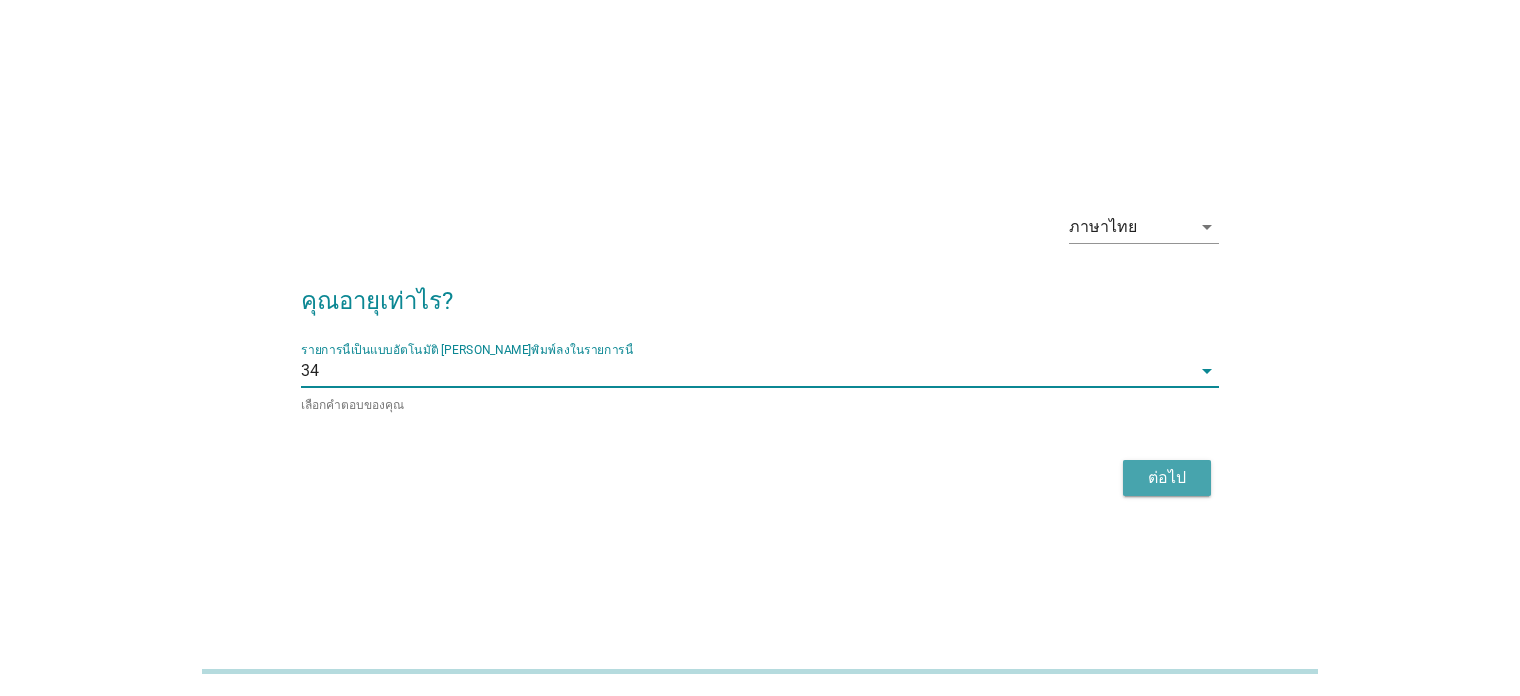 click on "ต่อไป" at bounding box center (1167, 478) 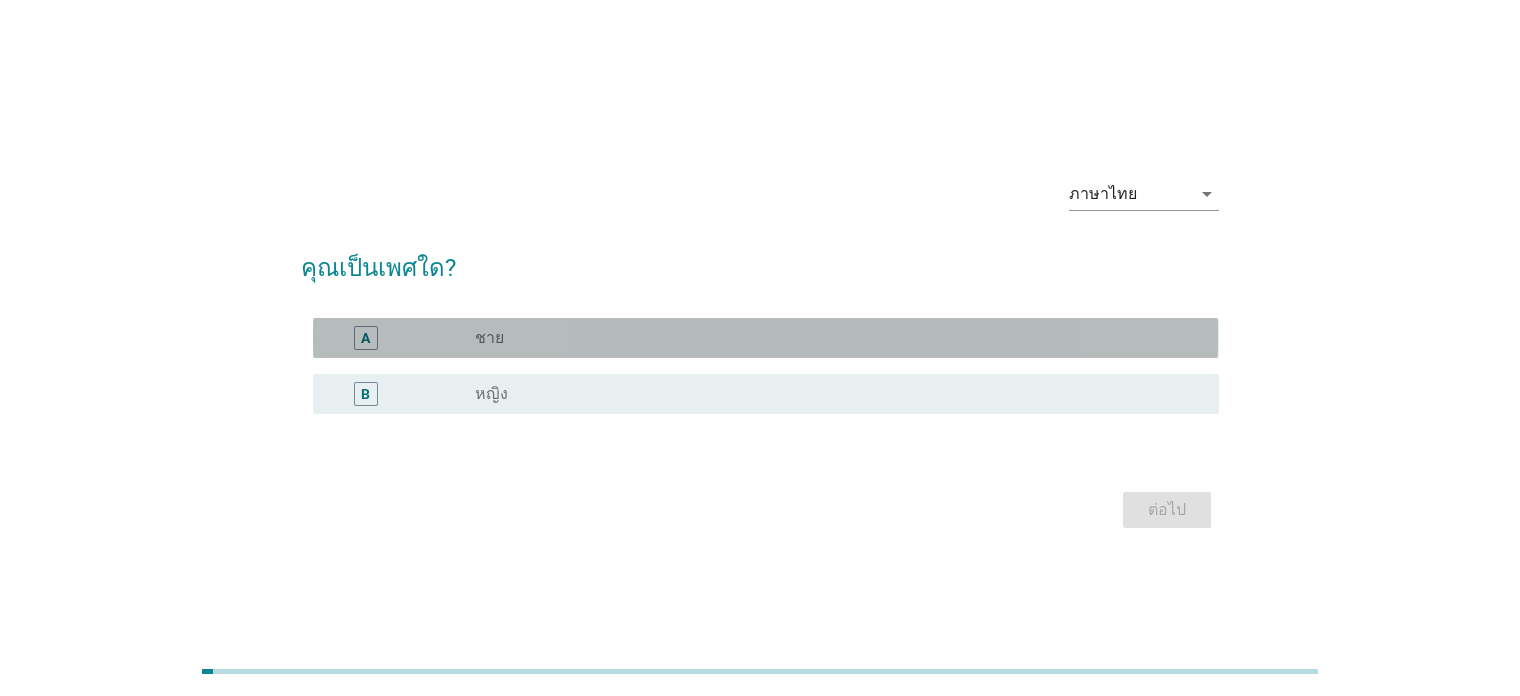 click on "radio_button_unchecked ชาย" at bounding box center [831, 338] 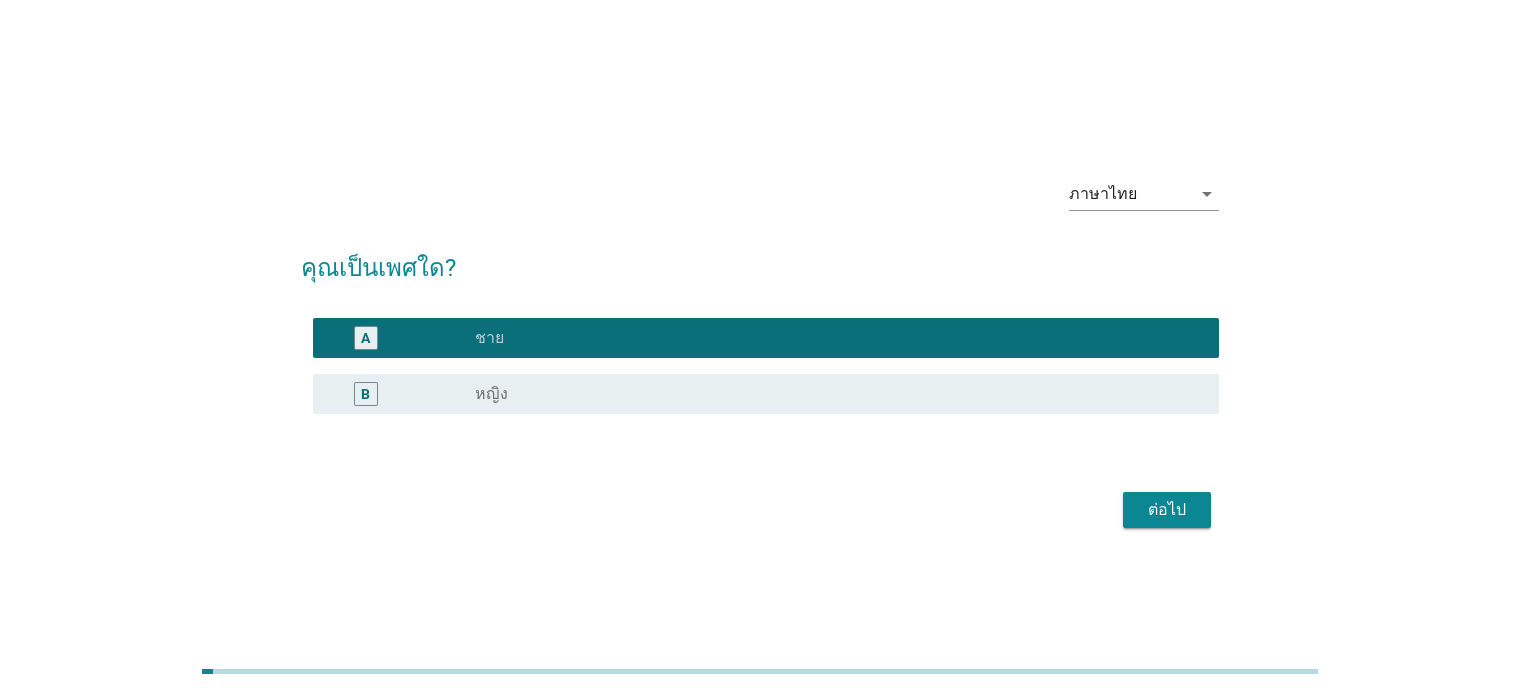 click on "ต่อไป" at bounding box center (1167, 510) 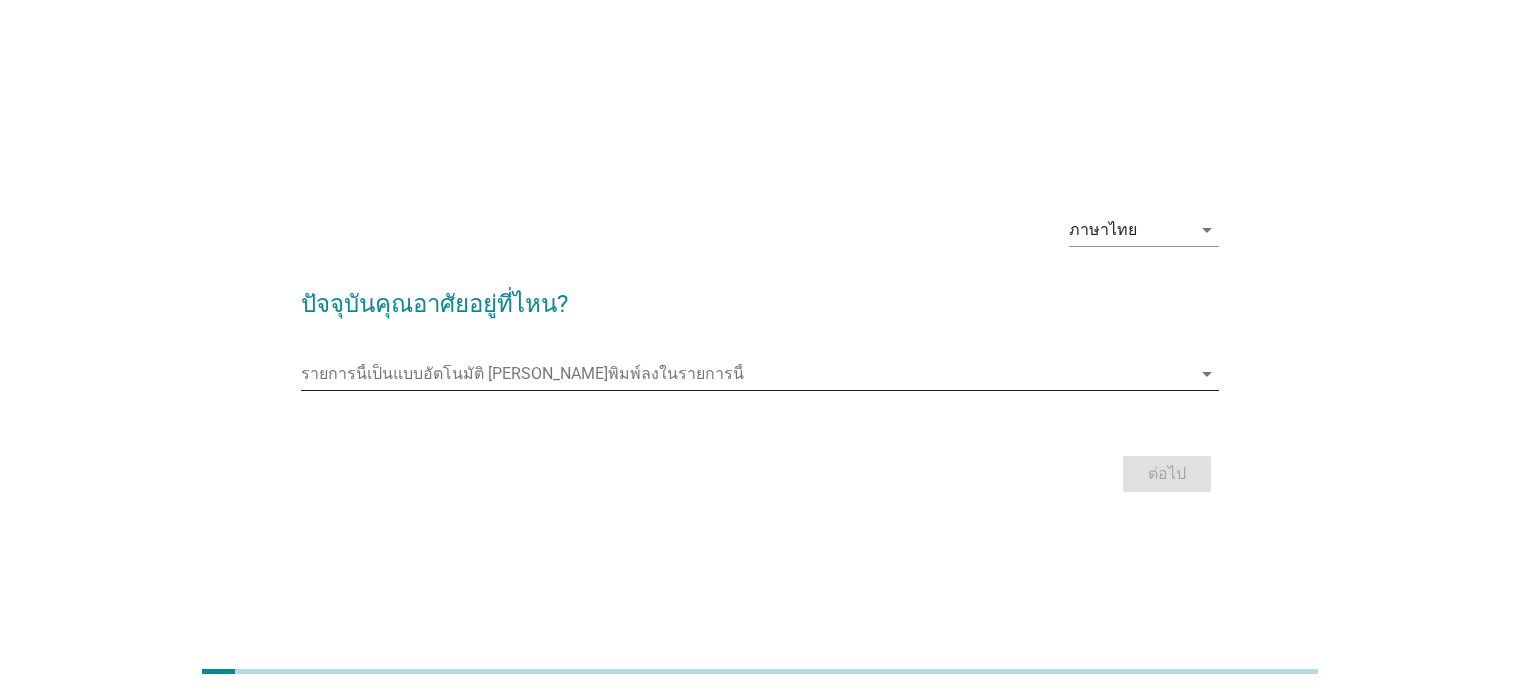 click at bounding box center (745, 374) 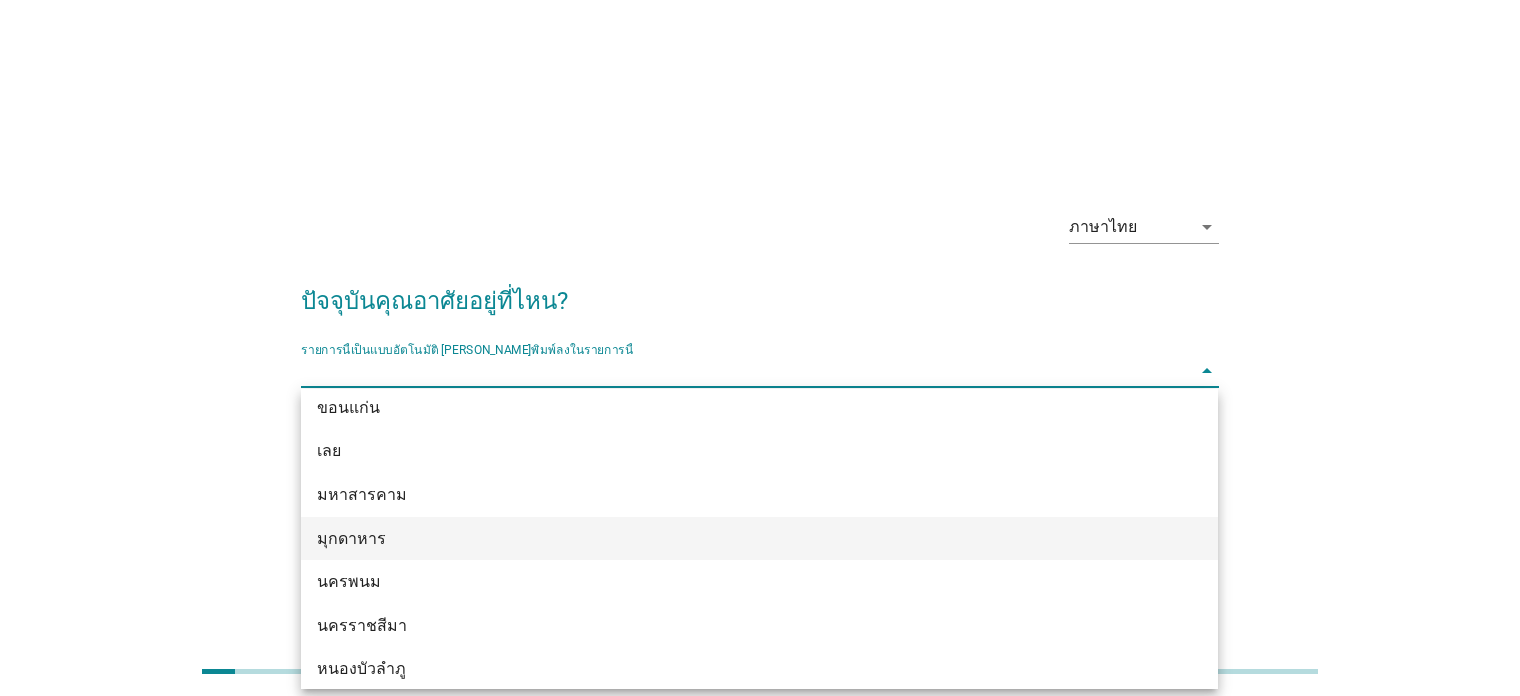 scroll, scrollTop: 300, scrollLeft: 0, axis: vertical 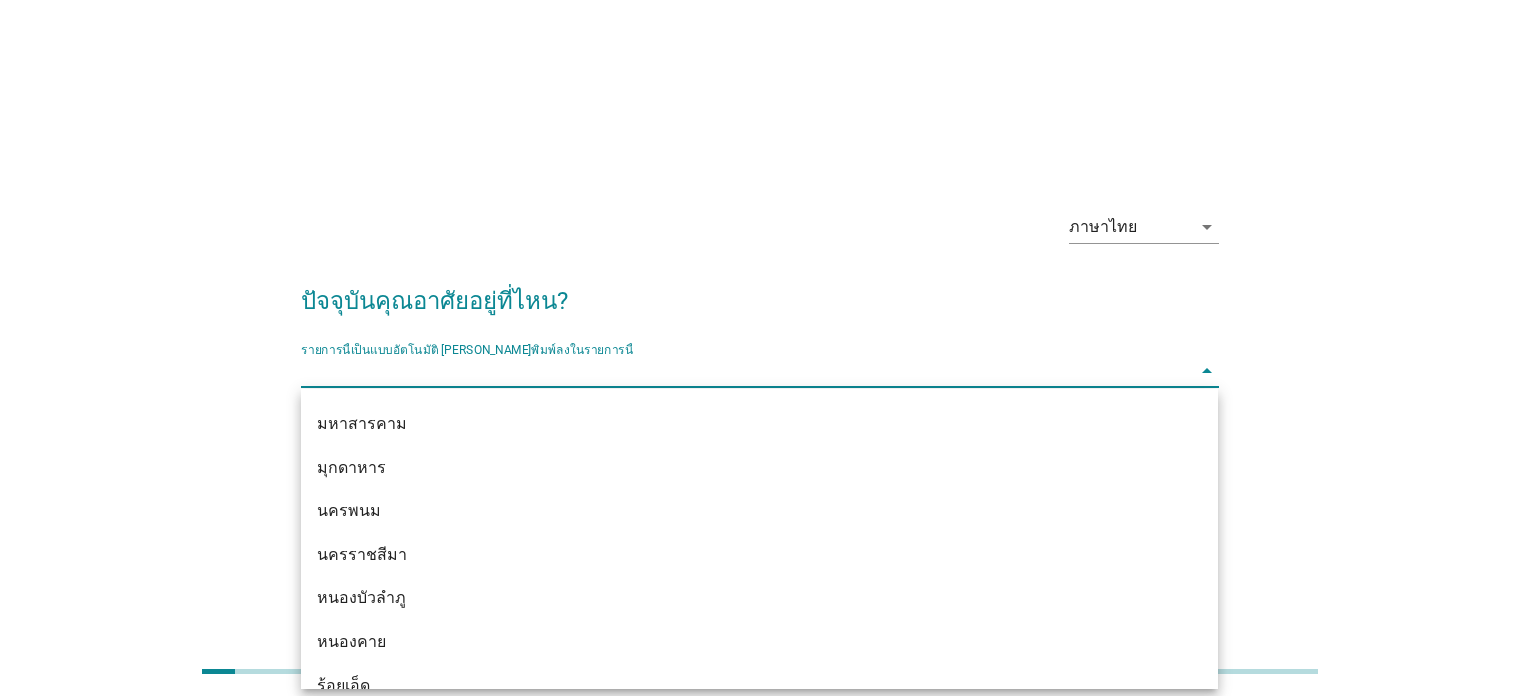 type on "l" 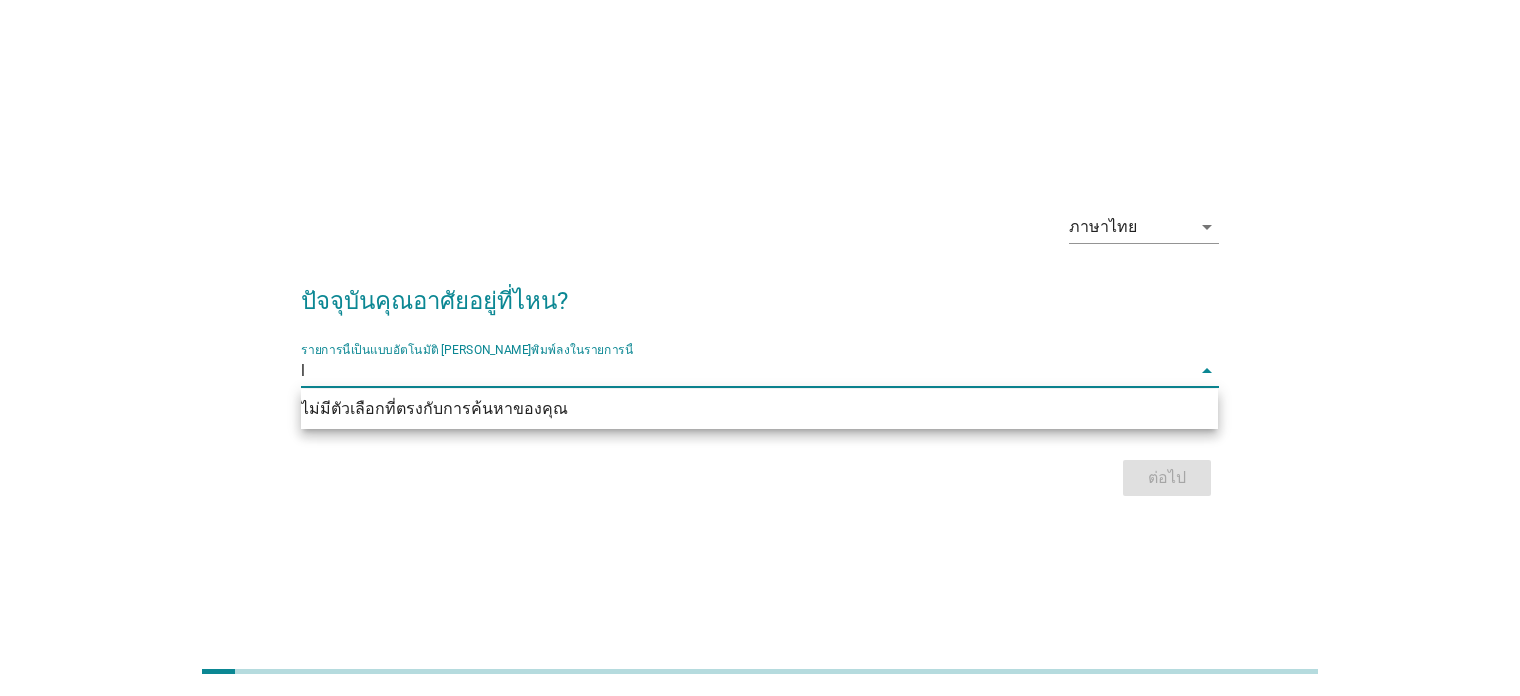 scroll, scrollTop: 0, scrollLeft: 0, axis: both 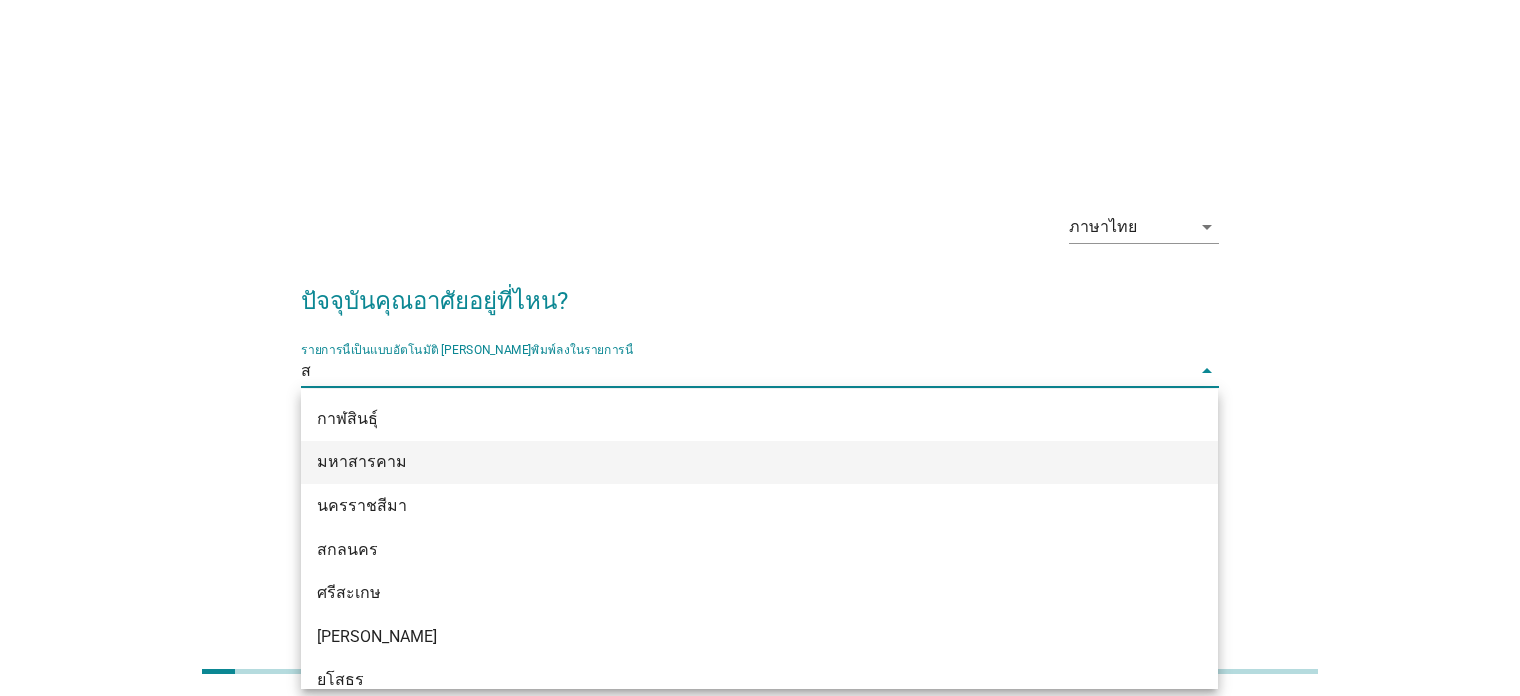 type on "สม" 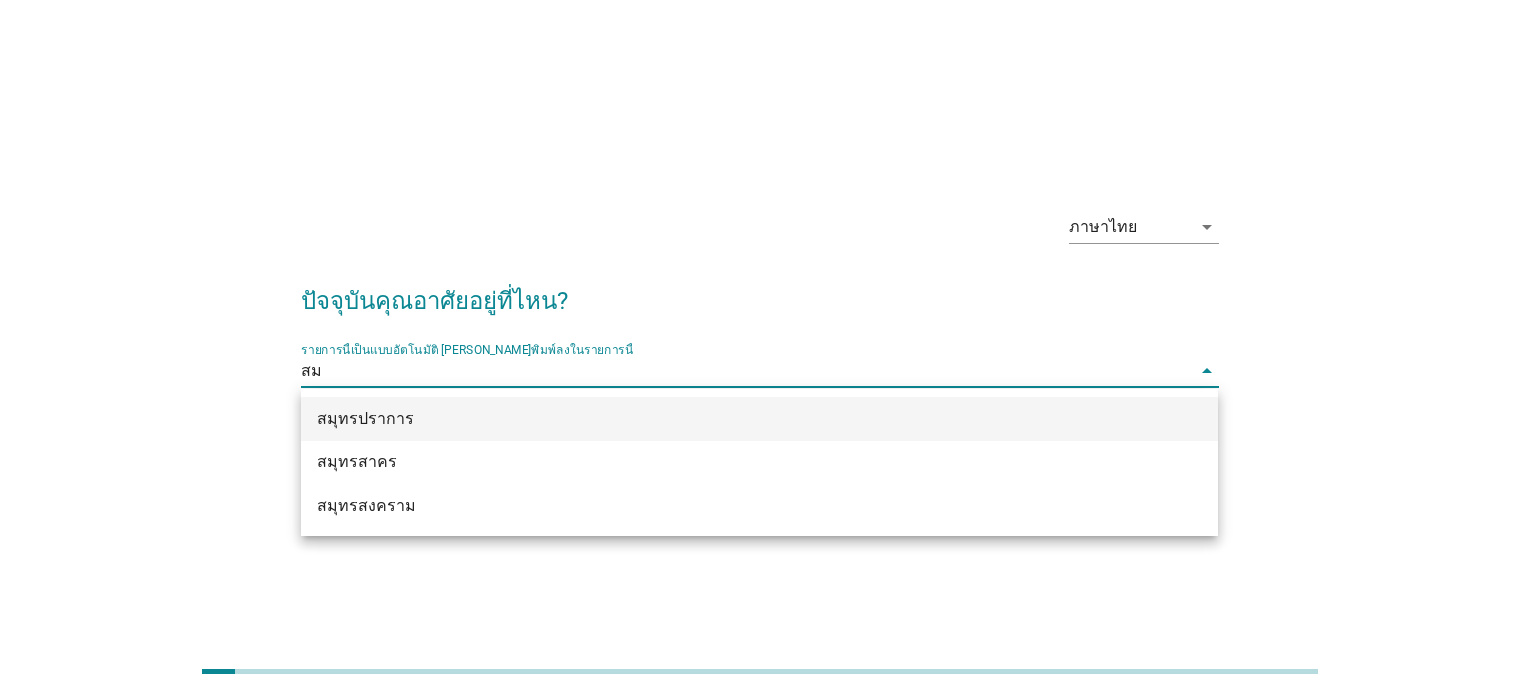 click on "สมุทรปราการ" at bounding box center (722, 419) 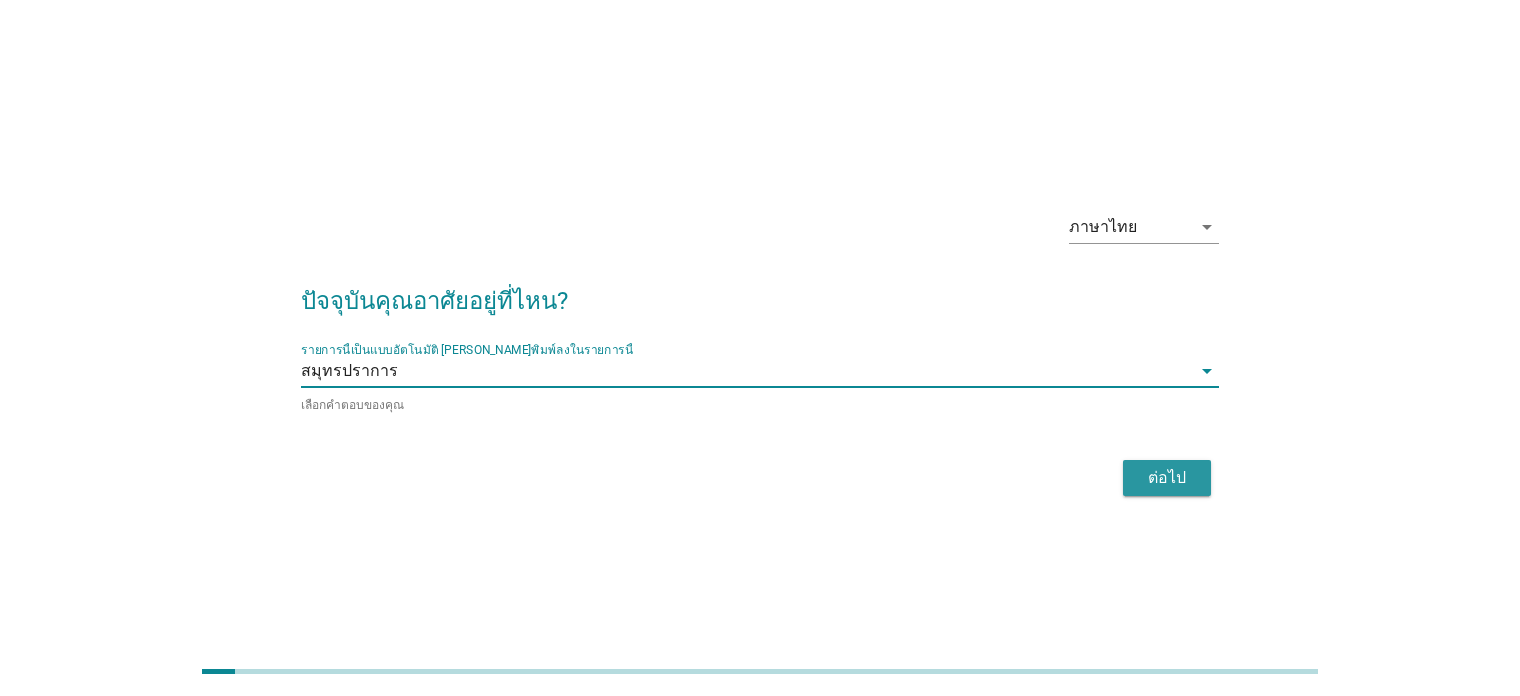 click on "ต่อไป" at bounding box center [1167, 478] 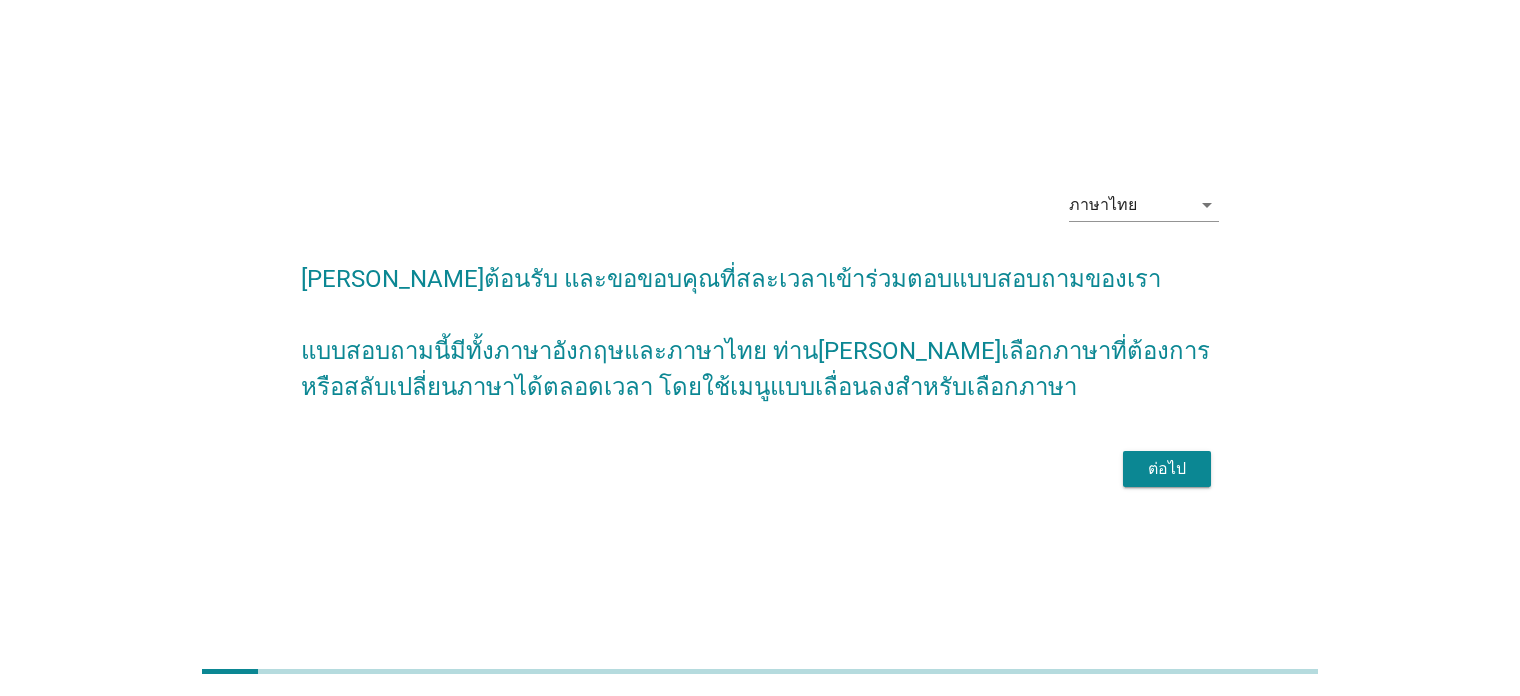 scroll, scrollTop: 48, scrollLeft: 0, axis: vertical 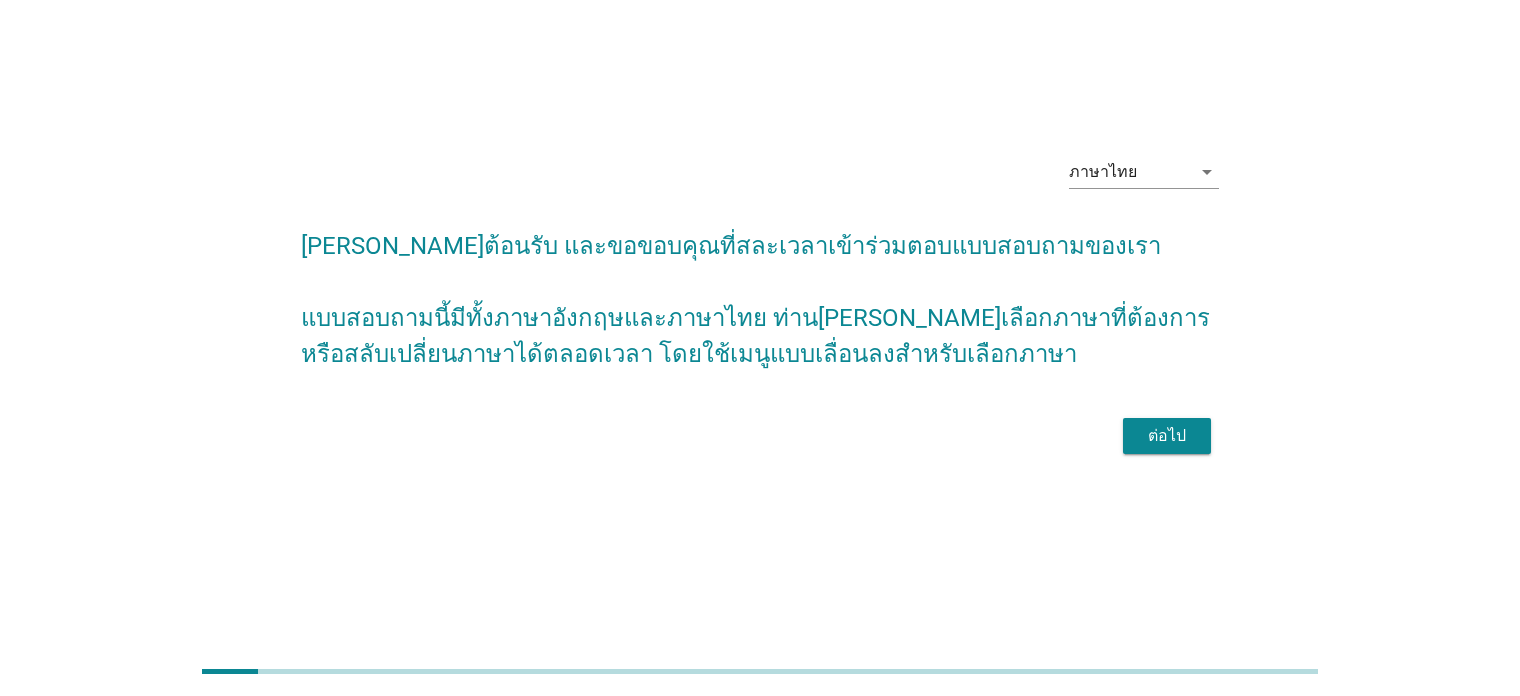 click on "ต่อไป" at bounding box center (1167, 436) 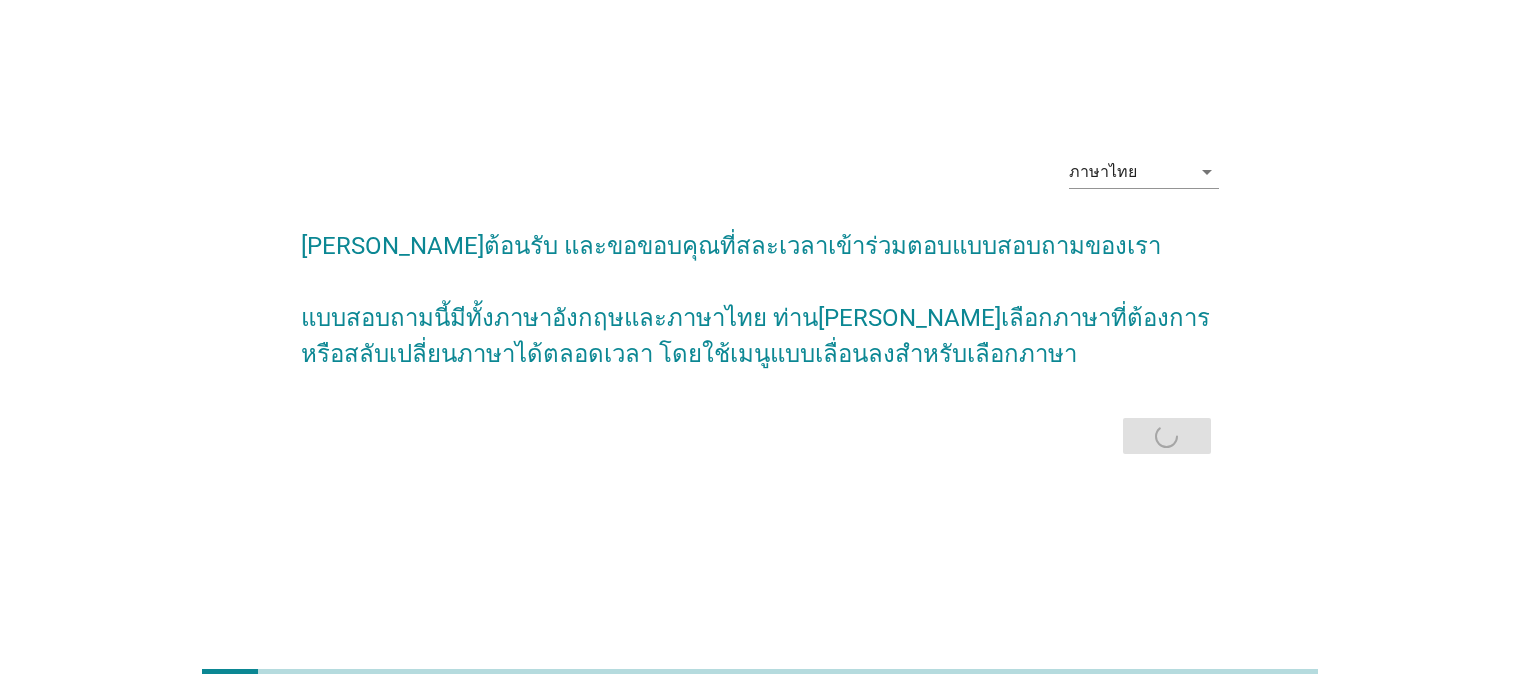 scroll, scrollTop: 0, scrollLeft: 0, axis: both 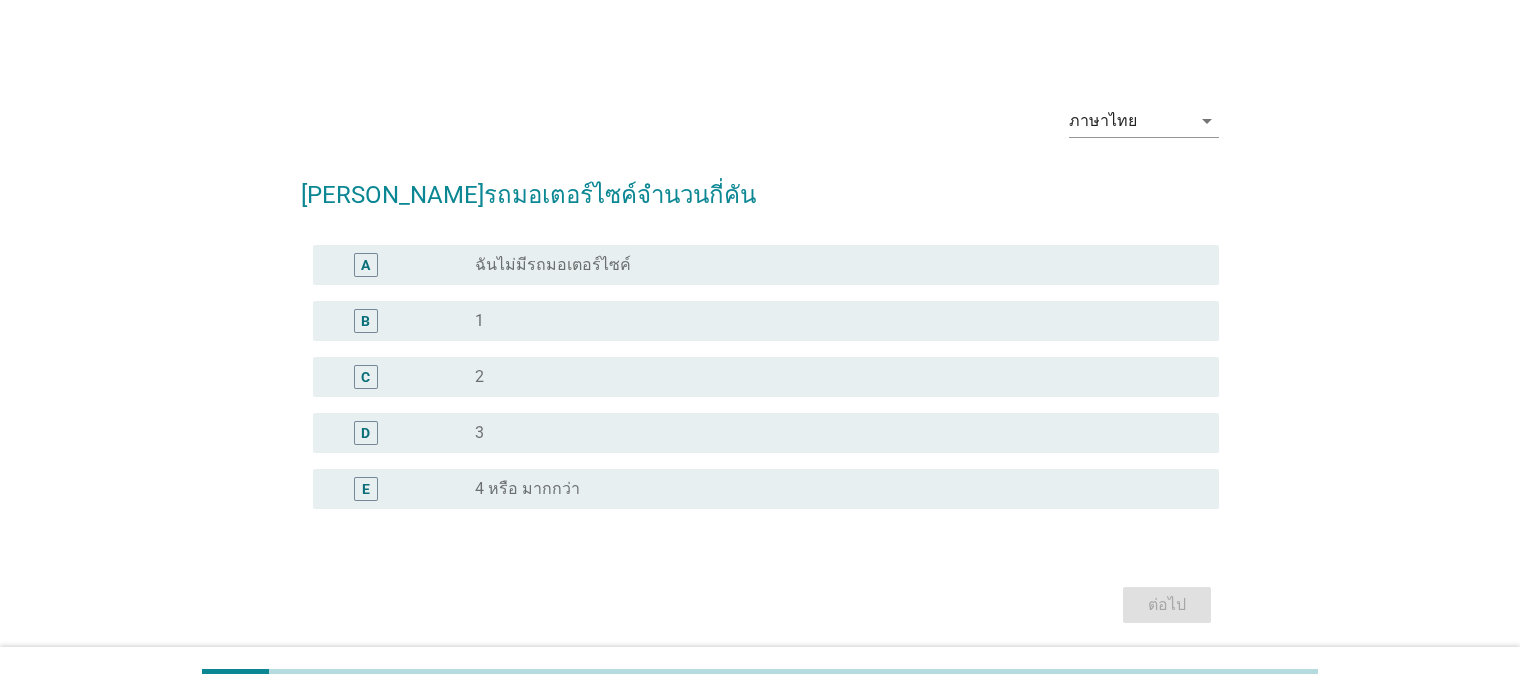 click on "radio_button_unchecked 1" at bounding box center (831, 321) 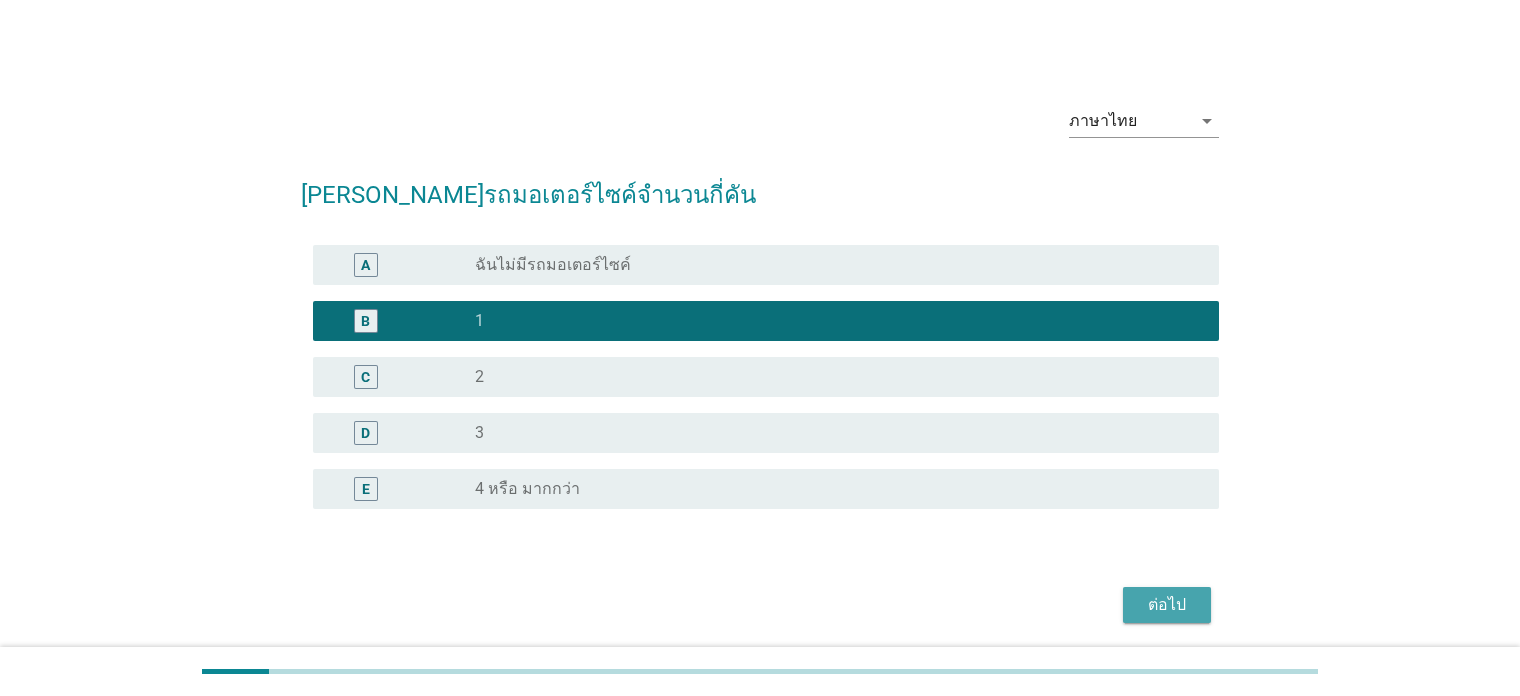 click on "ต่อไป" at bounding box center [1167, 605] 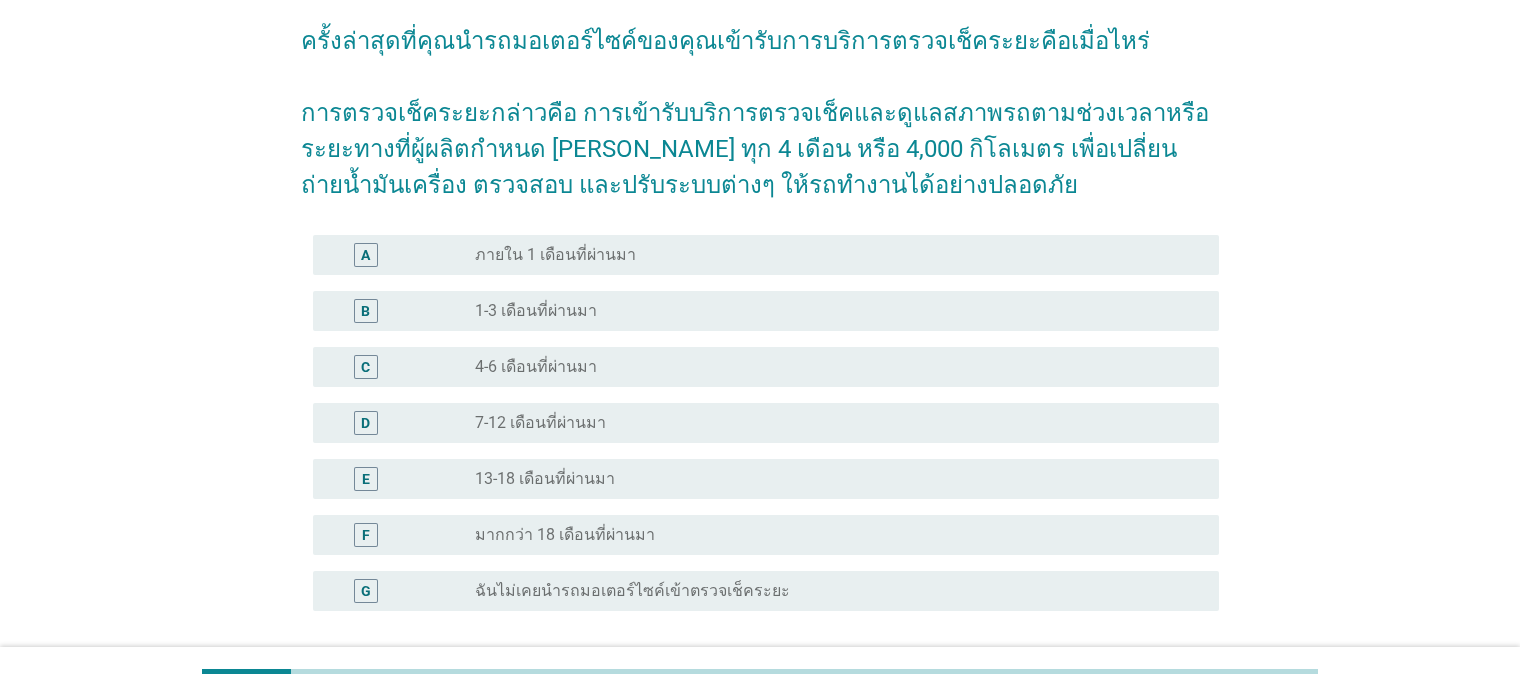 scroll, scrollTop: 200, scrollLeft: 0, axis: vertical 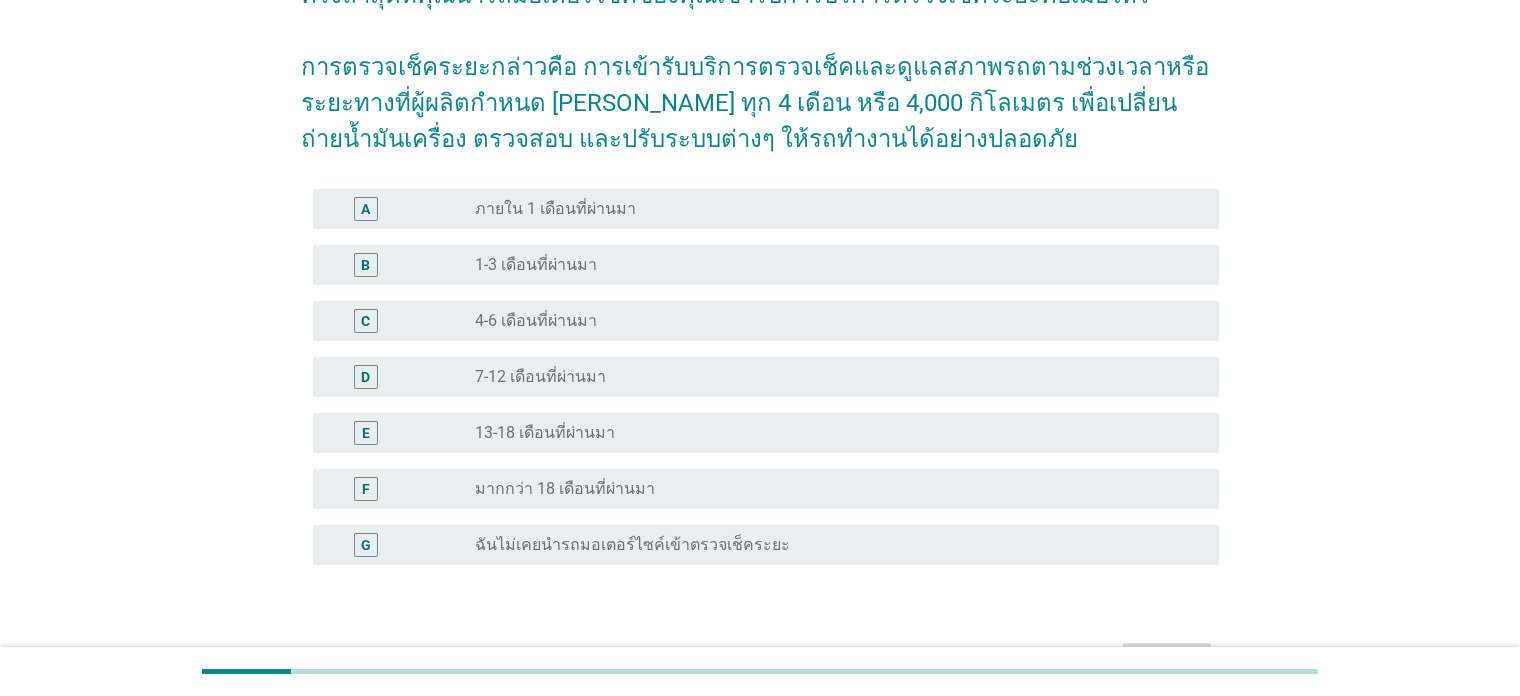 click on "7-12 เดือนที่ผ่านมา" at bounding box center [540, 377] 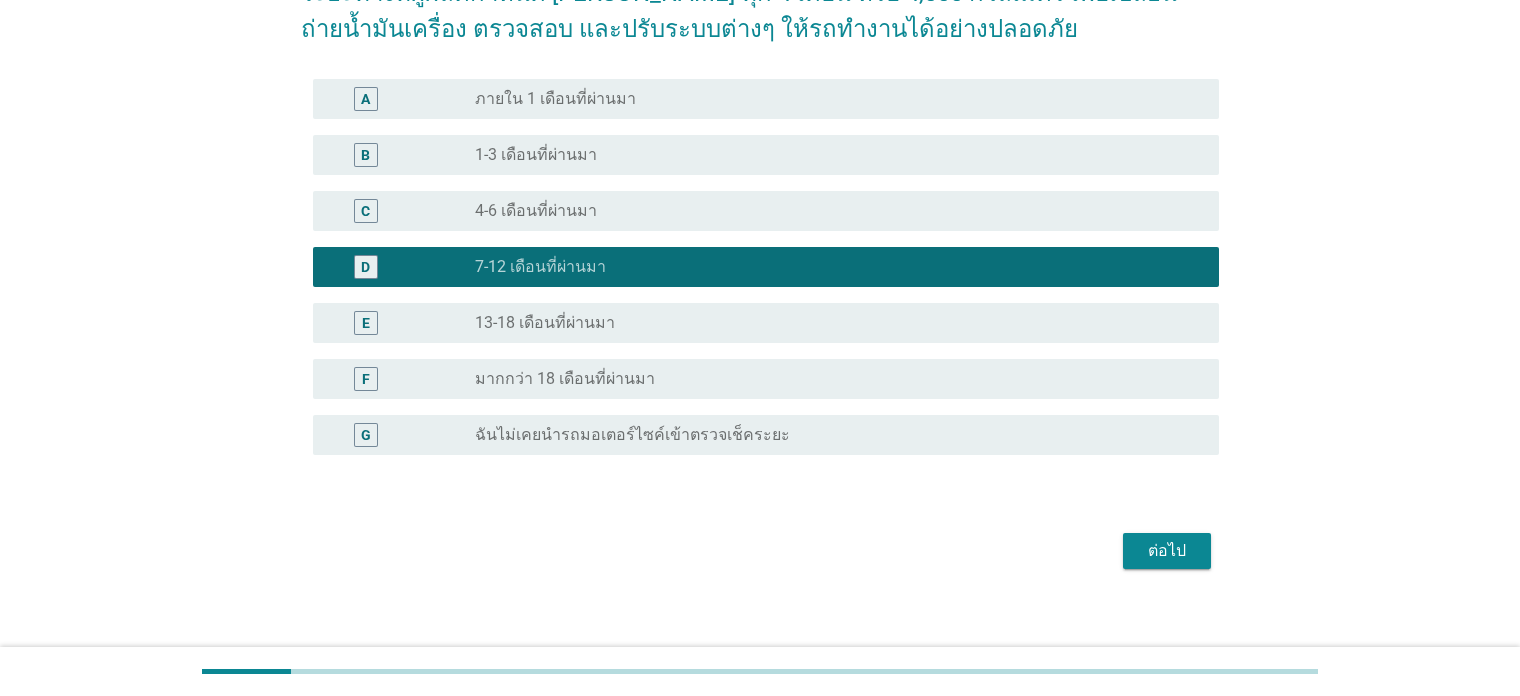 scroll, scrollTop: 326, scrollLeft: 0, axis: vertical 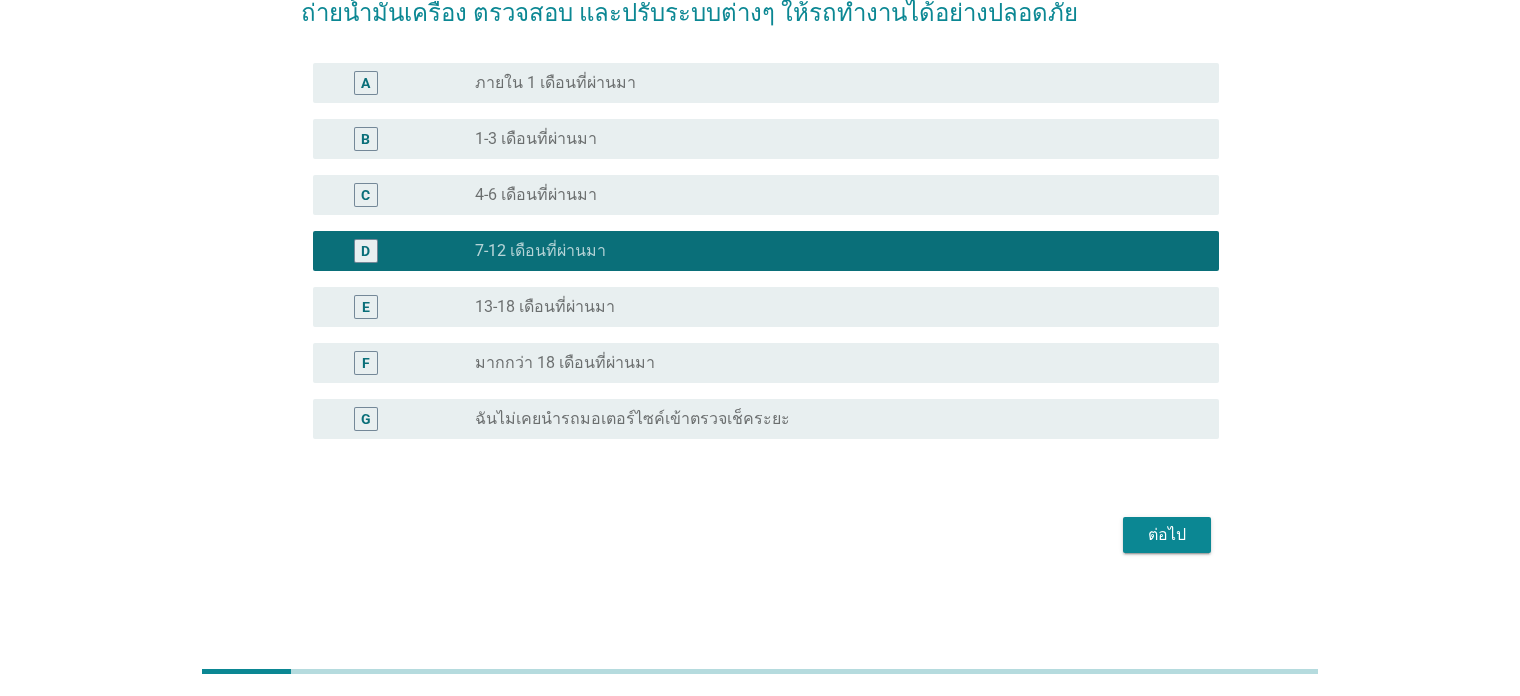 click on "ต่อไป" at bounding box center [1167, 535] 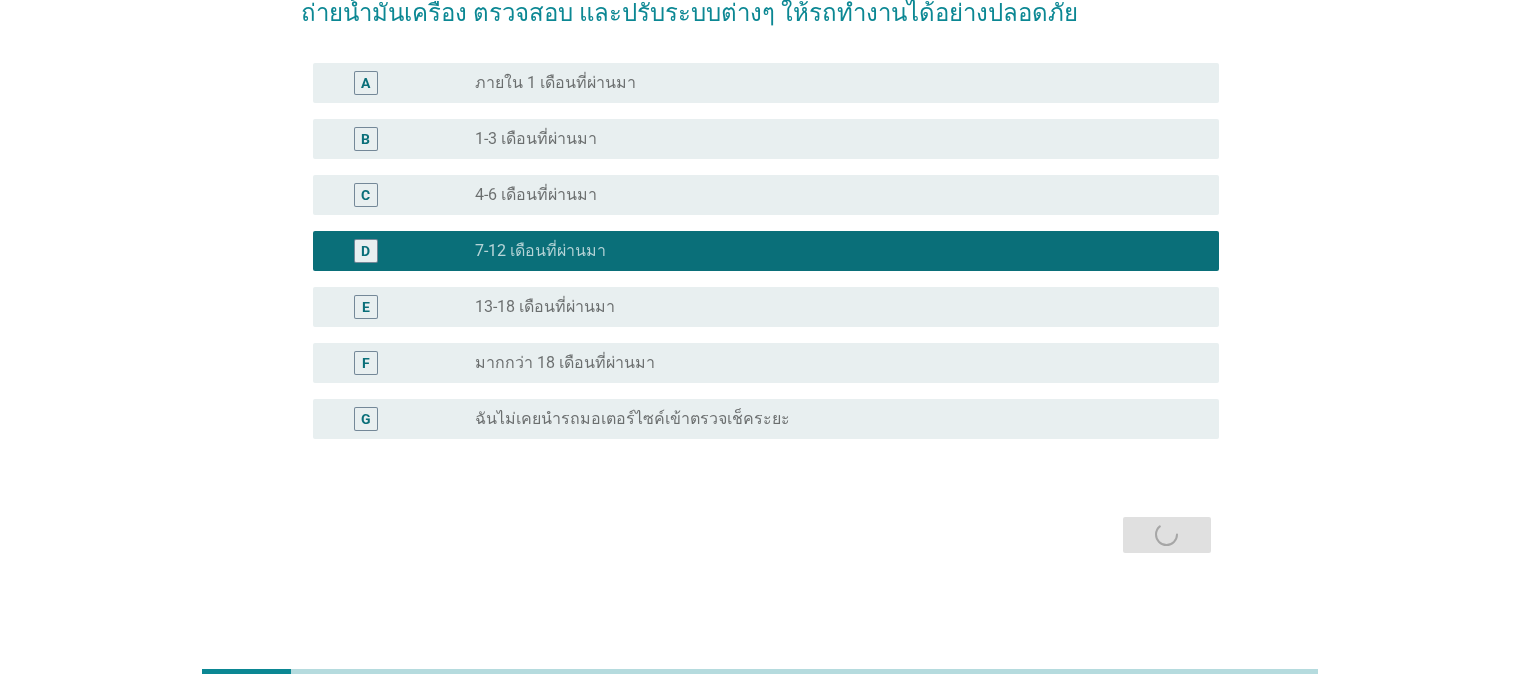 scroll, scrollTop: 0, scrollLeft: 0, axis: both 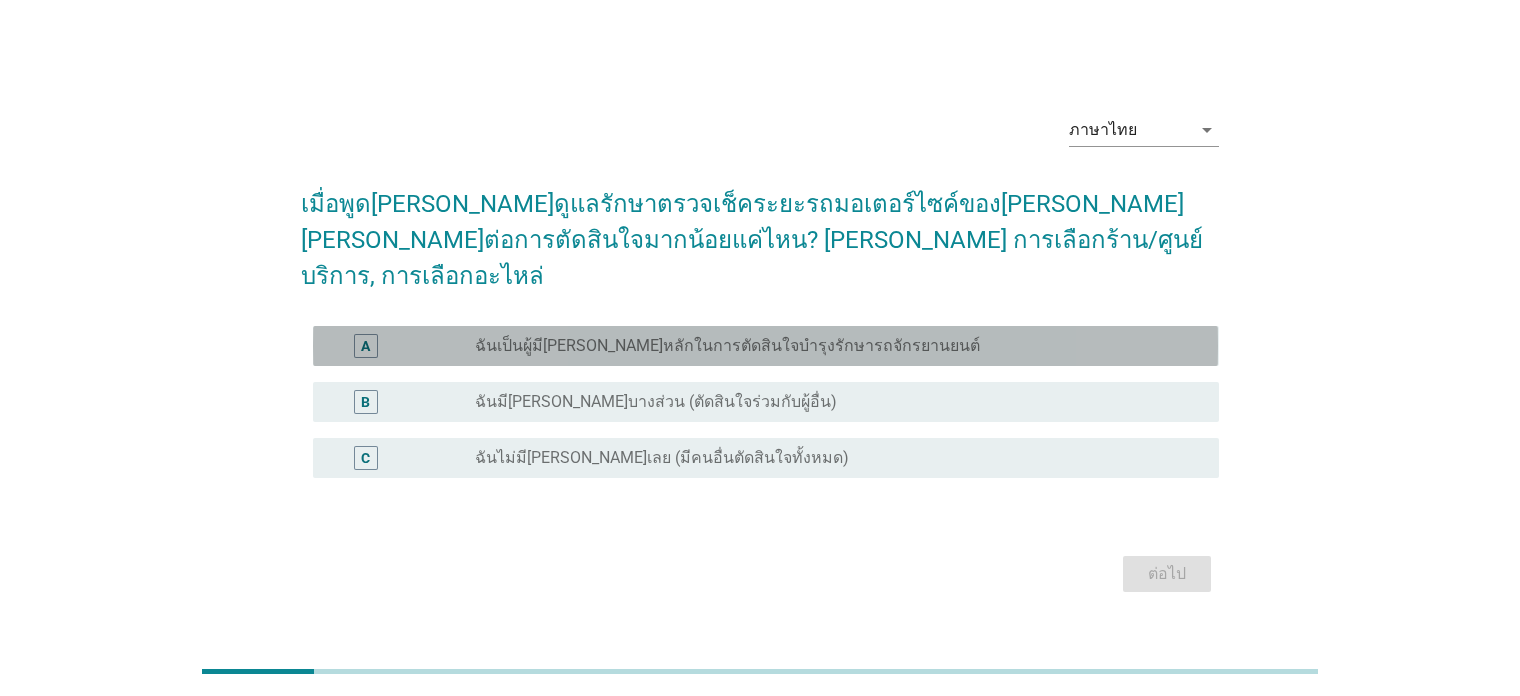 click on "ฉันเป็นผู้มี[PERSON_NAME]หลักในการตัดสินใจบำรุงรักษารถจักรยานยนต์" at bounding box center [727, 346] 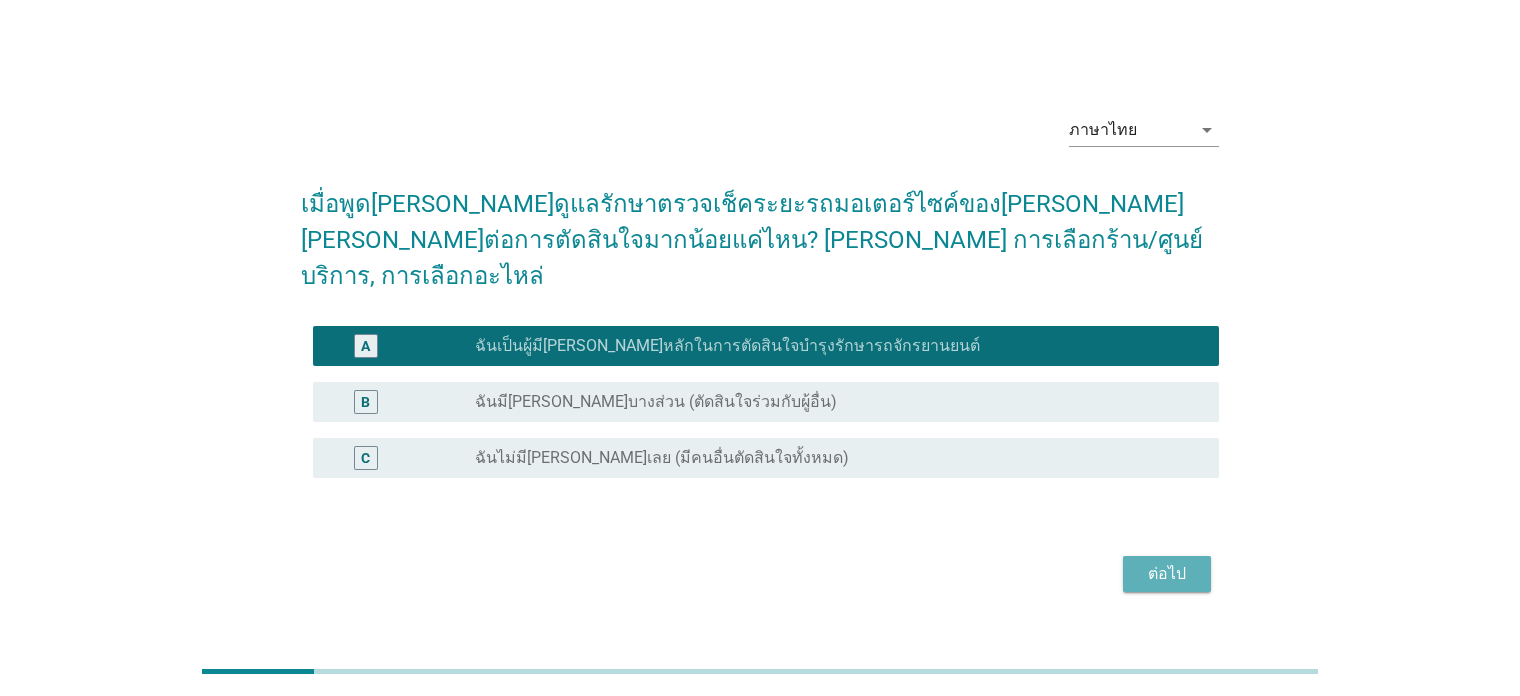 click on "ต่อไป" at bounding box center [1167, 574] 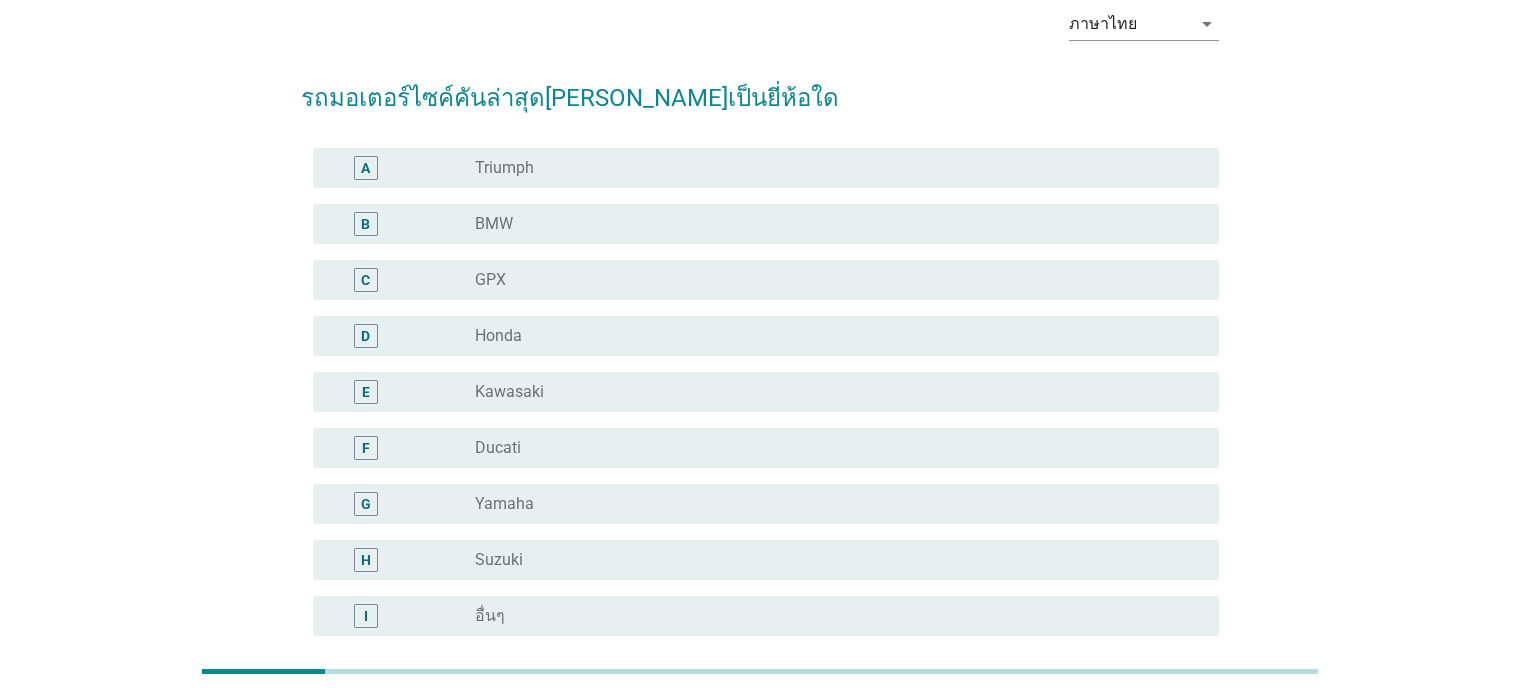 scroll, scrollTop: 94, scrollLeft: 0, axis: vertical 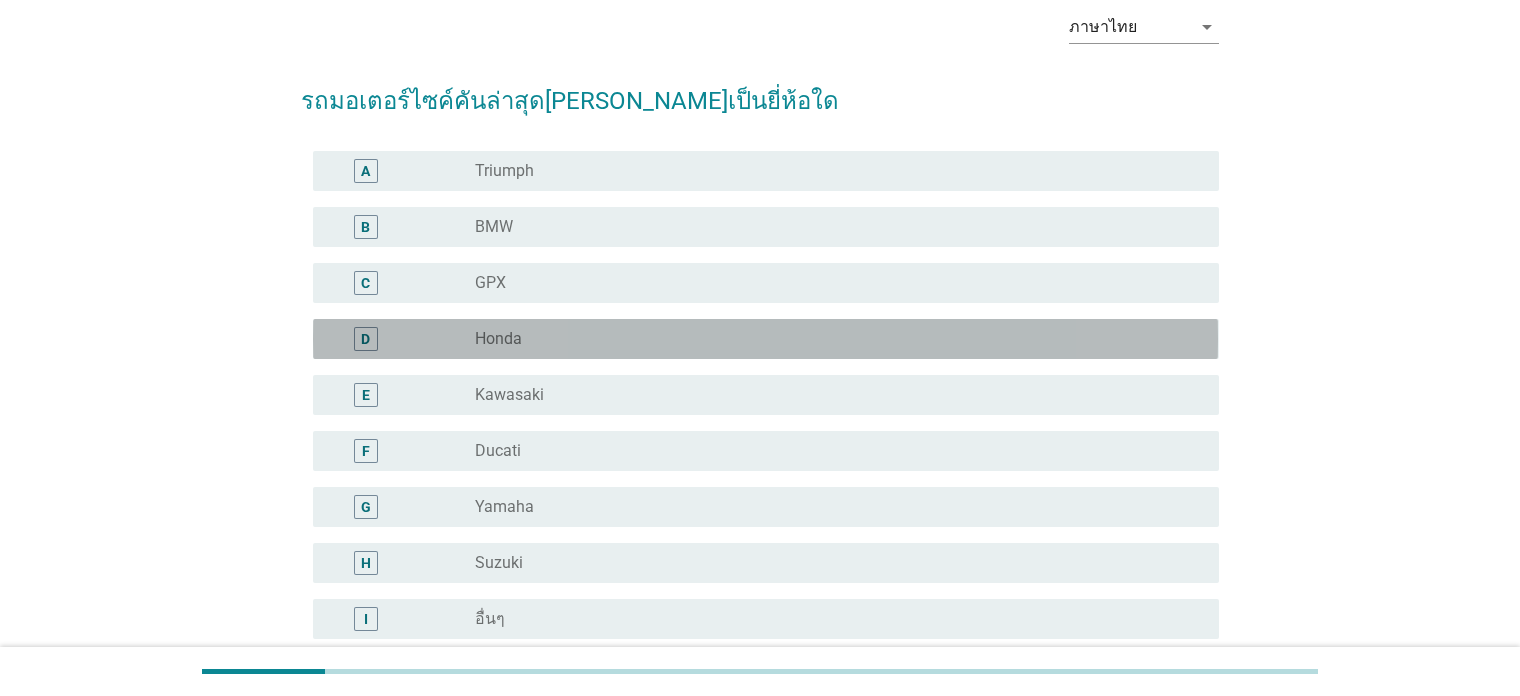click on "radio_button_unchecked Honda" at bounding box center (839, 339) 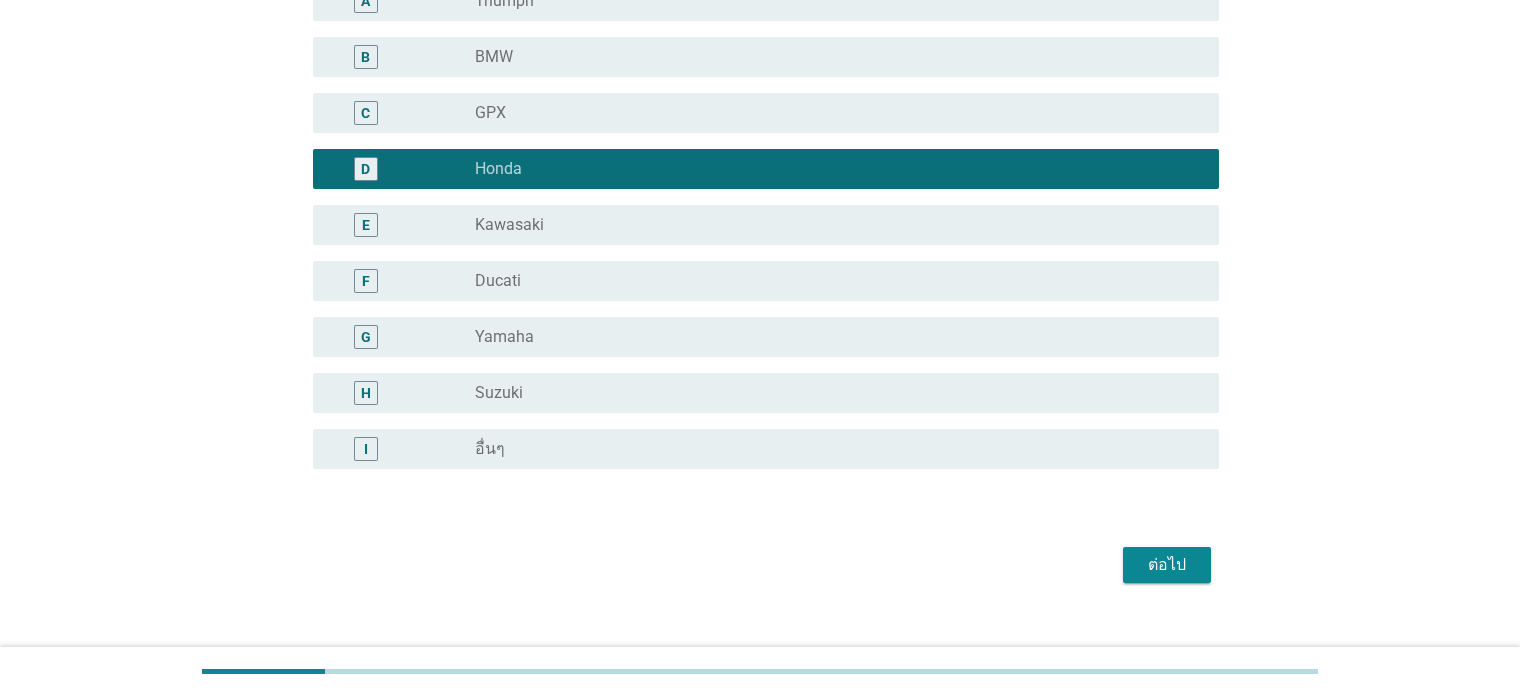 scroll, scrollTop: 294, scrollLeft: 0, axis: vertical 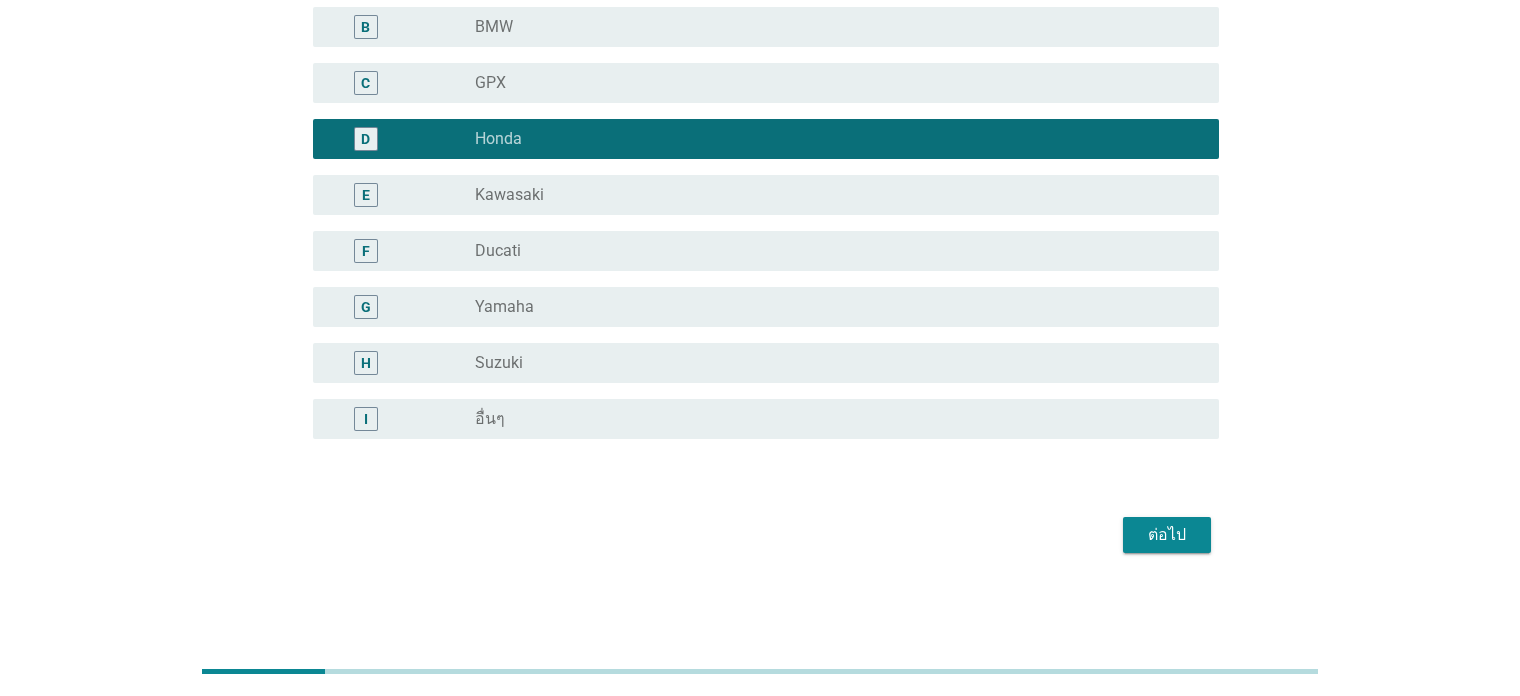click on "ต่อไป" at bounding box center [1167, 535] 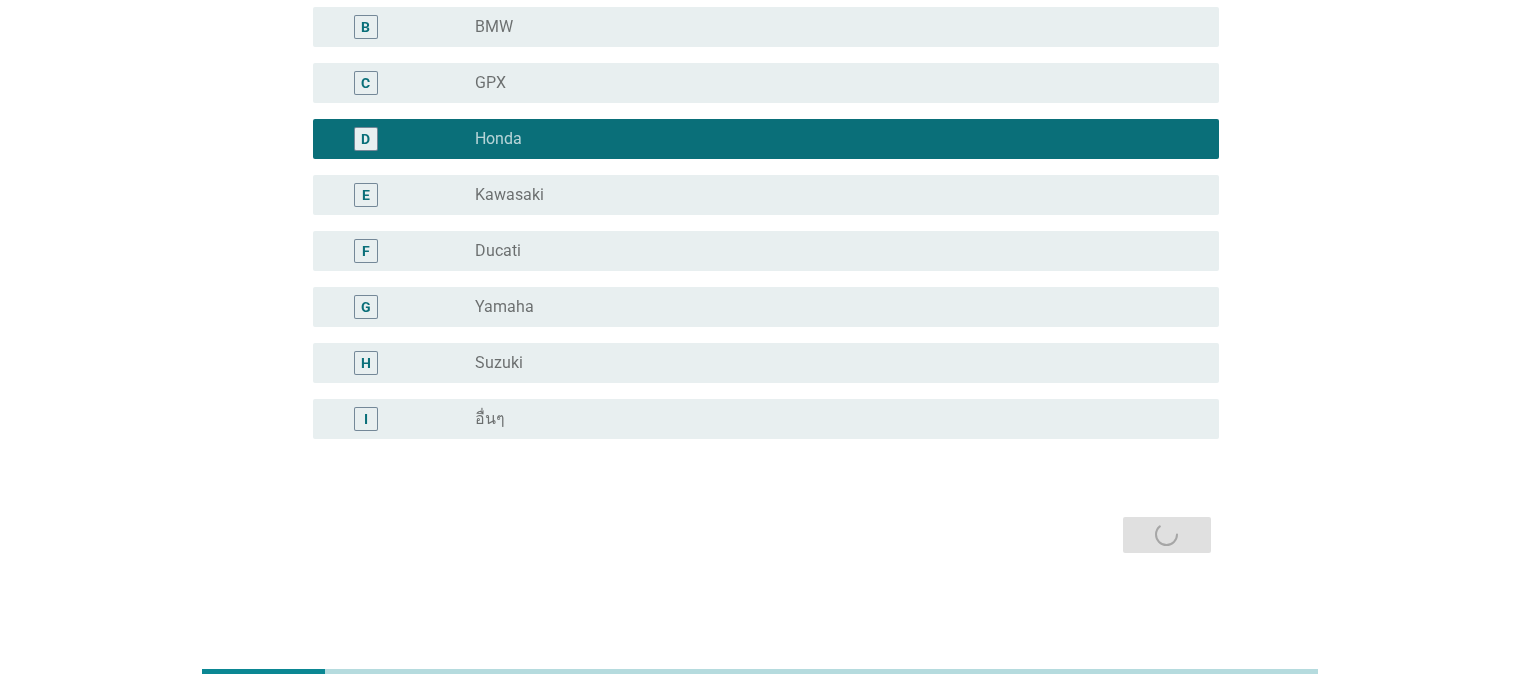scroll, scrollTop: 0, scrollLeft: 0, axis: both 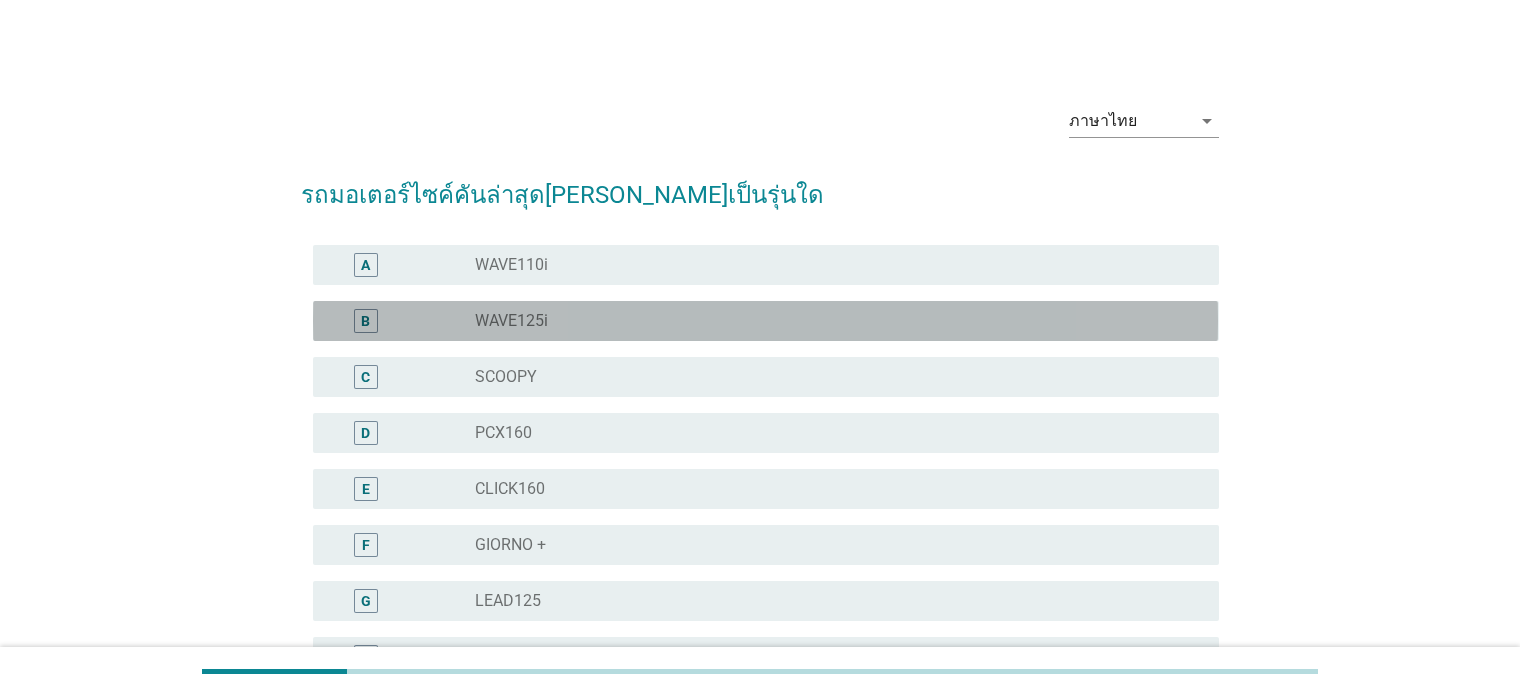 click on "radio_button_unchecked WAVE125i" at bounding box center [831, 321] 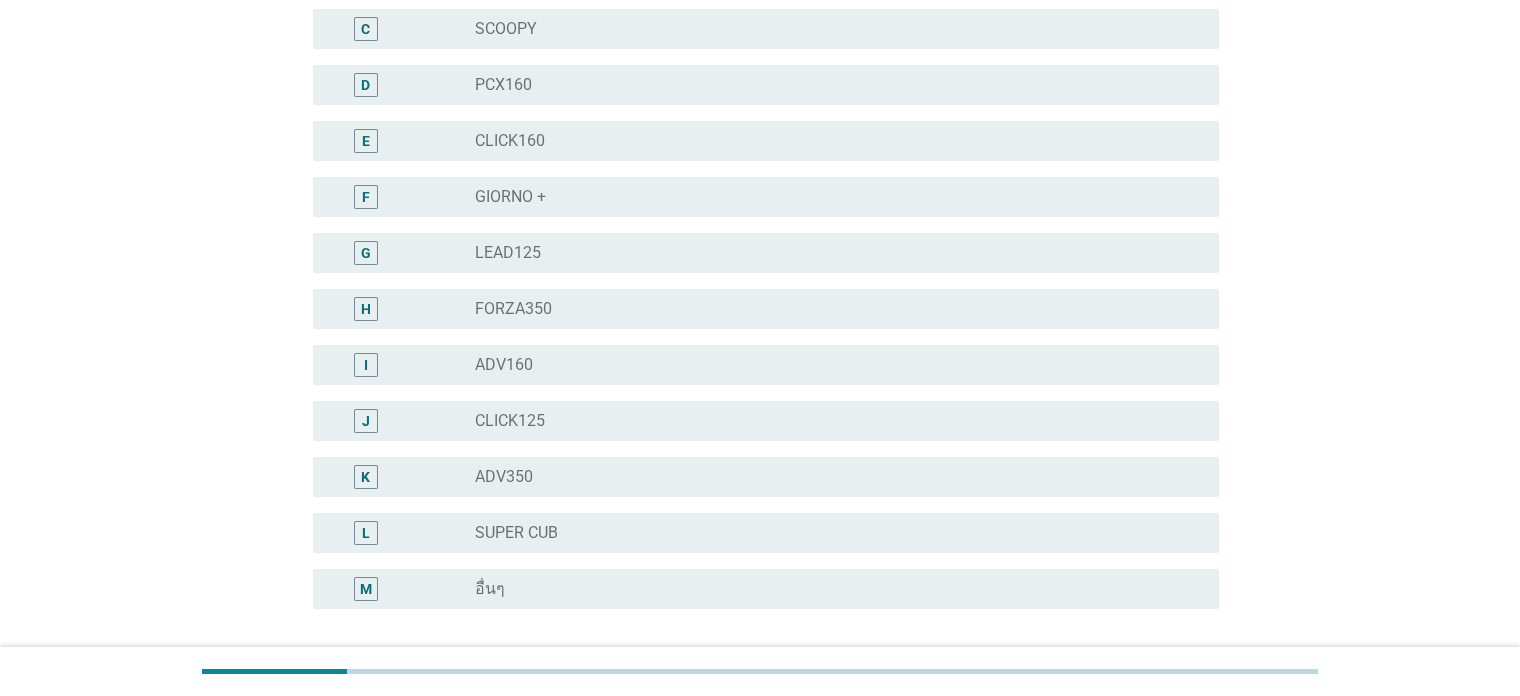 scroll, scrollTop: 518, scrollLeft: 0, axis: vertical 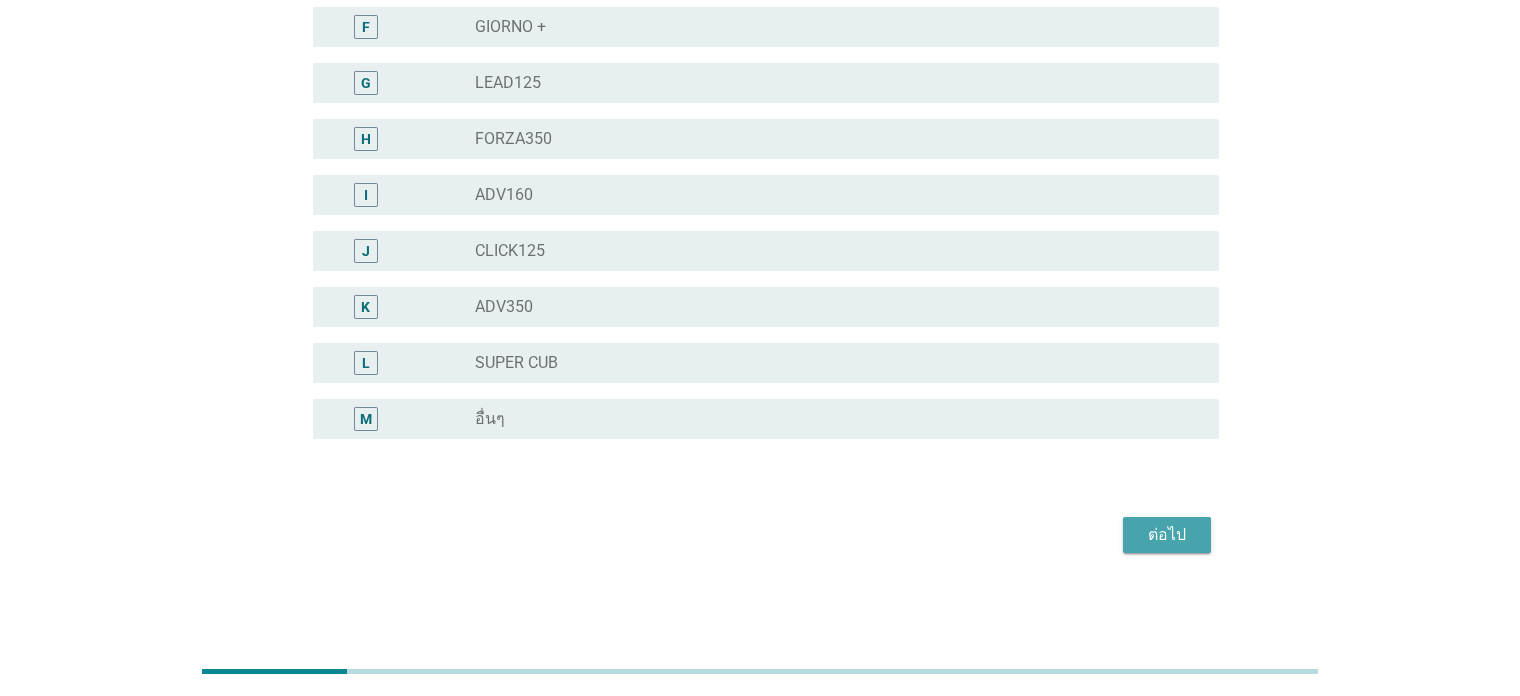 click on "ต่อไป" at bounding box center (1167, 535) 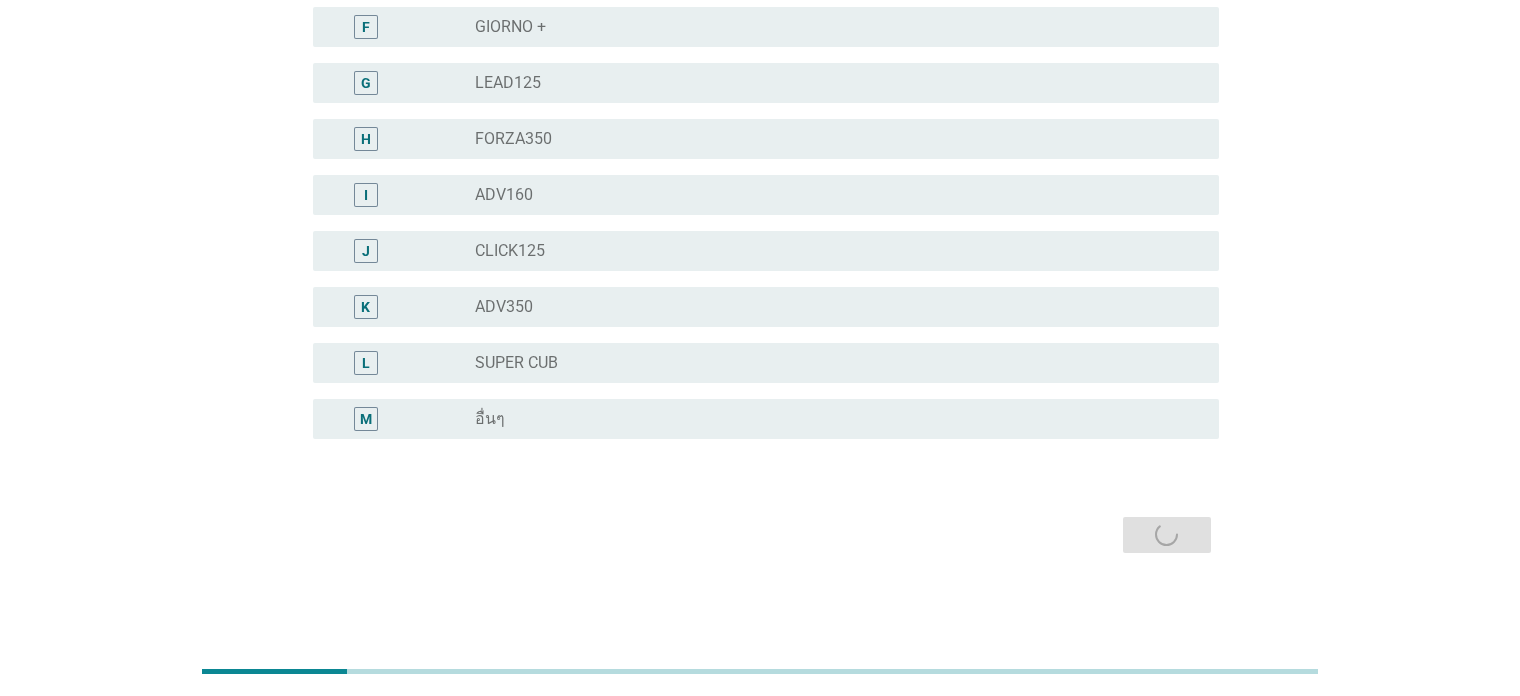 scroll, scrollTop: 0, scrollLeft: 0, axis: both 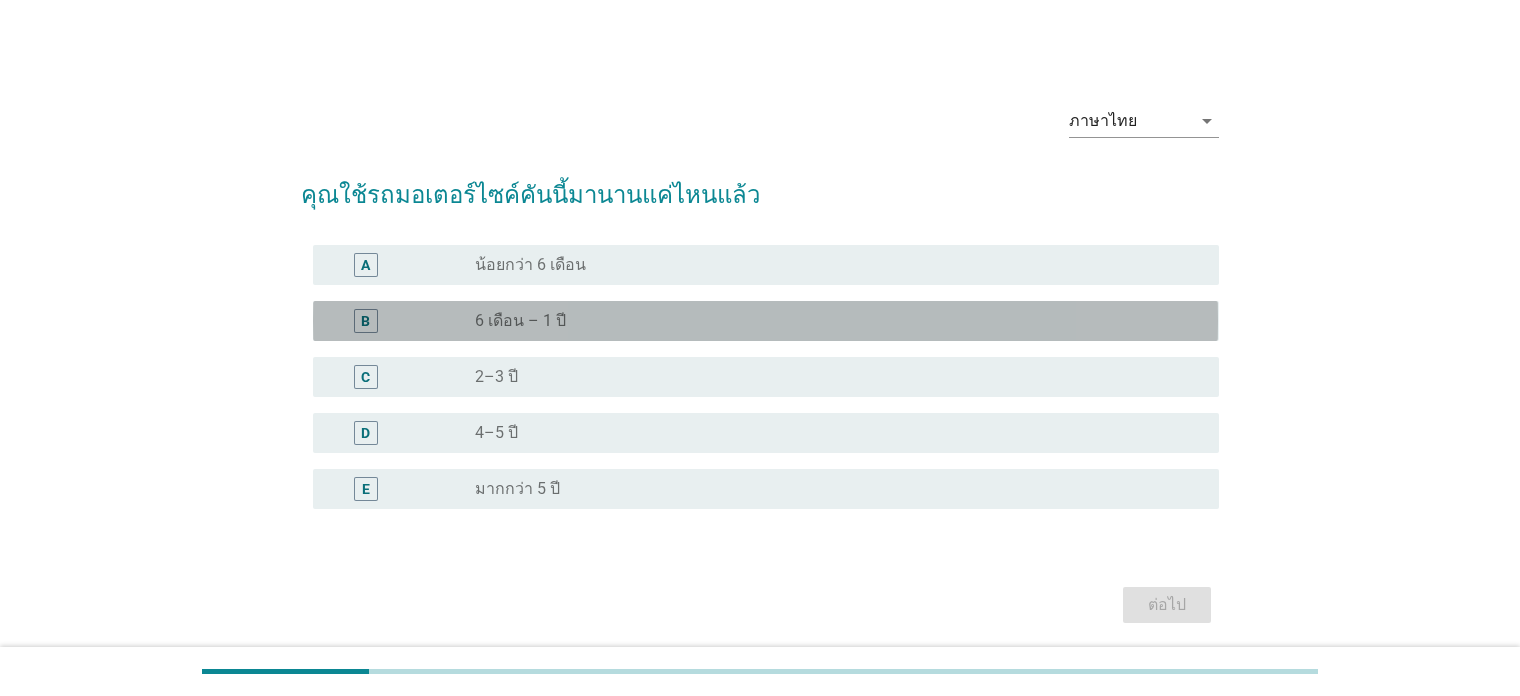 click on "6 เดือน – 1 ปี" at bounding box center [520, 321] 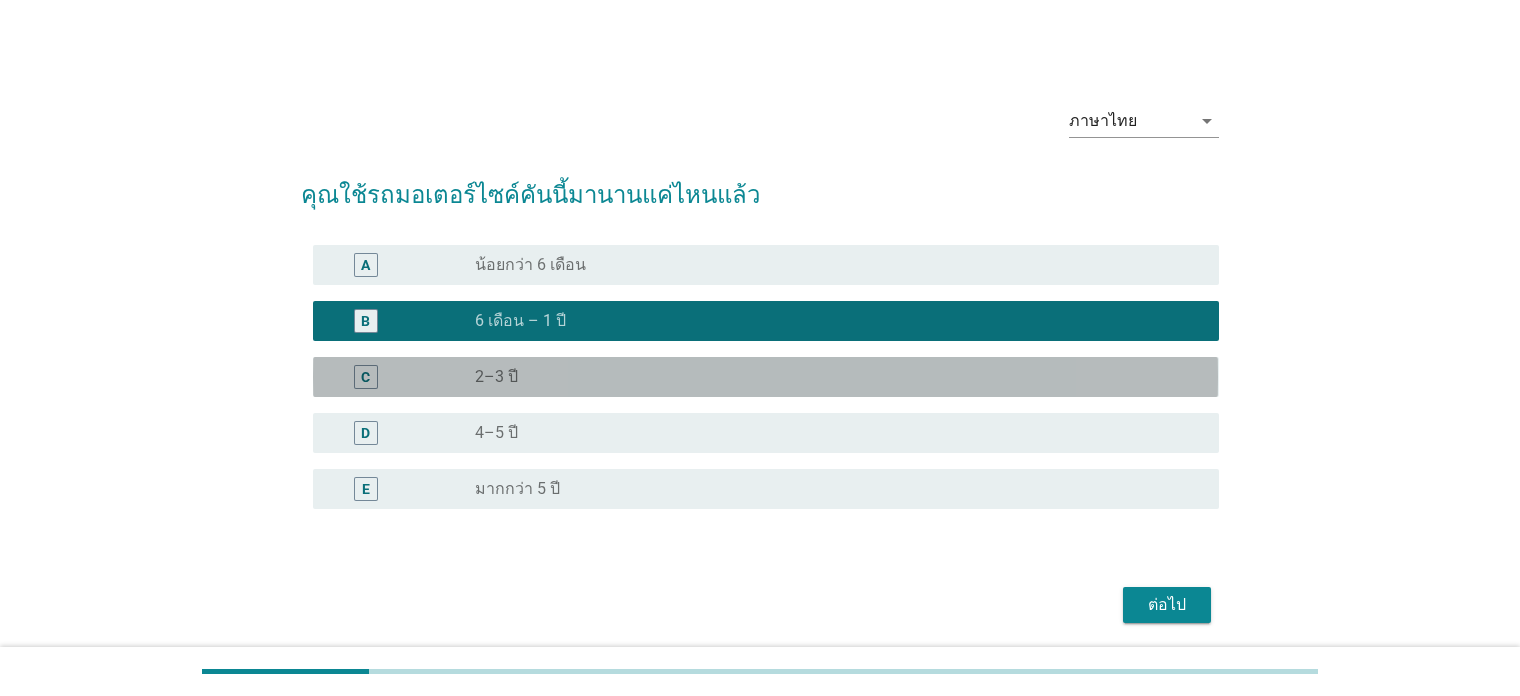 click on "radio_button_unchecked 2–3 ปี" at bounding box center [831, 377] 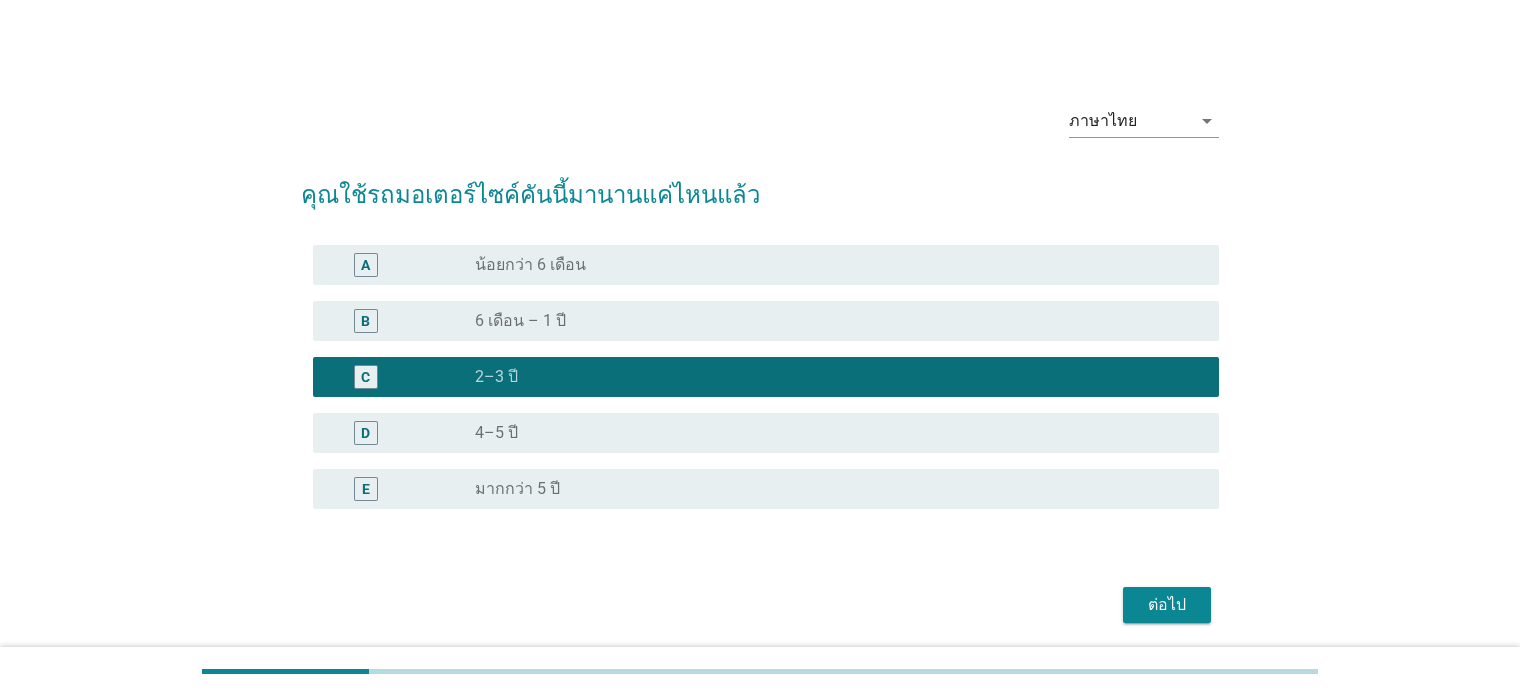 click on "ต่อไป" at bounding box center (1167, 605) 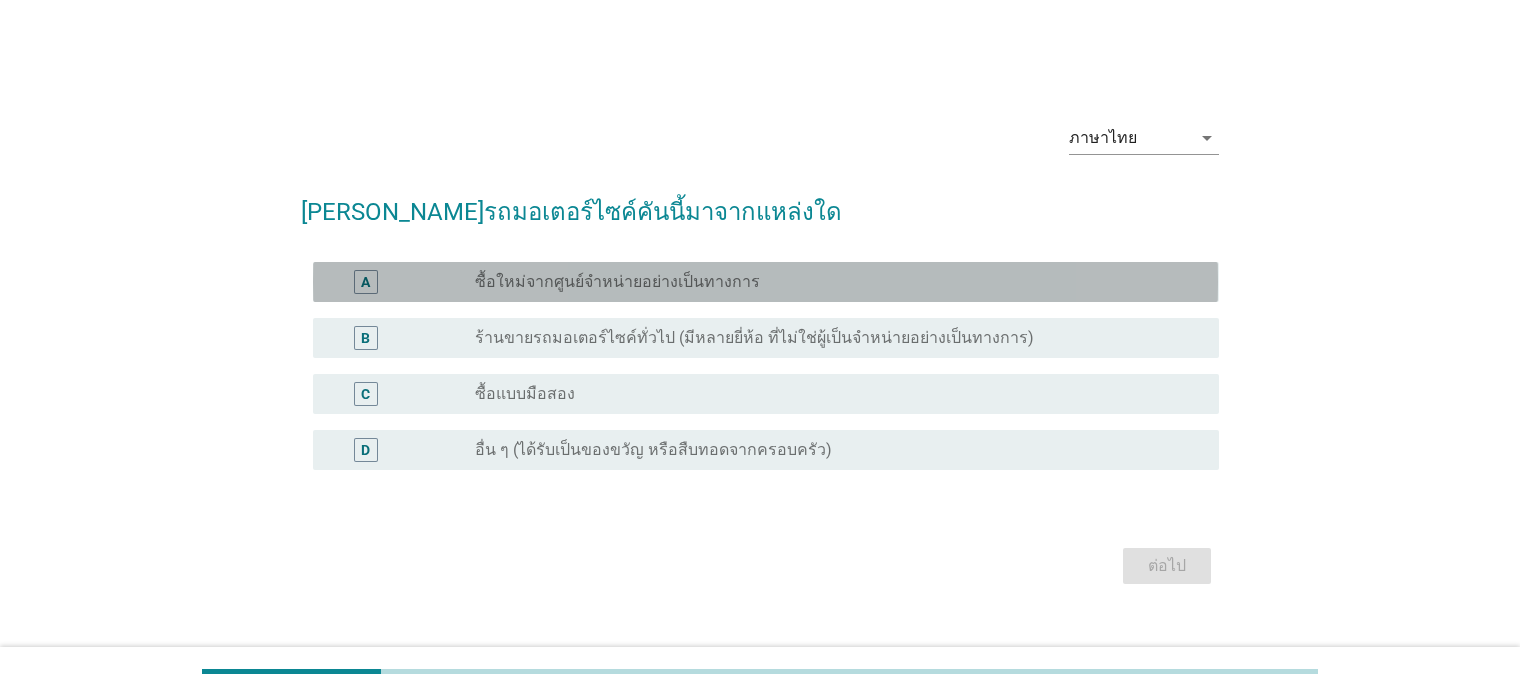 click on "ซื้อใหม่จากศูนย์จำหน่ายอย่างเป็นทางการ" at bounding box center [617, 282] 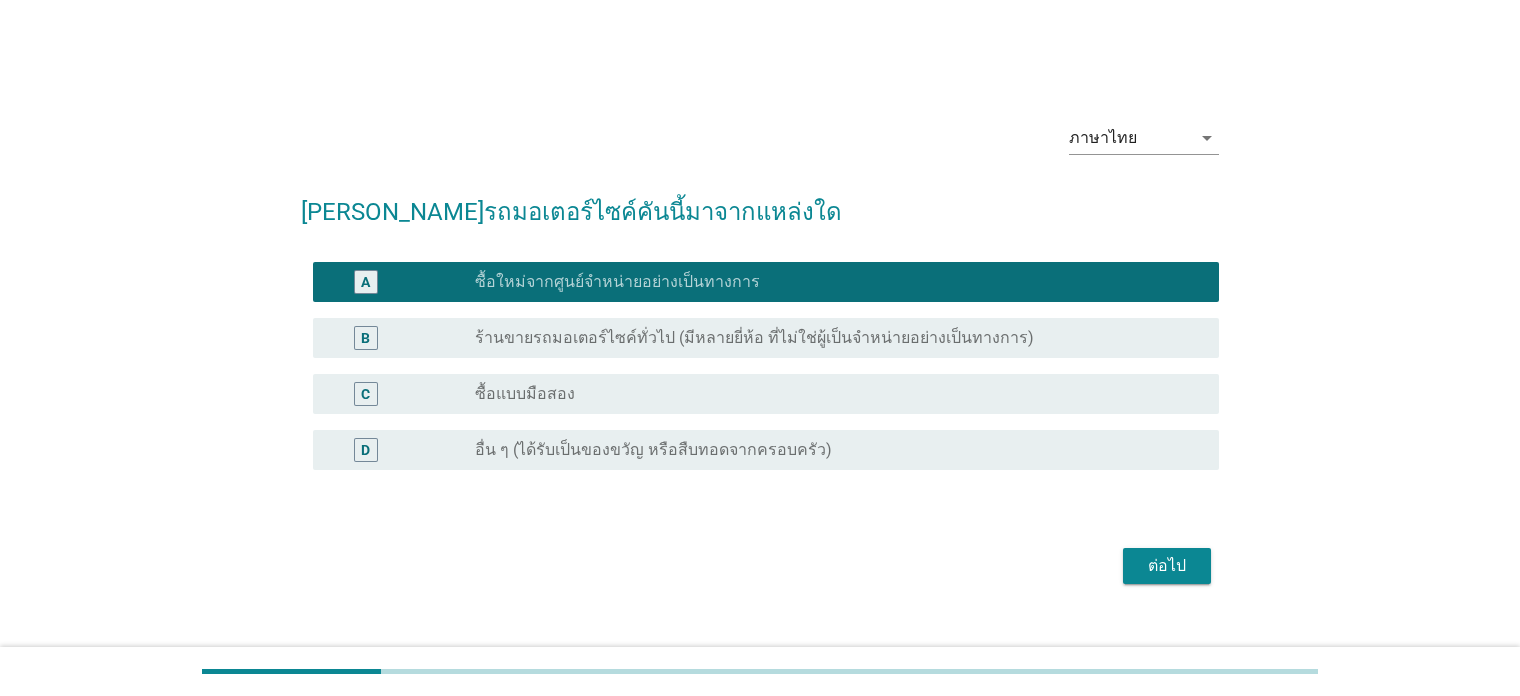 click on "ต่อไป" at bounding box center [1167, 566] 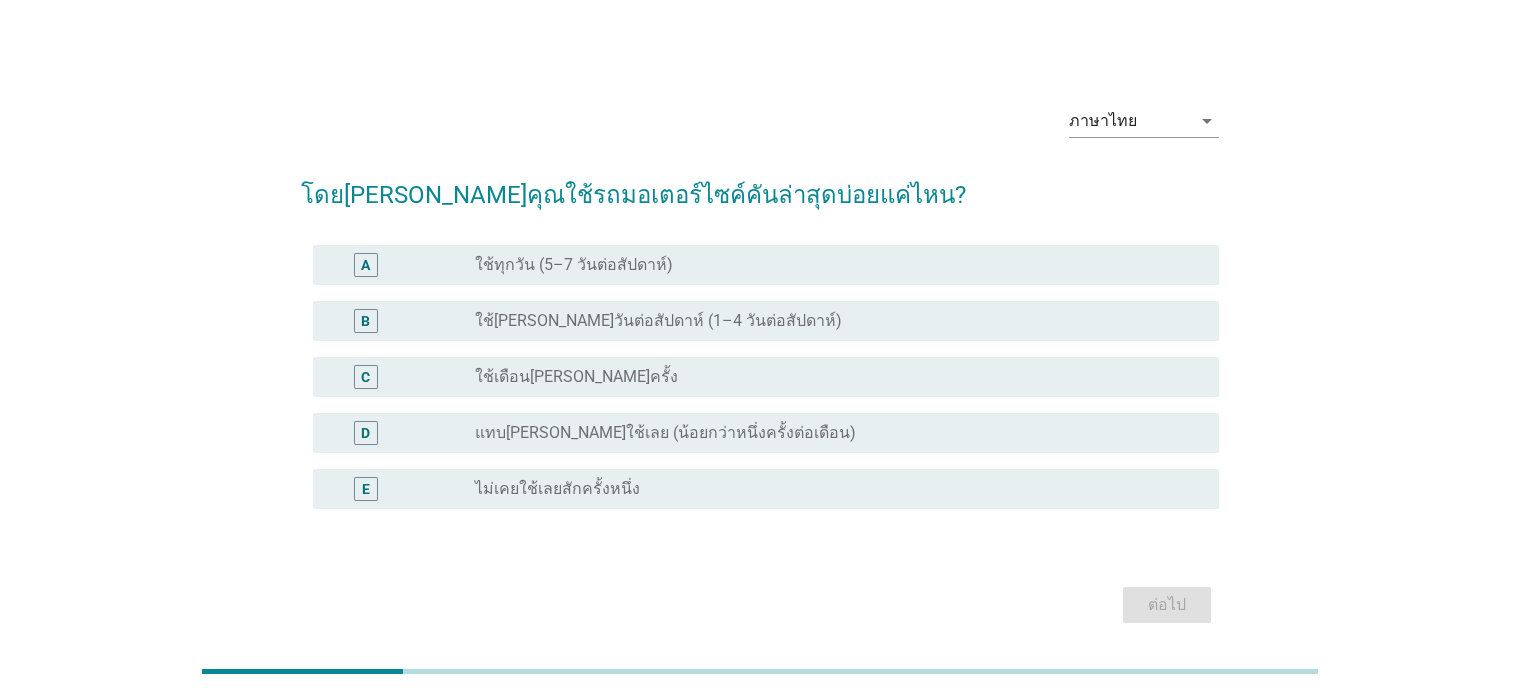 click on "radio_button_unchecked ใช้[PERSON_NAME]วันต่อสัปดาห์ (1–4 วันต่อสัปดาห์)" at bounding box center (839, 321) 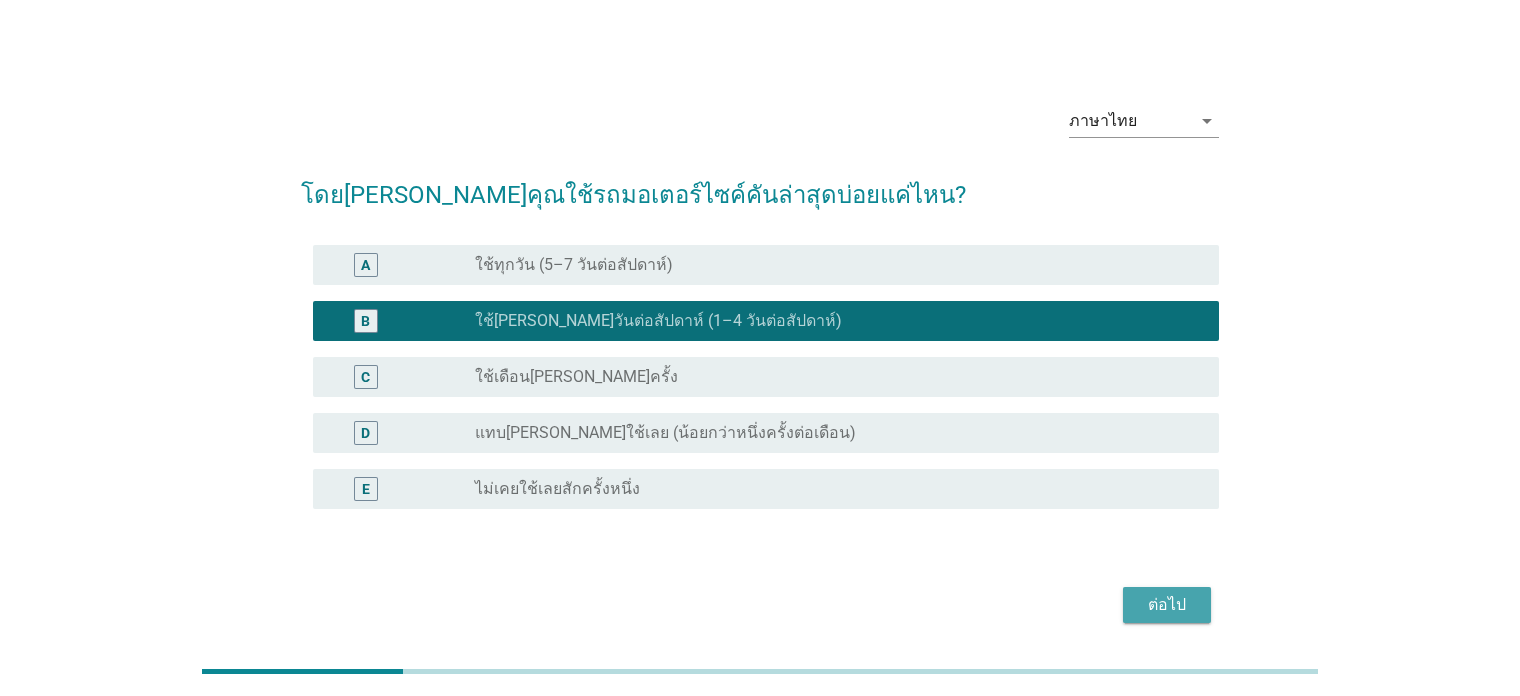 click on "ต่อไป" at bounding box center [1167, 605] 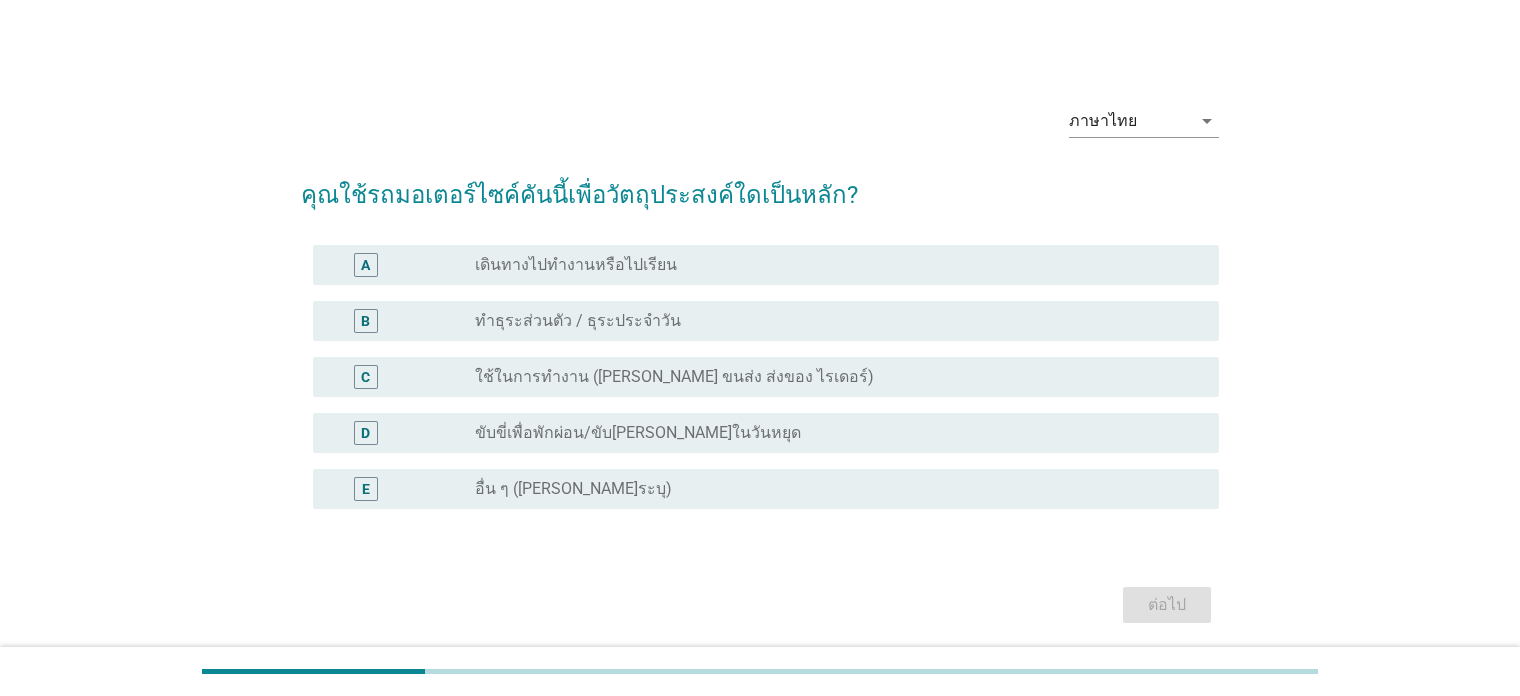 click on "radio_button_unchecked ทำธุระส่วนตัว / ธุระประจำวัน" at bounding box center (831, 321) 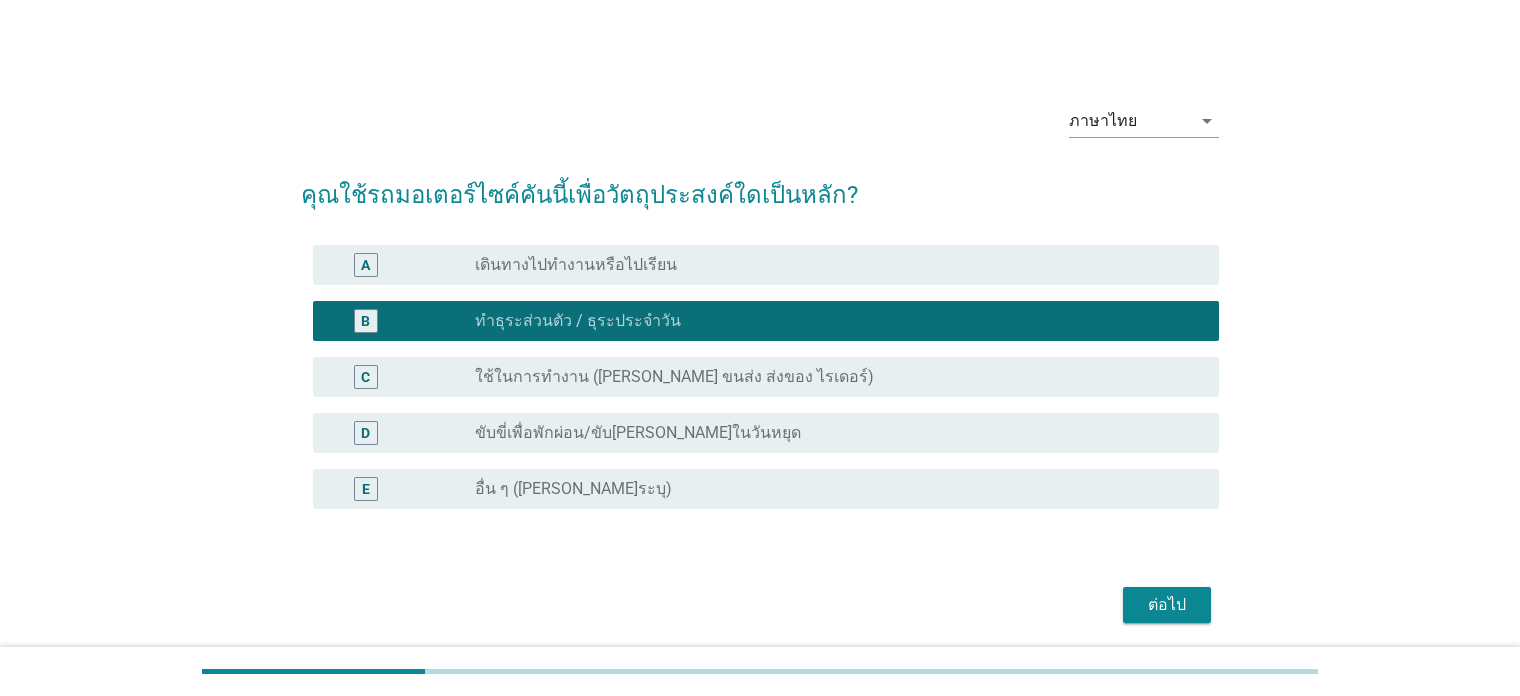 click on "radio_button_unchecked ขับขี่เพื่อพักผ่อน/ขับ[PERSON_NAME]ในวันหยุด" at bounding box center [831, 433] 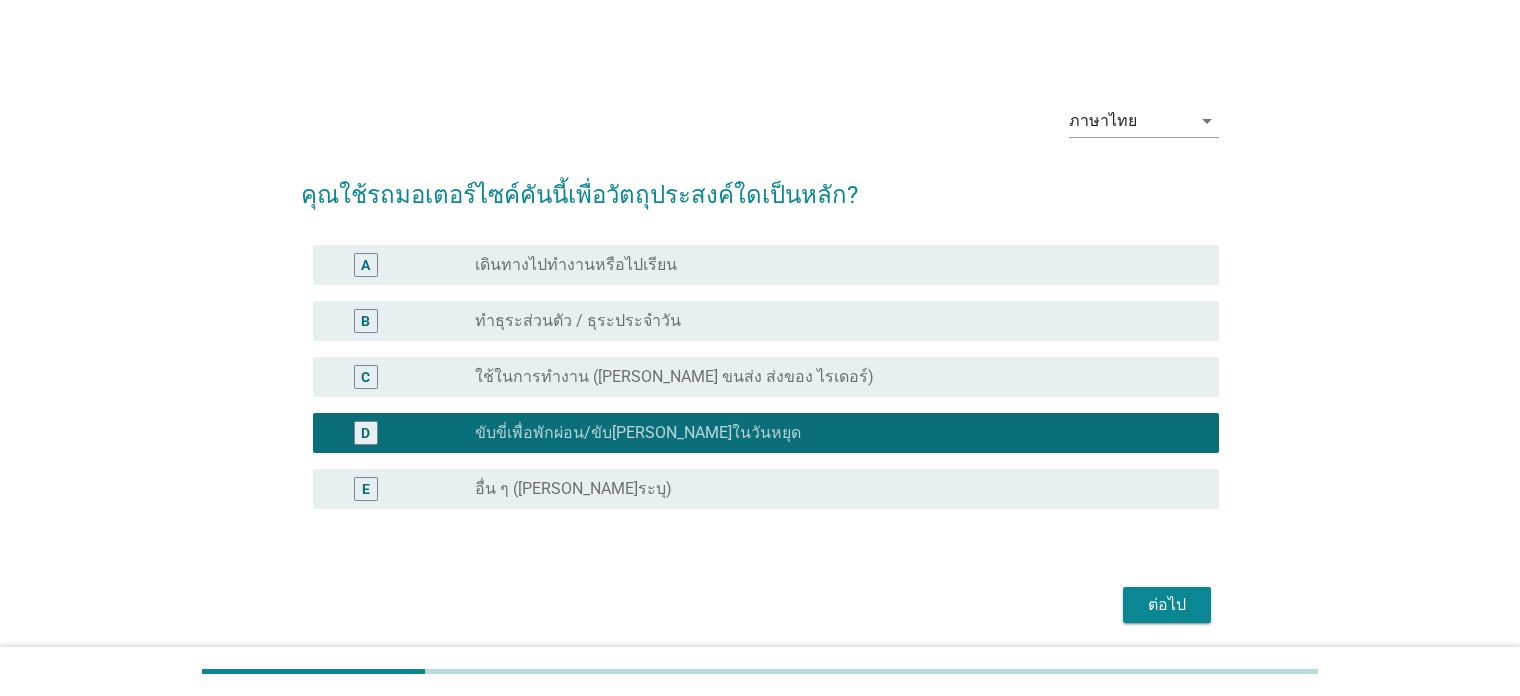 click on "radio_button_unchecked ทำธุระส่วนตัว / ธุระประจำวัน" at bounding box center (839, 321) 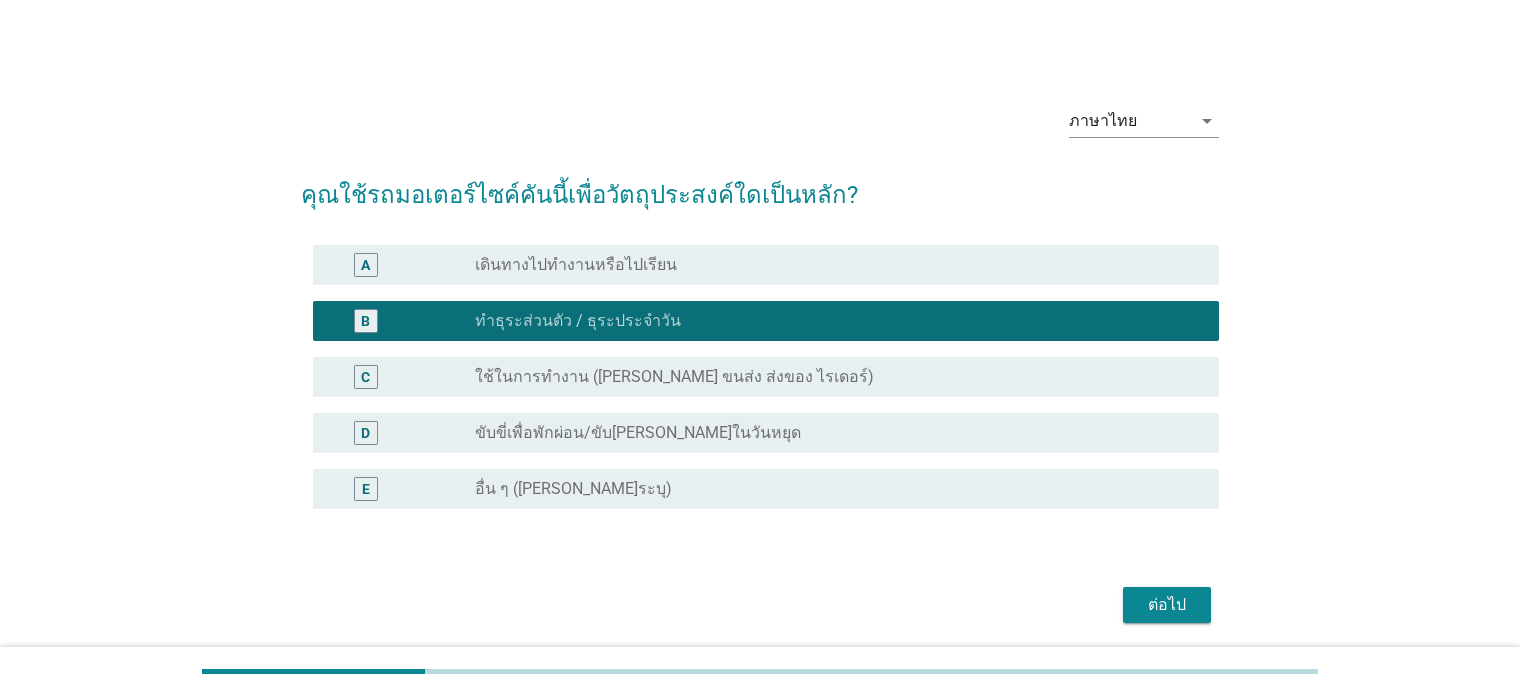 click on "ต่อไป" at bounding box center (1167, 605) 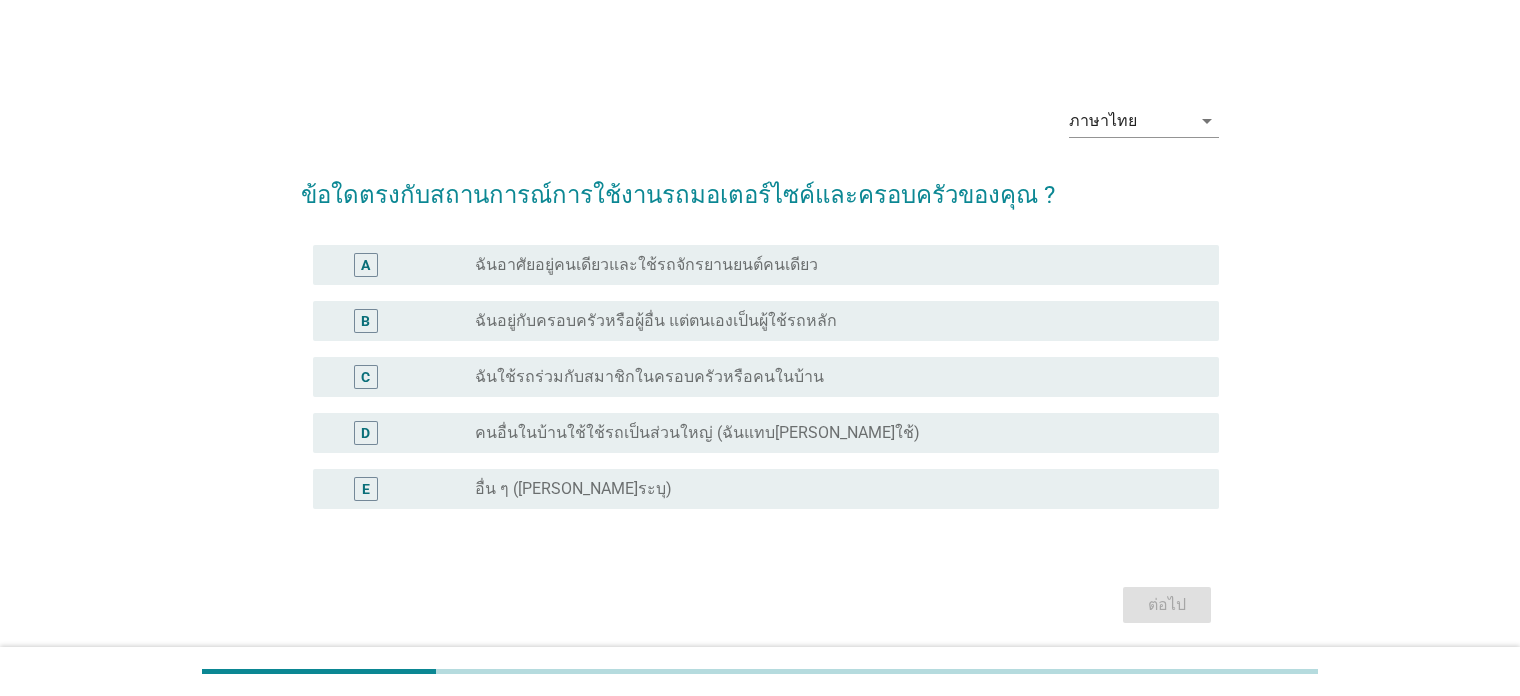 click on "ฉันใช้รถร่วมกับสมาชิกในครอบครัวหรือคนในบ้าน" at bounding box center [649, 377] 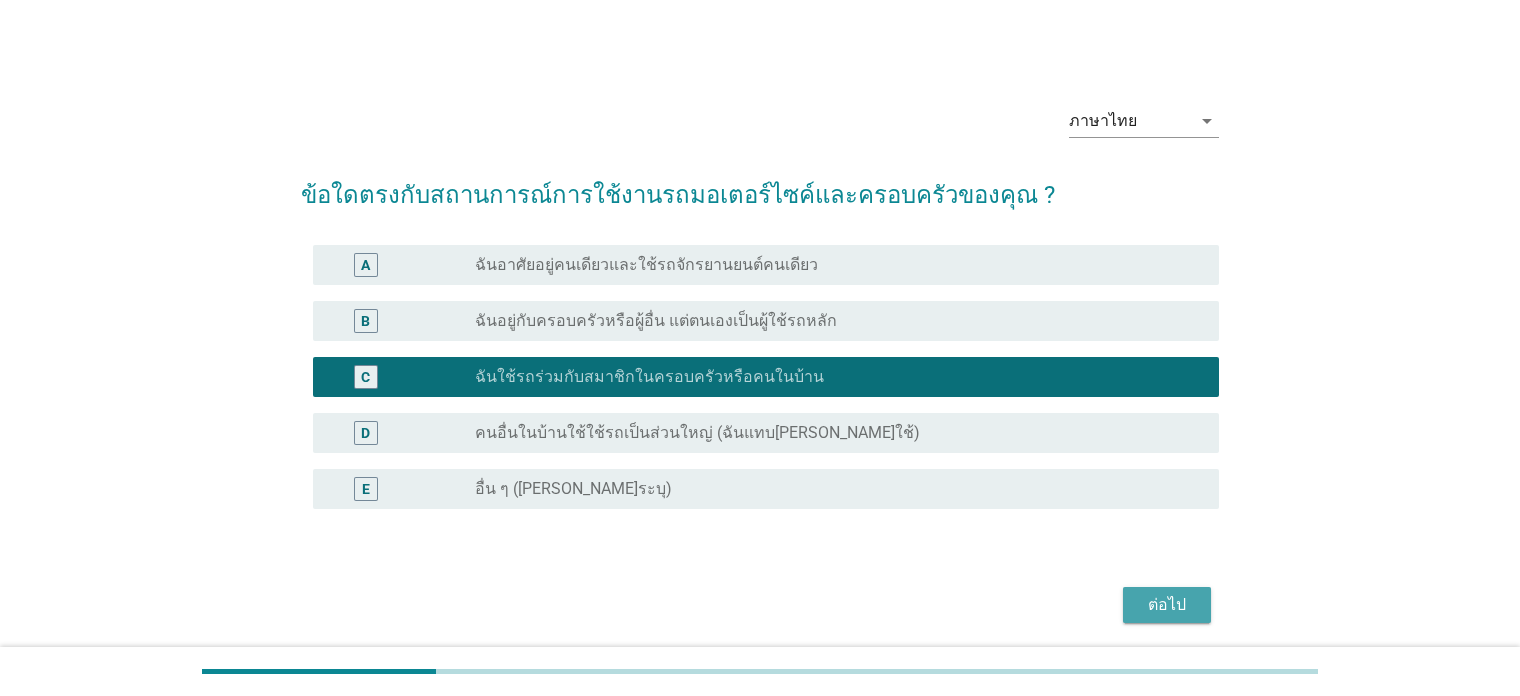 click on "ต่อไป" at bounding box center [1167, 605] 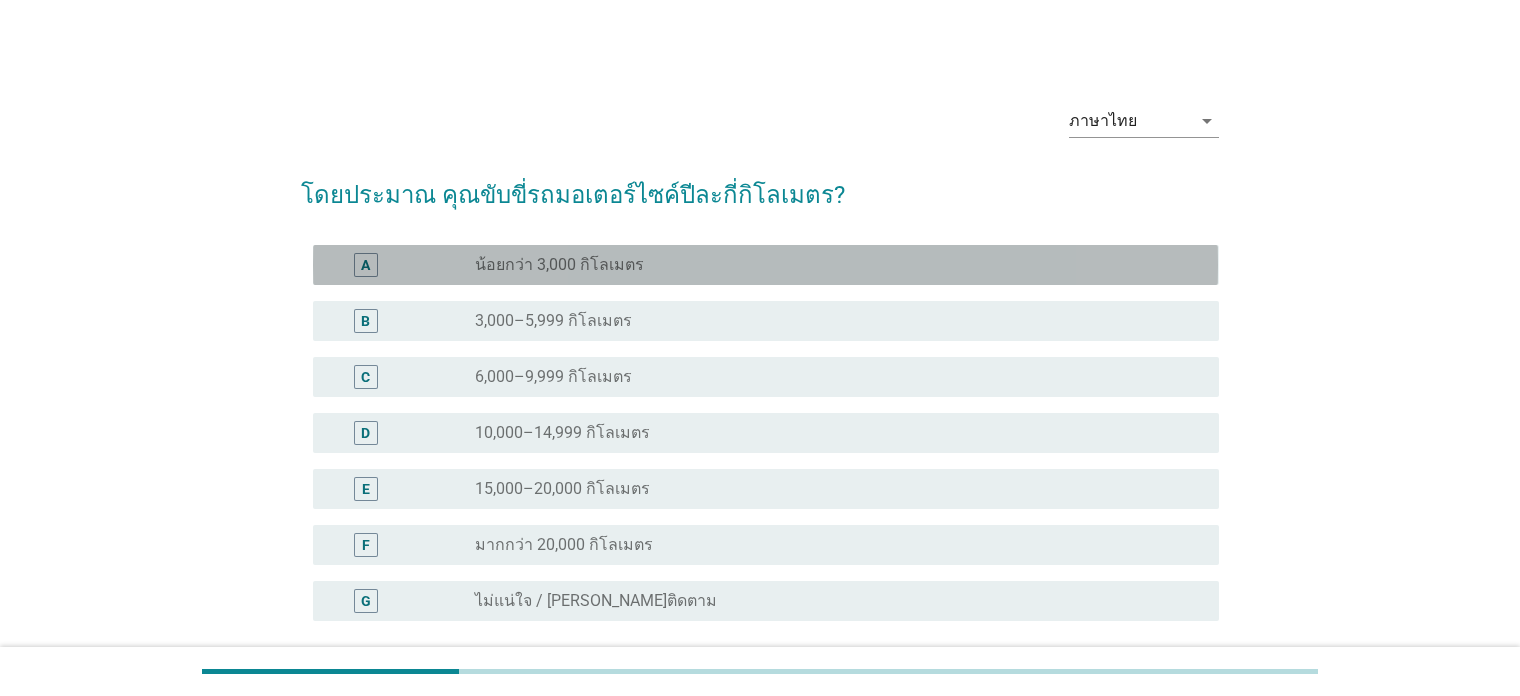 click on "radio_button_unchecked น้อยกว่า 3,000 กิโลเมตร" at bounding box center [831, 265] 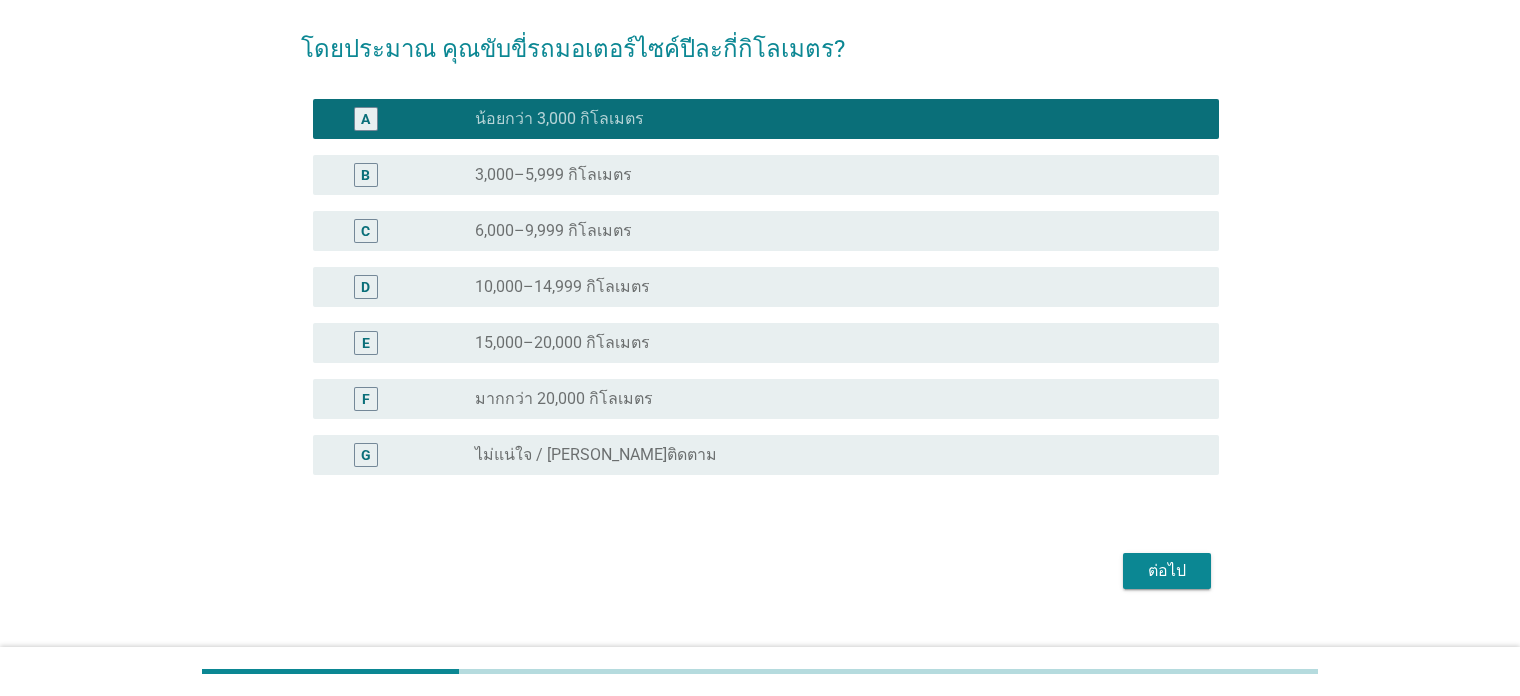 scroll, scrollTop: 182, scrollLeft: 0, axis: vertical 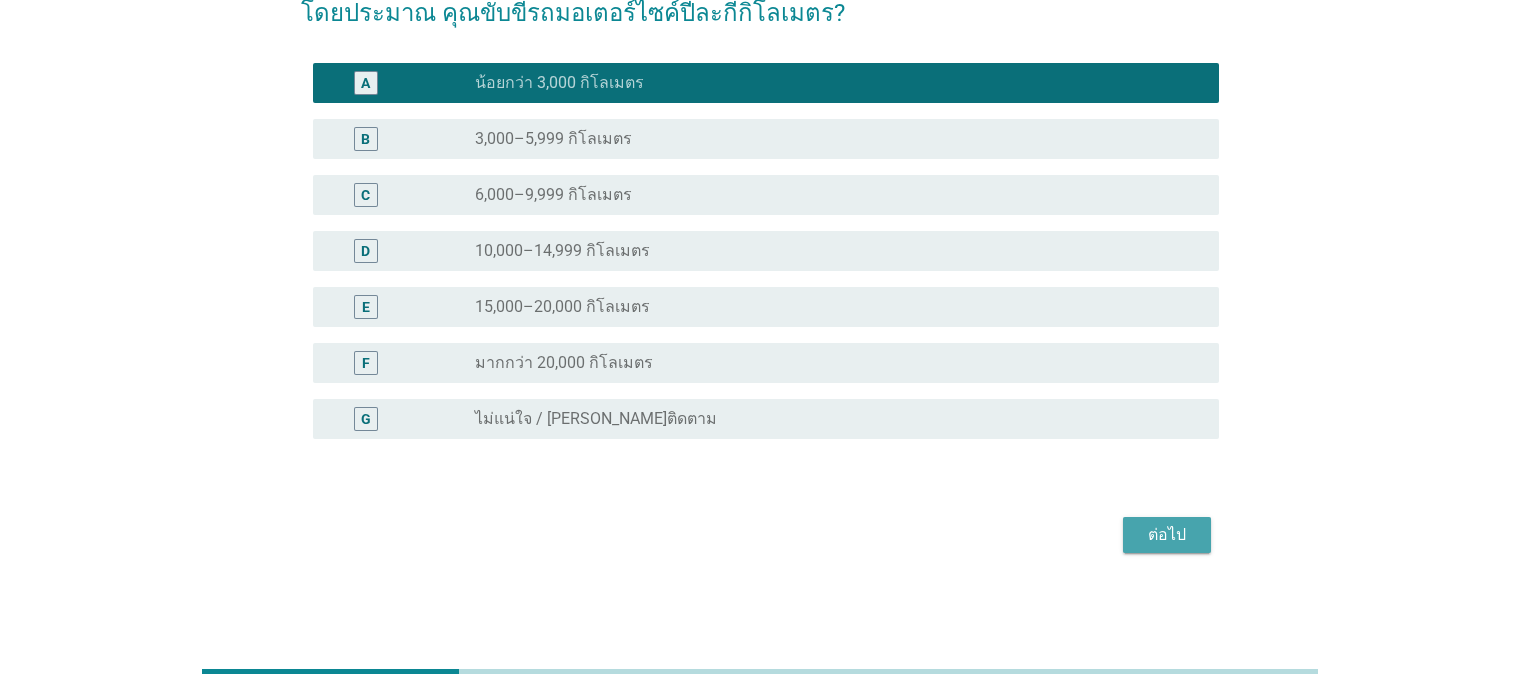 click on "ต่อไป" at bounding box center [1167, 535] 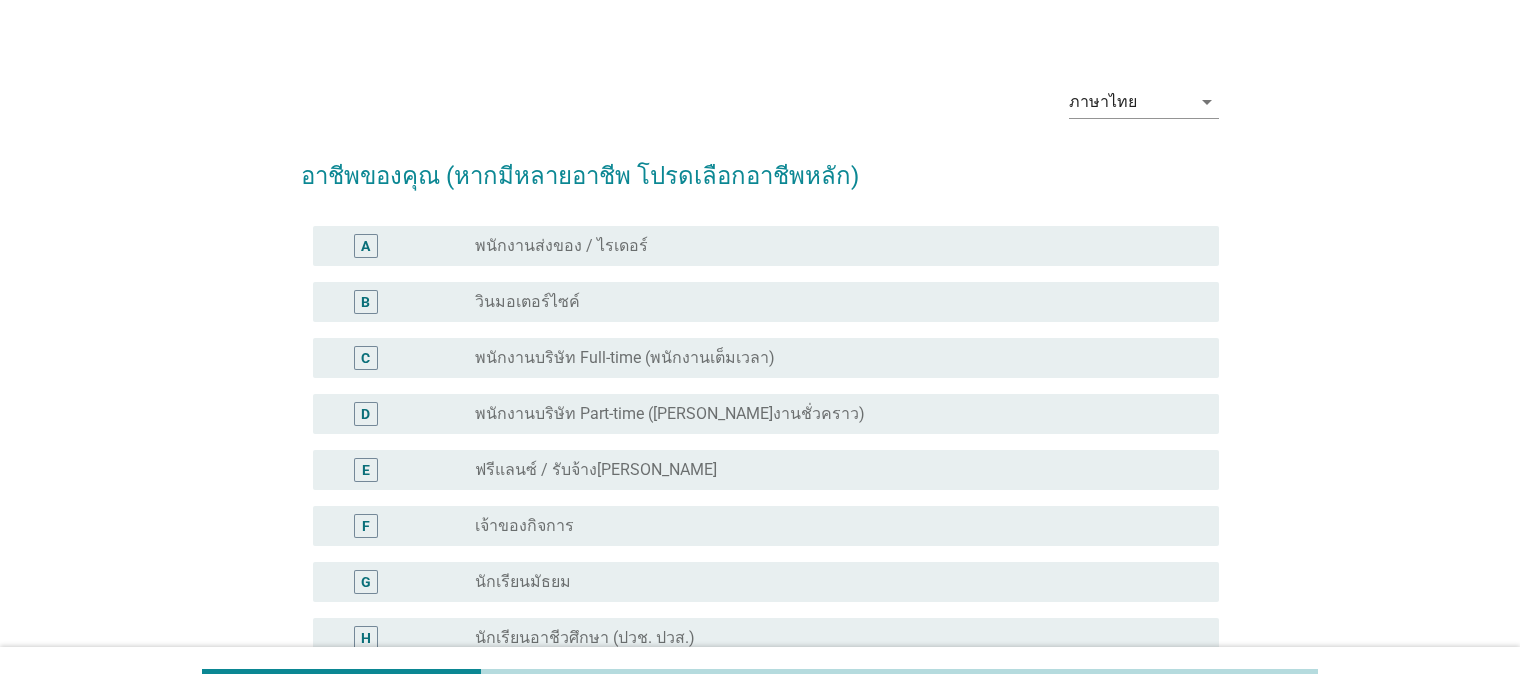 scroll, scrollTop: 0, scrollLeft: 0, axis: both 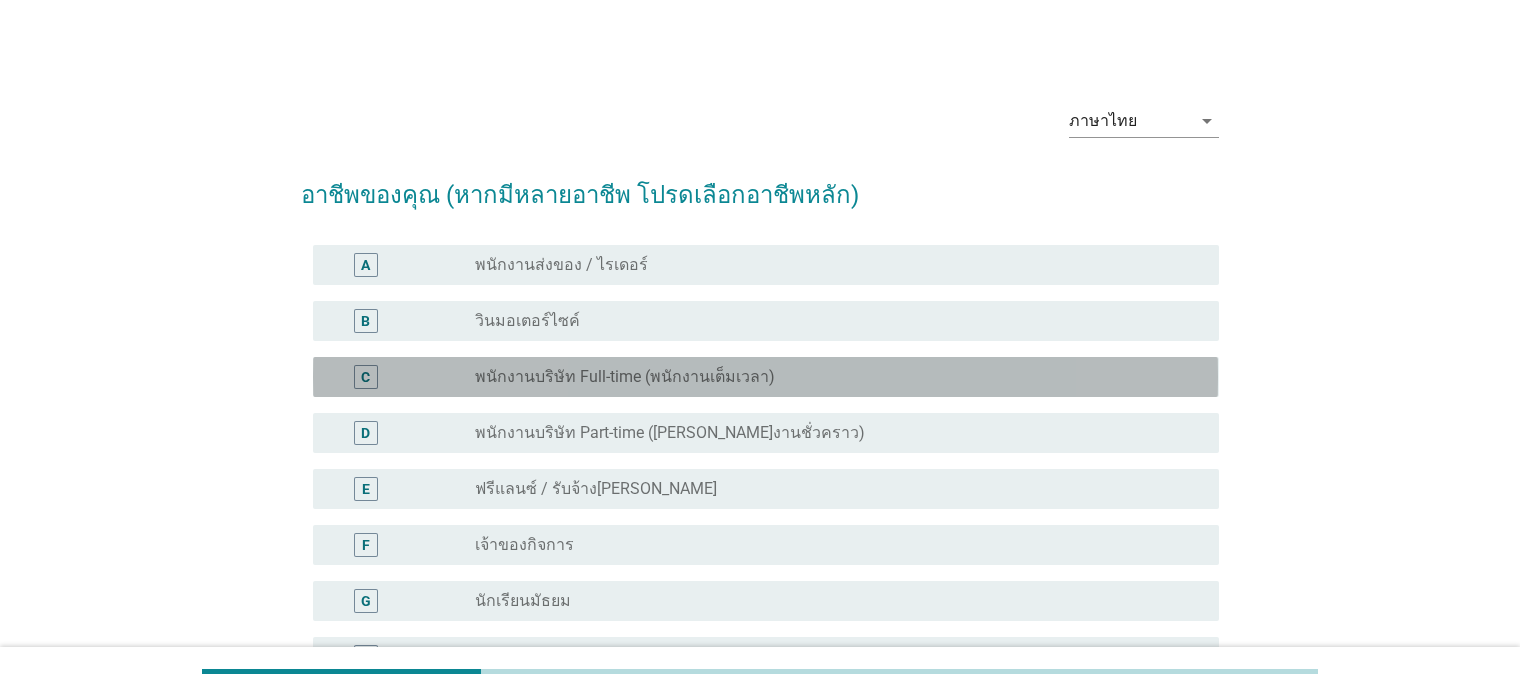click on "C     radio_button_unchecked พนักงานบริษัท Full-time (พนักงานเต็มเวลา)" at bounding box center [765, 377] 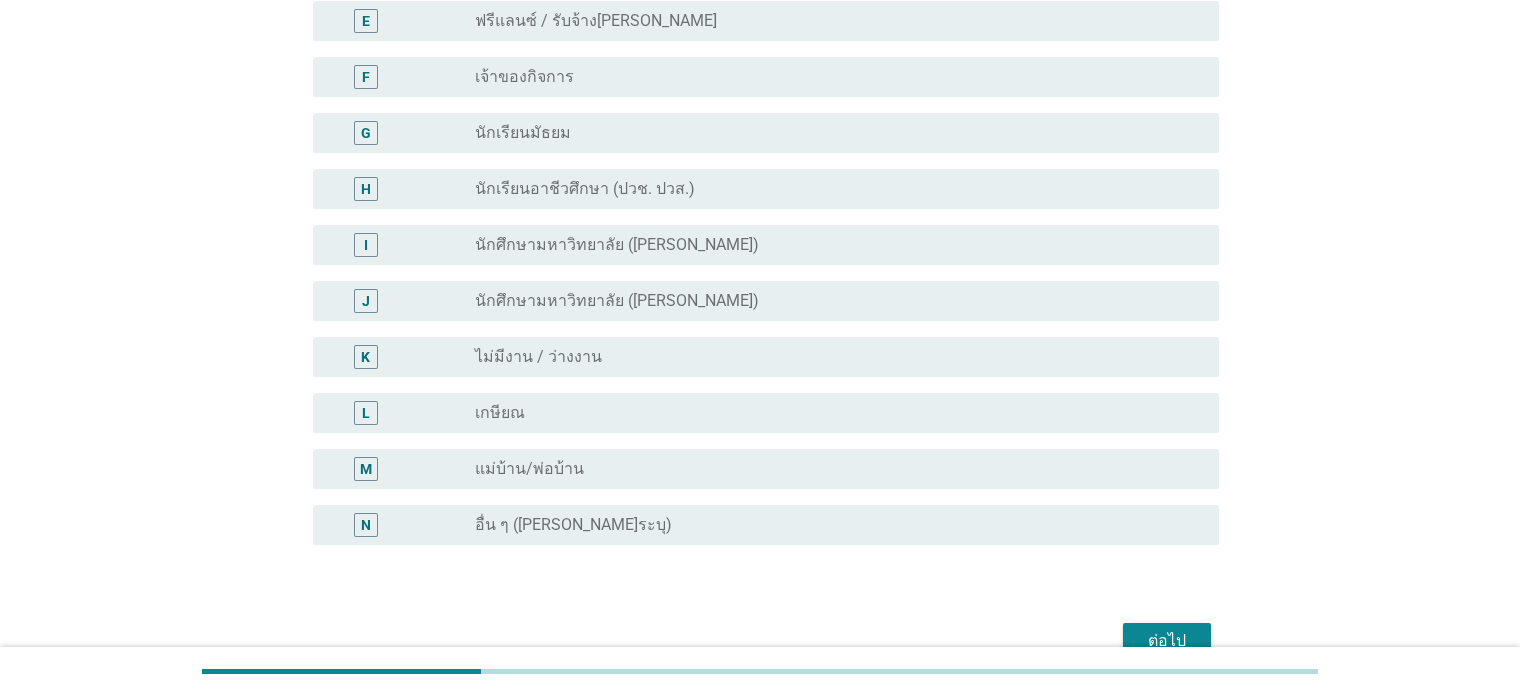 scroll, scrollTop: 574, scrollLeft: 0, axis: vertical 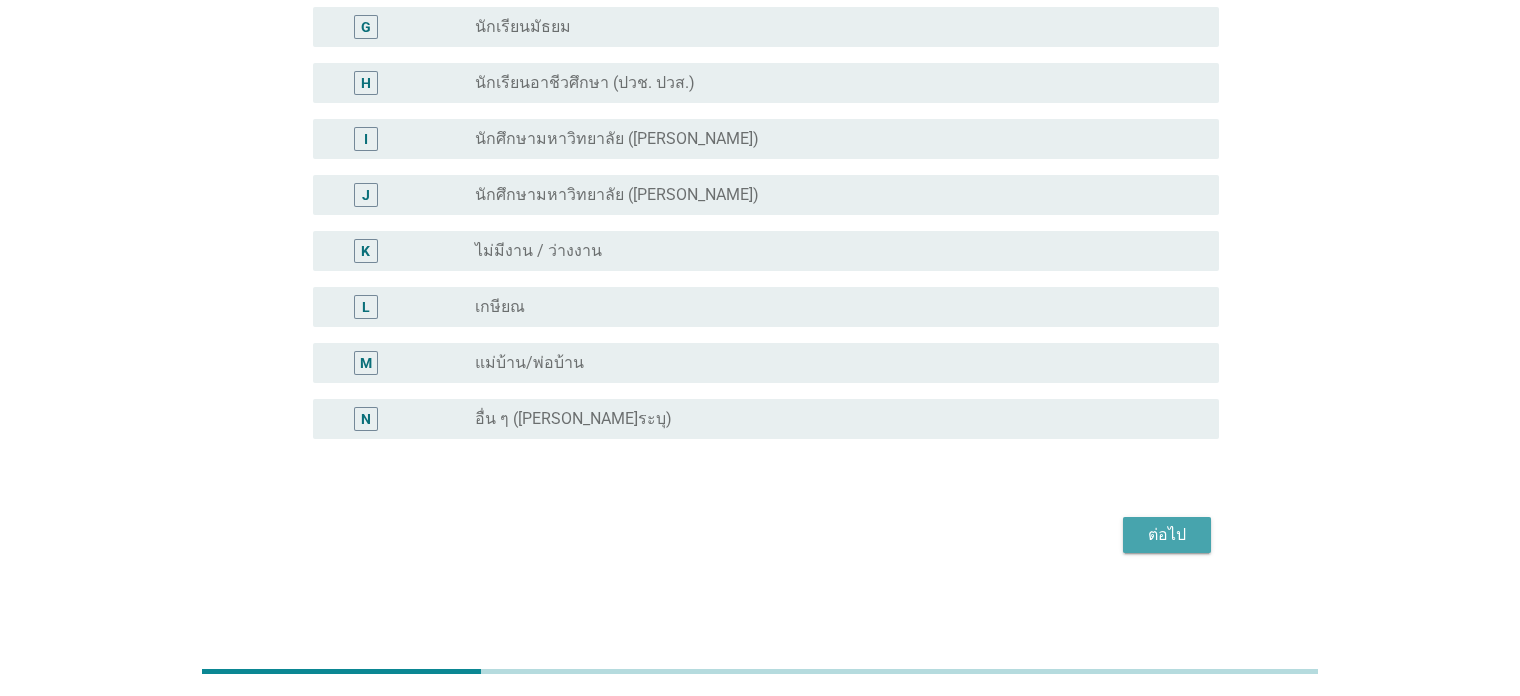 click on "ต่อไป" at bounding box center [1167, 535] 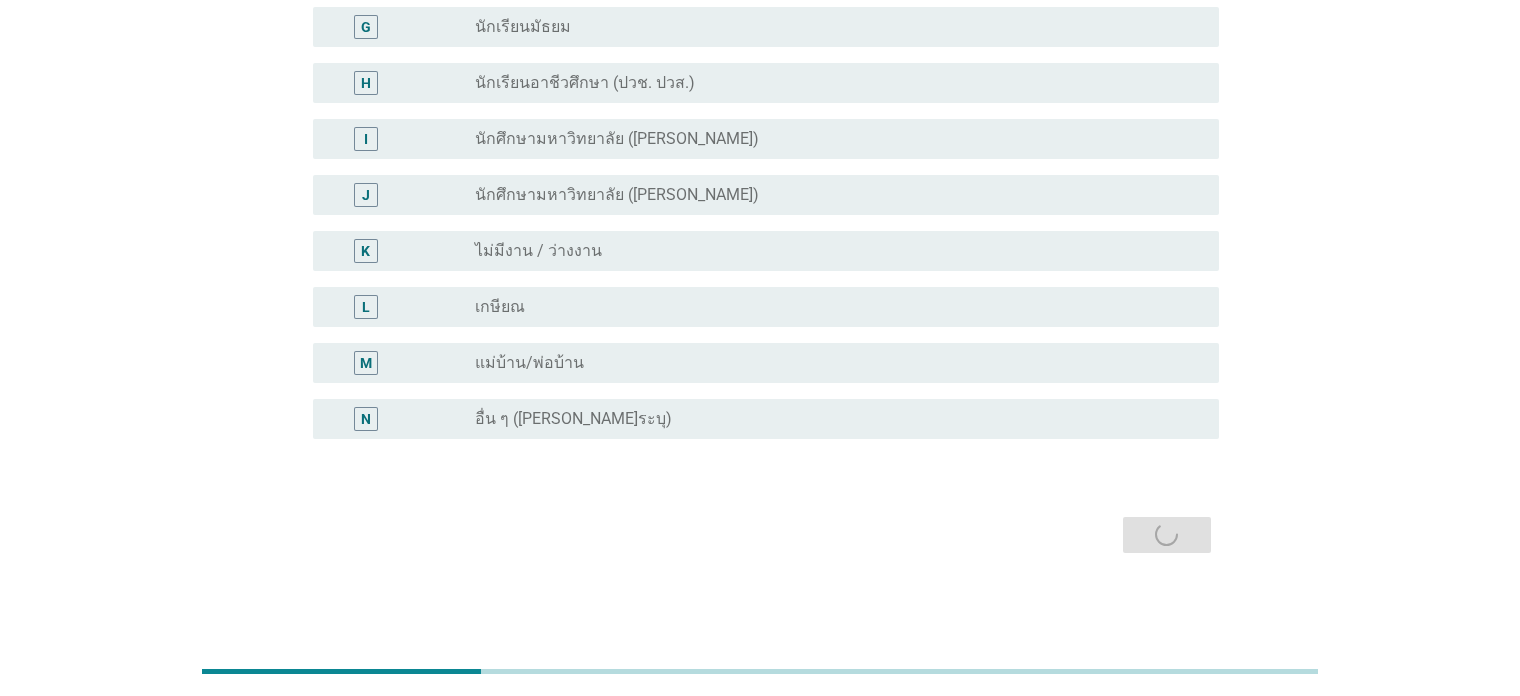 scroll, scrollTop: 0, scrollLeft: 0, axis: both 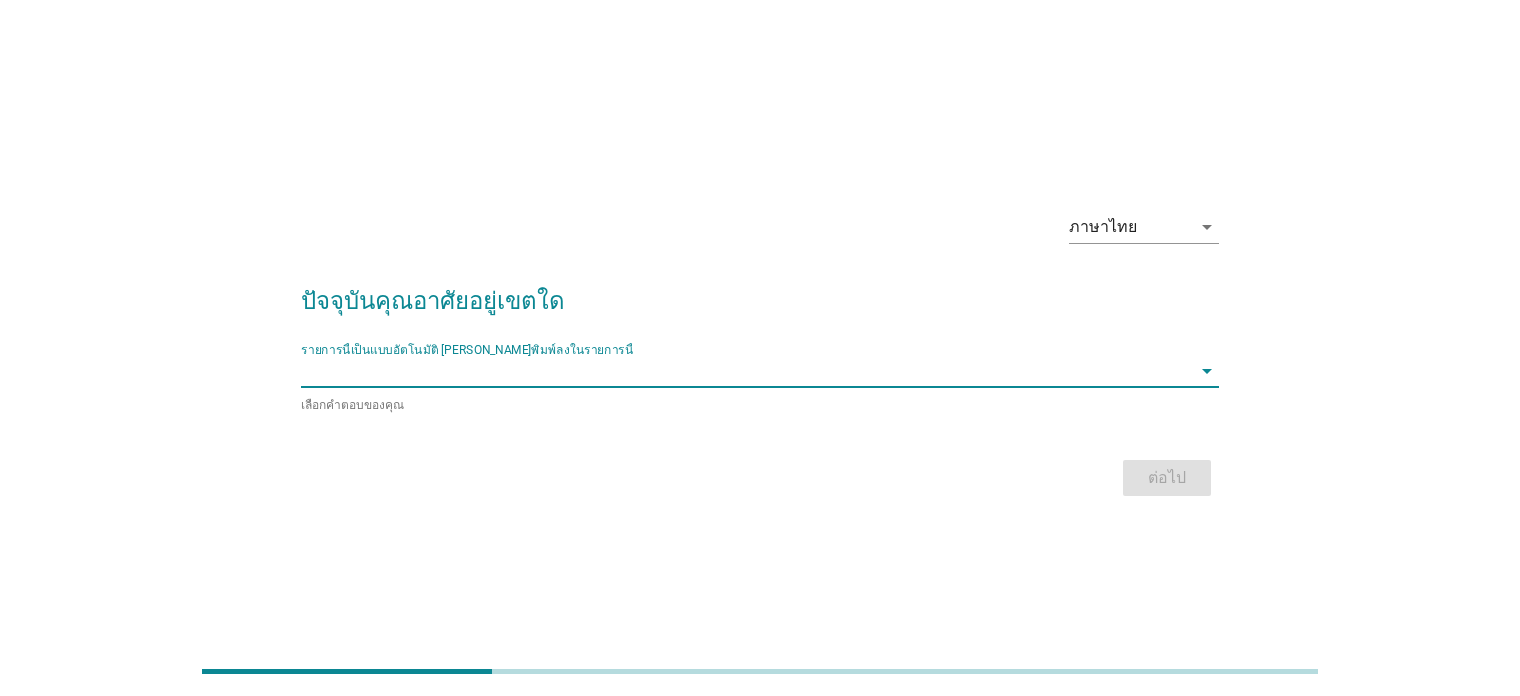 click at bounding box center [745, 371] 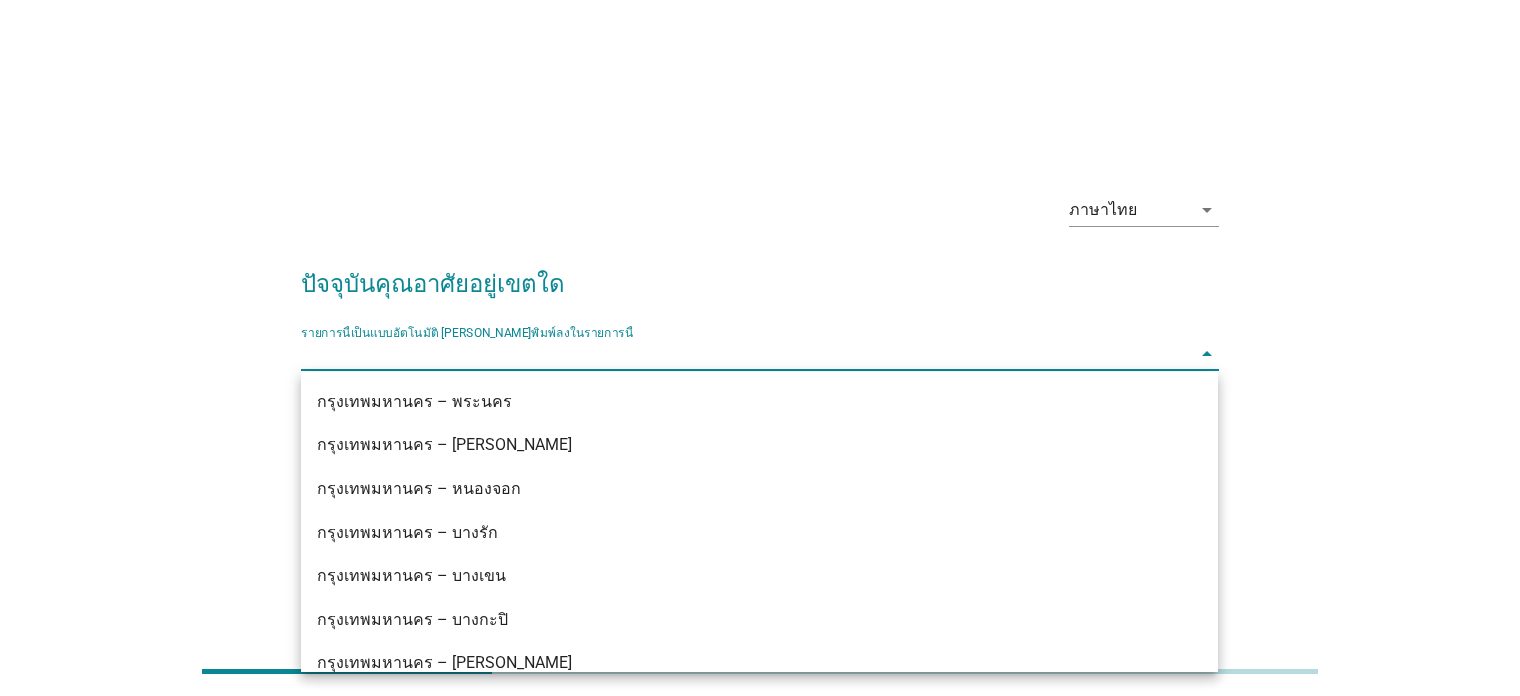 scroll, scrollTop: 48, scrollLeft: 0, axis: vertical 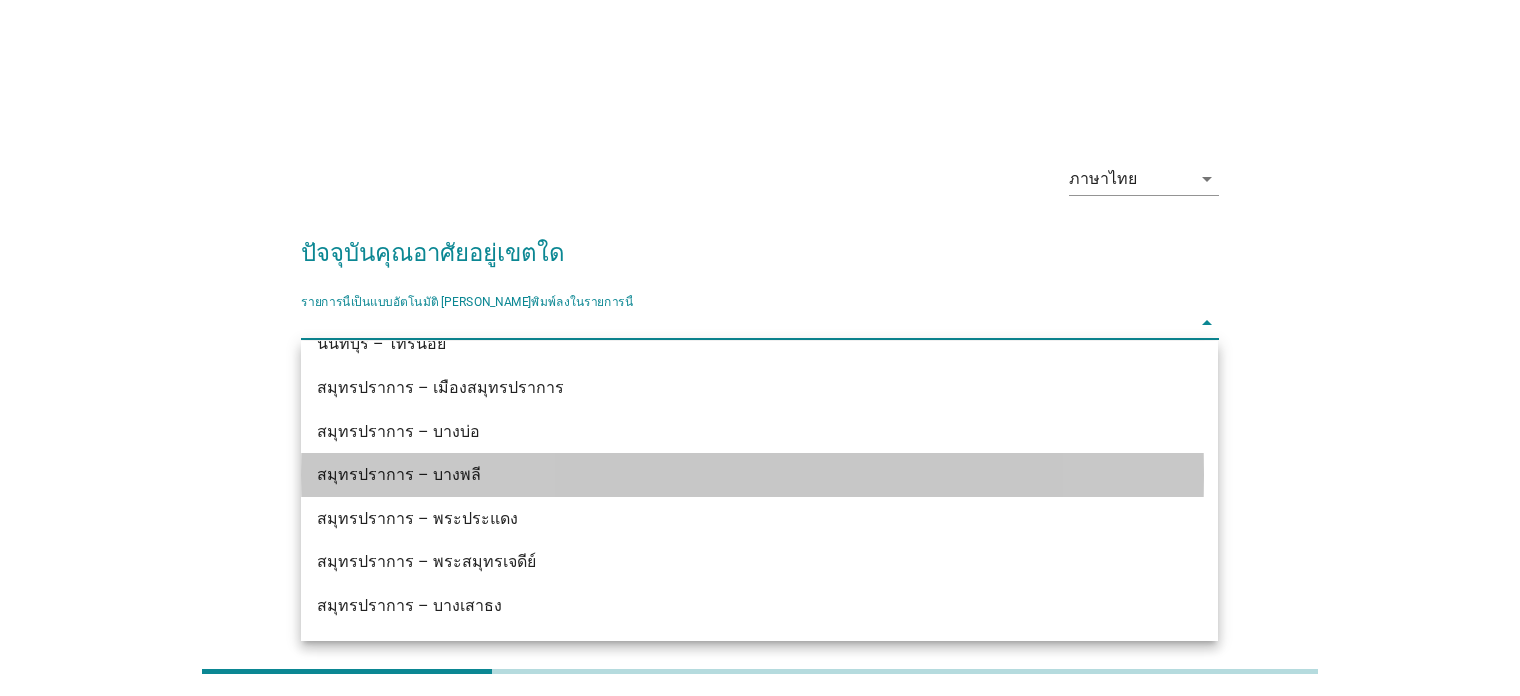 click on "สมุทรปราการ – บางพลี" at bounding box center (722, 475) 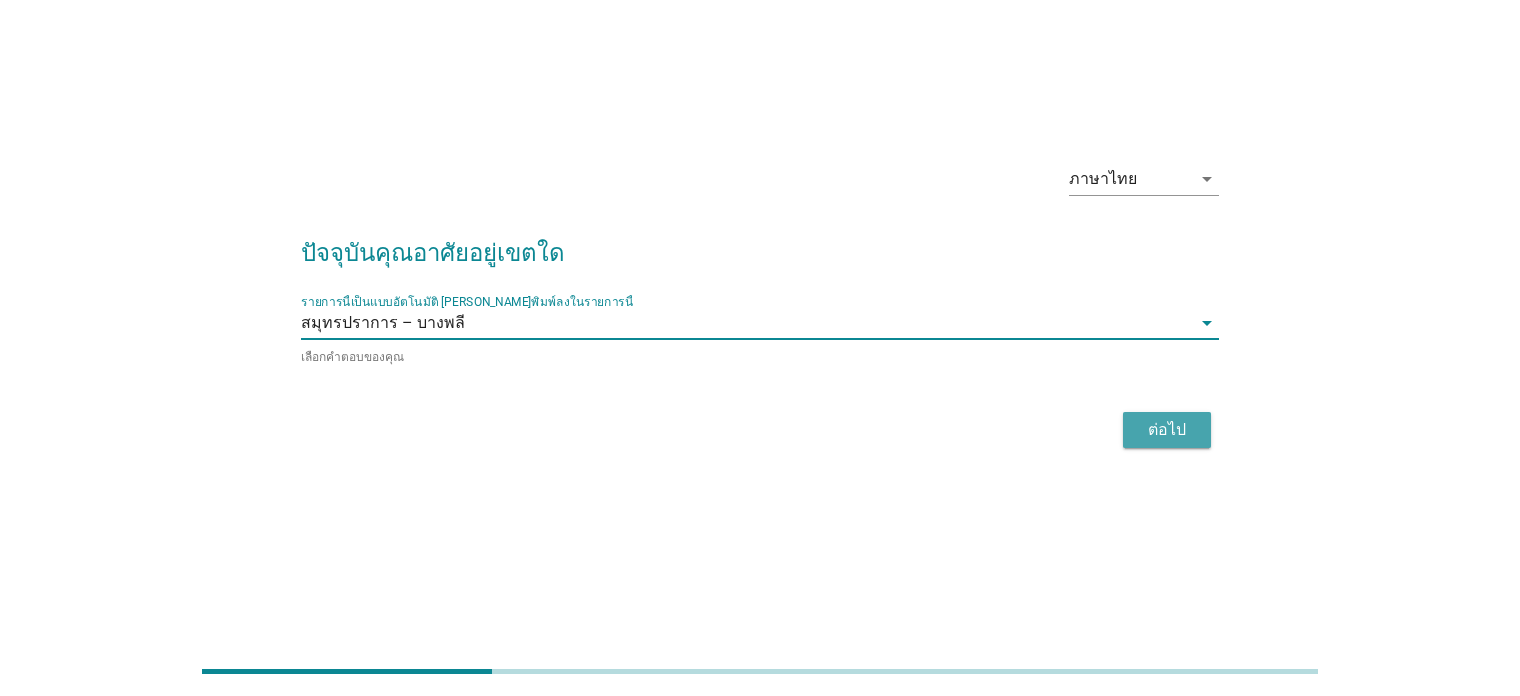 click on "ต่อไป" at bounding box center [1167, 430] 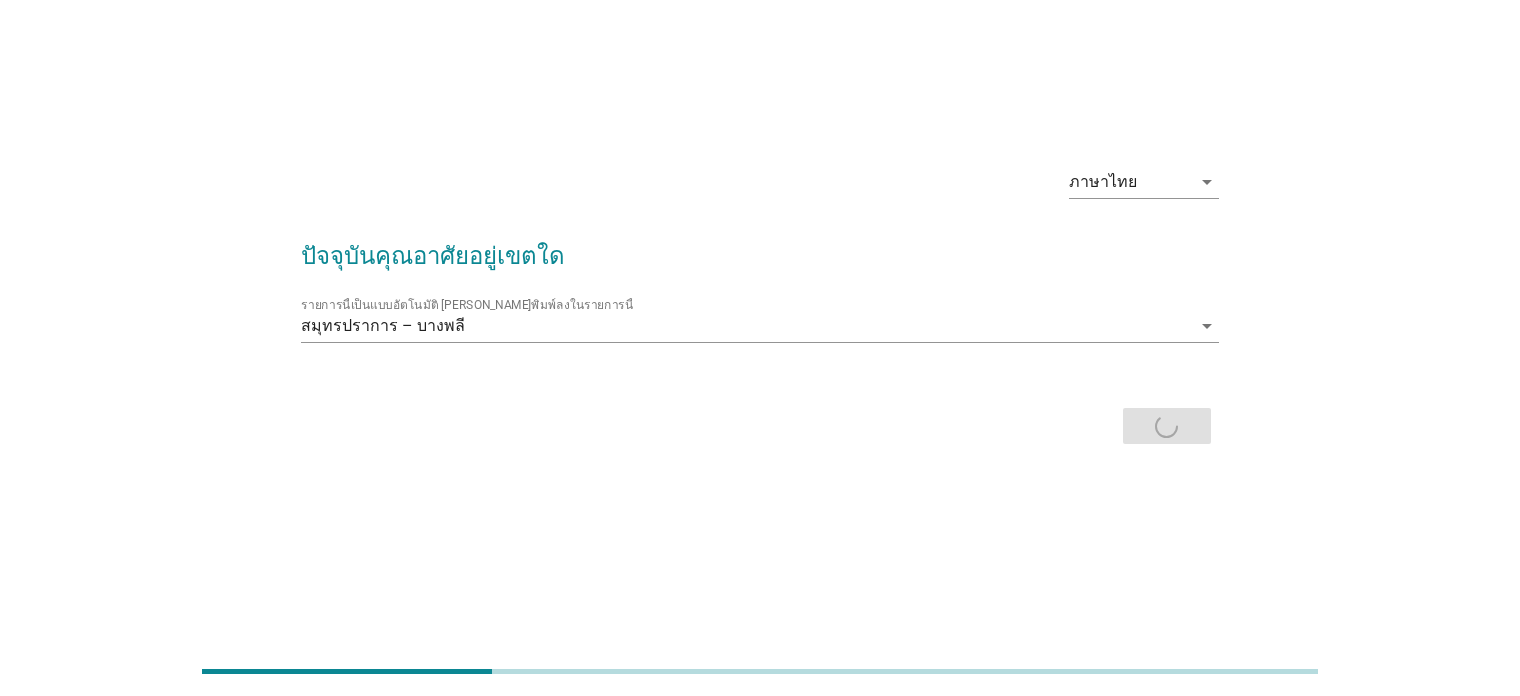 scroll, scrollTop: 0, scrollLeft: 0, axis: both 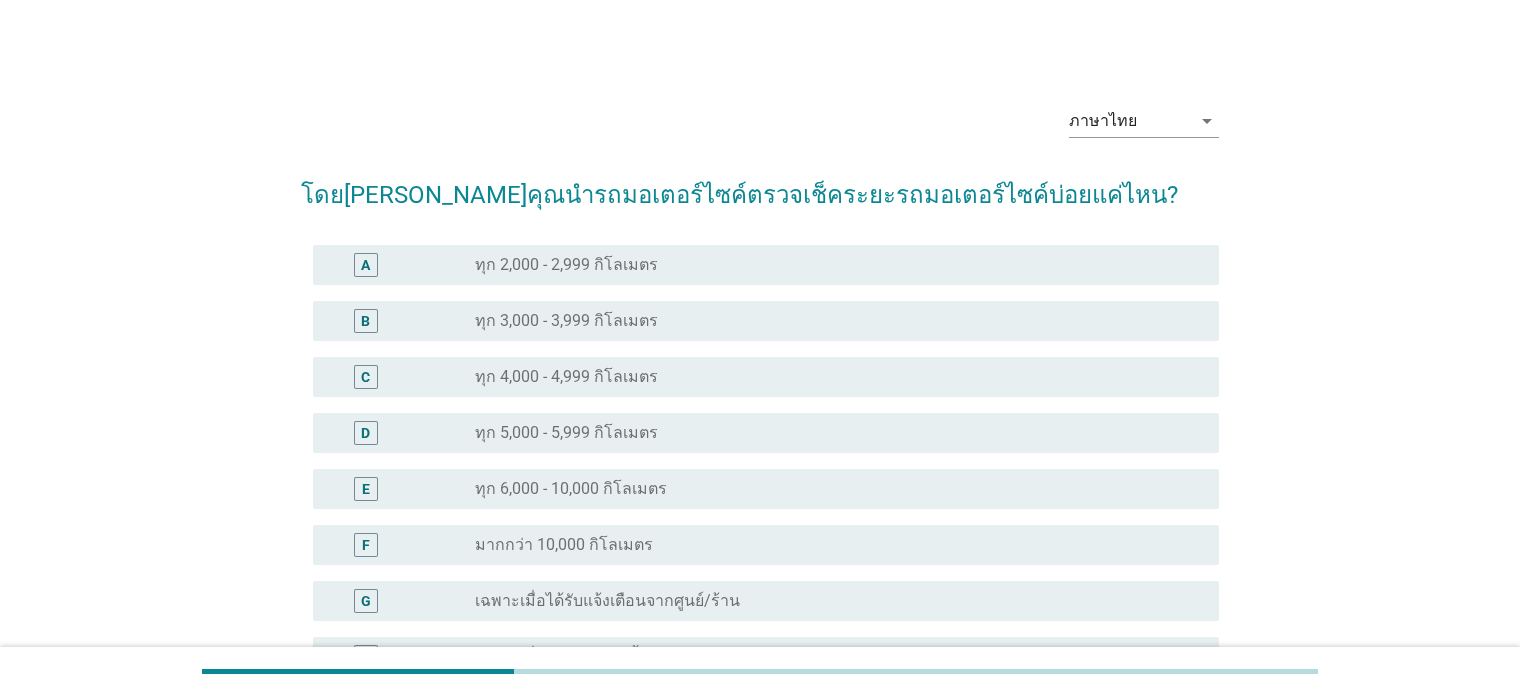 click on "ทุก 2,000 - 2,999 กิโลเมตร" at bounding box center [566, 265] 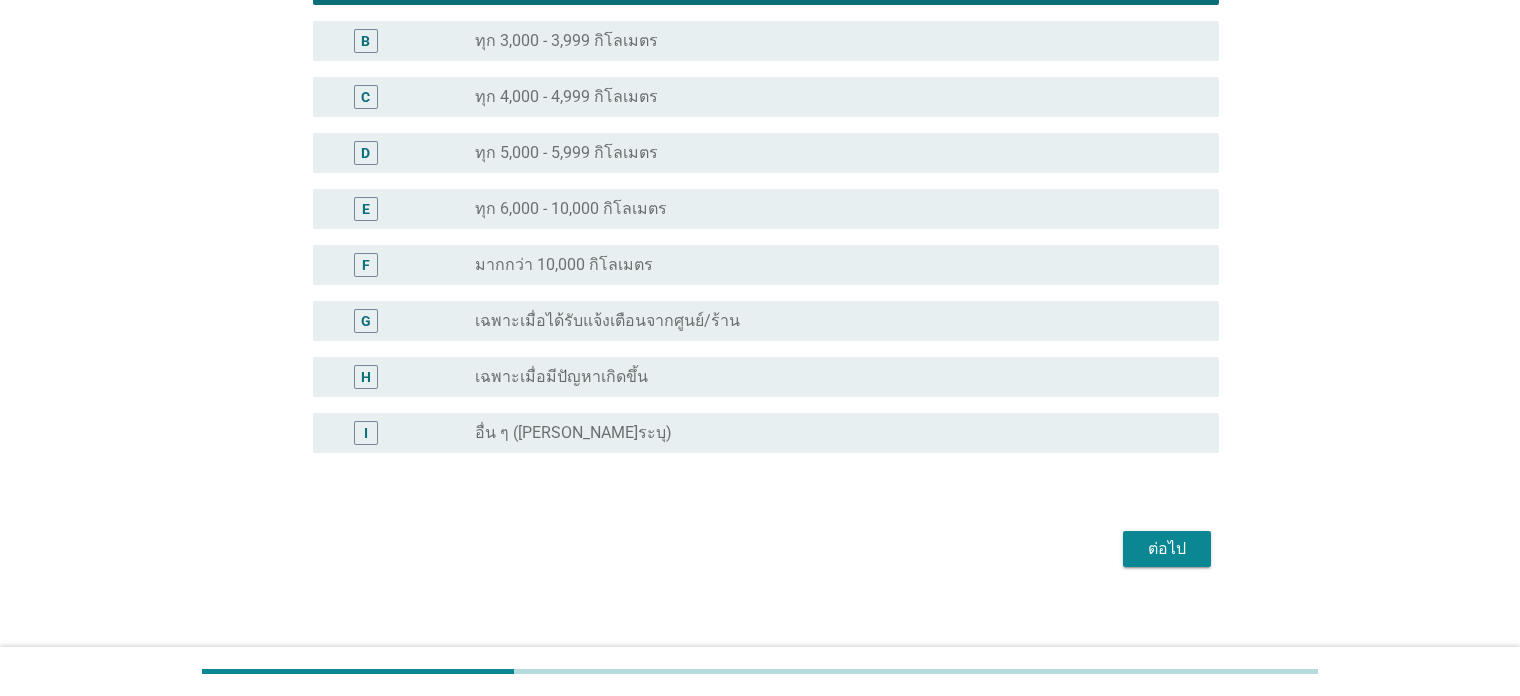 scroll, scrollTop: 294, scrollLeft: 0, axis: vertical 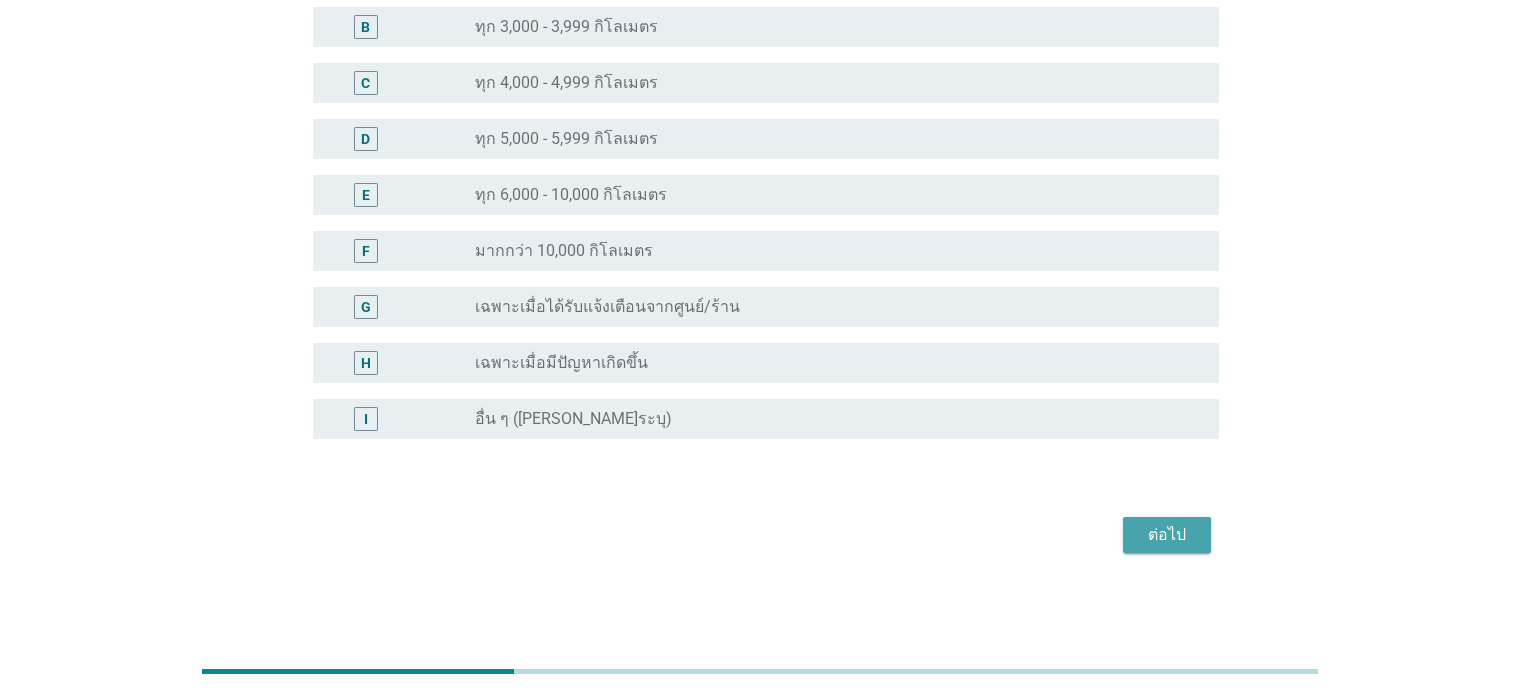 click on "ต่อไป" at bounding box center [1167, 535] 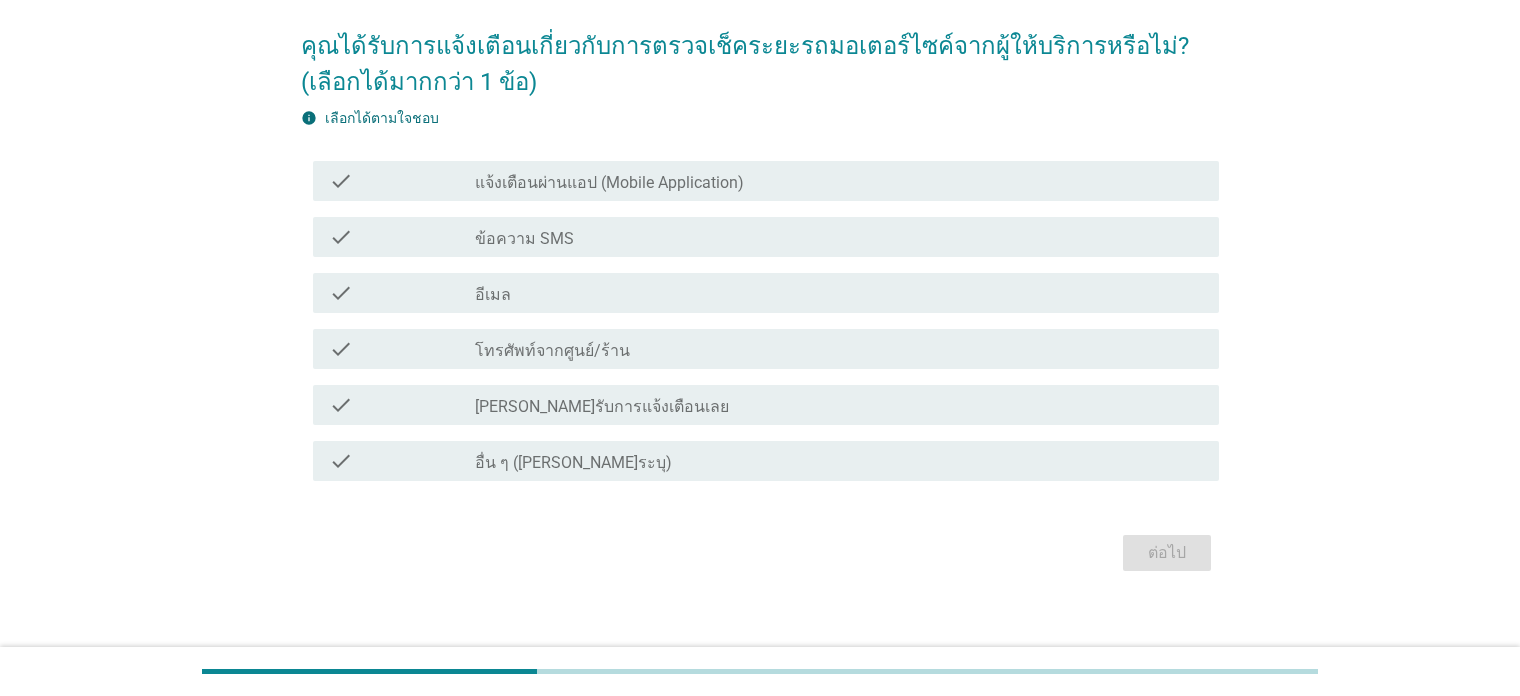 scroll, scrollTop: 167, scrollLeft: 0, axis: vertical 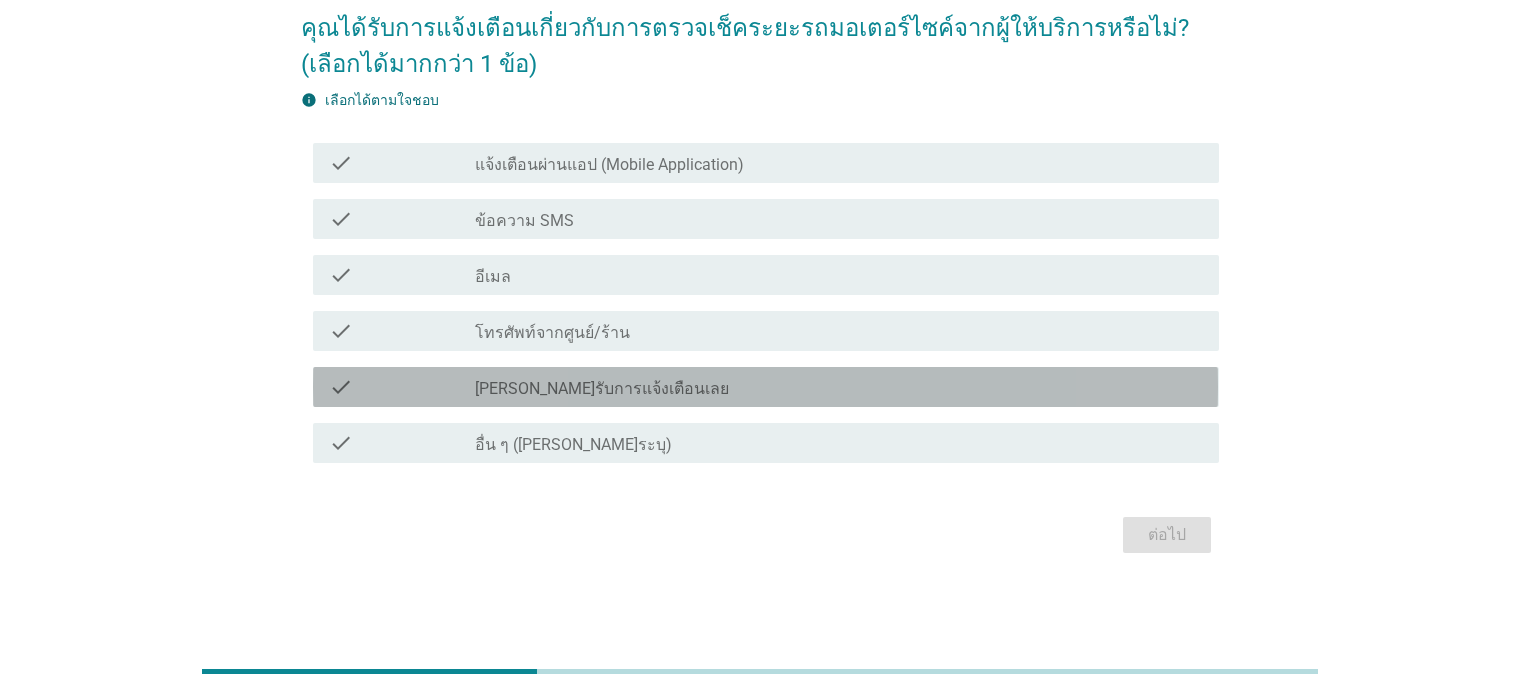 click on "[PERSON_NAME]รับการแจ้งเตือนเลย" at bounding box center (602, 389) 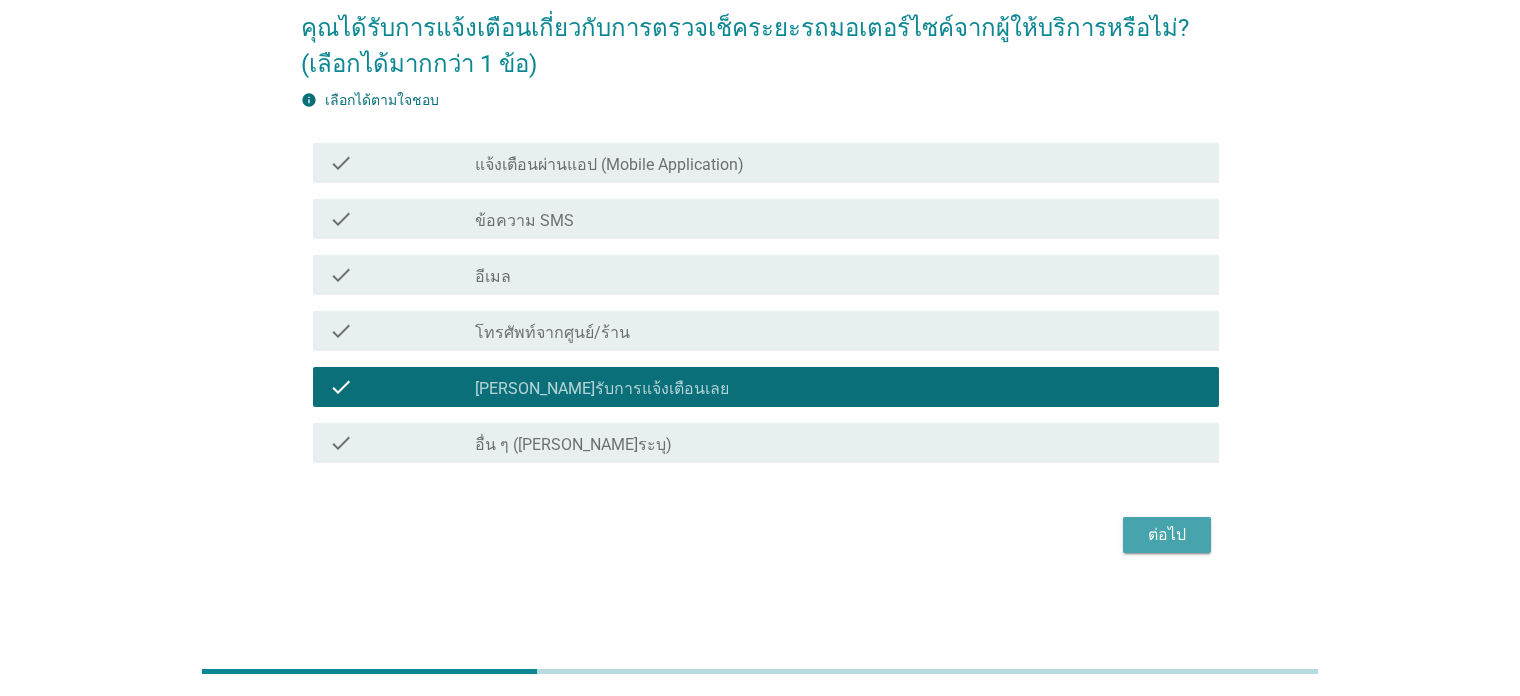 click on "ต่อไป" at bounding box center (1167, 535) 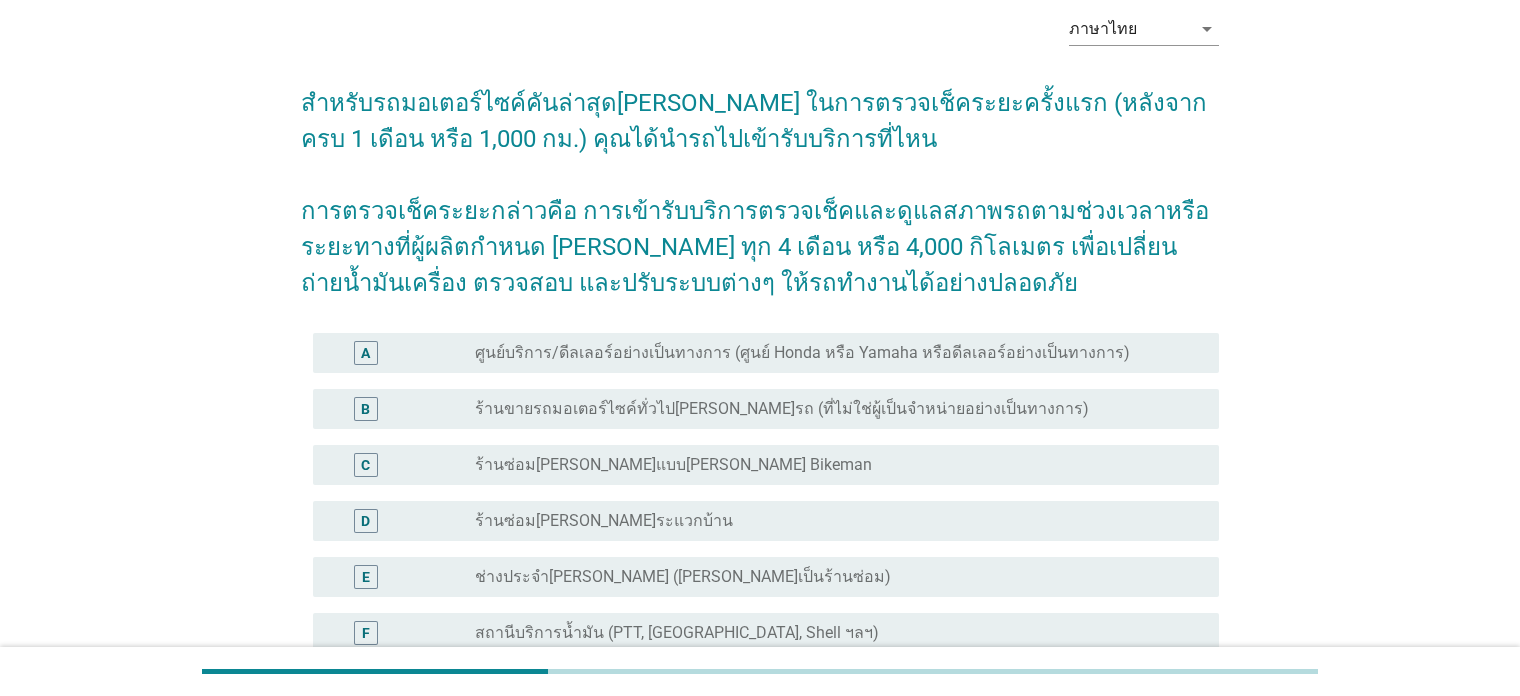 scroll, scrollTop: 100, scrollLeft: 0, axis: vertical 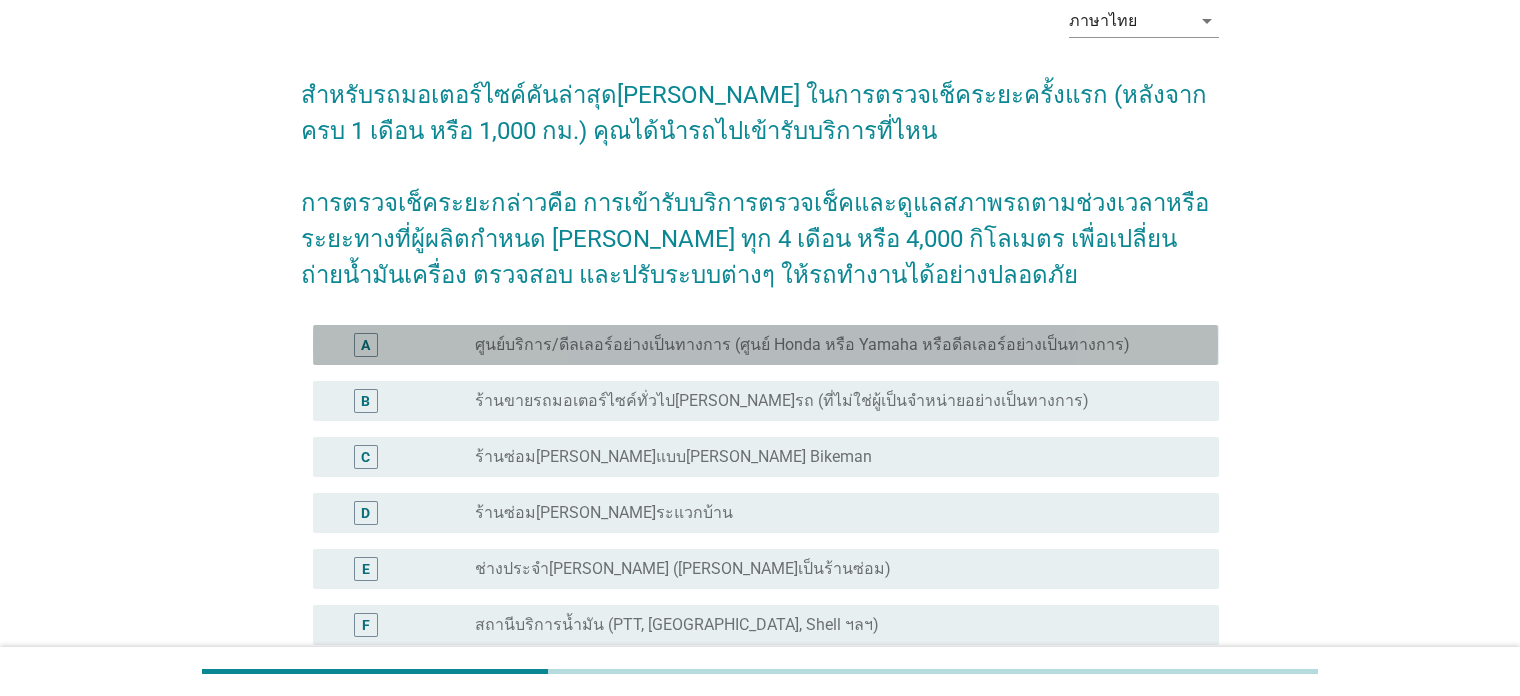 click on "ศูนย์บริการ/ดีลเลอร์อย่างเป็นทางการ (ศูนย์ Honda หรือ Yamaha หรือดีลเลอร์อย่างเป็นทางการ)" at bounding box center [802, 345] 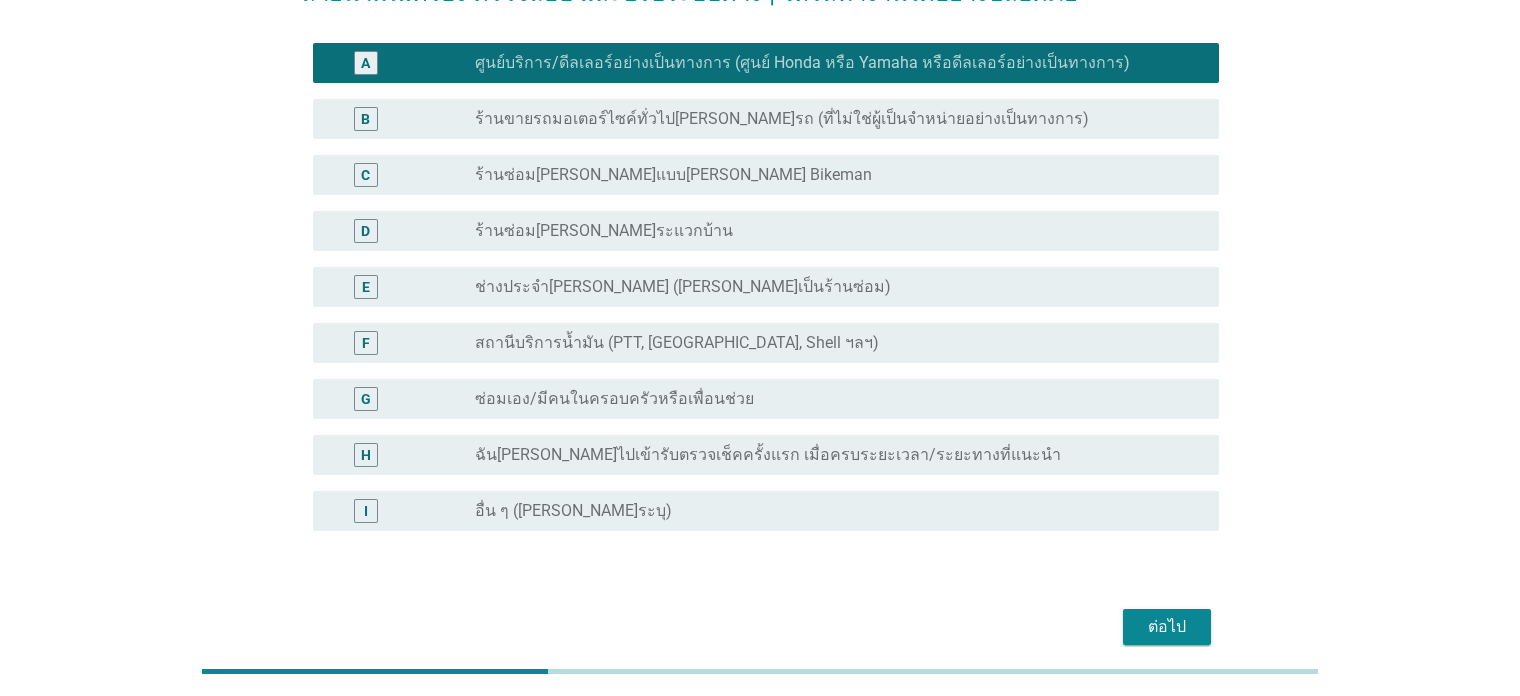 scroll, scrollTop: 374, scrollLeft: 0, axis: vertical 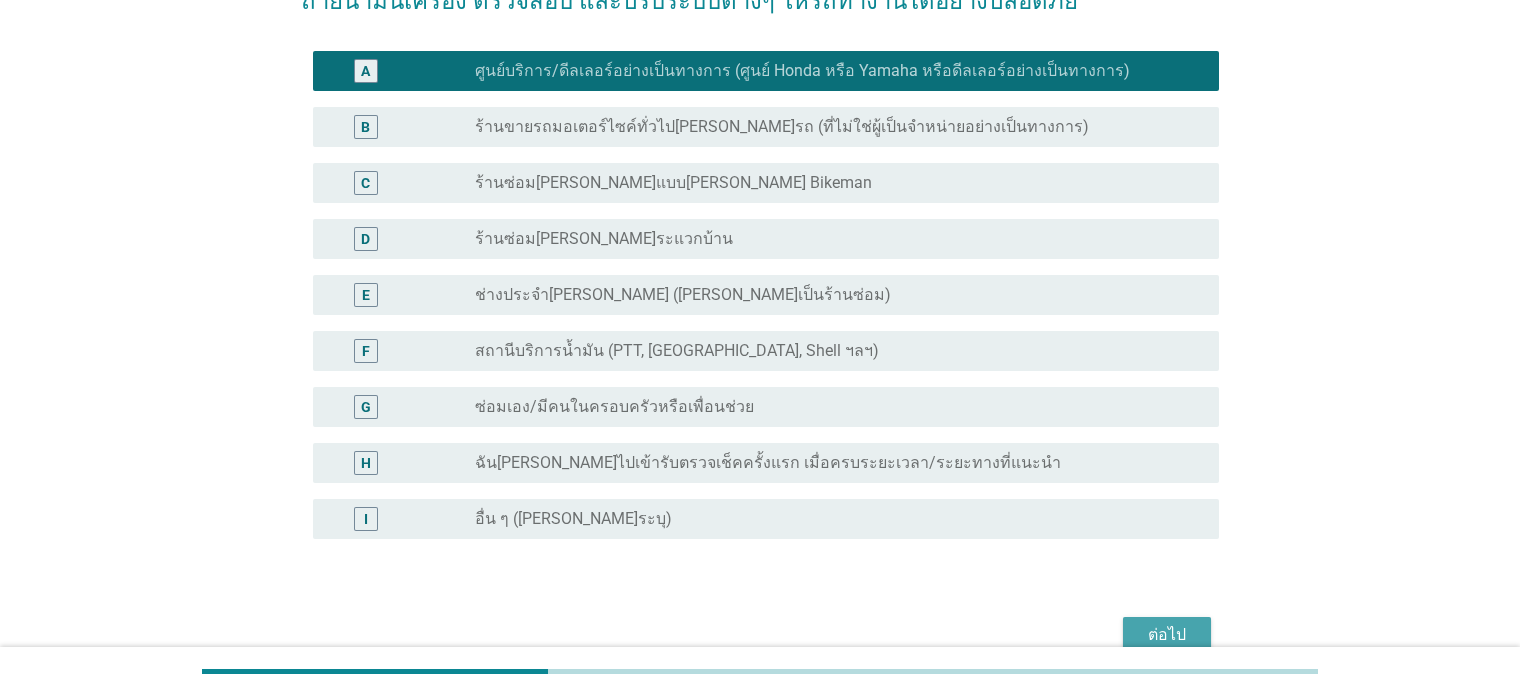 click on "ต่อไป" at bounding box center [1167, 635] 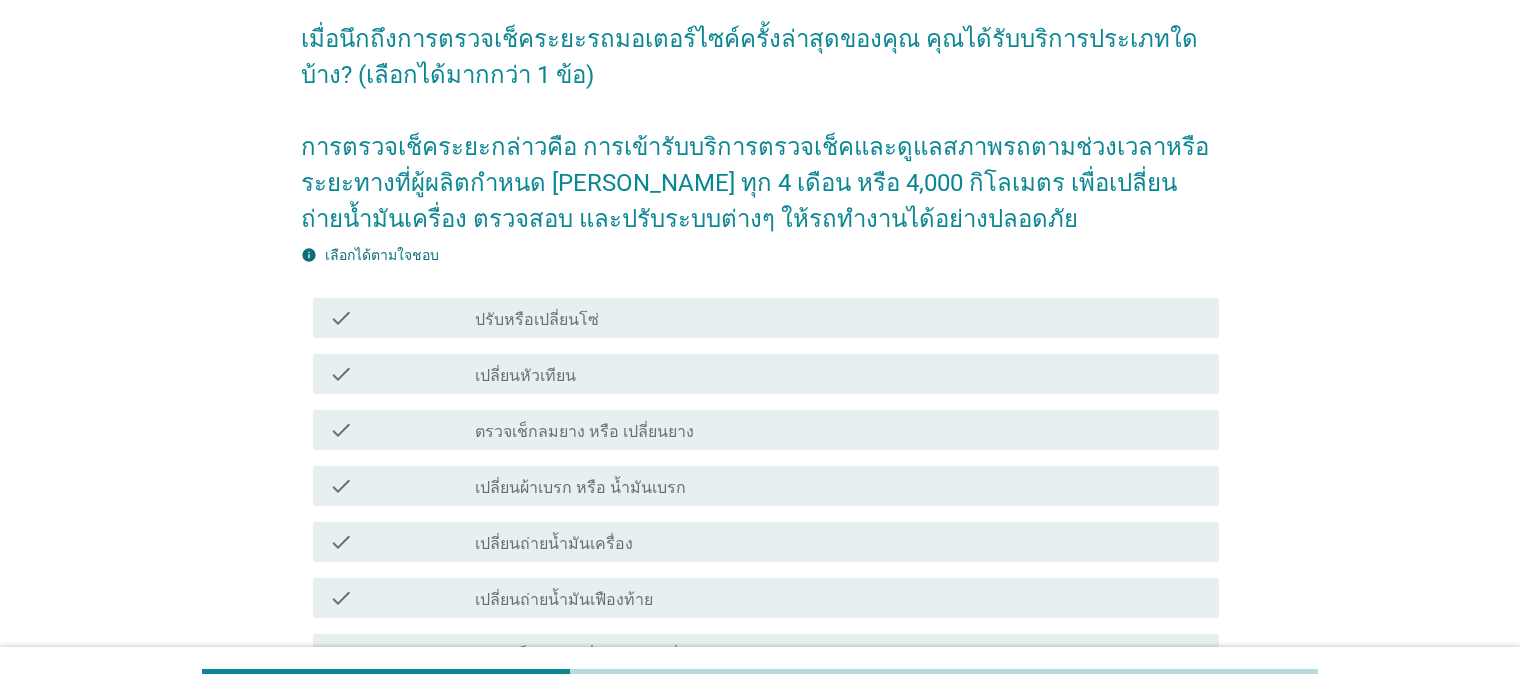 scroll, scrollTop: 400, scrollLeft: 0, axis: vertical 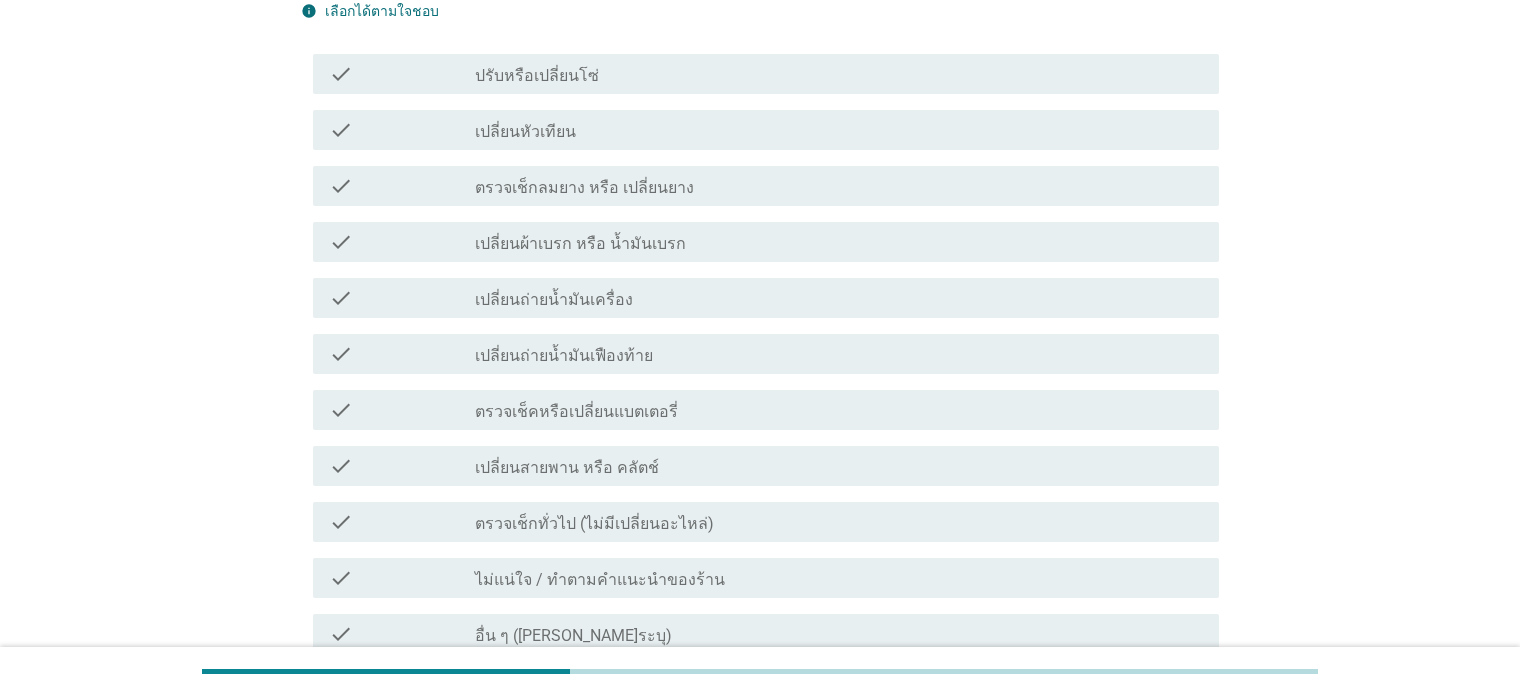click on "เปลี่ยนถ่ายน้ำมันเครื่อง" at bounding box center (554, 300) 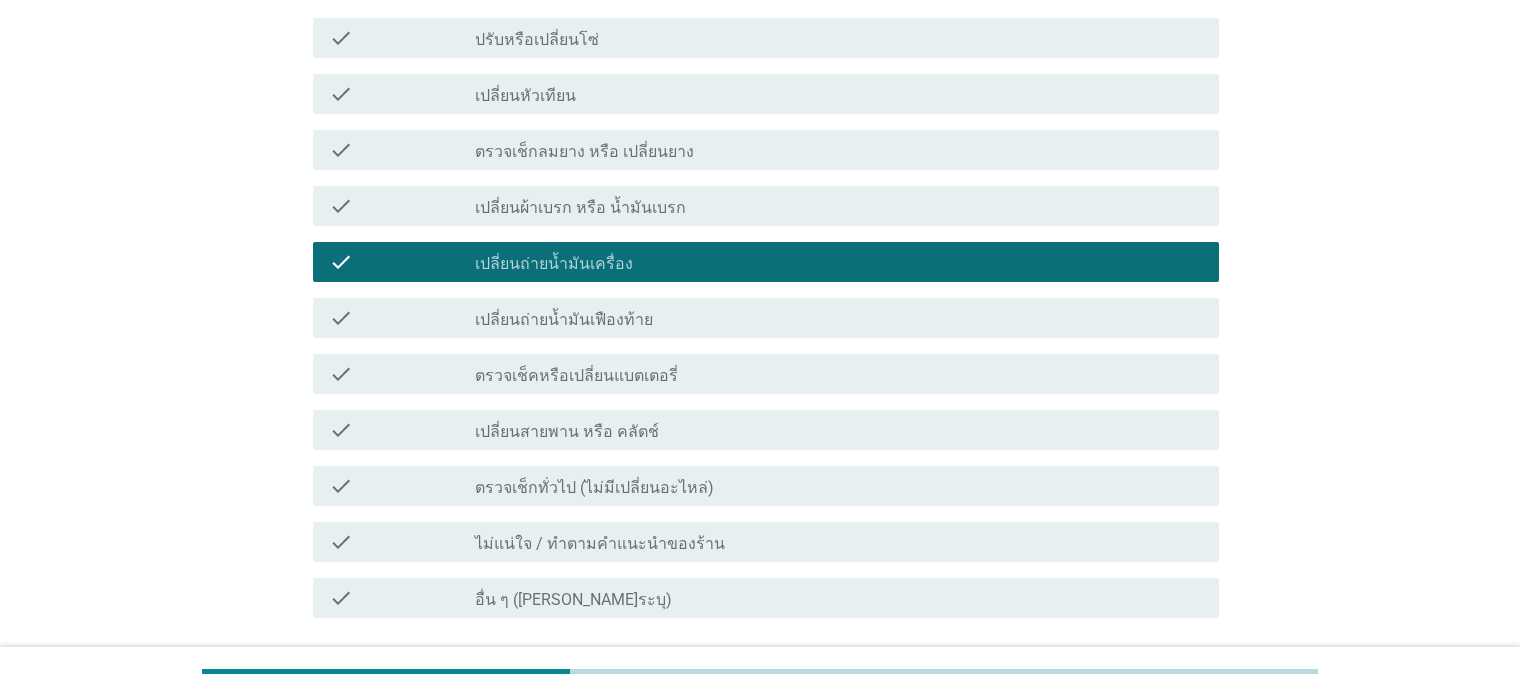 scroll, scrollTop: 500, scrollLeft: 0, axis: vertical 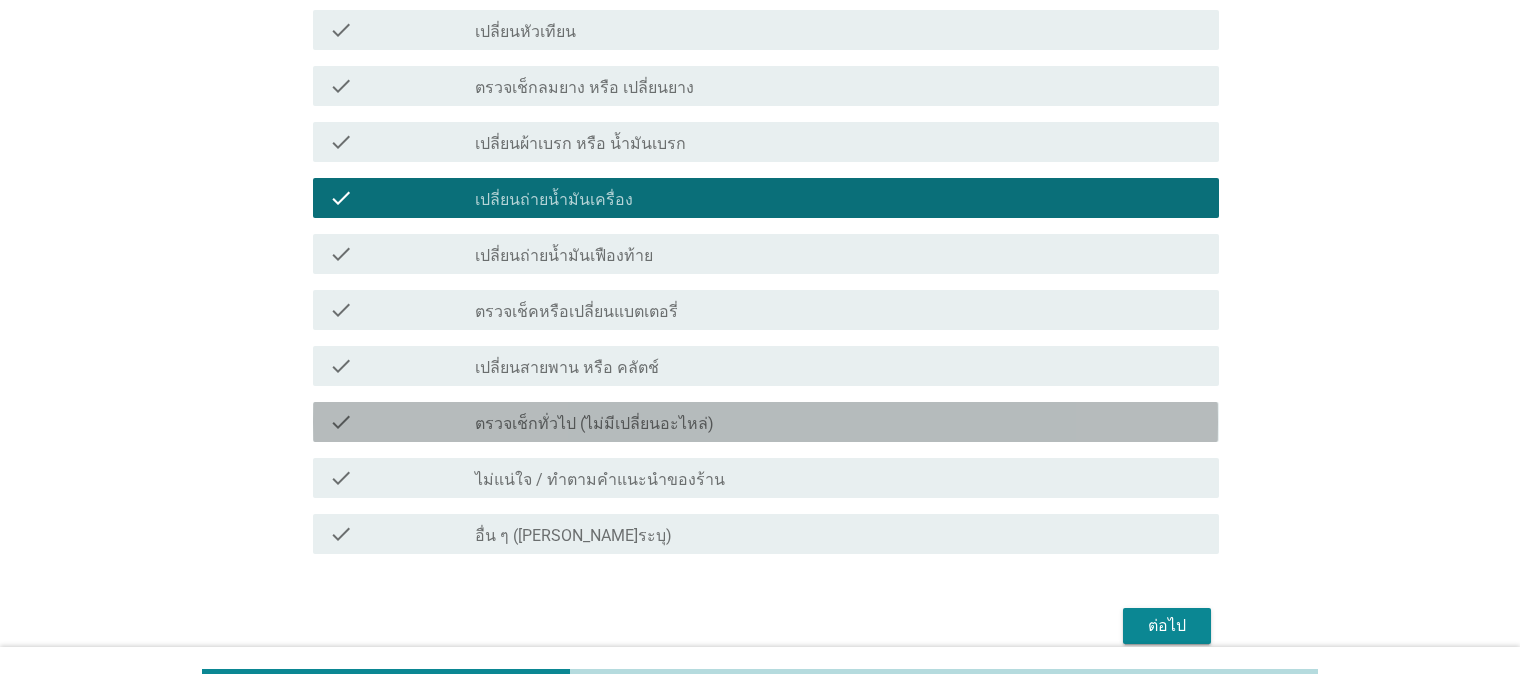 click on "ตรวจเช็กทั่วไป (ไม่มีเปลี่ยนอะไหล่)" at bounding box center [594, 424] 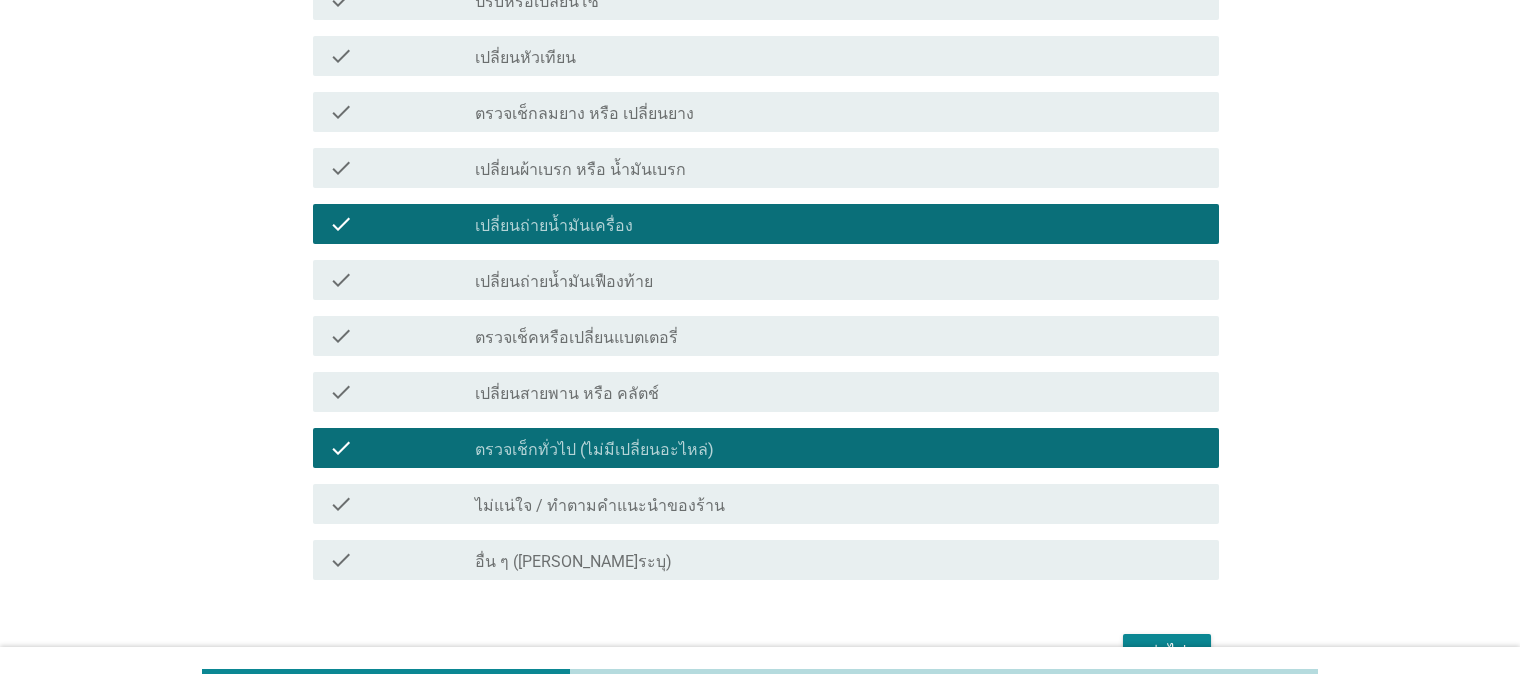 scroll, scrollTop: 400, scrollLeft: 0, axis: vertical 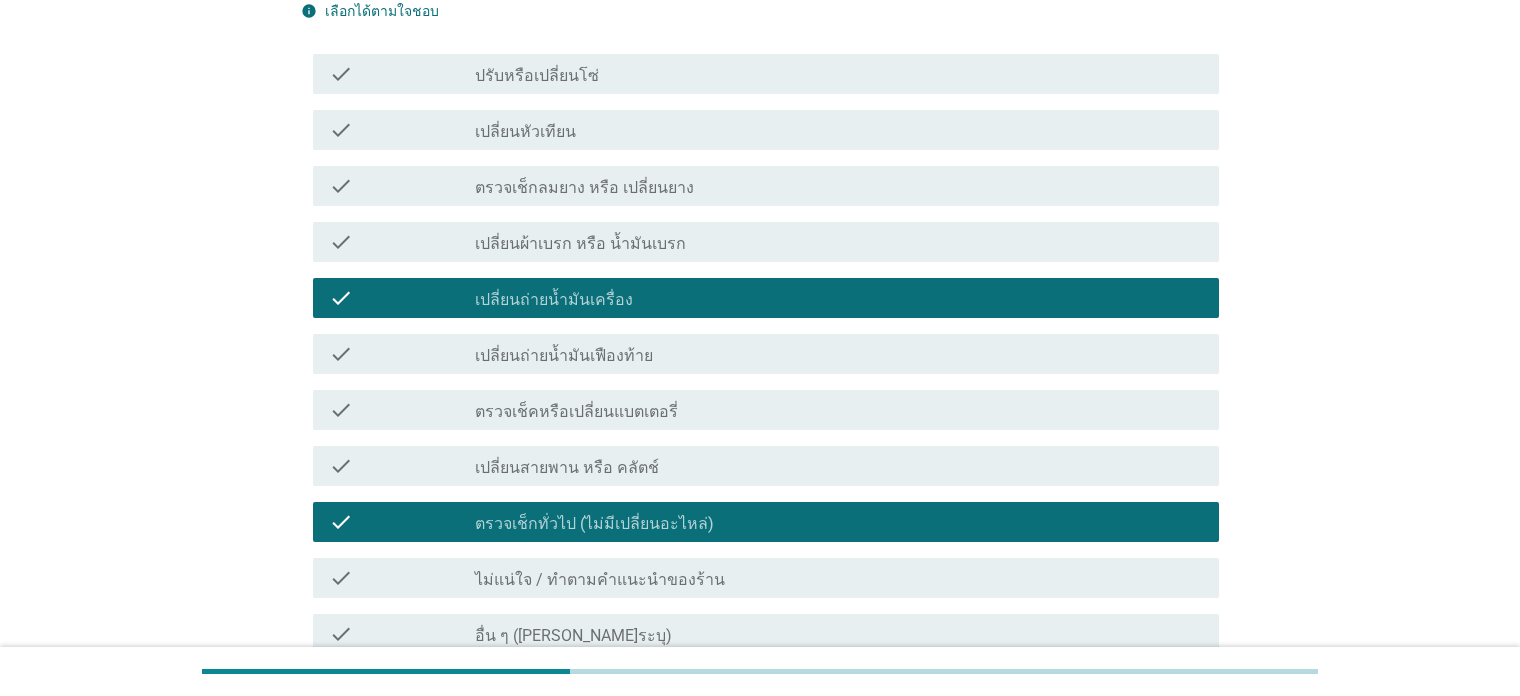 click on "ตรวจเช็กลมยาง หรือ เปลี่ยนยาง" at bounding box center [584, 188] 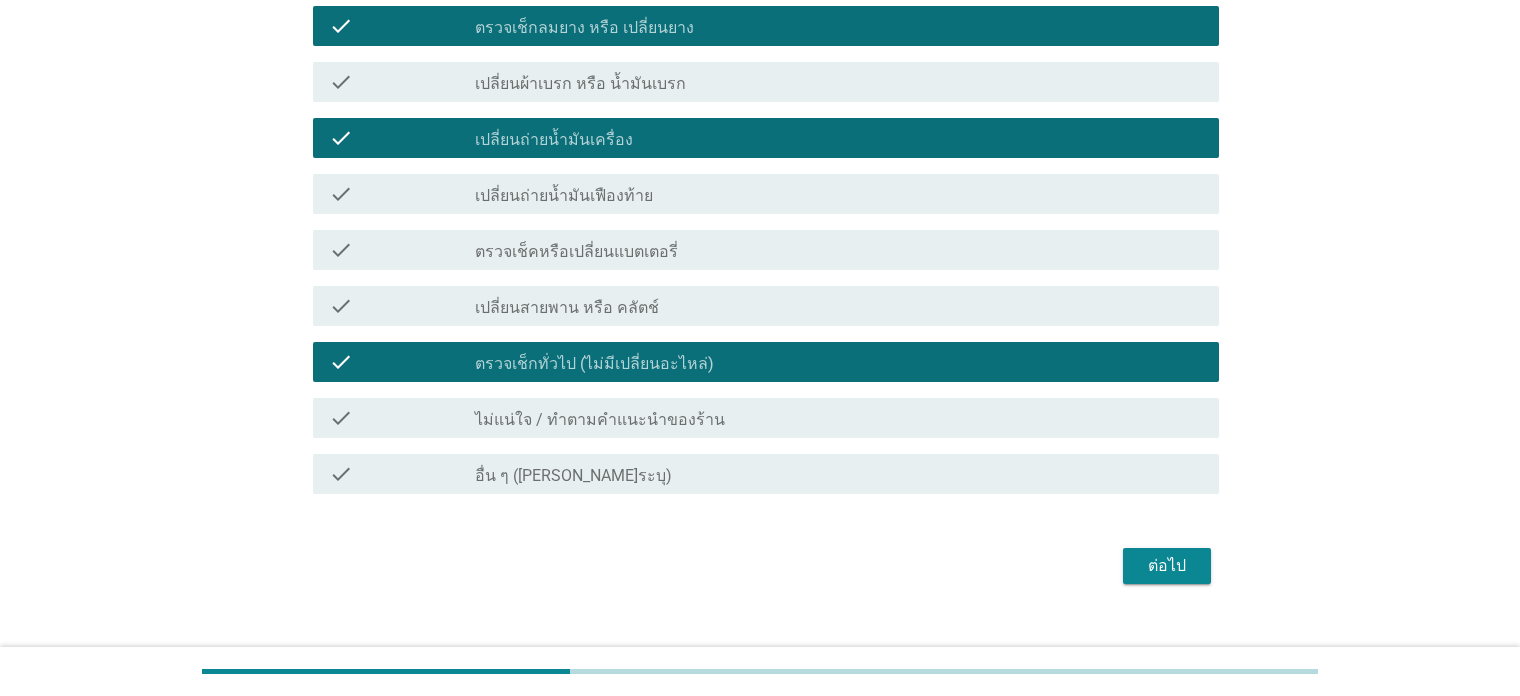 scroll, scrollTop: 591, scrollLeft: 0, axis: vertical 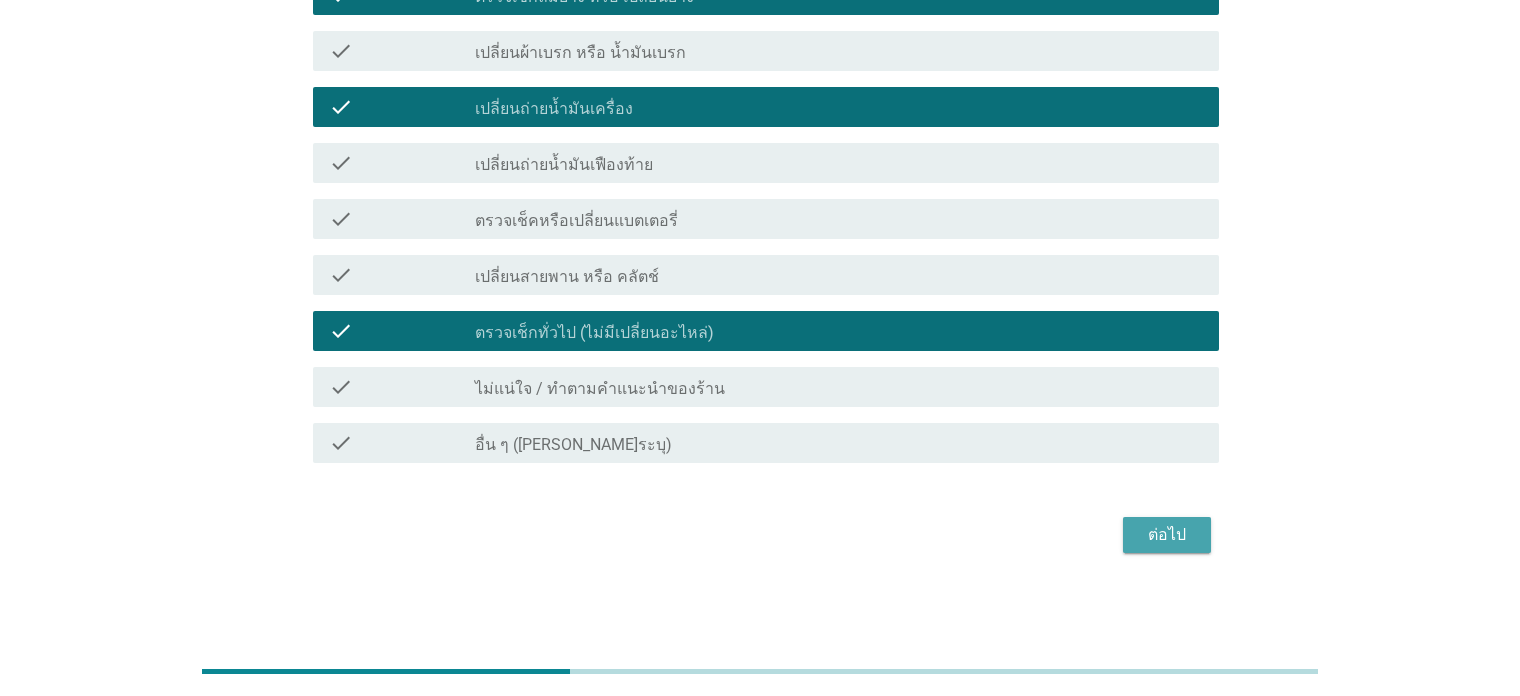 click on "ต่อไป" at bounding box center (1167, 535) 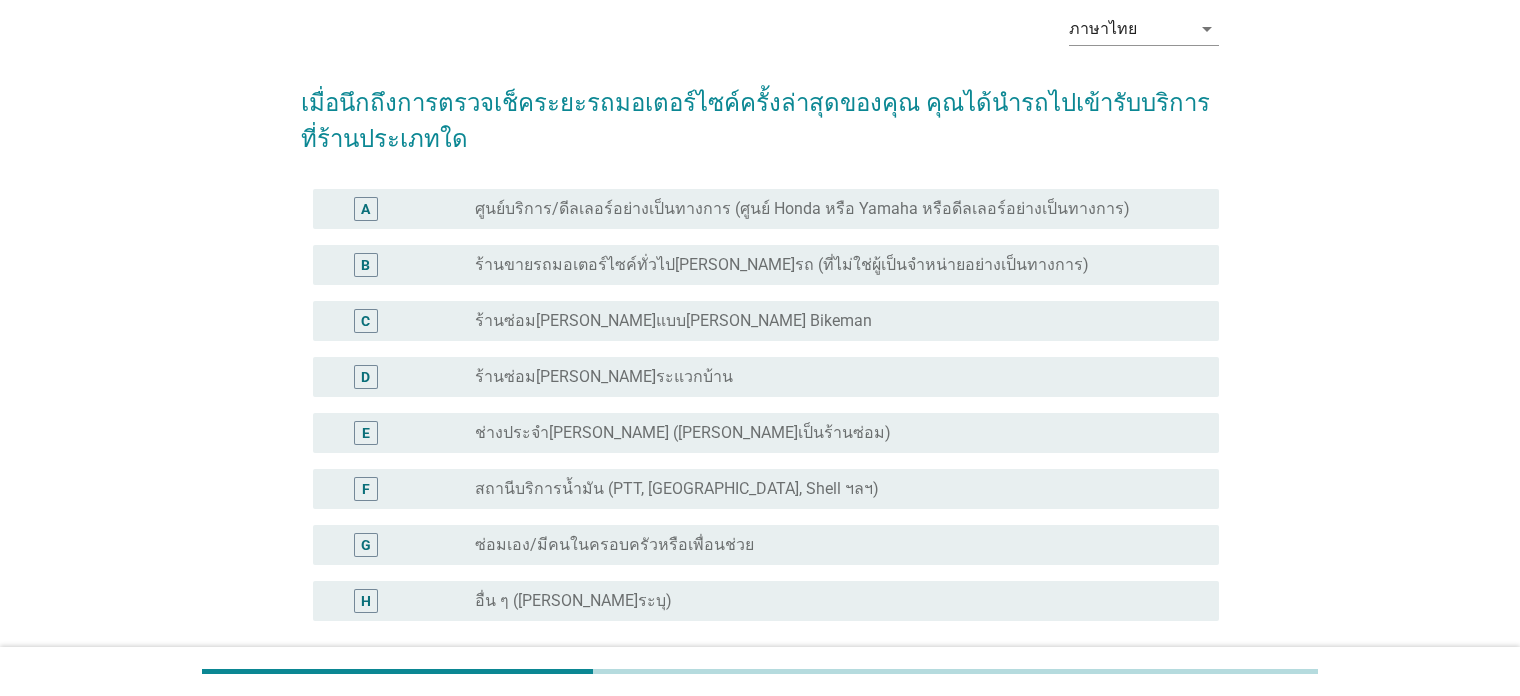 scroll, scrollTop: 100, scrollLeft: 0, axis: vertical 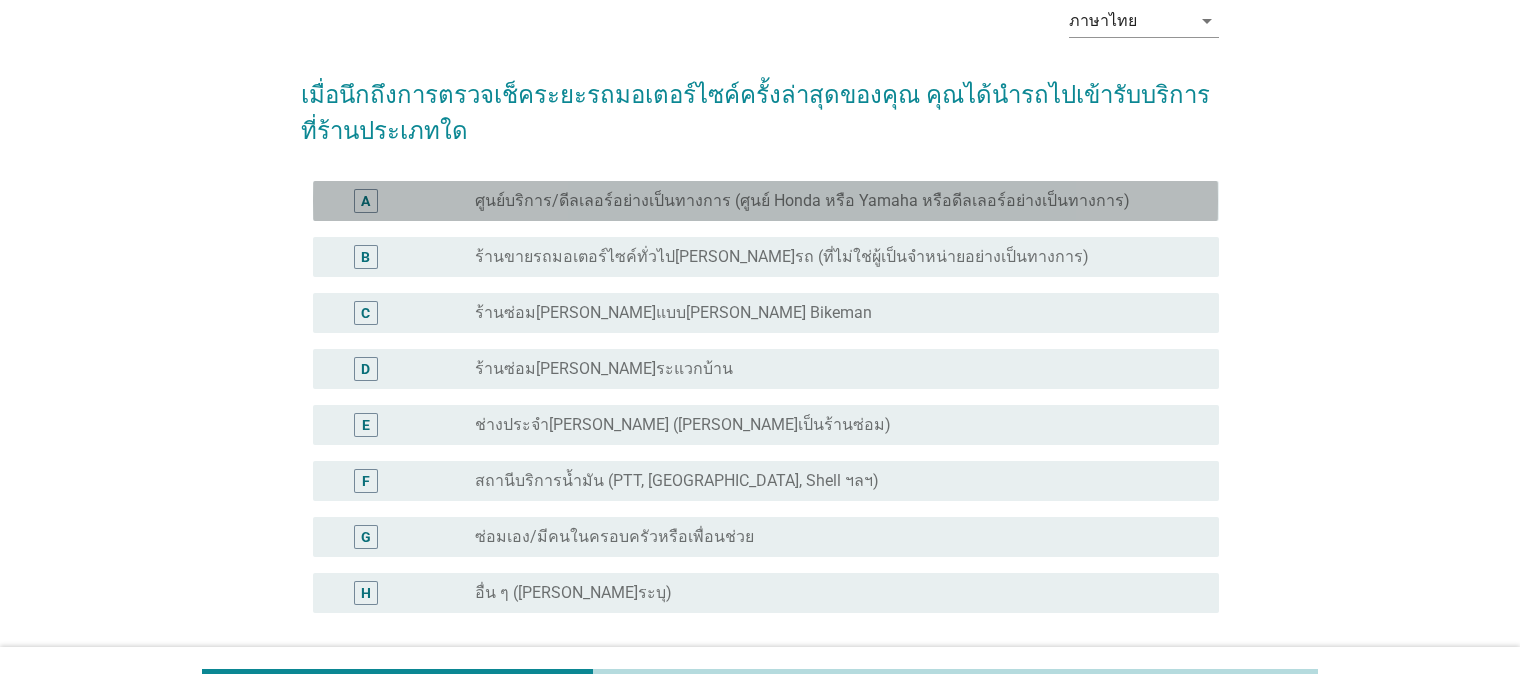 click on "ศูนย์บริการ/ดีลเลอร์อย่างเป็นทางการ (ศูนย์ Honda หรือ Yamaha หรือดีลเลอร์อย่างเป็นทางการ)" at bounding box center (802, 201) 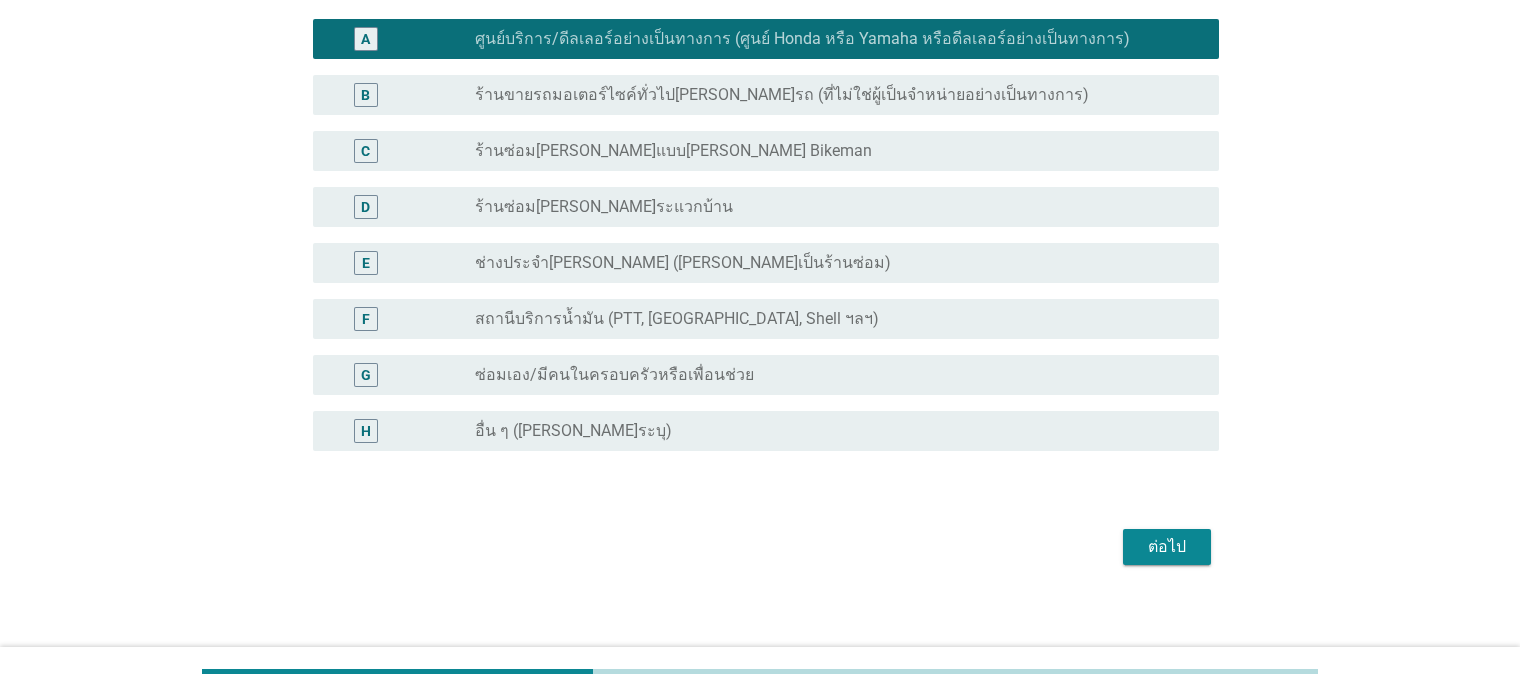 scroll, scrollTop: 274, scrollLeft: 0, axis: vertical 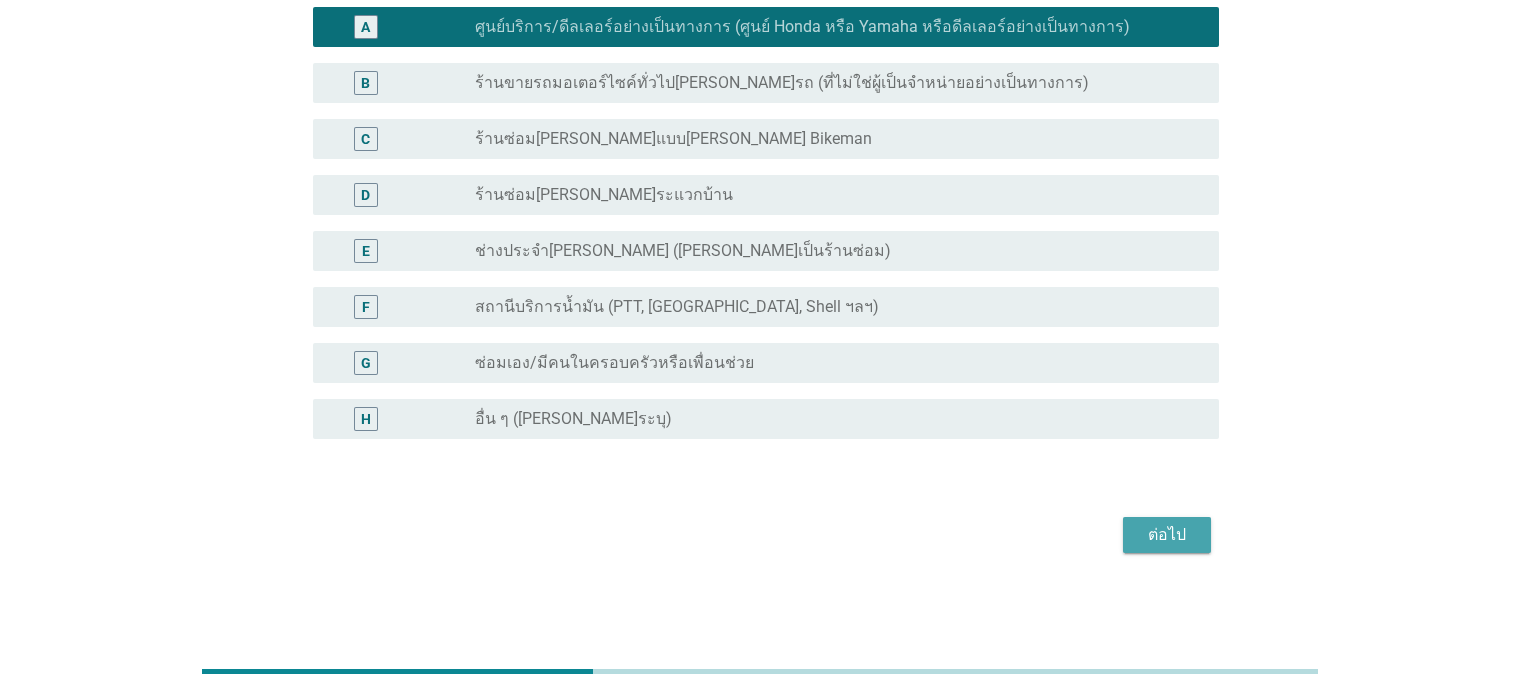 click on "ต่อไป" at bounding box center [1167, 535] 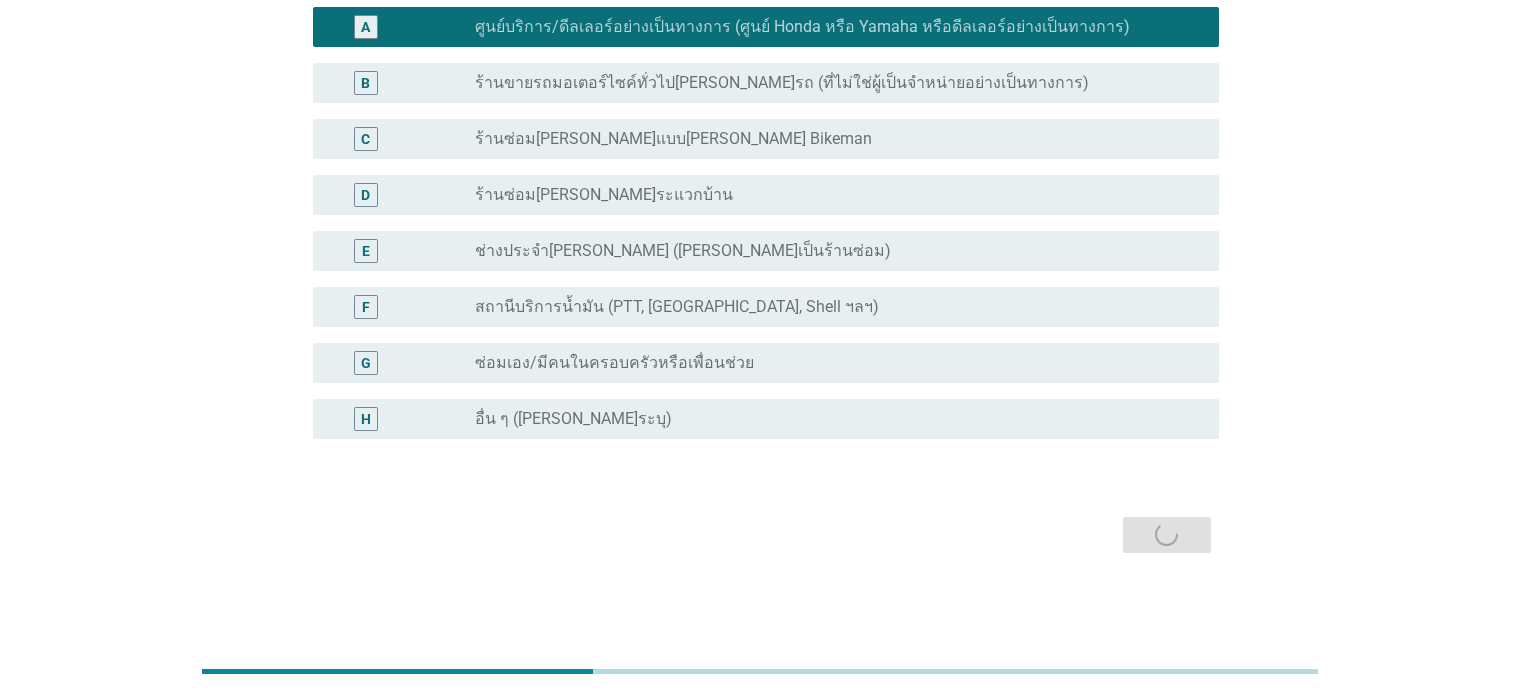 scroll, scrollTop: 0, scrollLeft: 0, axis: both 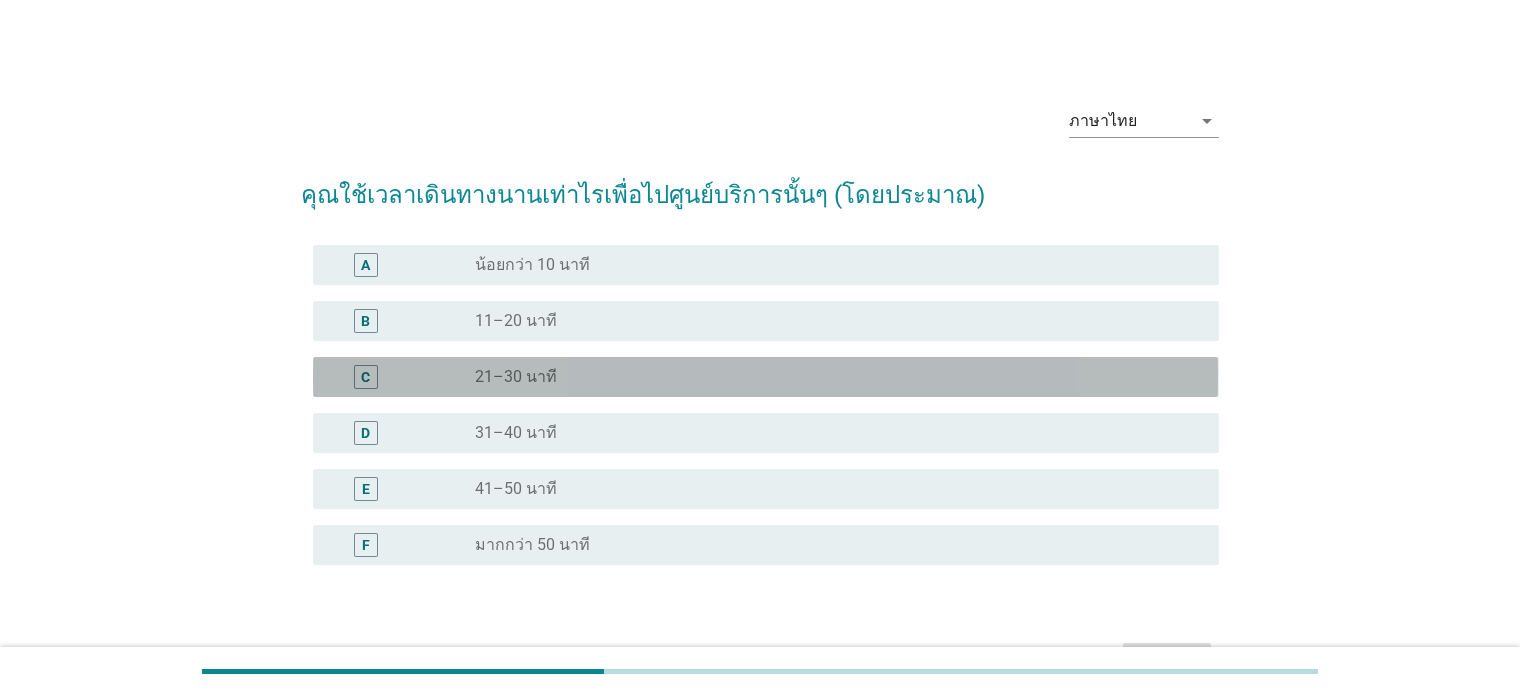 drag, startPoint x: 547, startPoint y: 371, endPoint x: 606, endPoint y: 386, distance: 60.876926 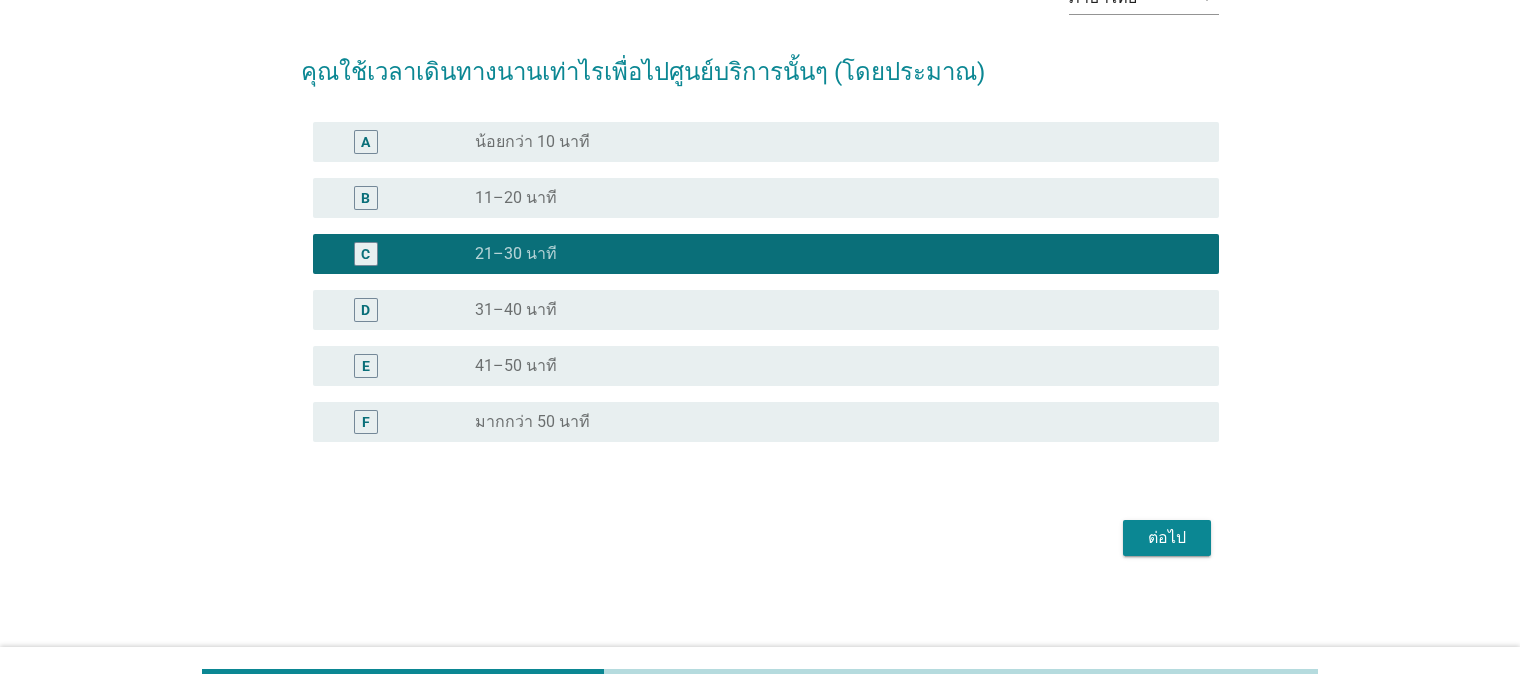 scroll, scrollTop: 126, scrollLeft: 0, axis: vertical 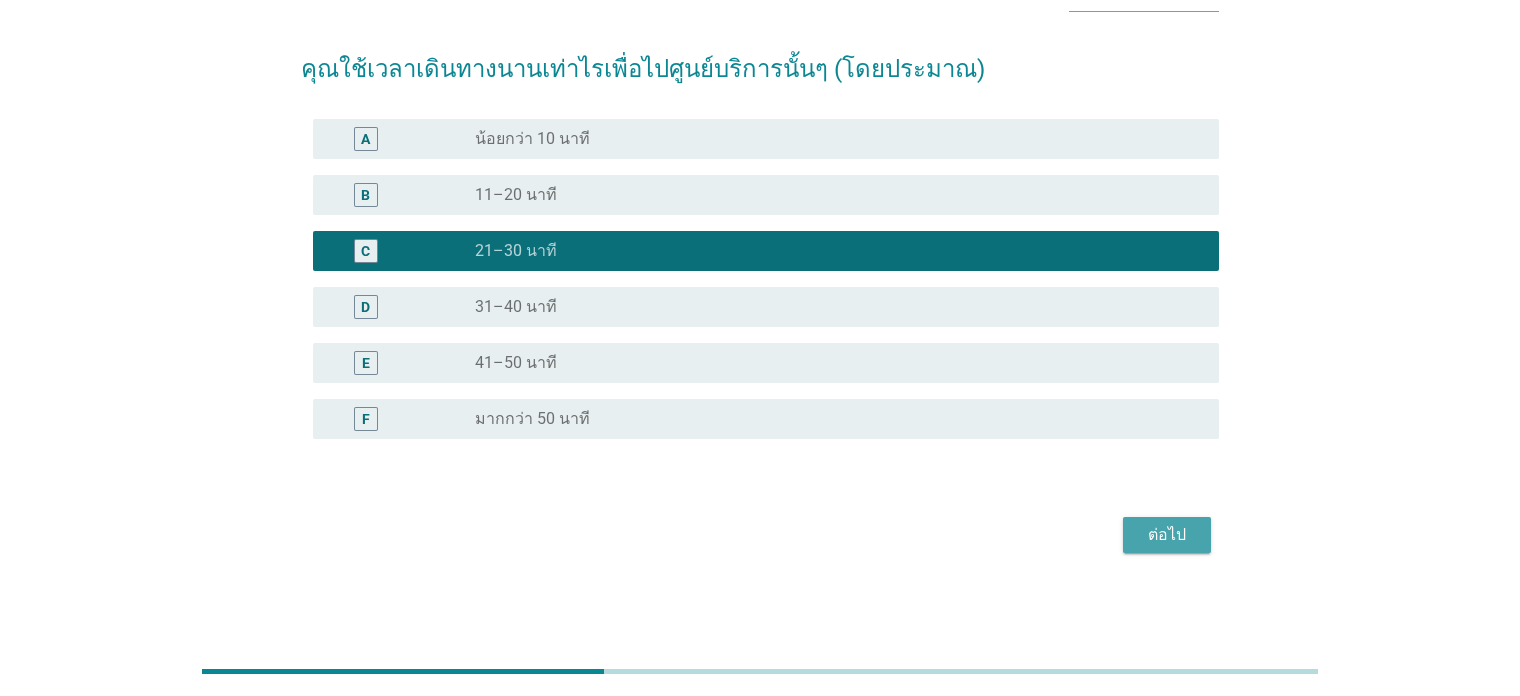 click on "ต่อไป" at bounding box center [1167, 535] 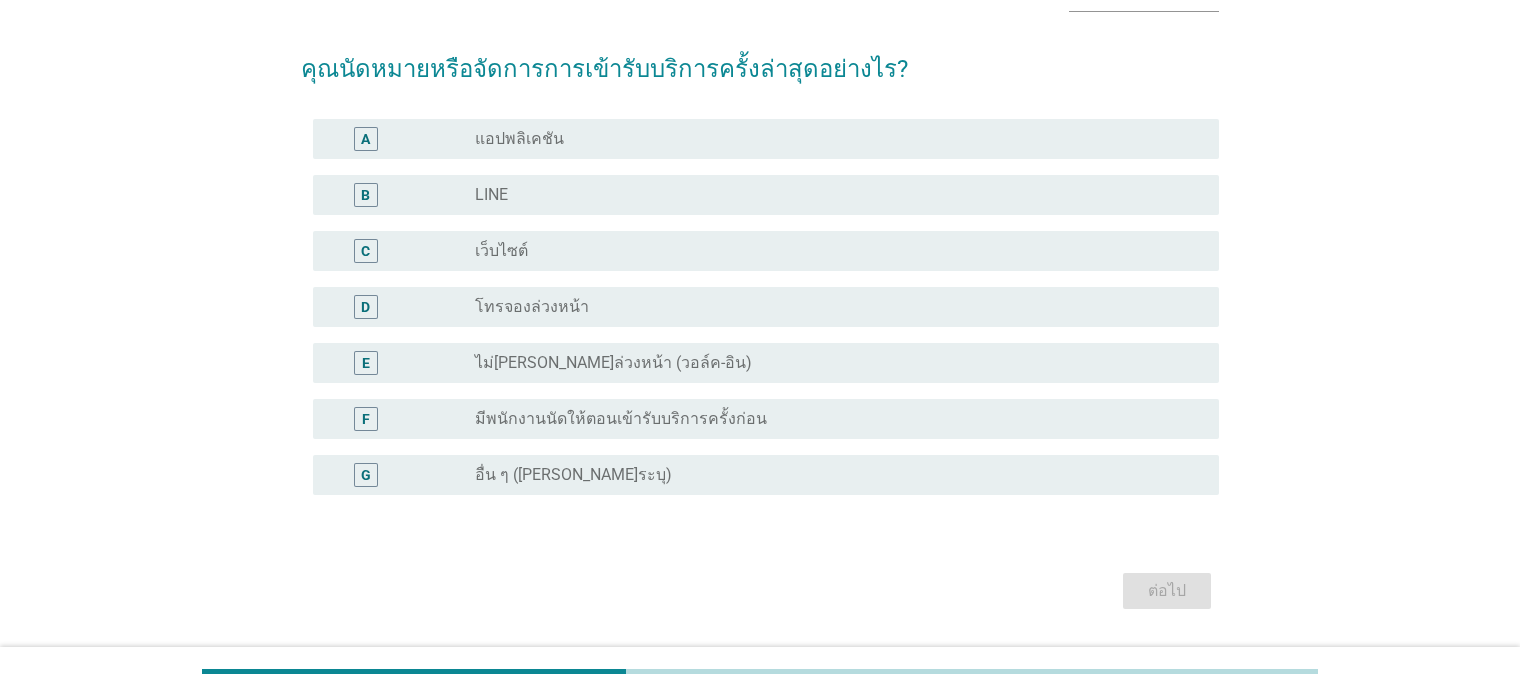 scroll, scrollTop: 0, scrollLeft: 0, axis: both 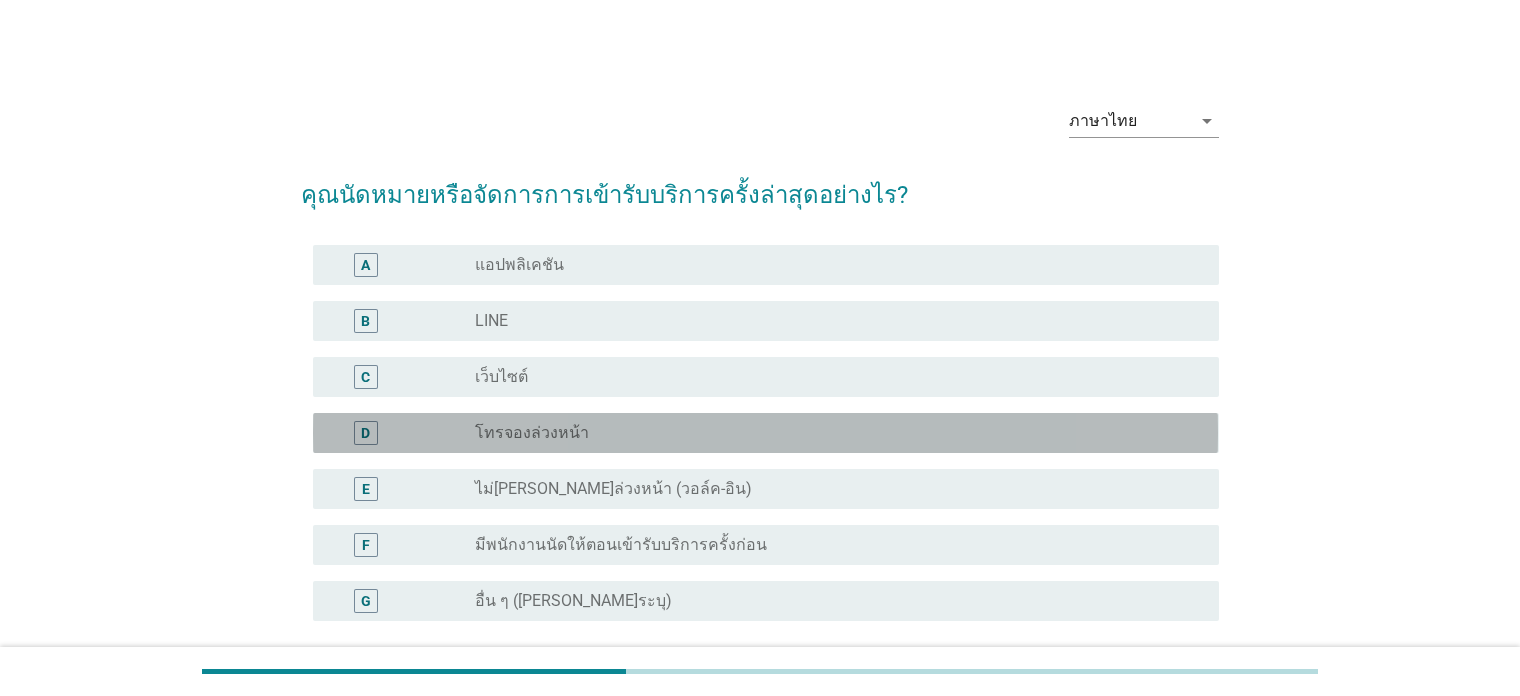 click on "โทรจองล่วงหน้า" at bounding box center (532, 433) 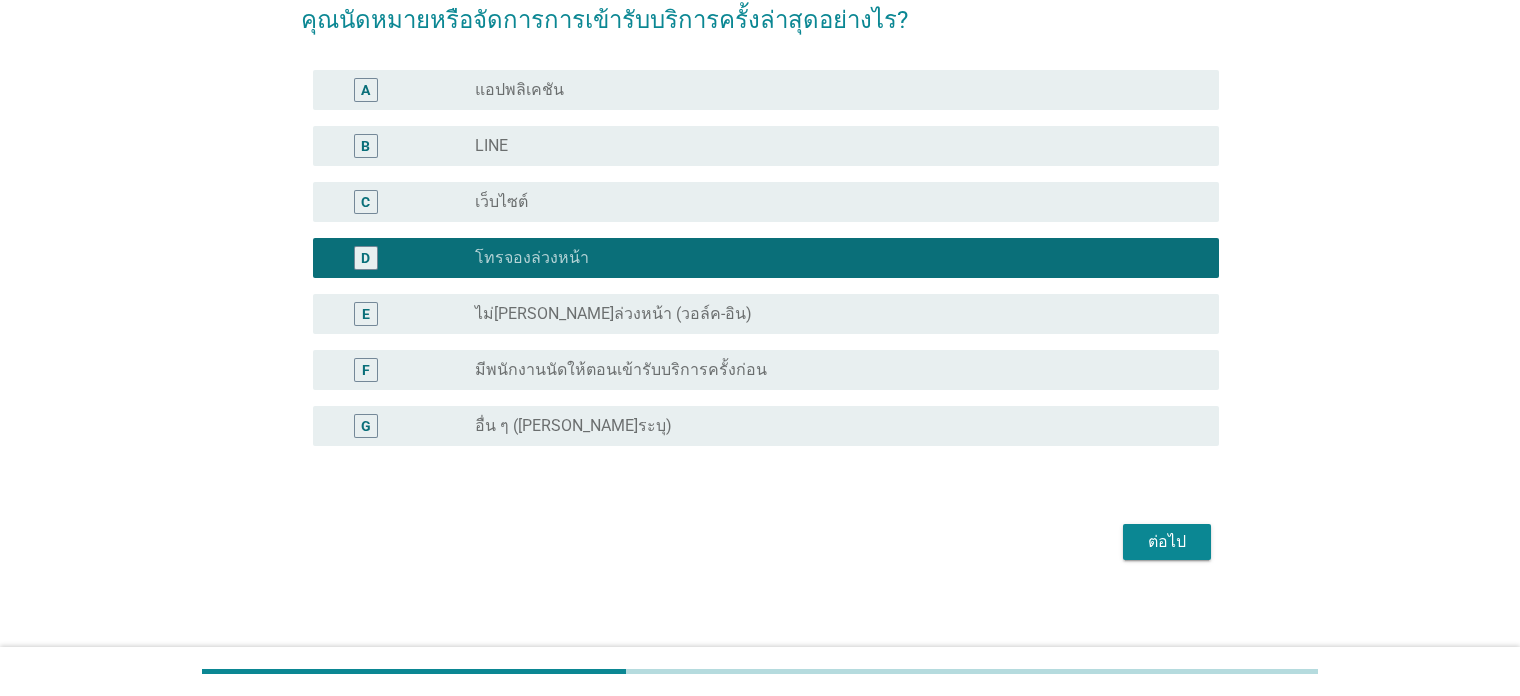 scroll, scrollTop: 182, scrollLeft: 0, axis: vertical 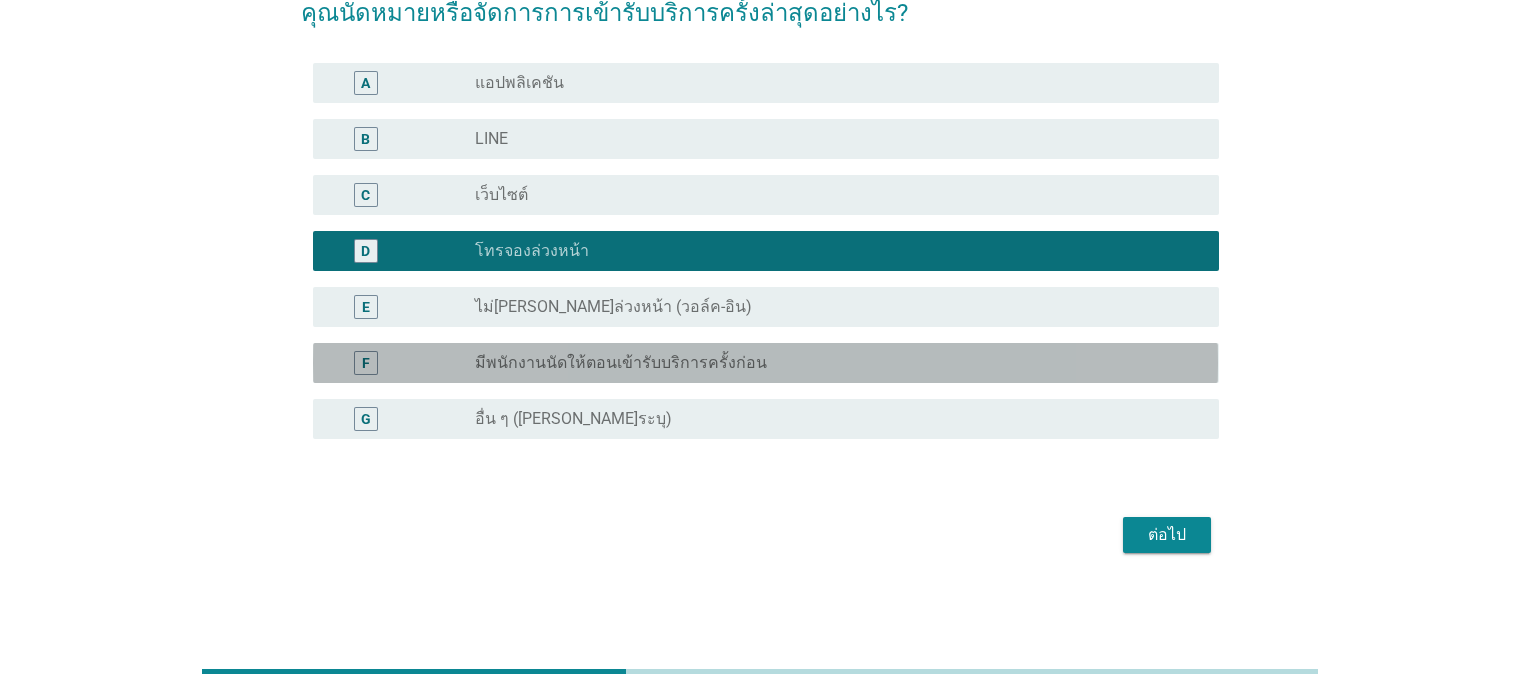 click on "radio_button_unchecked มีพนักงานนัดให้ตอนเข้ารับบริการครั้งก่อน" at bounding box center [839, 363] 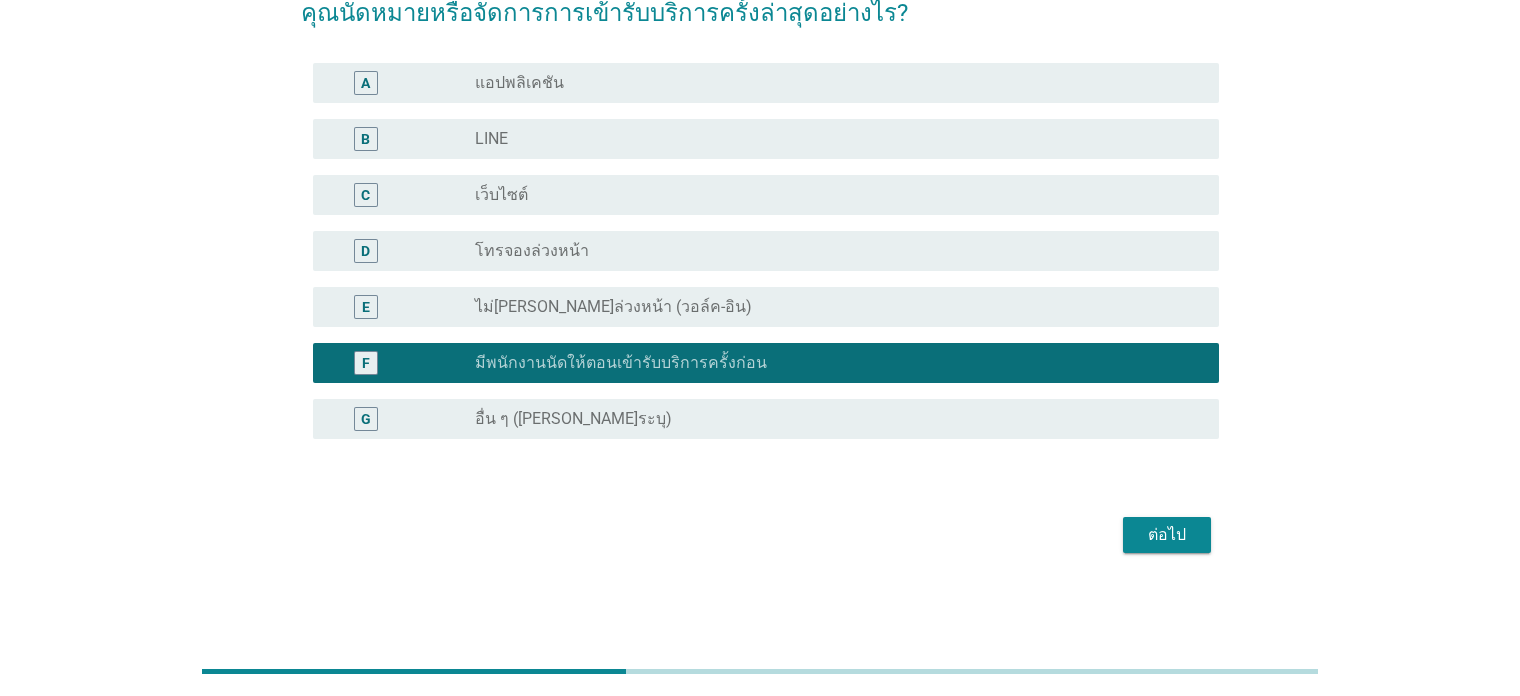 click on "D     radio_button_unchecked โทรจองล่วงหน้า" at bounding box center (759, 251) 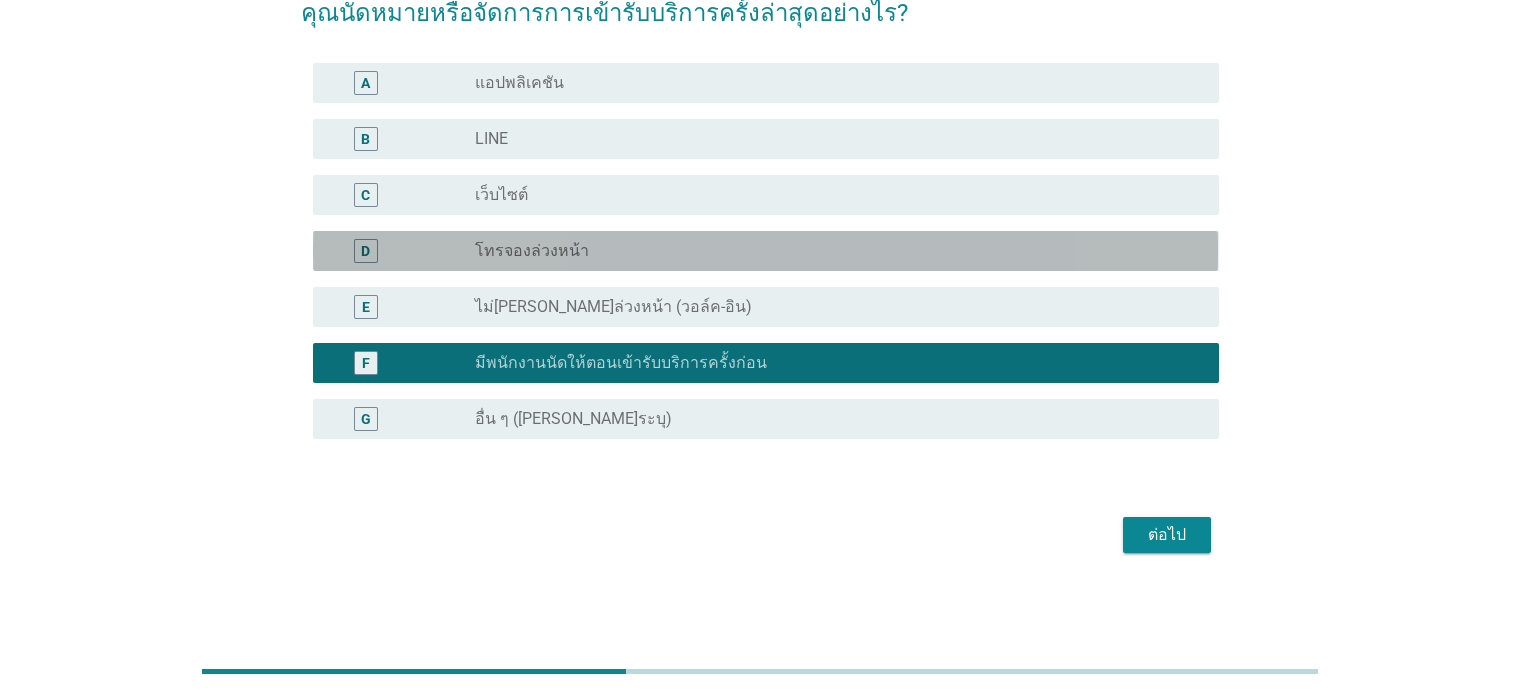 click on "radio_button_unchecked โทรจองล่วงหน้า" at bounding box center (831, 251) 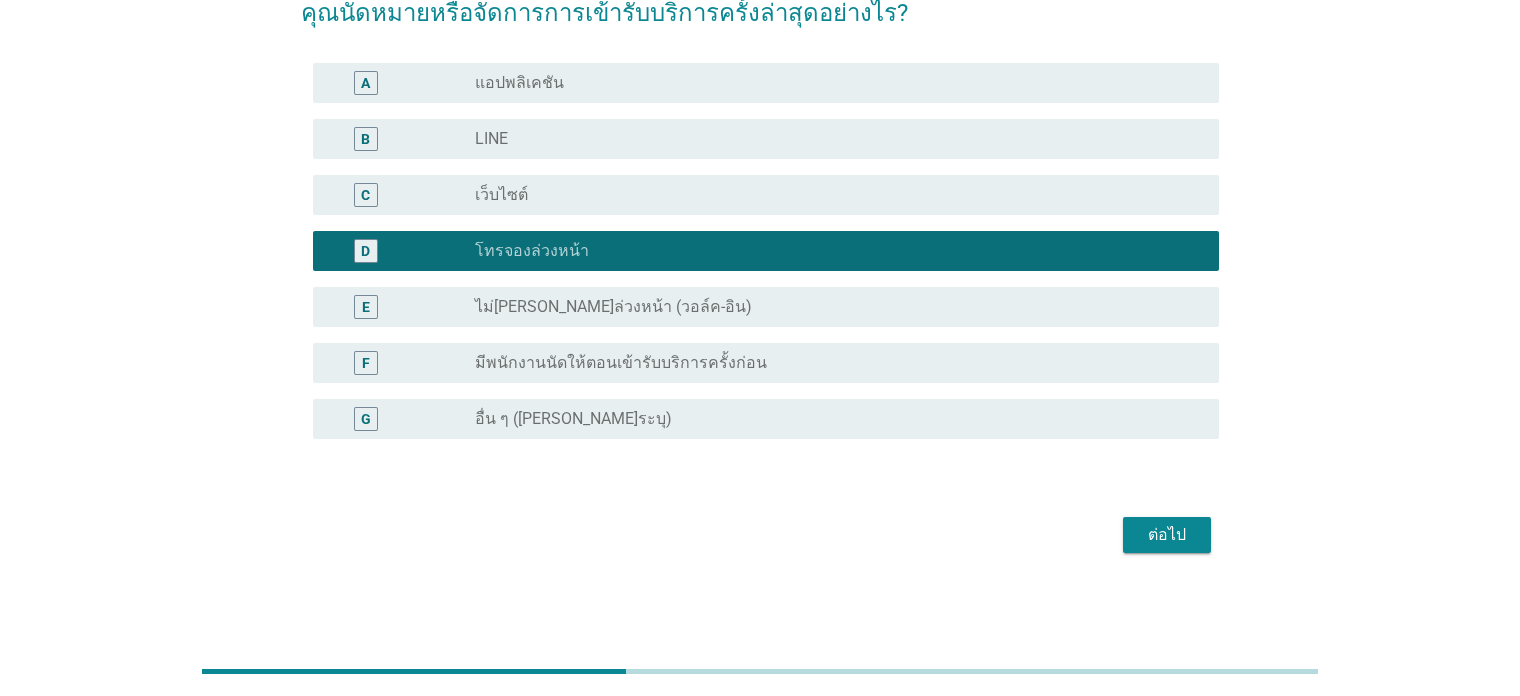 drag, startPoint x: 1119, startPoint y: 525, endPoint x: 1131, endPoint y: 536, distance: 16.27882 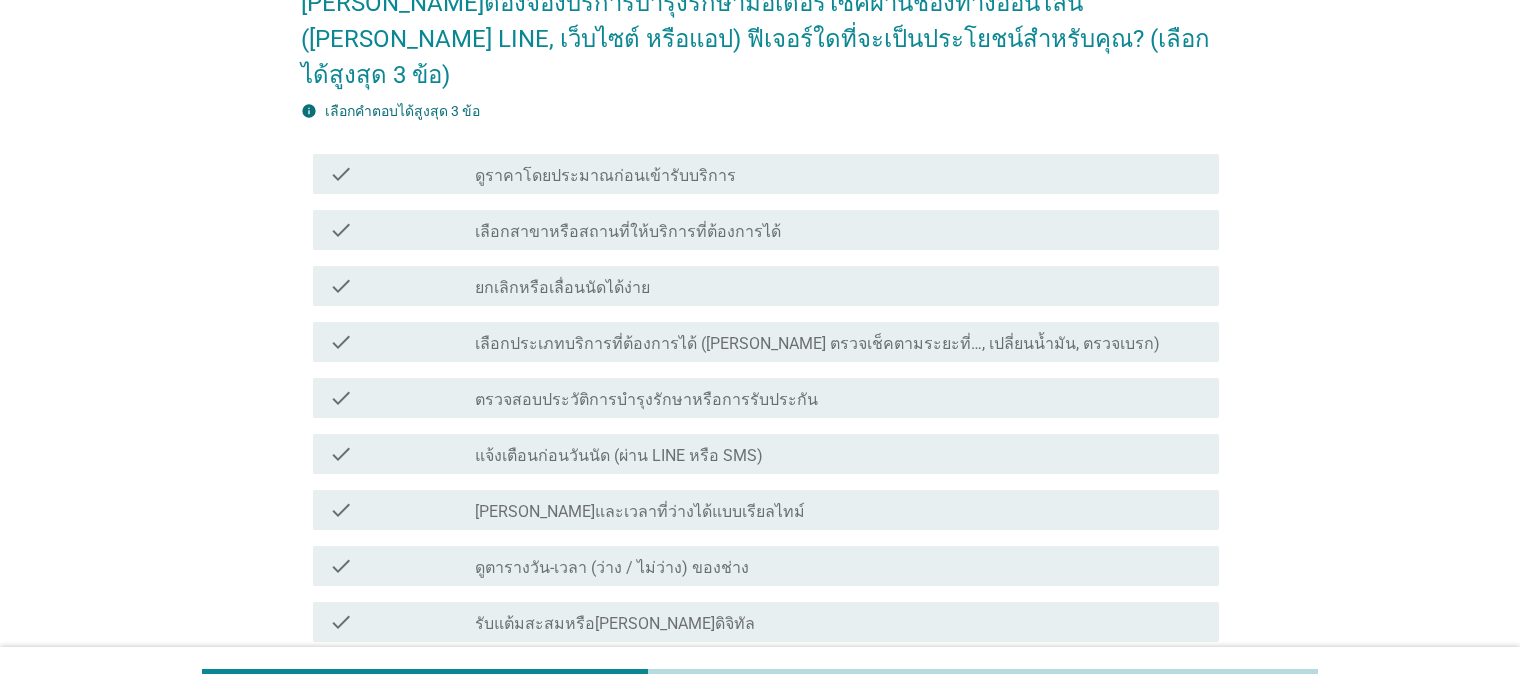 scroll, scrollTop: 200, scrollLeft: 0, axis: vertical 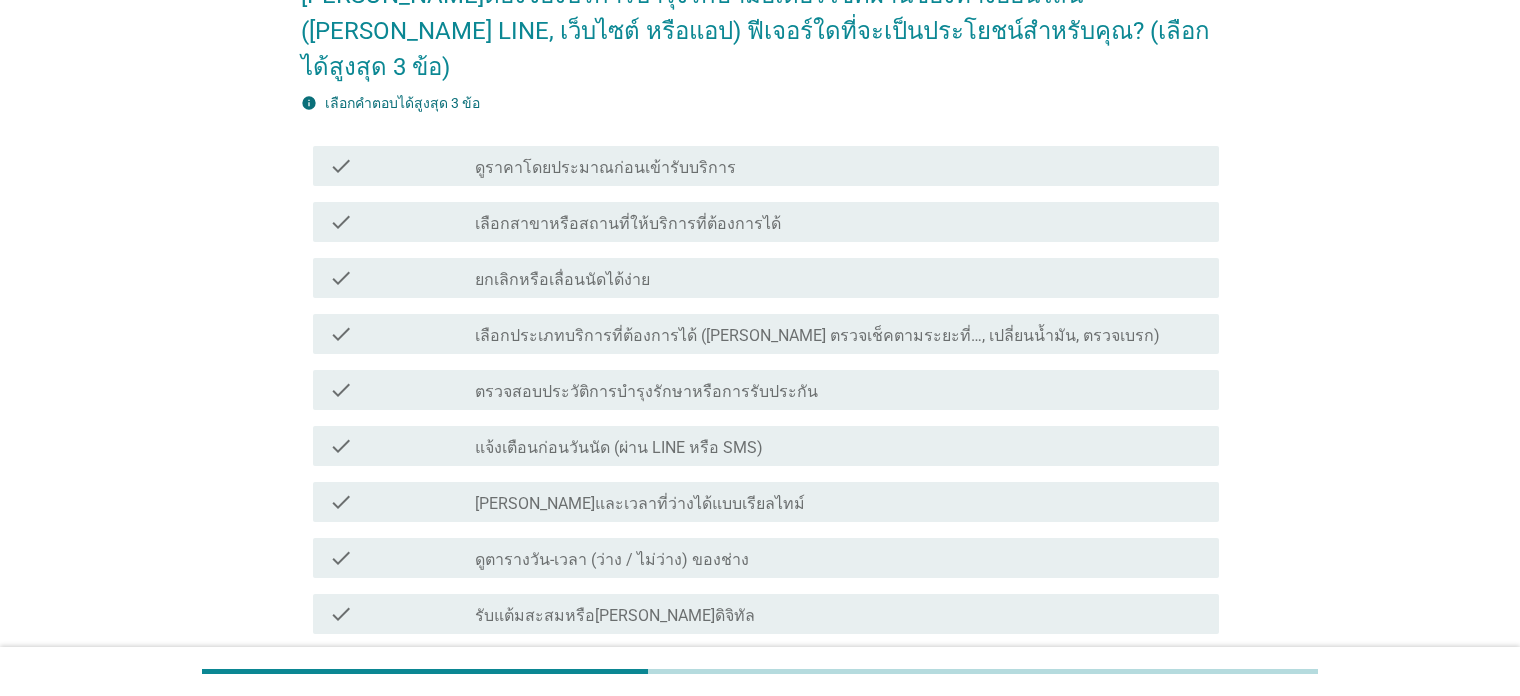 click on "ยกเลิกหรือเลื่อนนัดได้ง่าย" at bounding box center (562, 280) 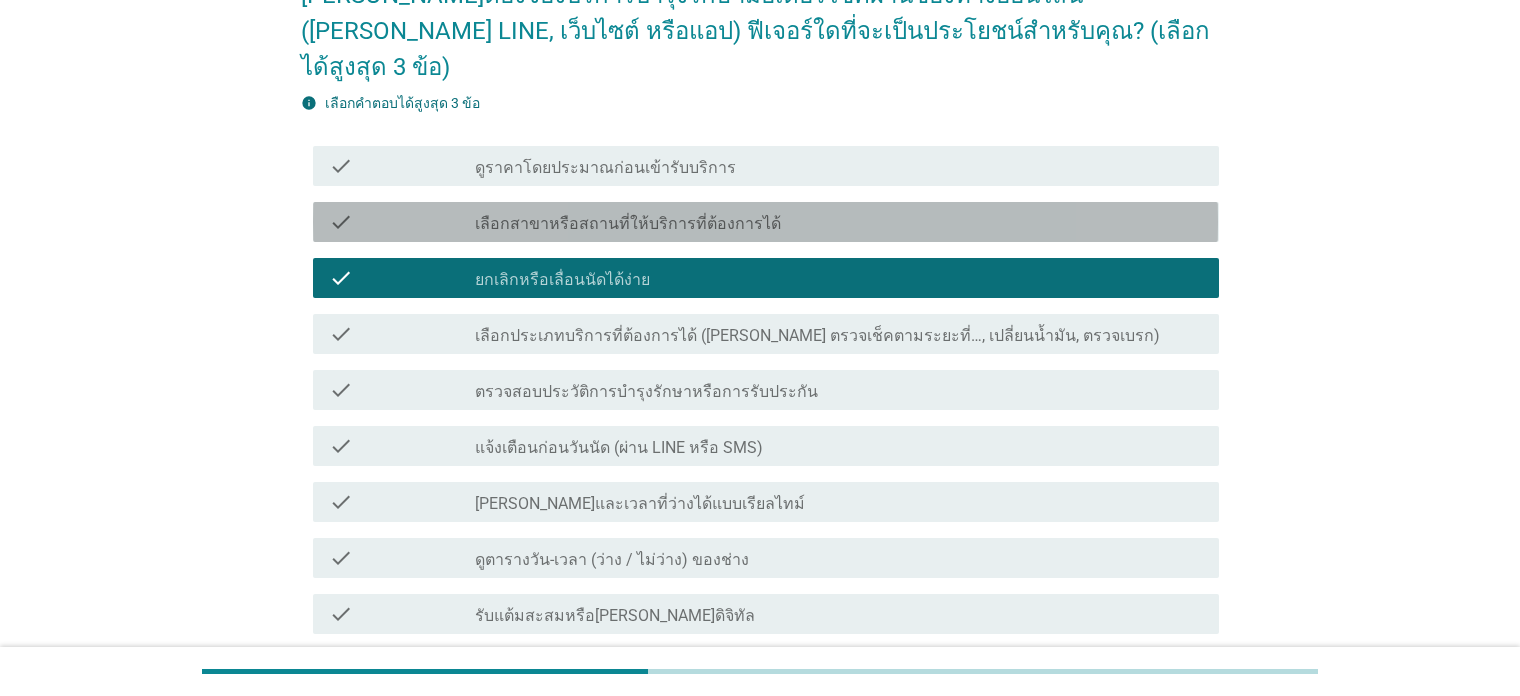 click on "check     check_box_outline_blank เลือกสาขาหรือสถานที่ให้บริการที่ต้องการได้" at bounding box center (765, 222) 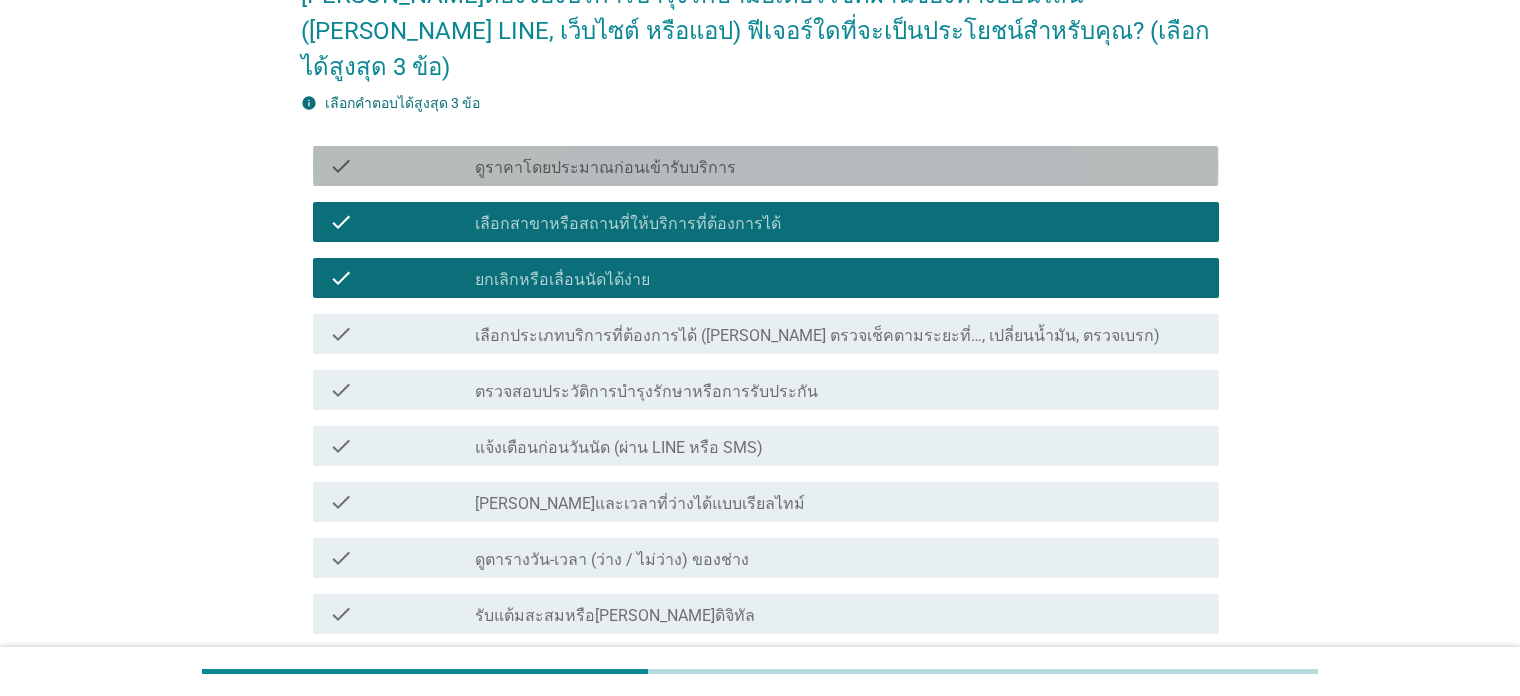 click on "check     check_box_outline_blank ดูราคาโดยประมาณก่อนเข้ารับบริการ" at bounding box center [765, 166] 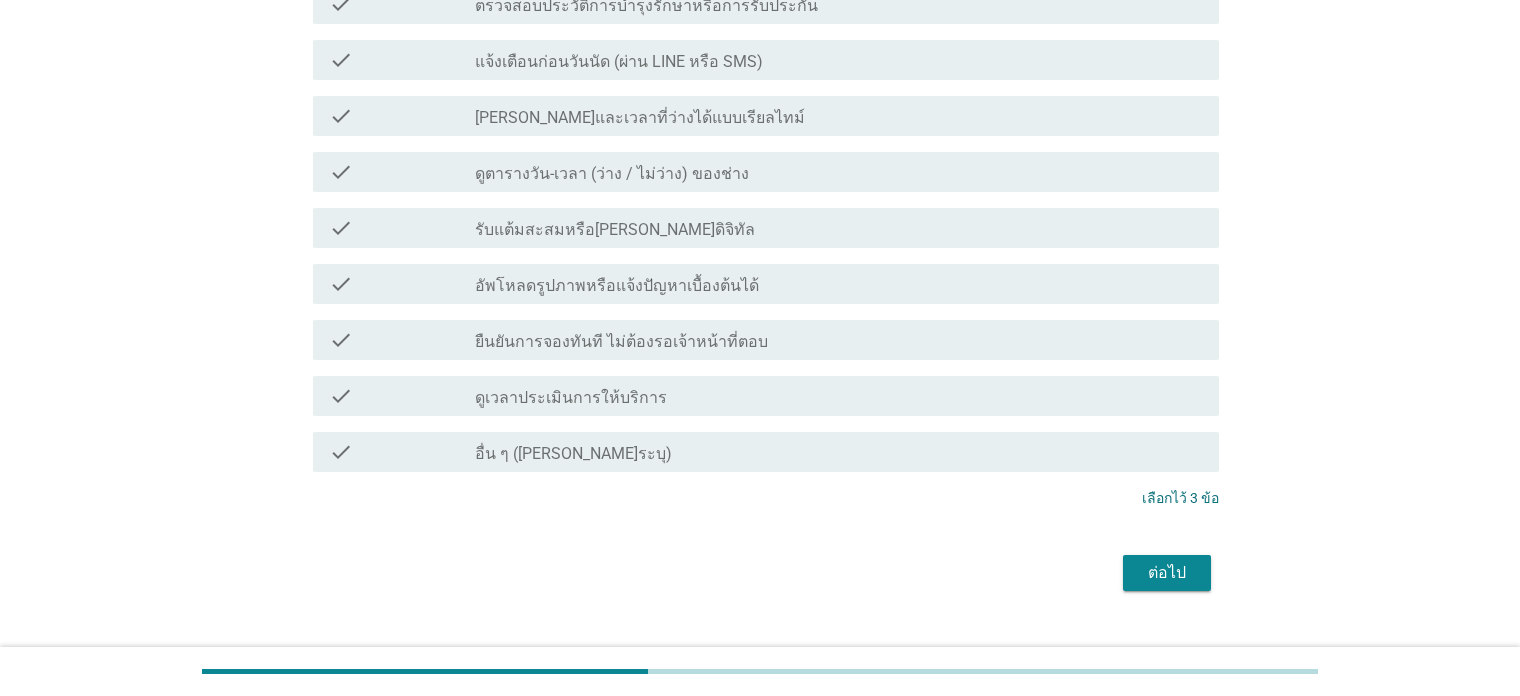 scroll, scrollTop: 588, scrollLeft: 0, axis: vertical 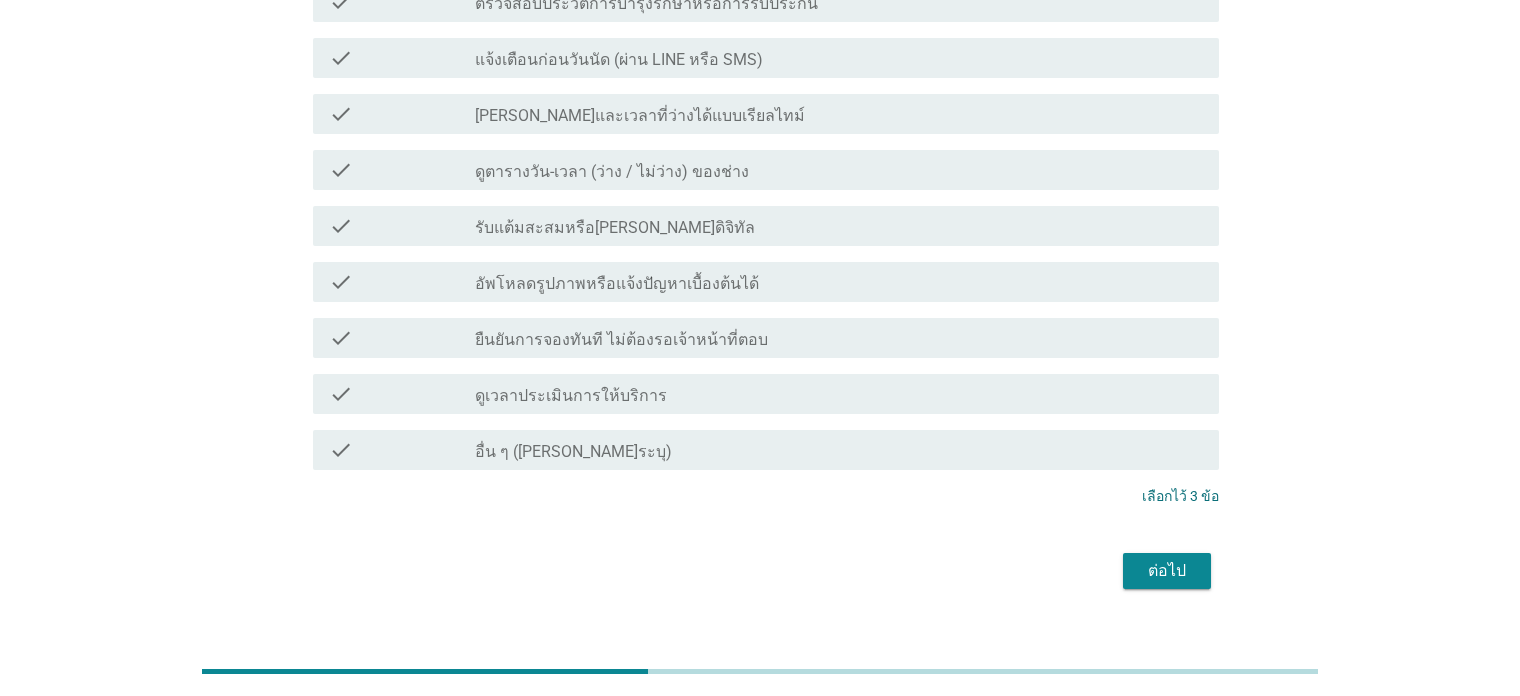 click on "ต่อไป" at bounding box center [759, 571] 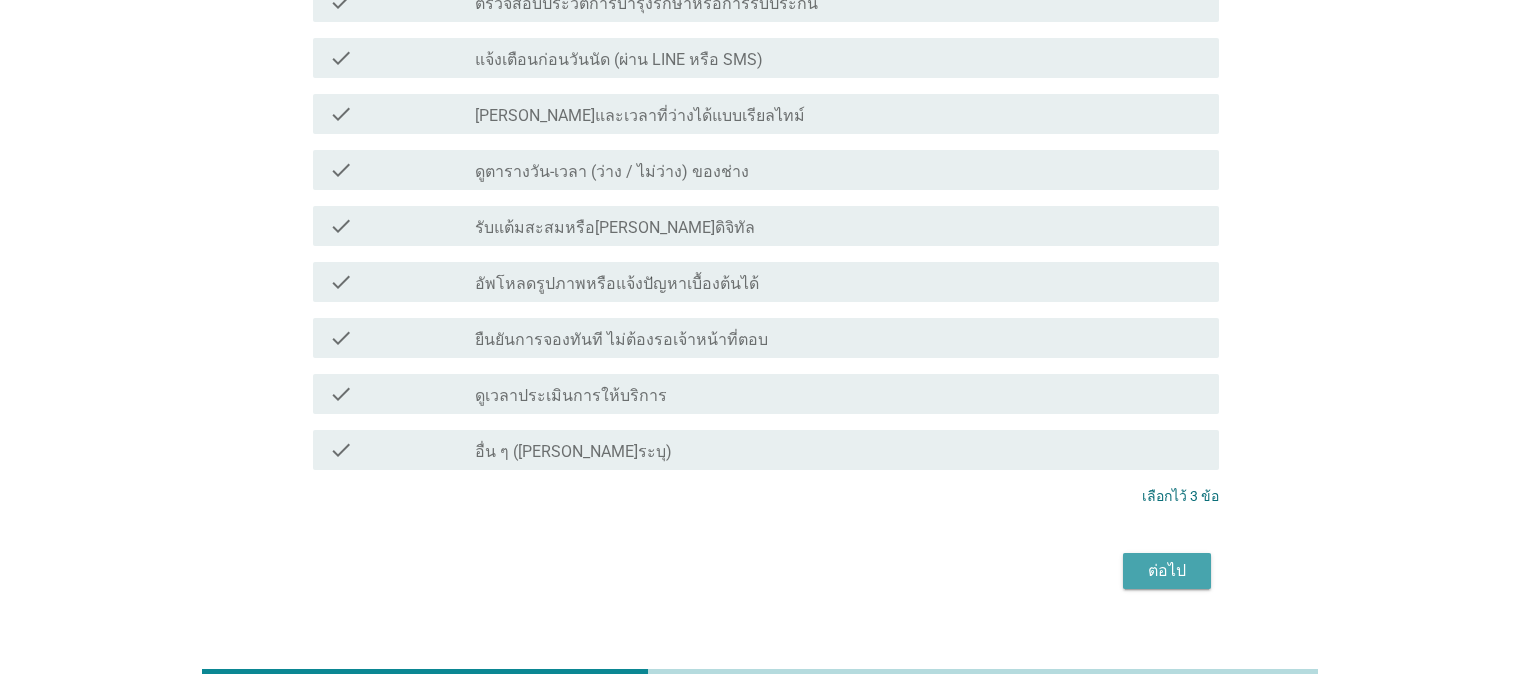 click on "ต่อไป" at bounding box center (1167, 571) 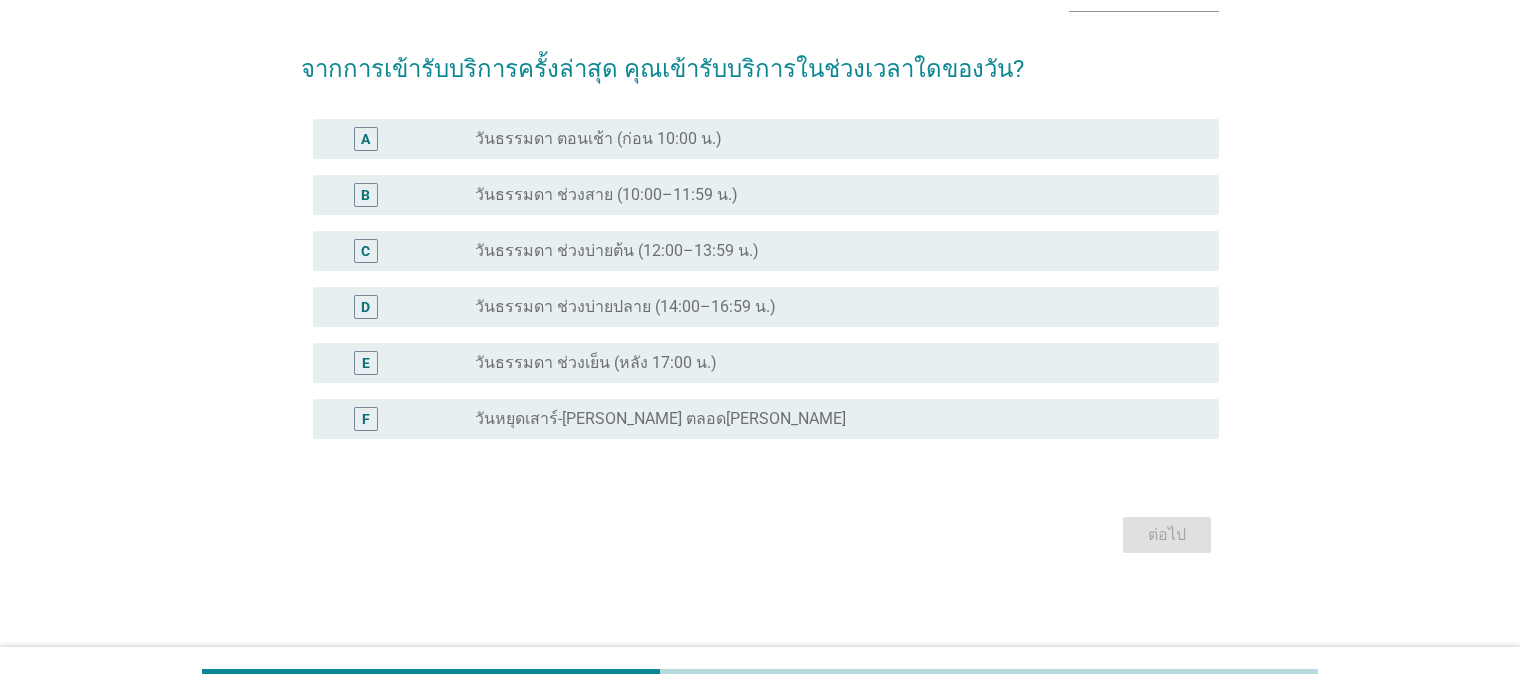 scroll, scrollTop: 0, scrollLeft: 0, axis: both 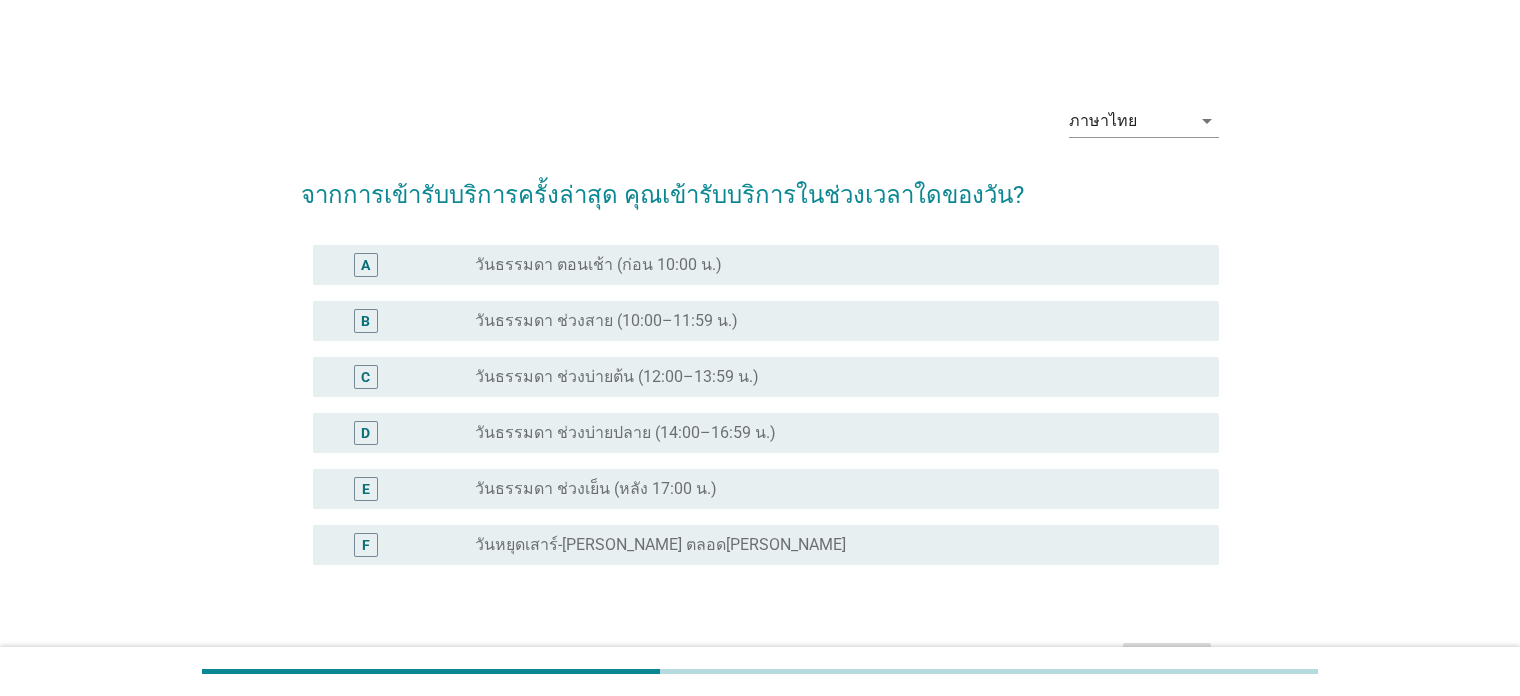 click on "วันหยุดเสาร์-[PERSON_NAME] ตลอด[PERSON_NAME]" at bounding box center (660, 545) 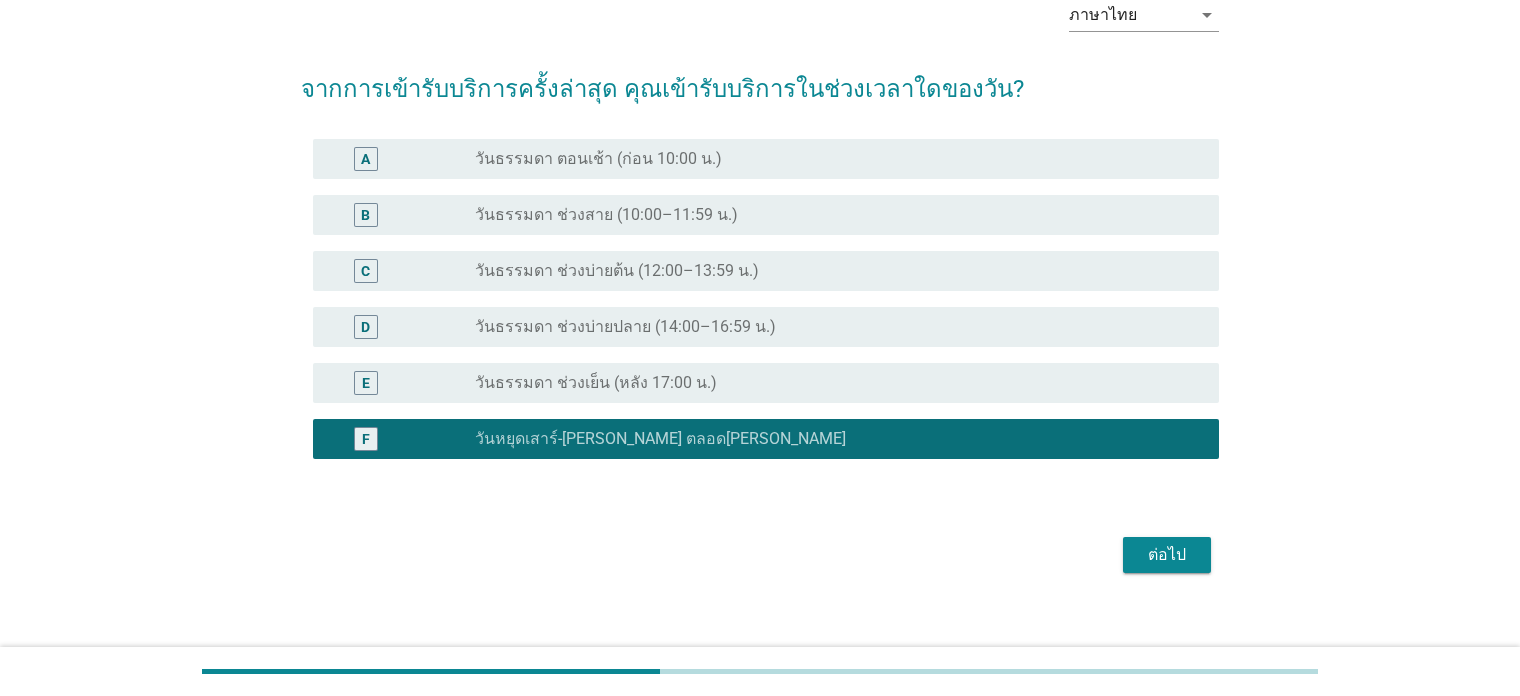 scroll, scrollTop: 126, scrollLeft: 0, axis: vertical 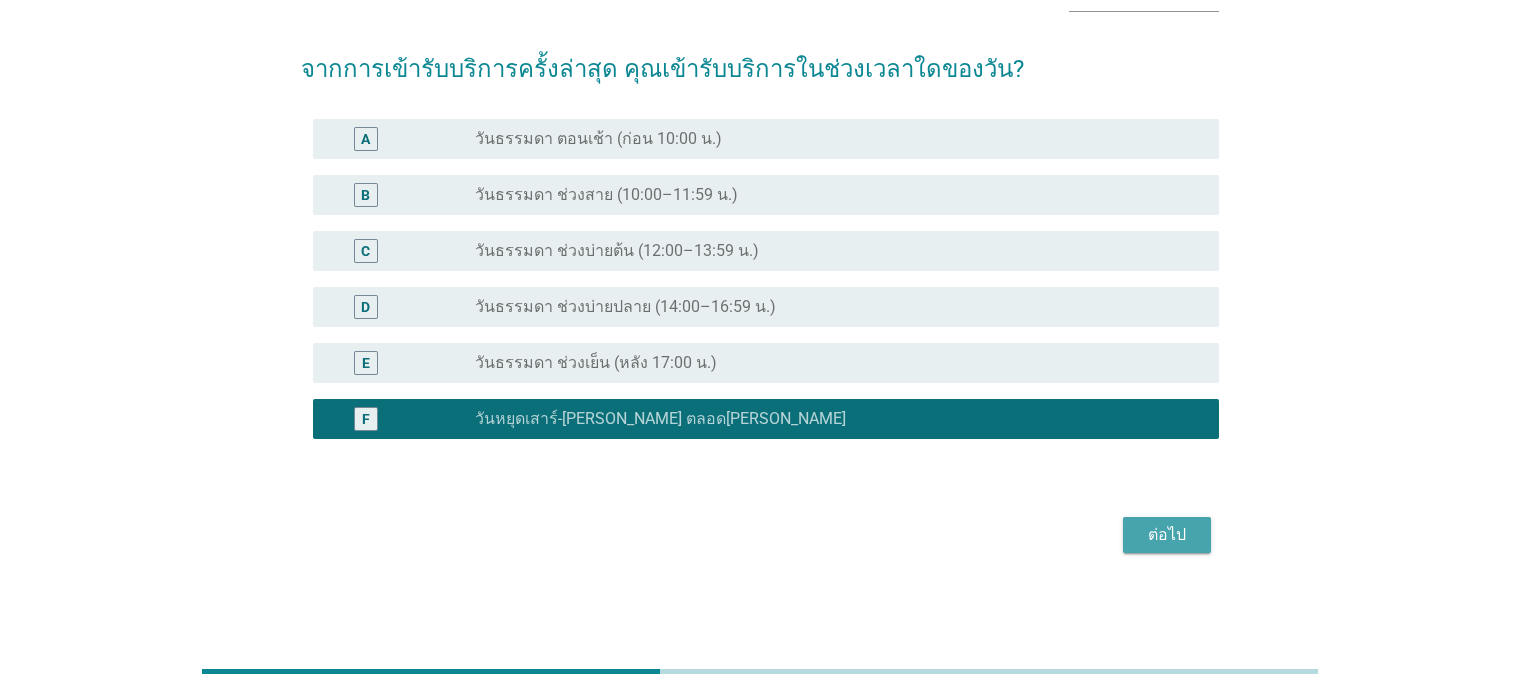 click on "ต่อไป" at bounding box center (1167, 535) 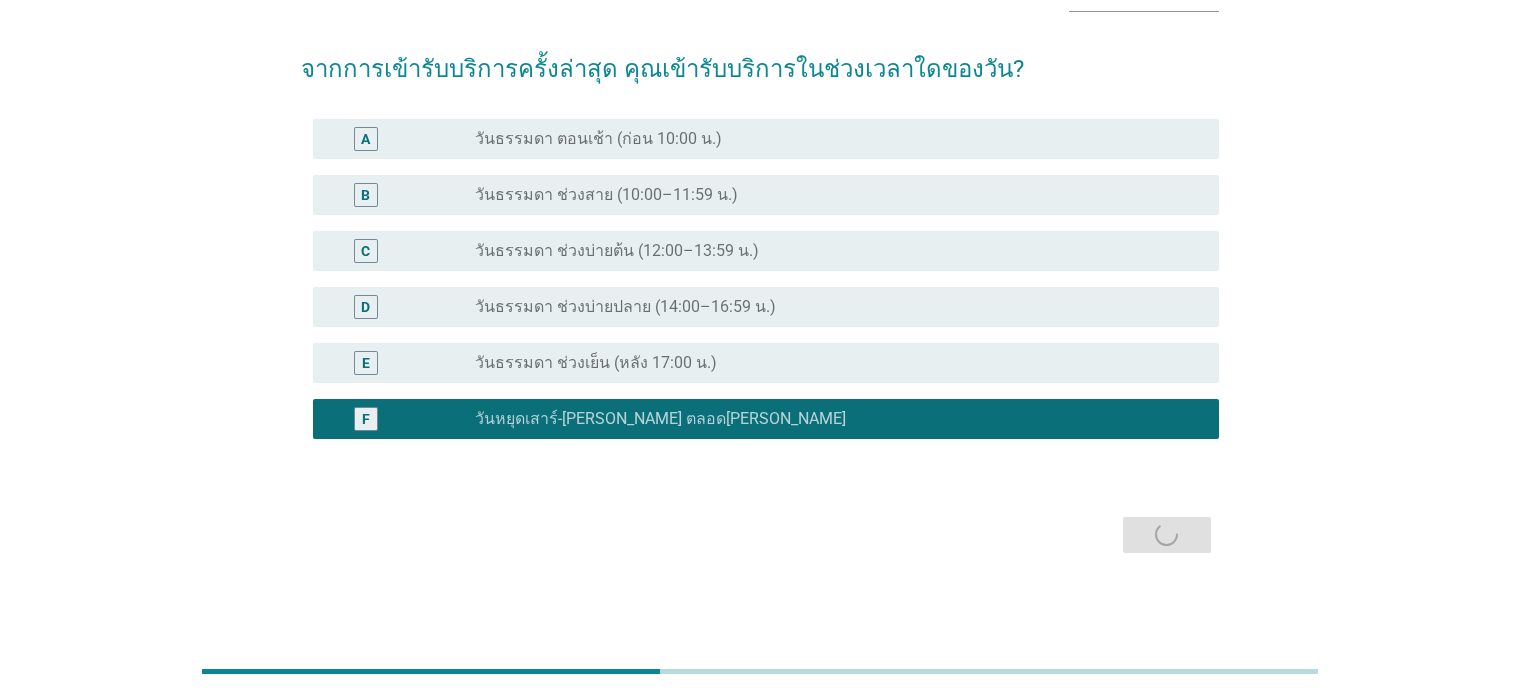scroll, scrollTop: 0, scrollLeft: 0, axis: both 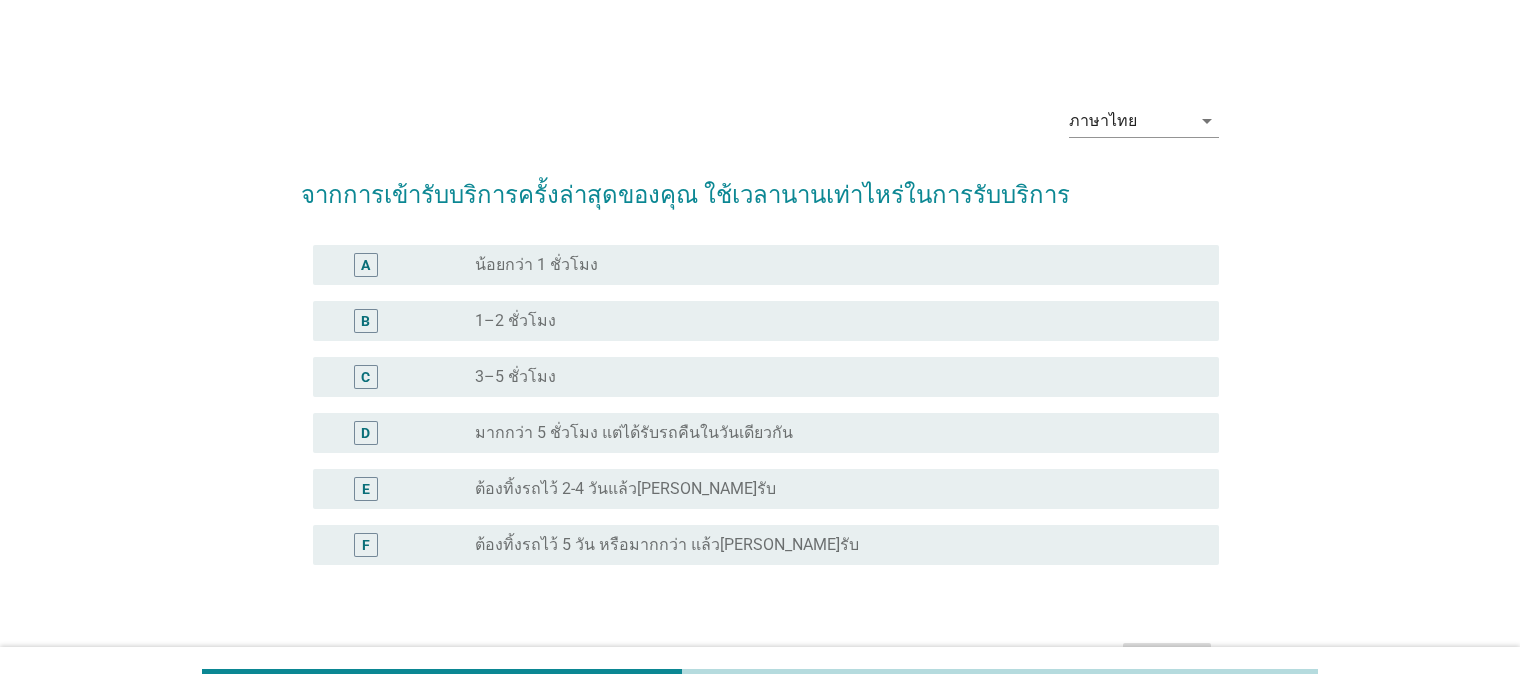 click on "1–2 ชั่วโมง" at bounding box center [515, 321] 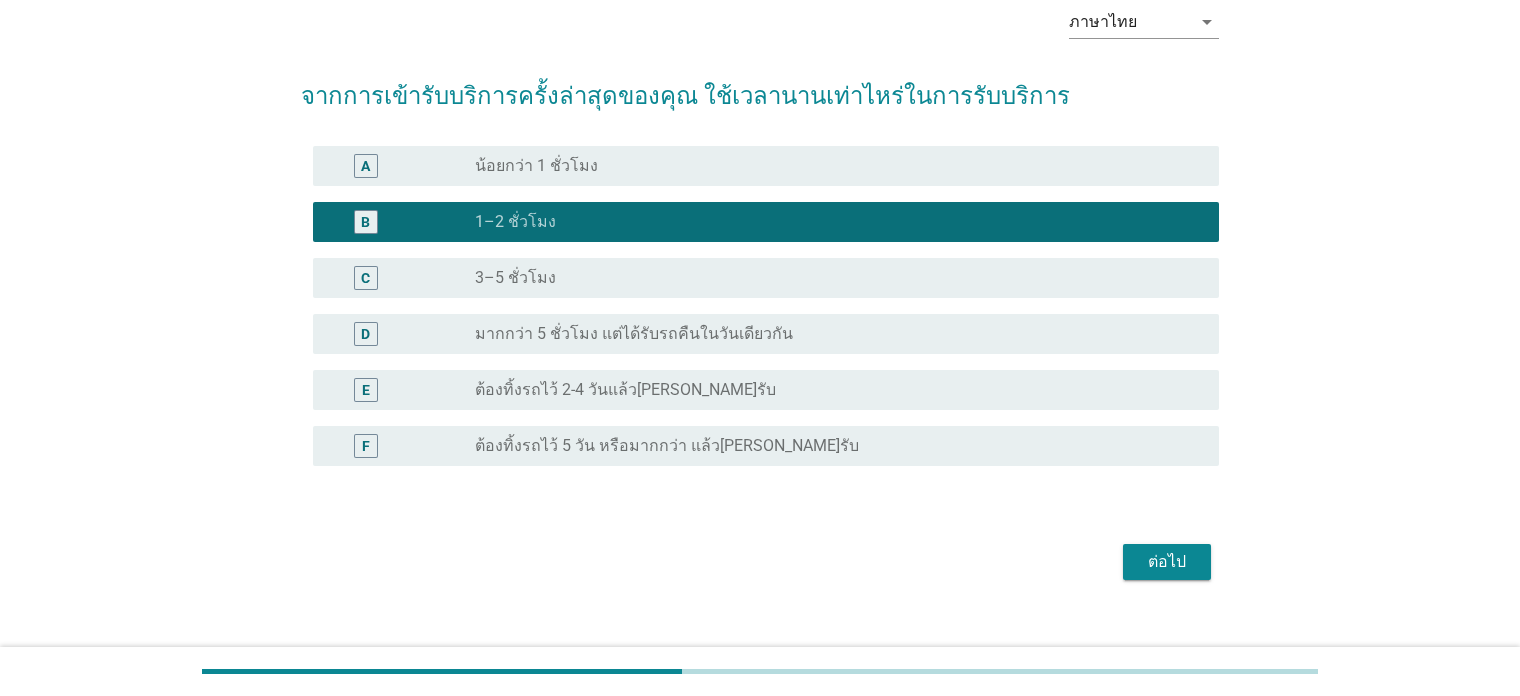 scroll, scrollTop: 100, scrollLeft: 0, axis: vertical 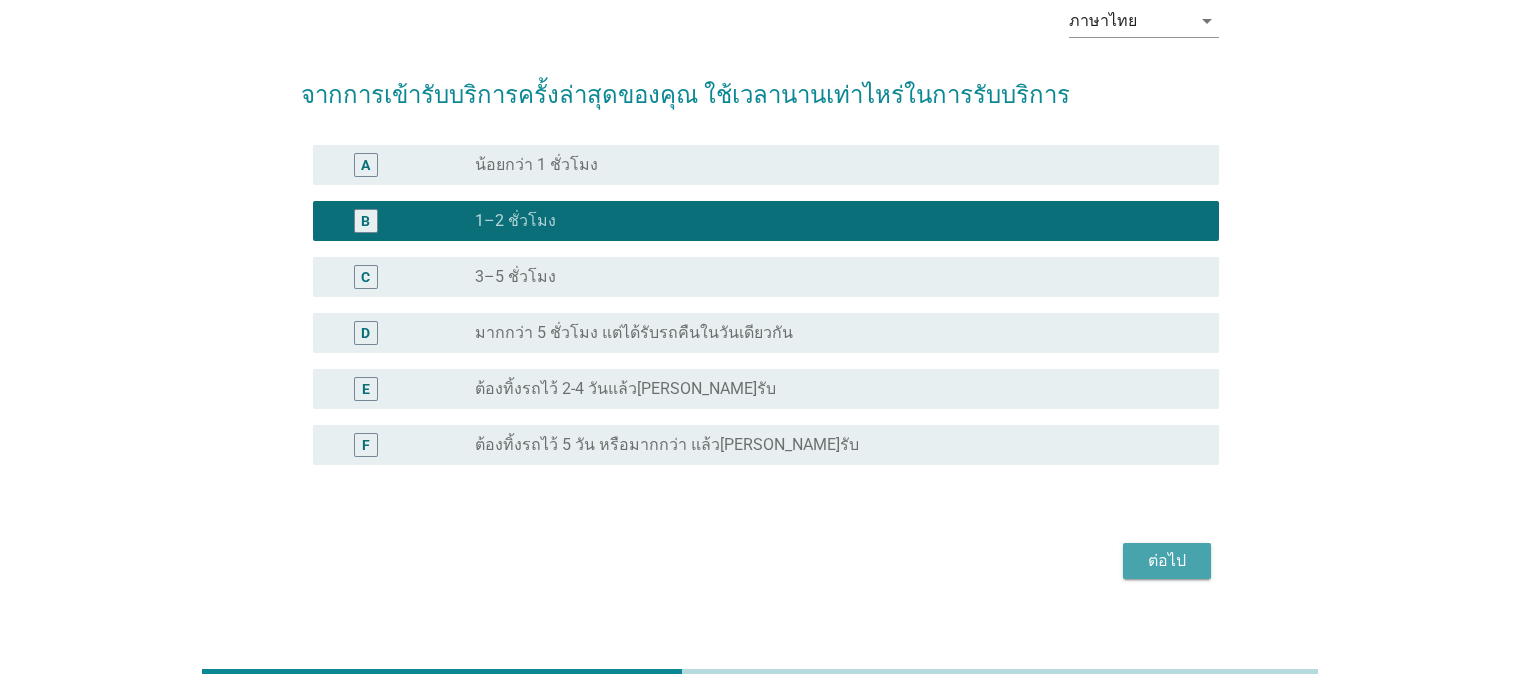 click on "ต่อไป" at bounding box center [1167, 561] 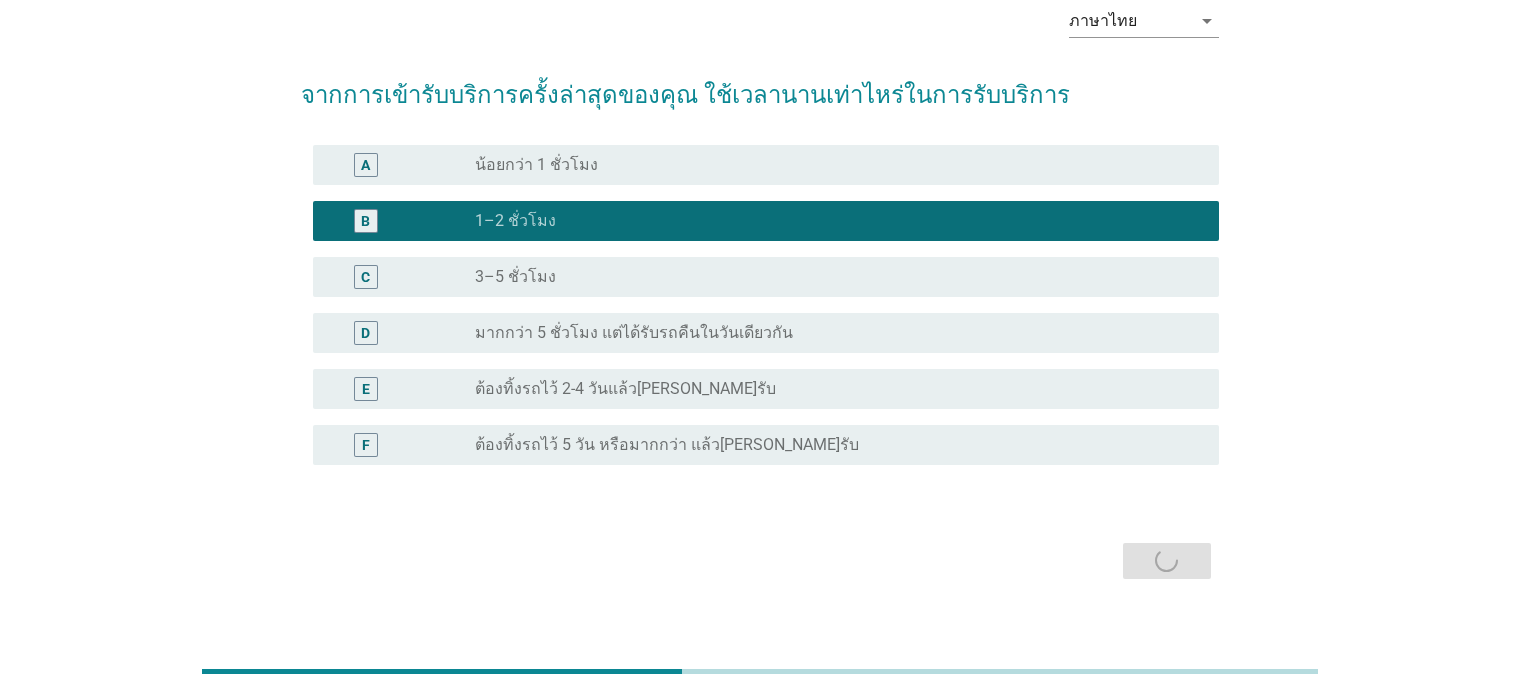 scroll, scrollTop: 0, scrollLeft: 0, axis: both 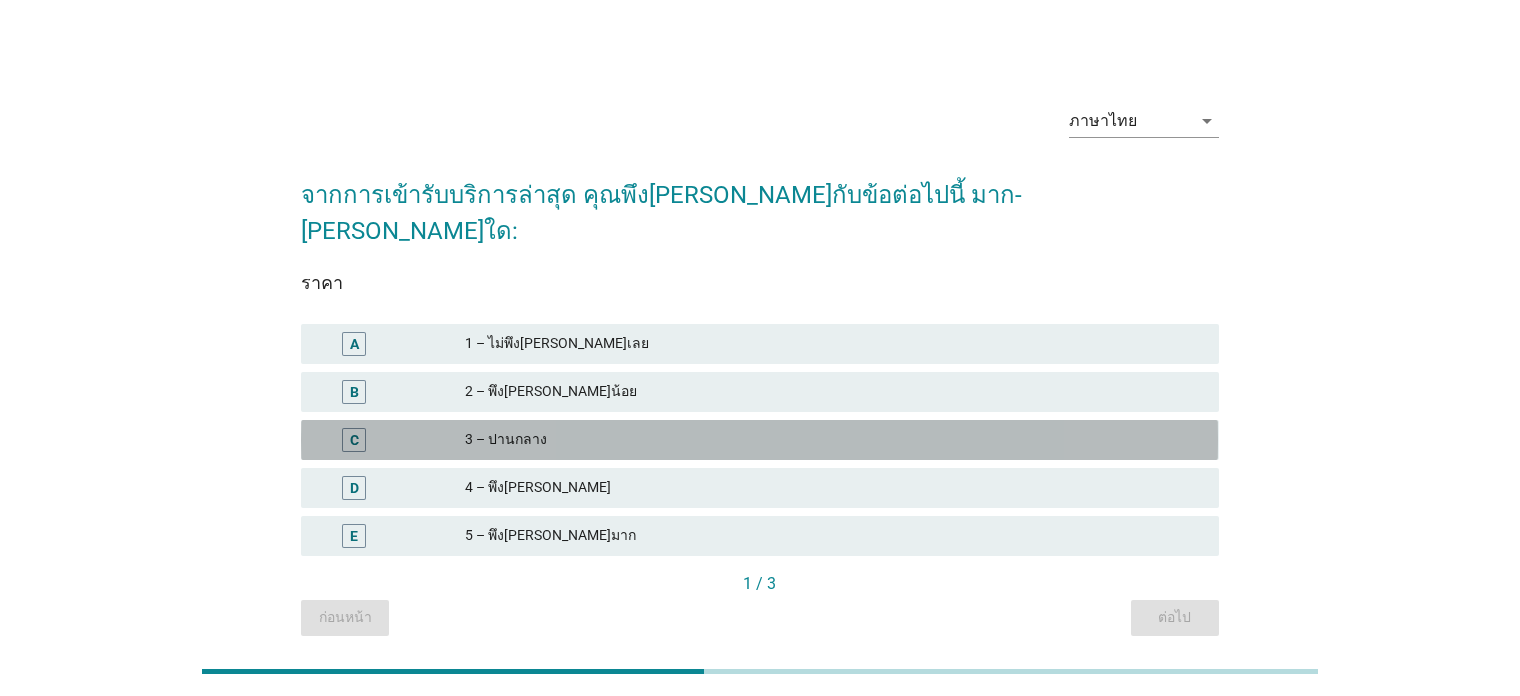 click on "3 – ปานกลาง" at bounding box center [834, 440] 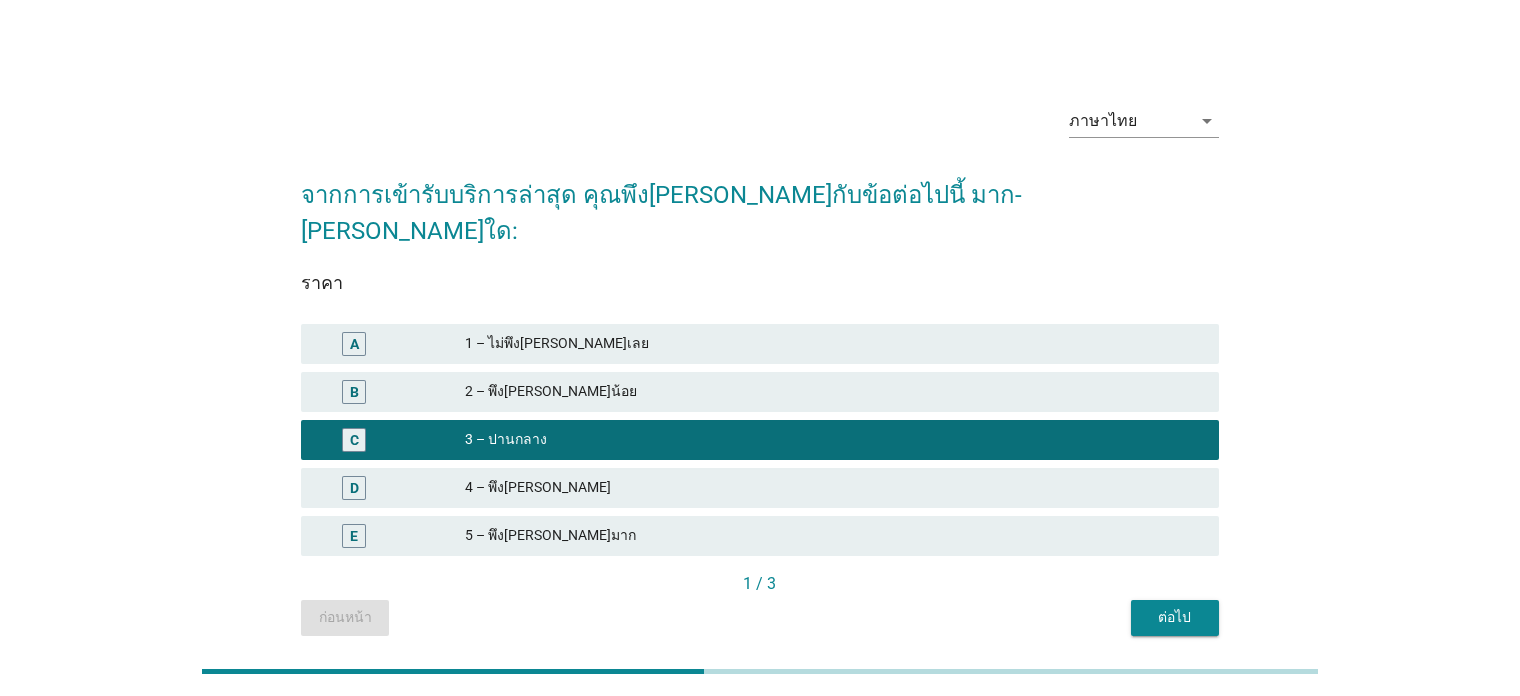 click on "ต่อไป" at bounding box center (1175, 618) 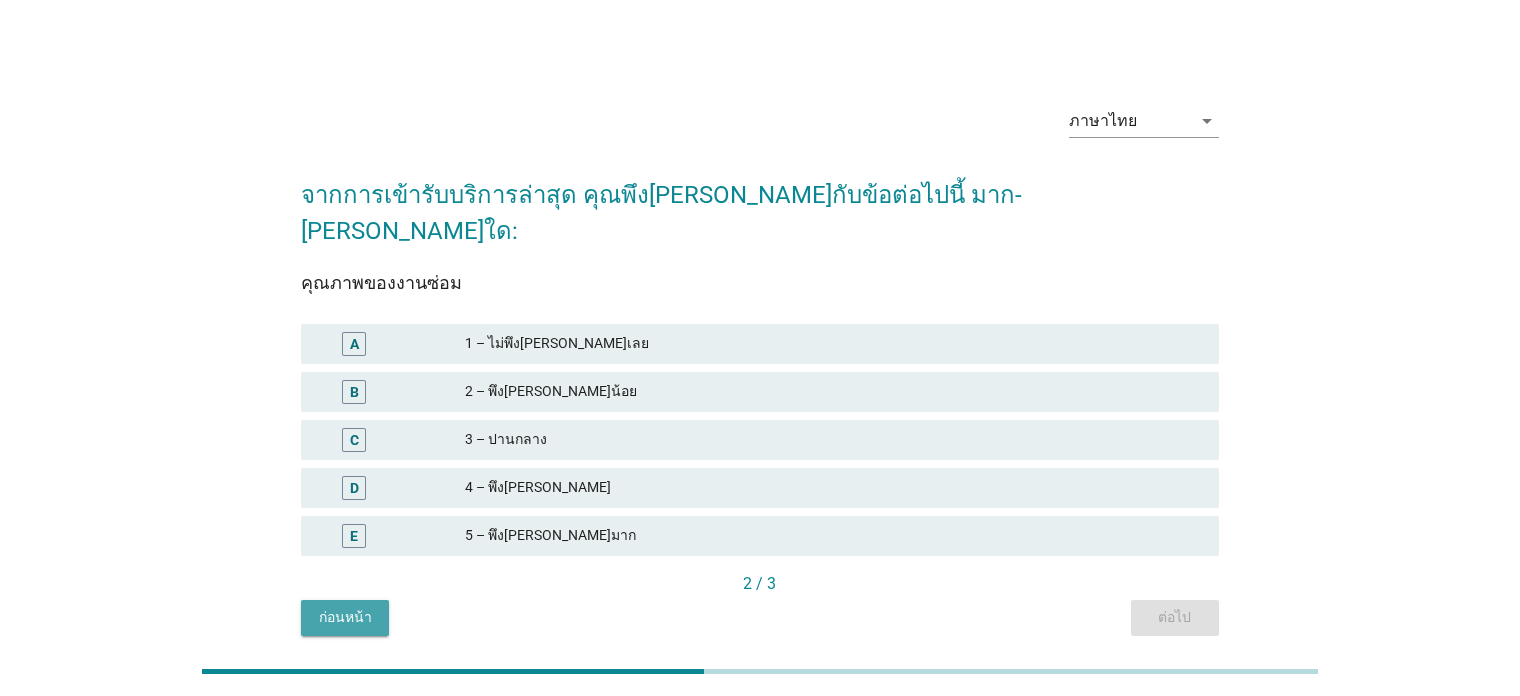 click on "ก่อนหน้า" at bounding box center [345, 617] 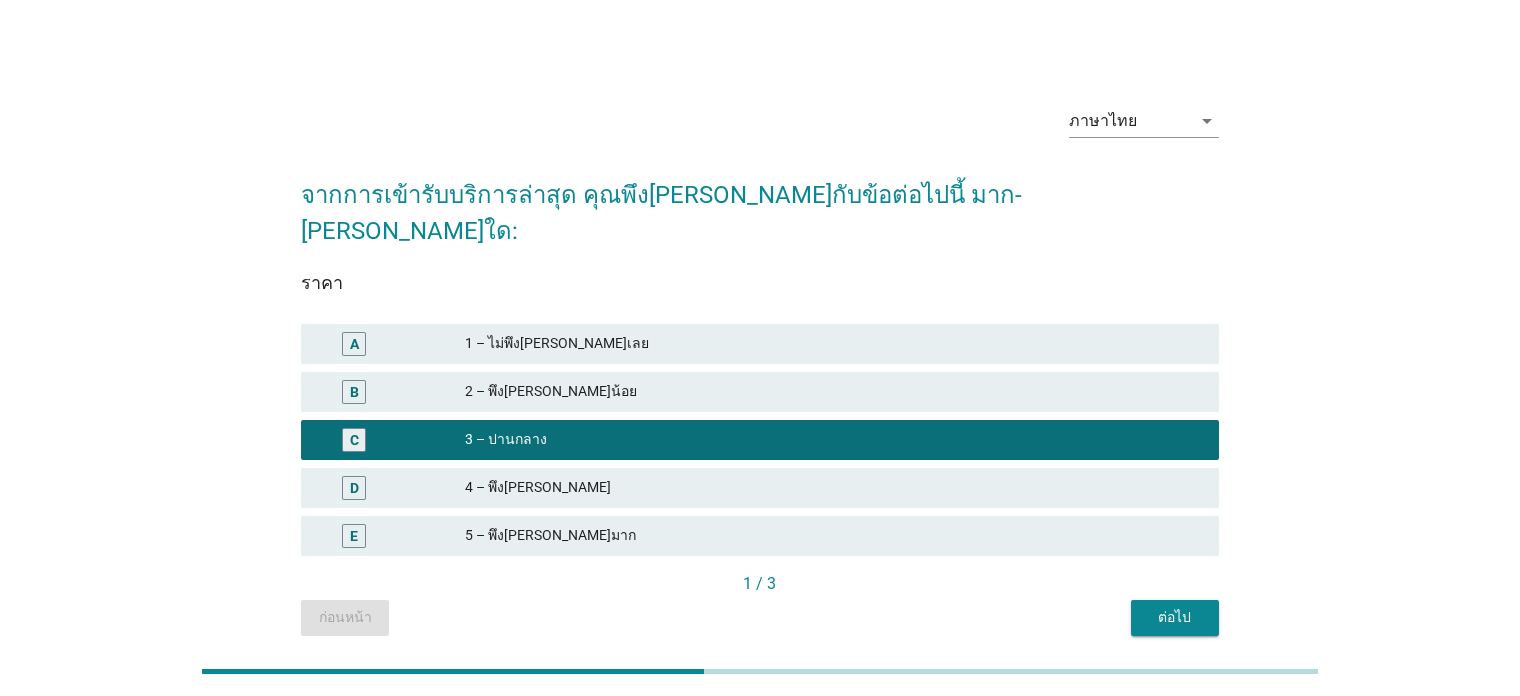 click on "ต่อไป" at bounding box center [1175, 618] 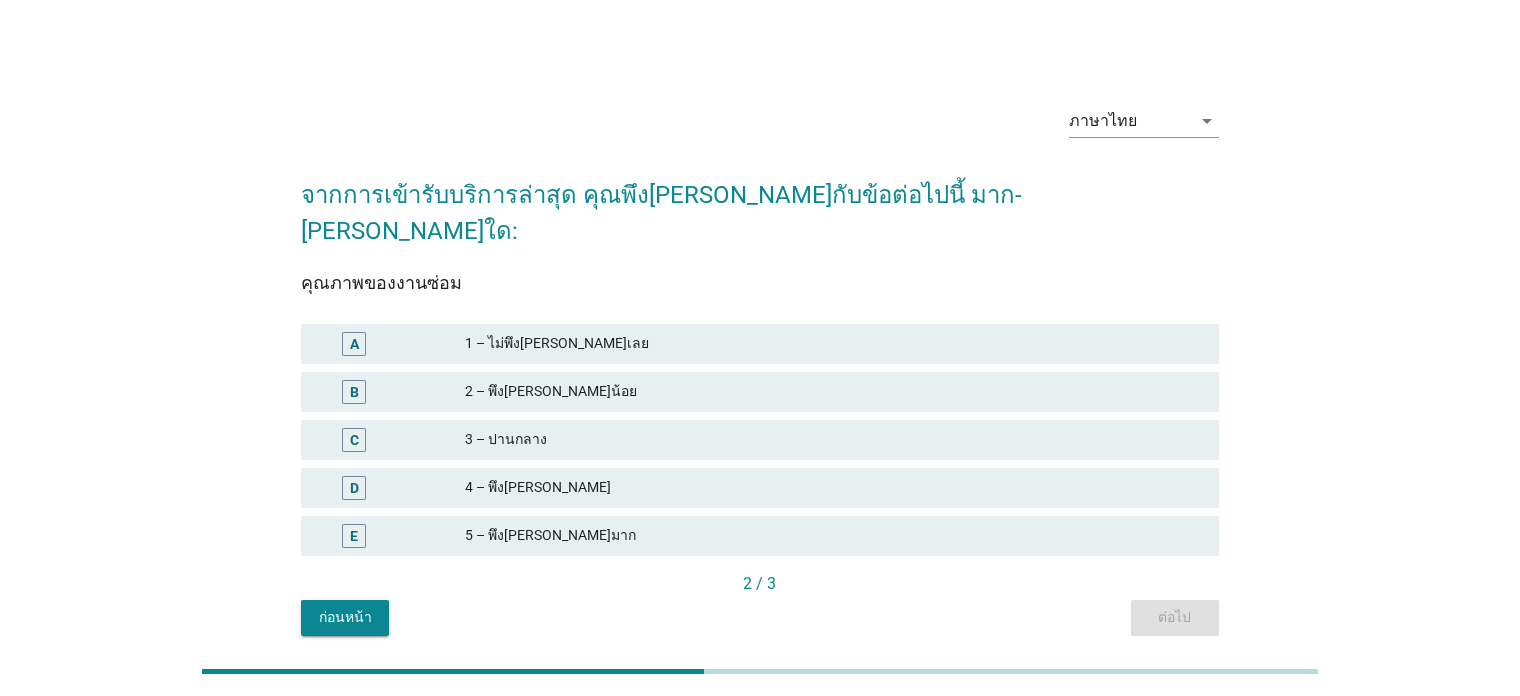 click on "3 – ปานกลาง" at bounding box center [834, 440] 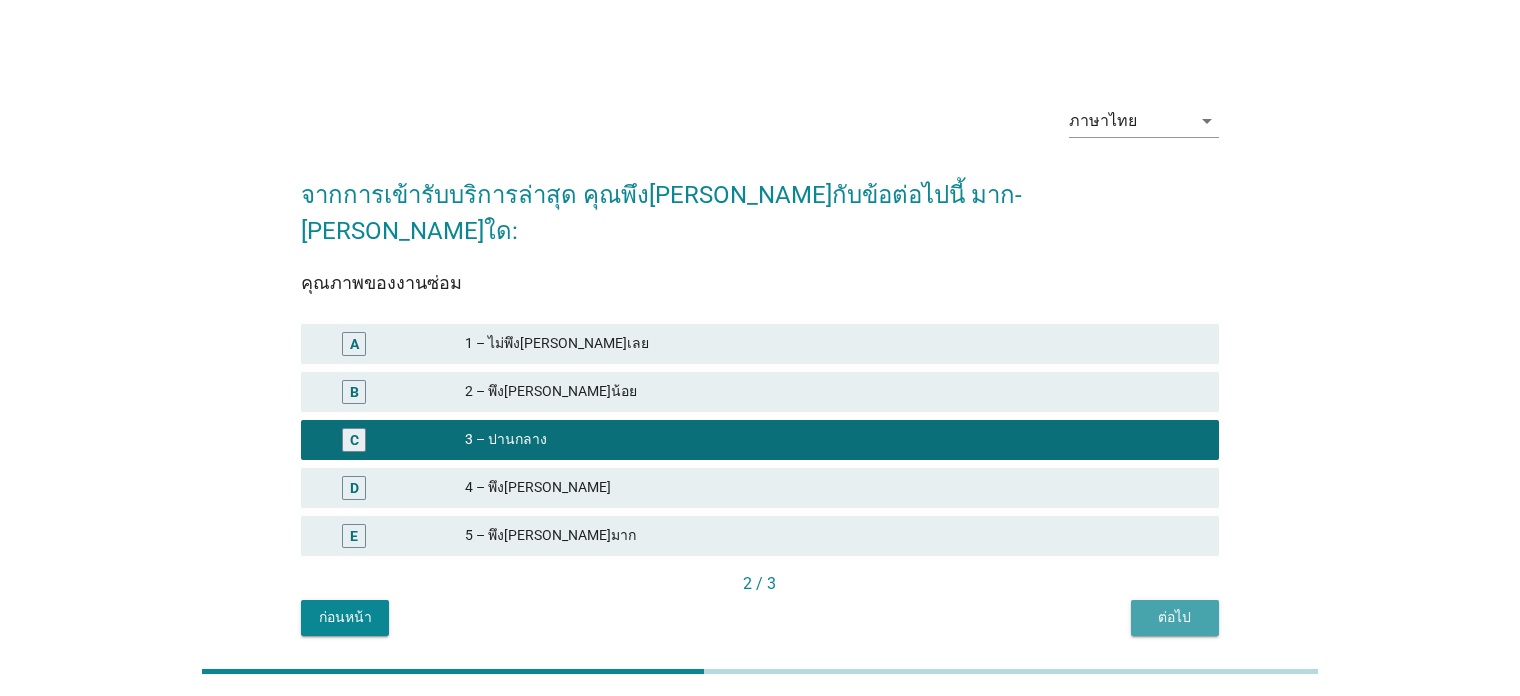 click on "ต่อไป" at bounding box center (1175, 618) 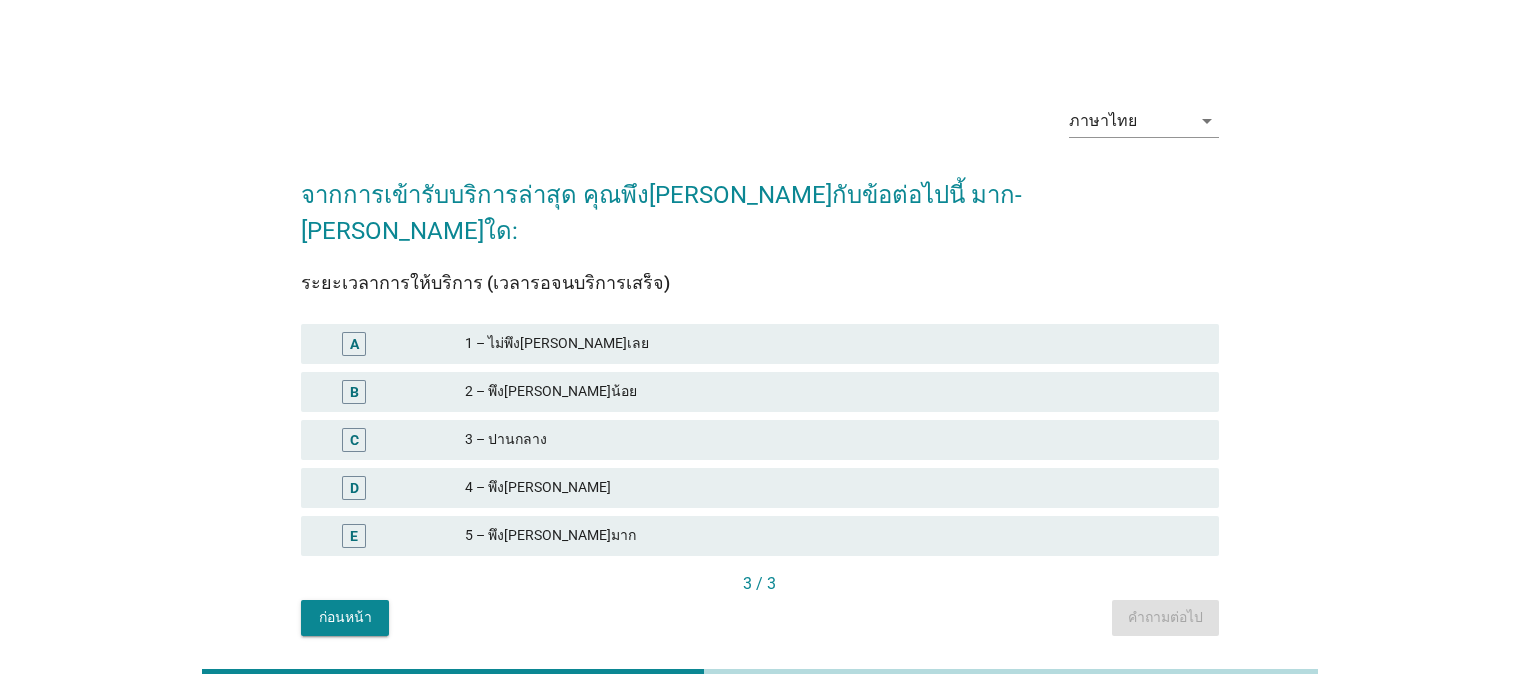 click on "2 – พึง[PERSON_NAME]น้อย" at bounding box center [834, 392] 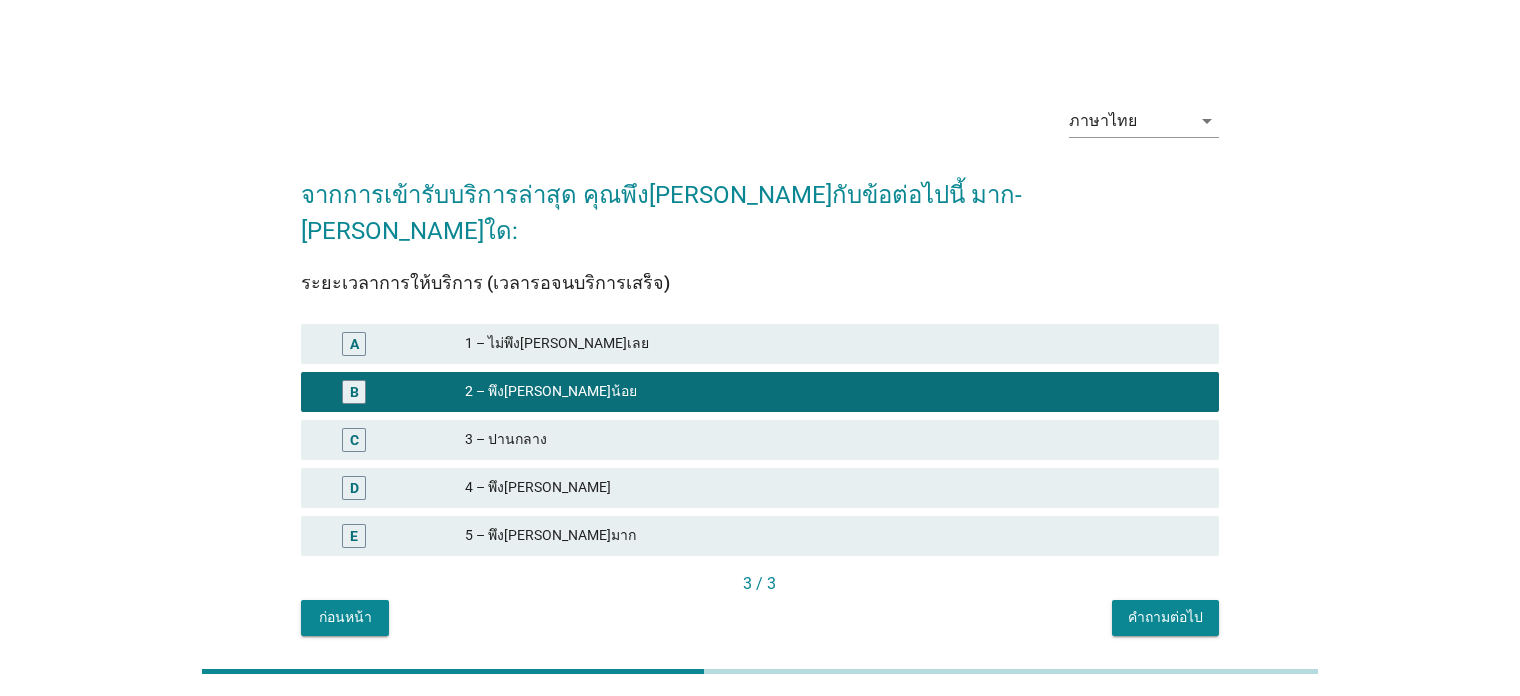 click on "คำถามต่อไป" at bounding box center [1165, 618] 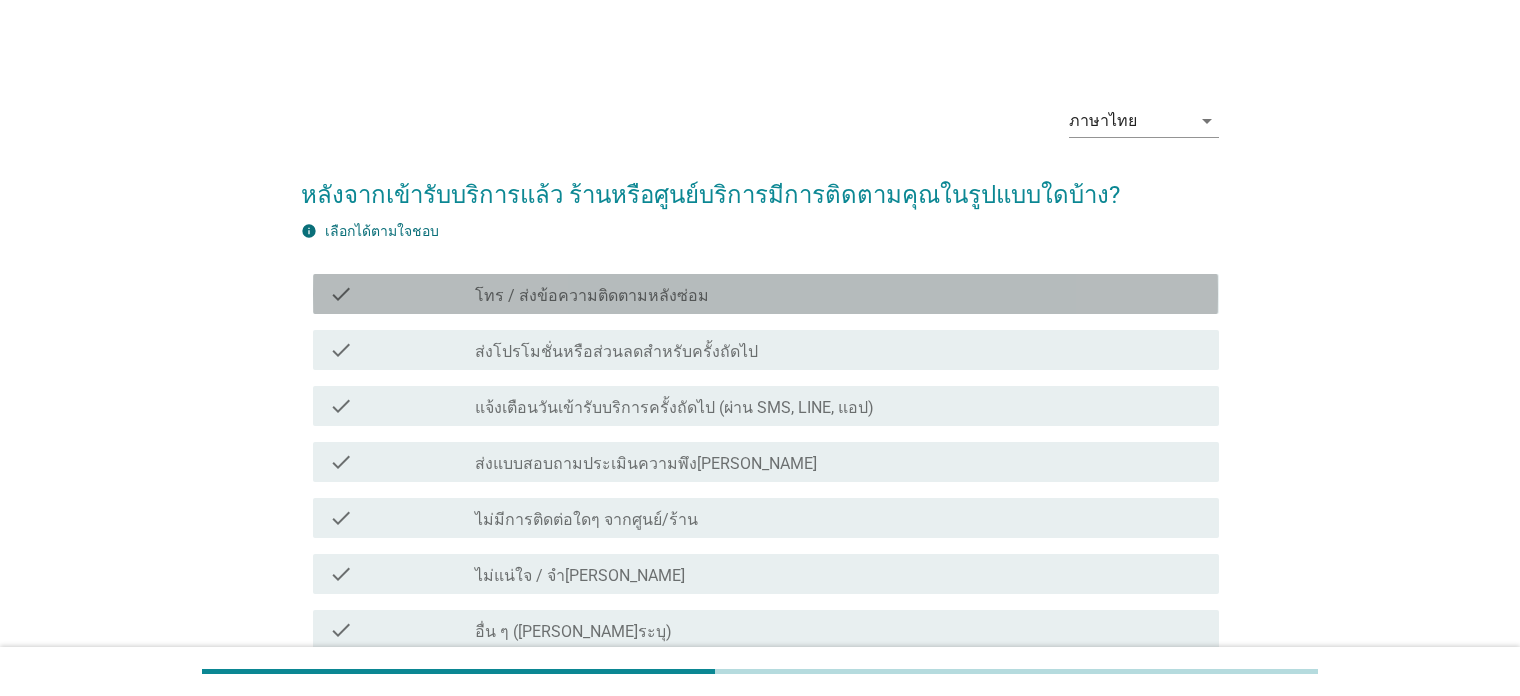 click on "check_box_outline_blank โทร / ส่งข้อความติดตามหลังซ่อม" at bounding box center [839, 294] 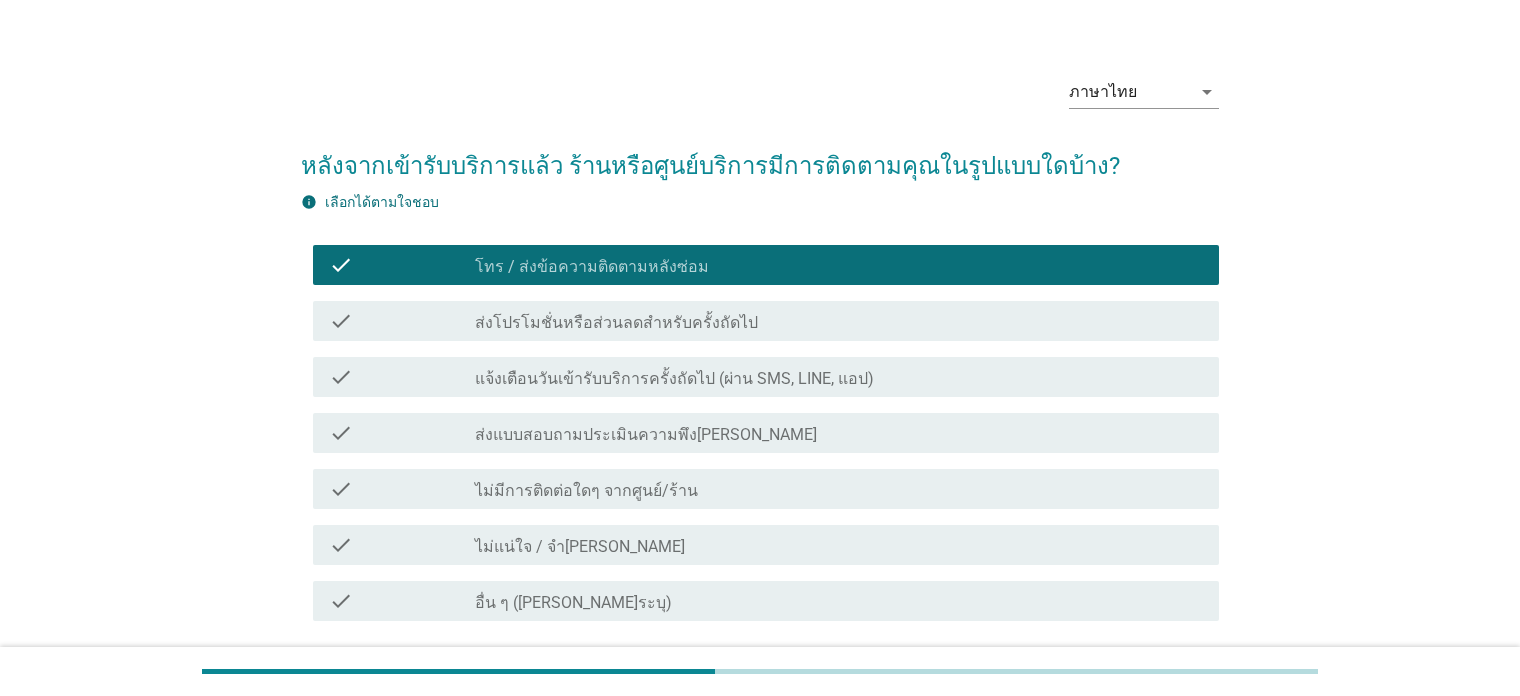 scroll, scrollTop: 187, scrollLeft: 0, axis: vertical 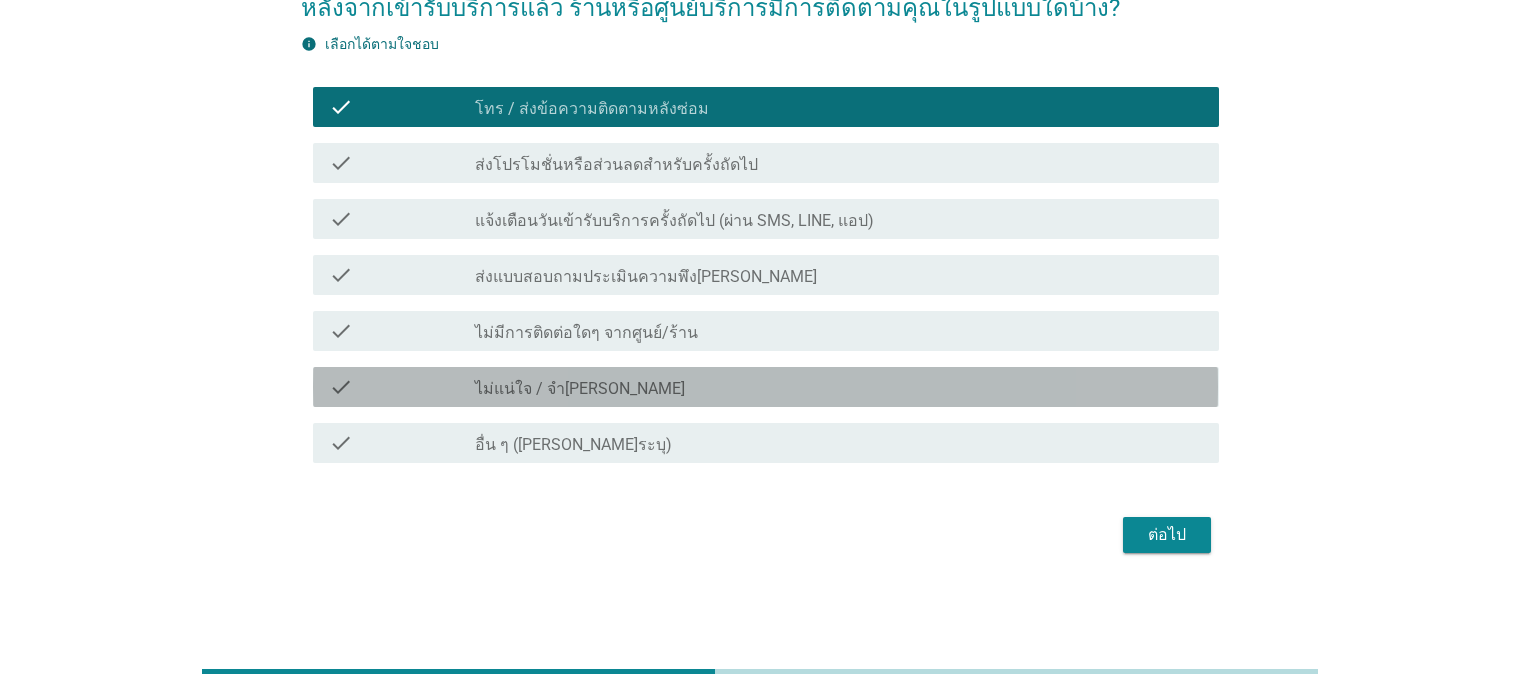 click on "check_box_outline_blank ไม่แน่ใจ / จำ[PERSON_NAME]" at bounding box center [839, 387] 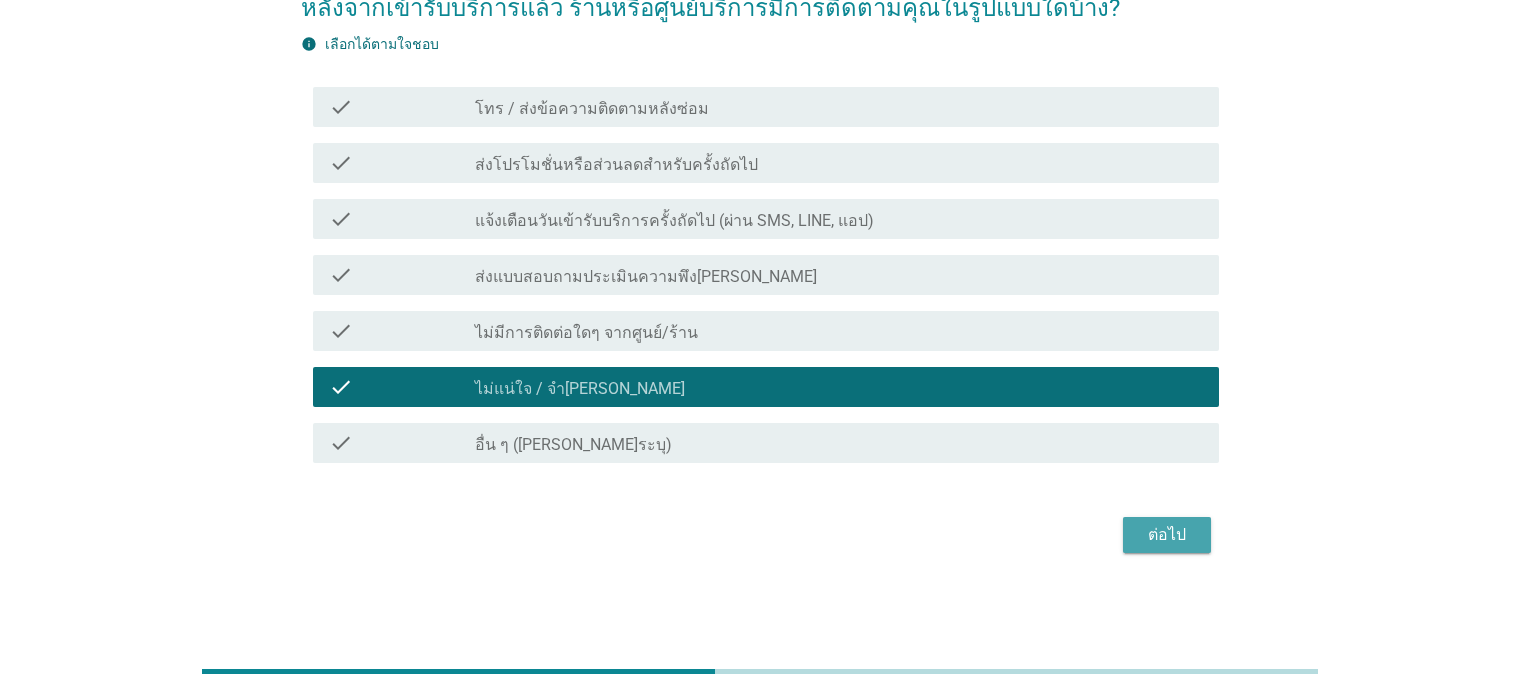 click on "ต่อไป" at bounding box center (1167, 535) 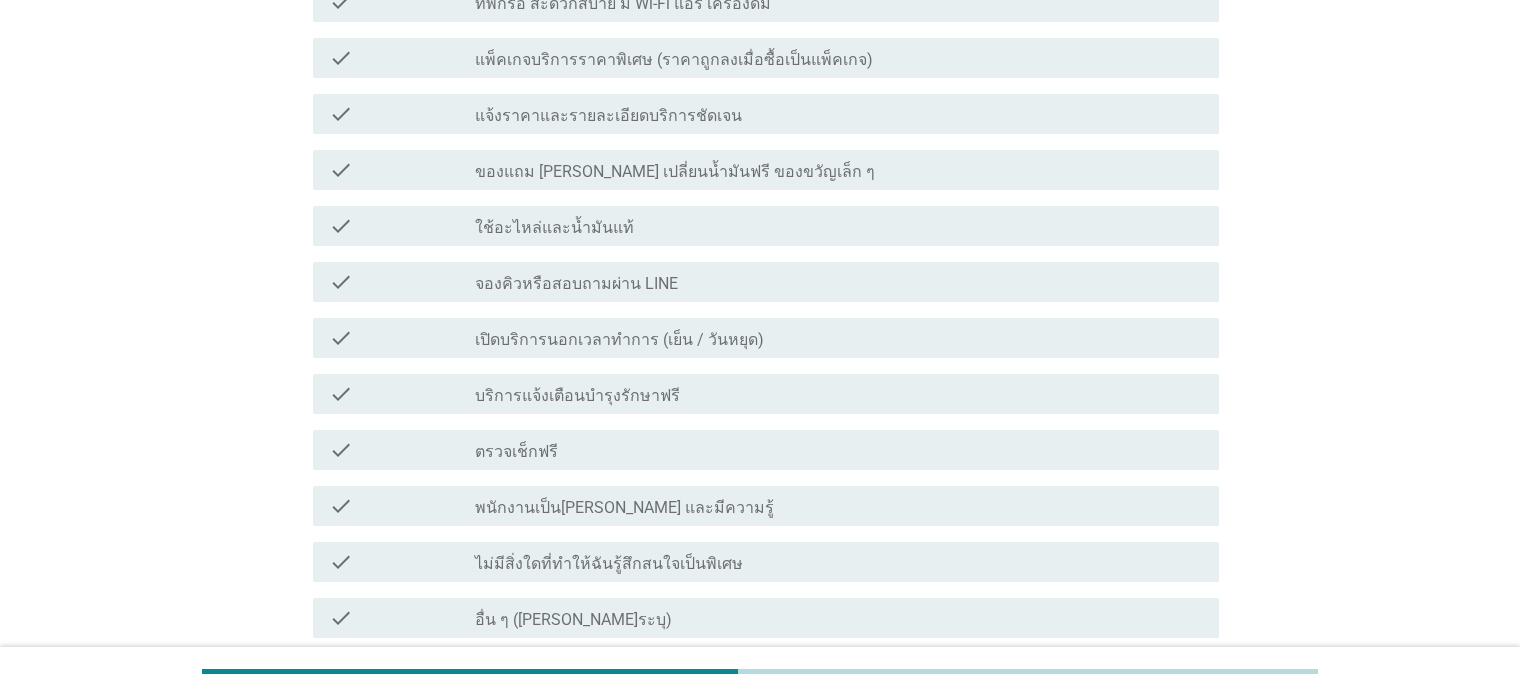 scroll, scrollTop: 600, scrollLeft: 0, axis: vertical 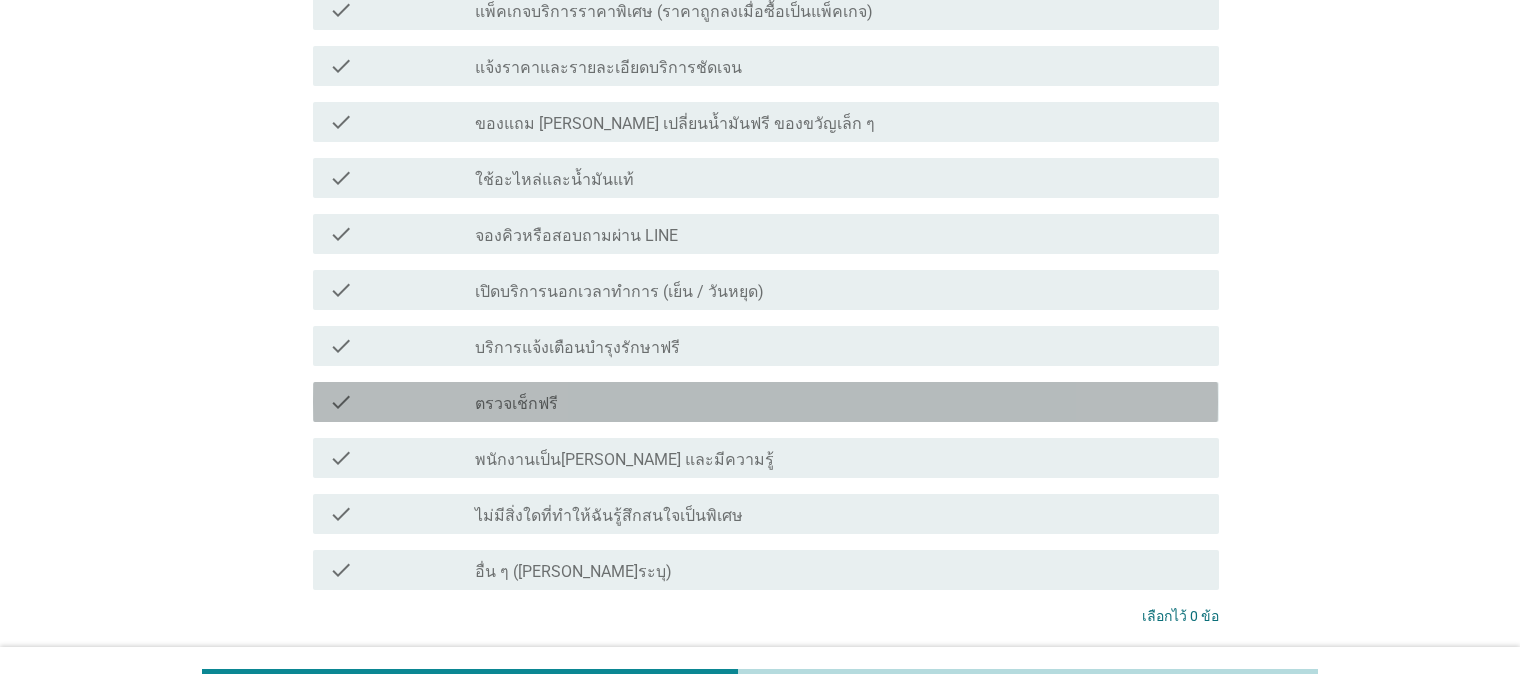 click on "check" at bounding box center (402, 402) 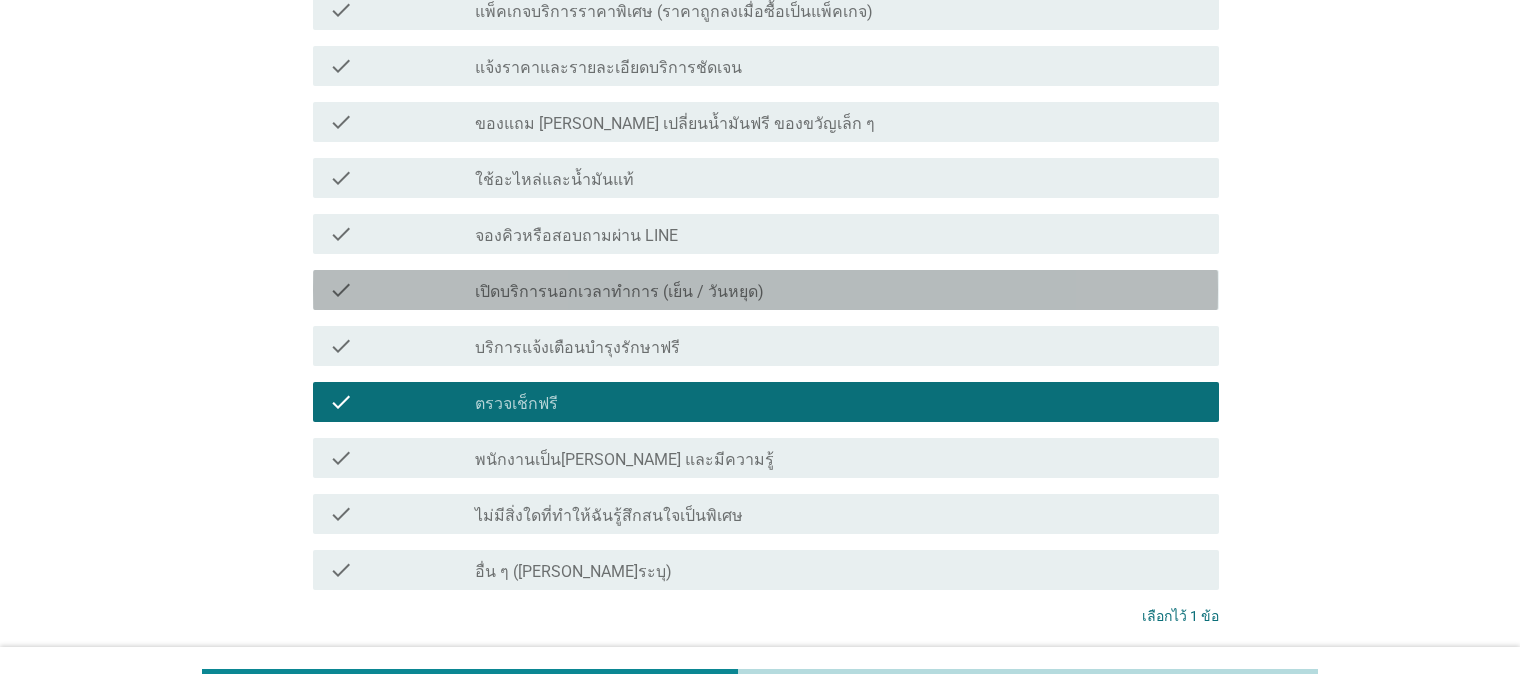 click on "เปิดบริการนอกเวลาทำการ (เย็น / วันหยุด)" at bounding box center [619, 292] 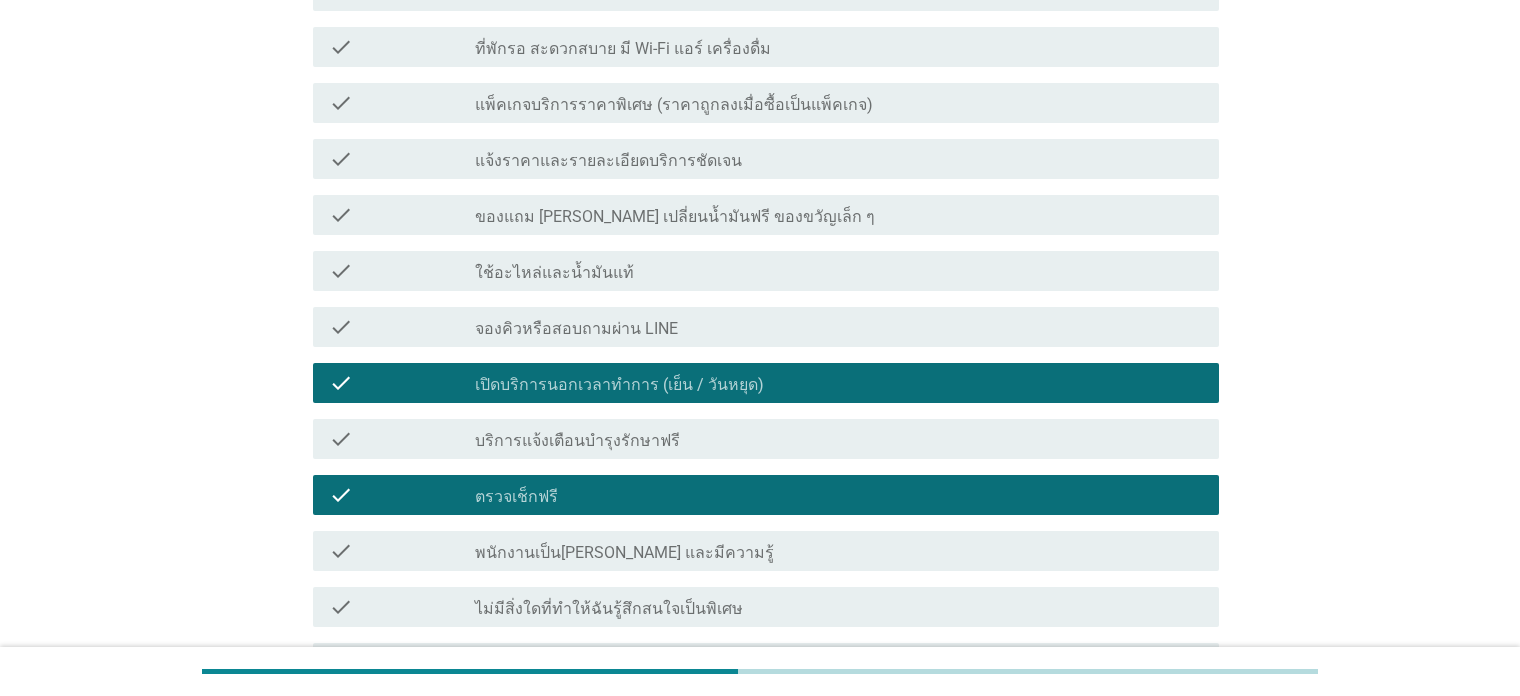 scroll, scrollTop: 500, scrollLeft: 0, axis: vertical 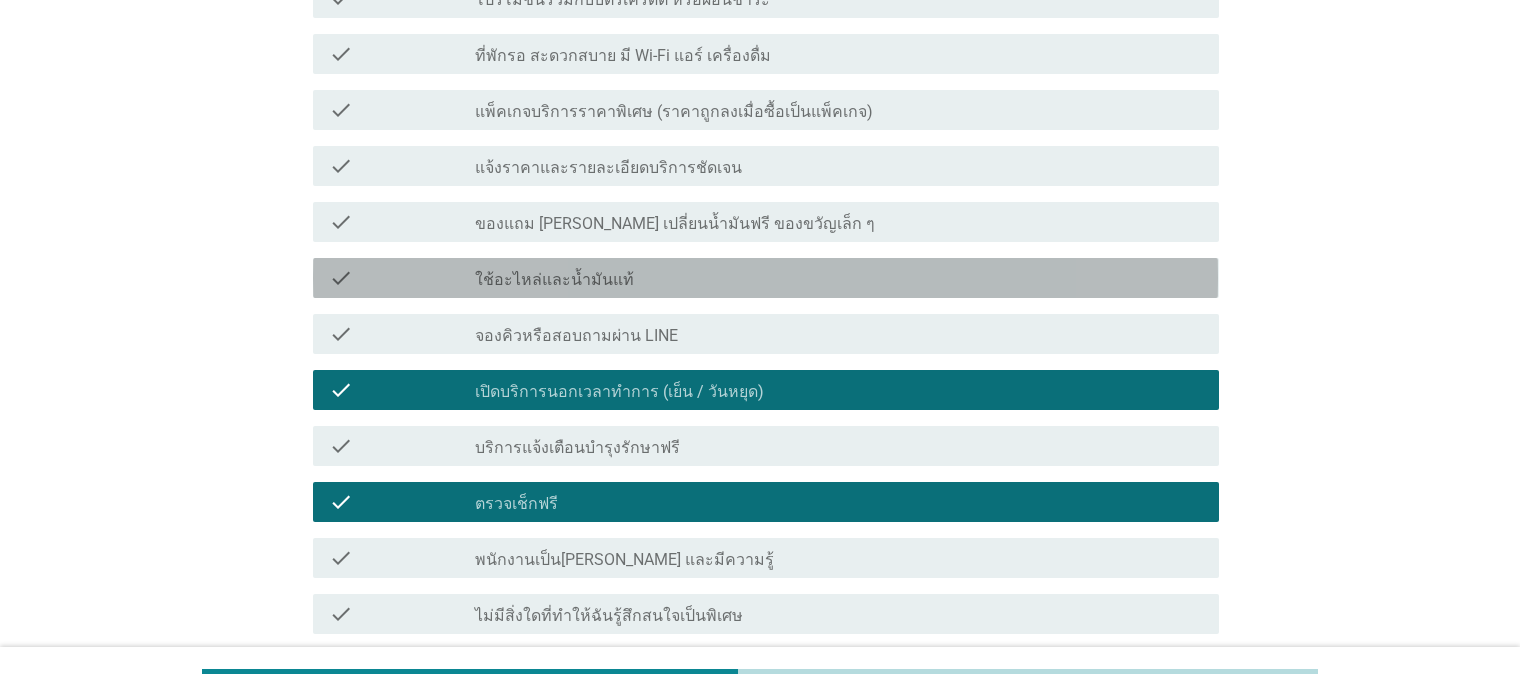 click on "check_box_outline_blank ใช้อะไหล่และน้ำมันแท้" at bounding box center [839, 278] 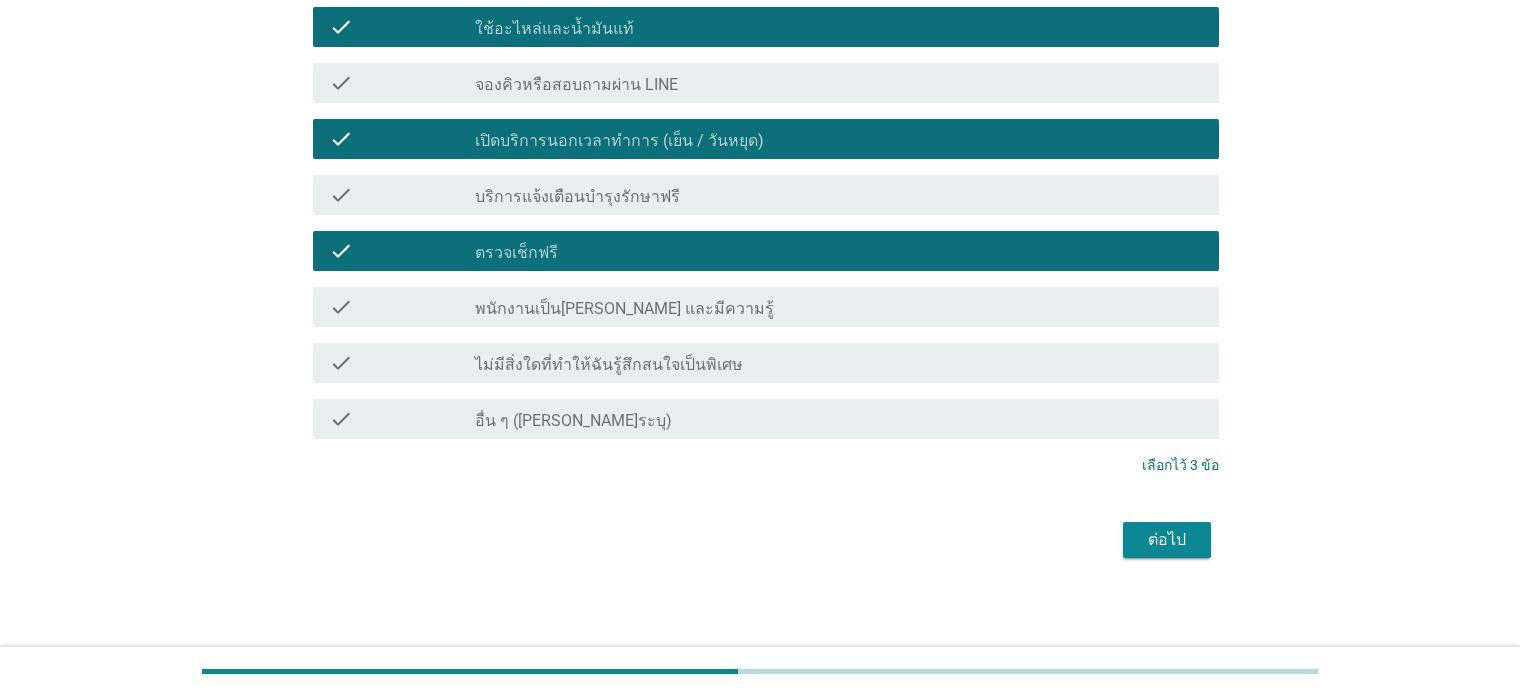 scroll, scrollTop: 756, scrollLeft: 0, axis: vertical 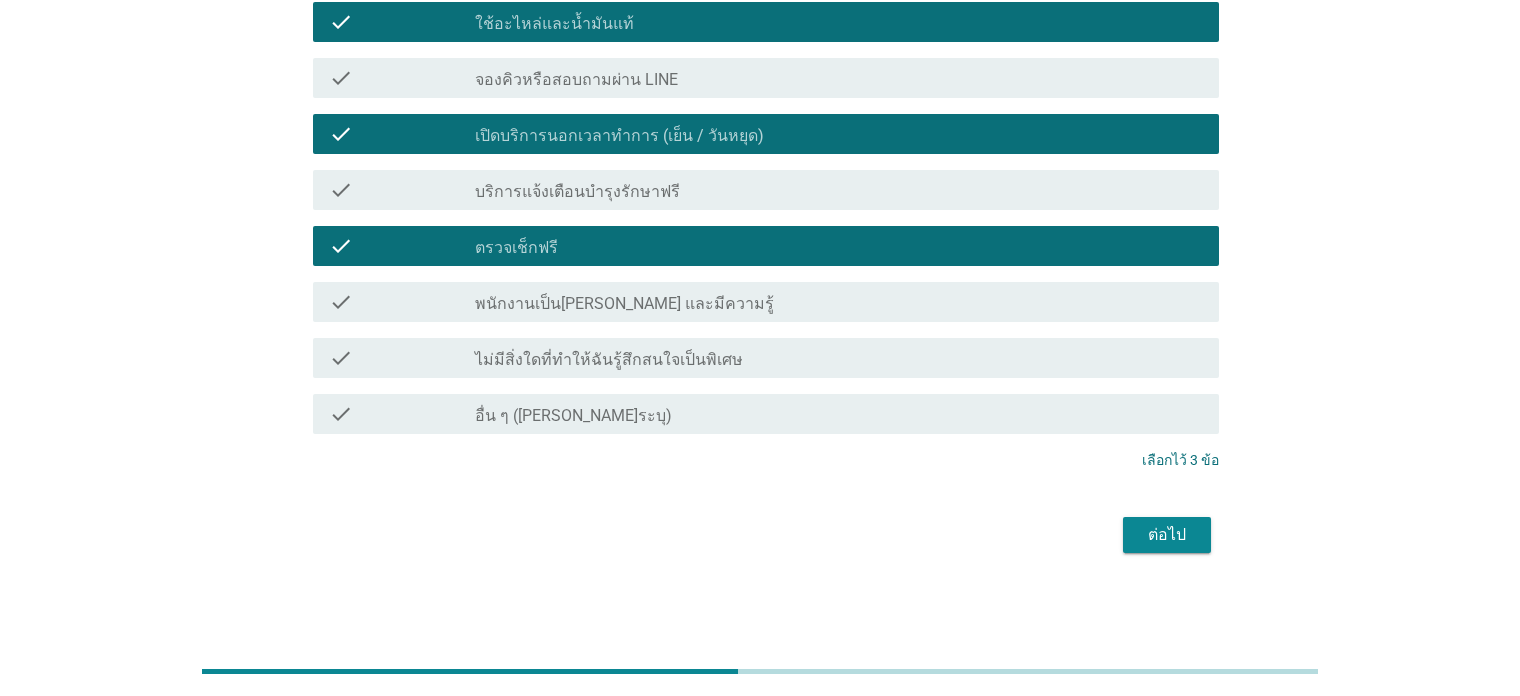 click on "ต่อไป" at bounding box center (1167, 535) 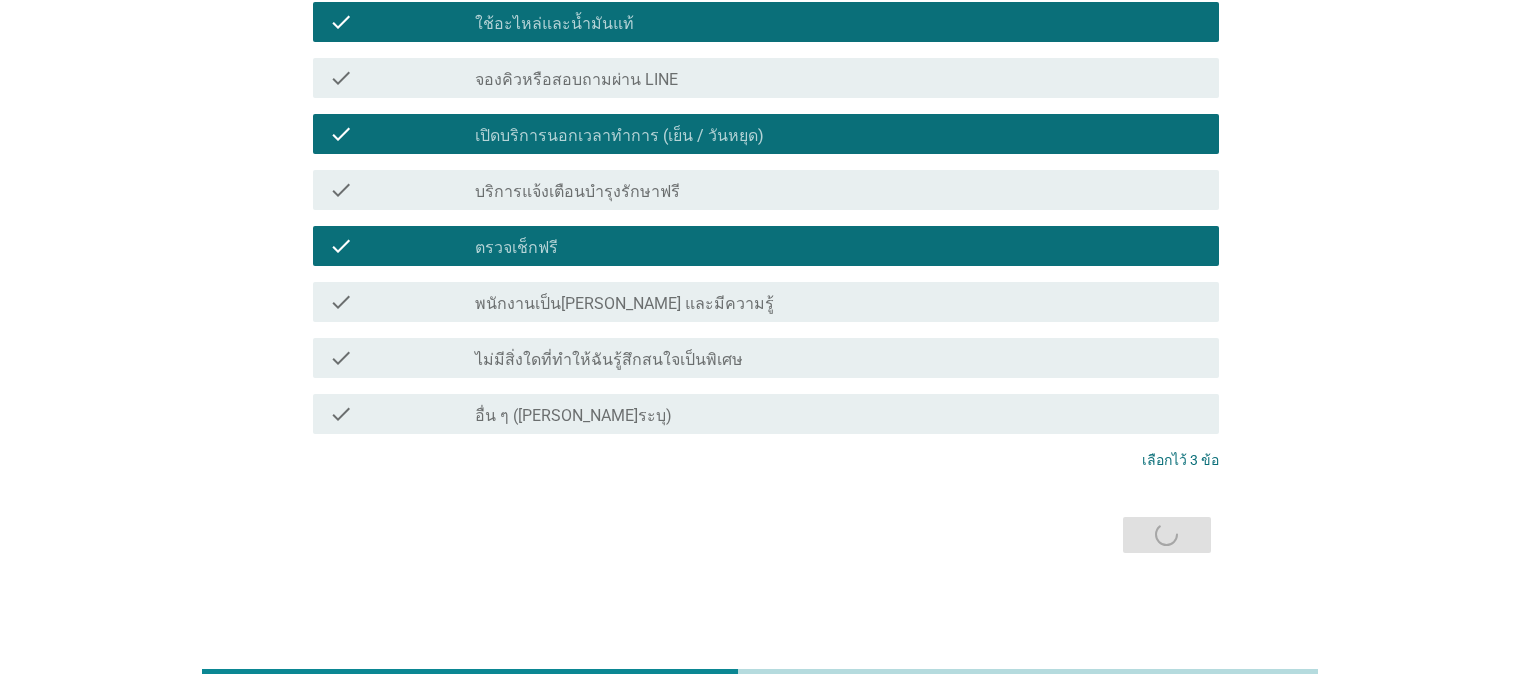 scroll, scrollTop: 0, scrollLeft: 0, axis: both 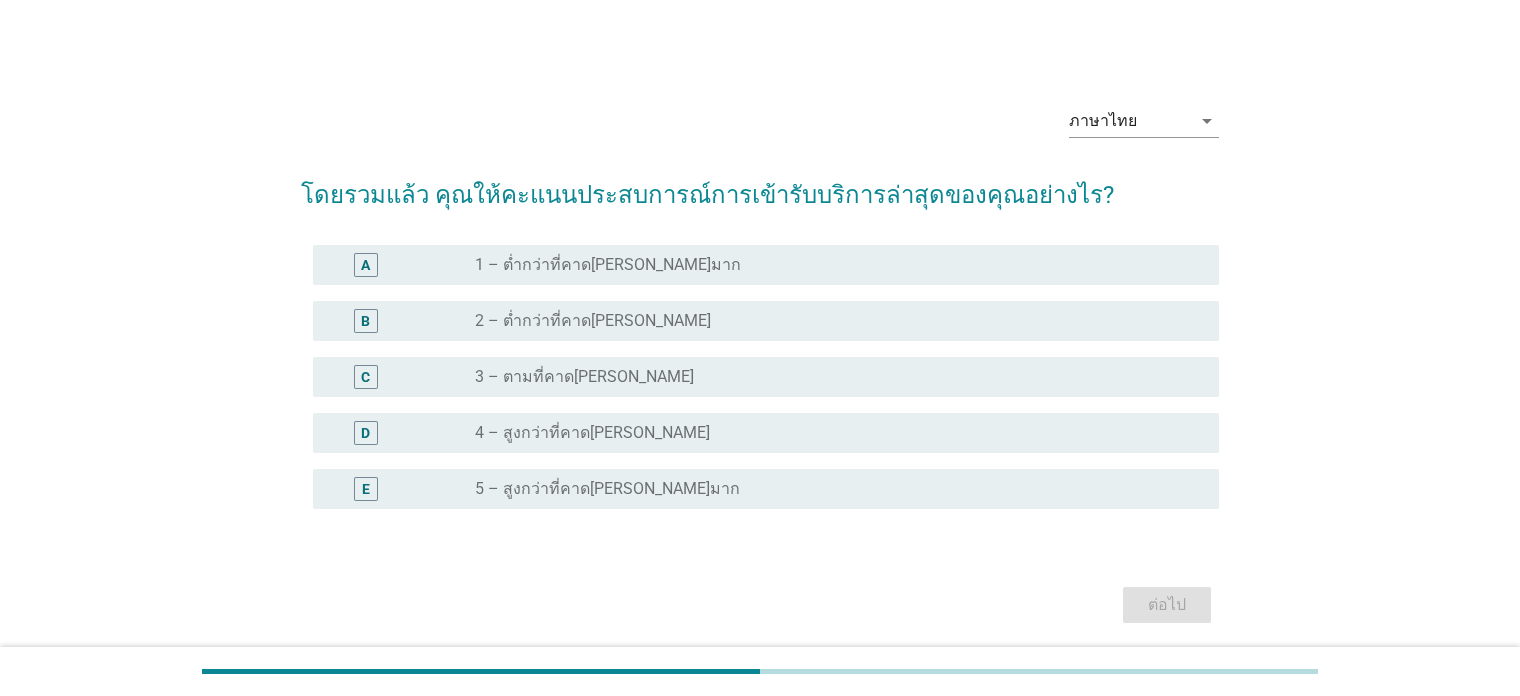click on "radio_button_unchecked 3 – ตามที่คาด[PERSON_NAME]" at bounding box center [831, 377] 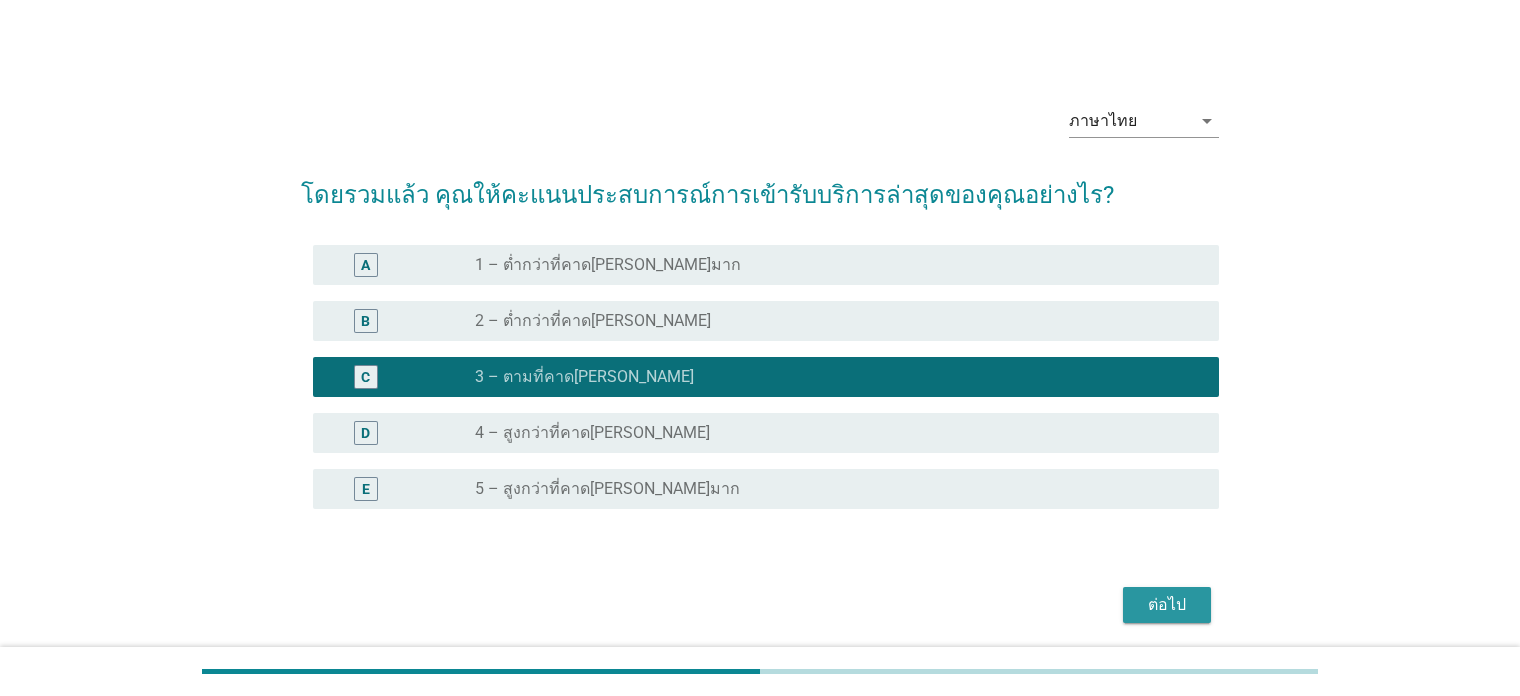 click on "ต่อไป" at bounding box center (1167, 605) 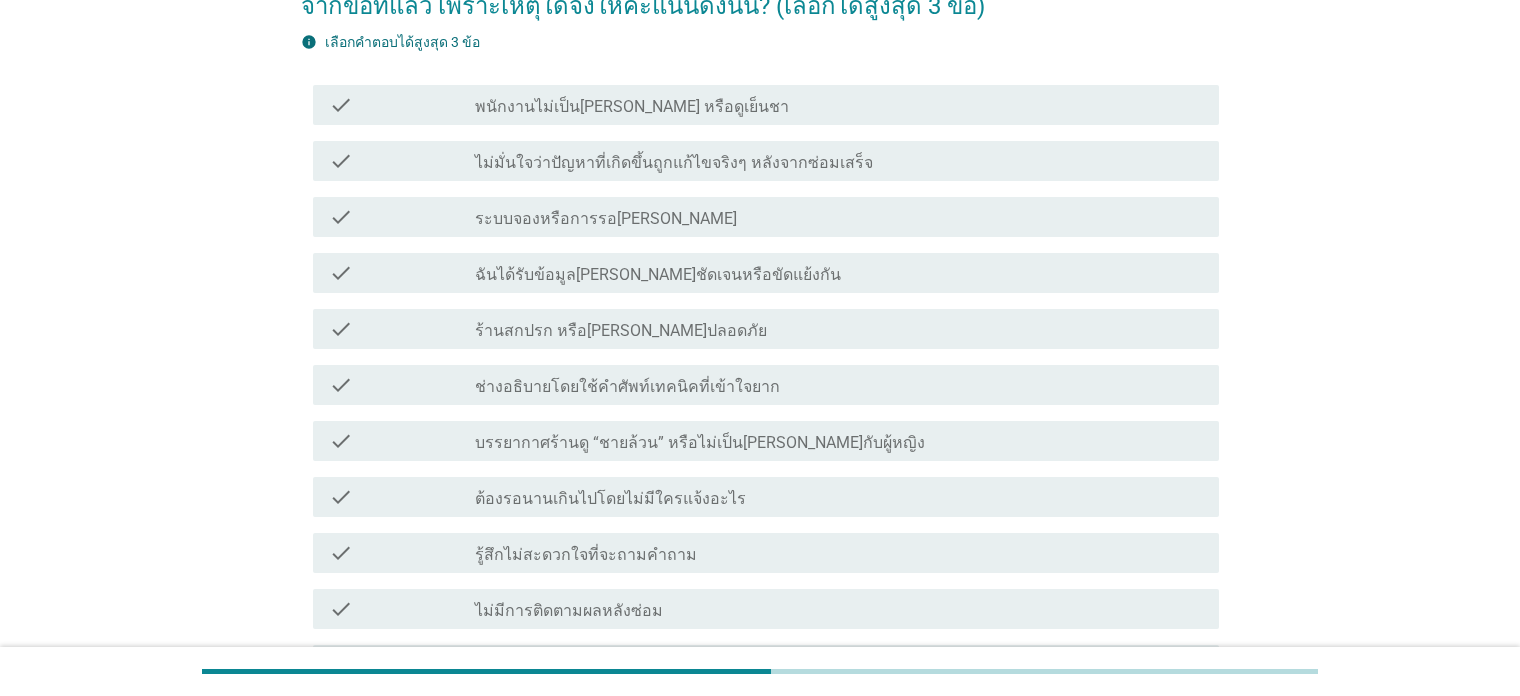 scroll, scrollTop: 200, scrollLeft: 0, axis: vertical 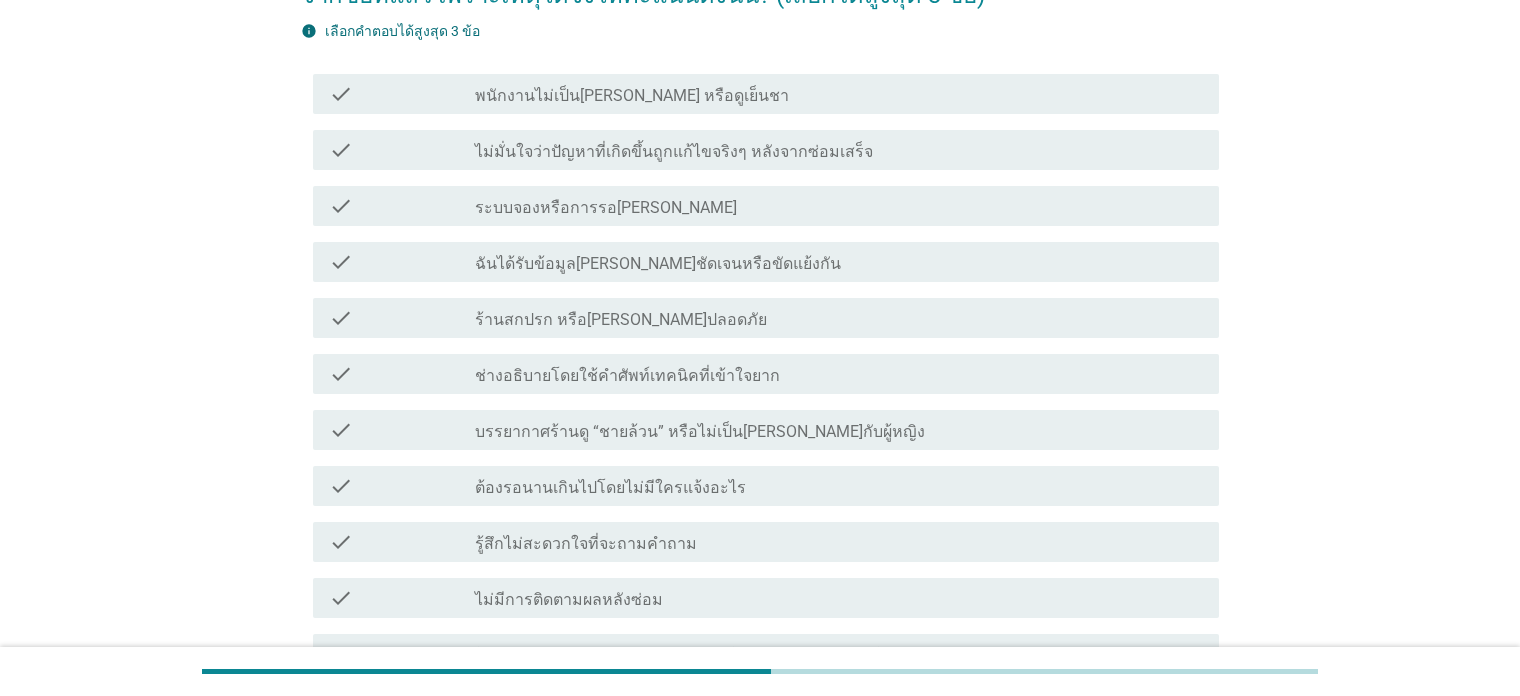 click on "check" at bounding box center [402, 150] 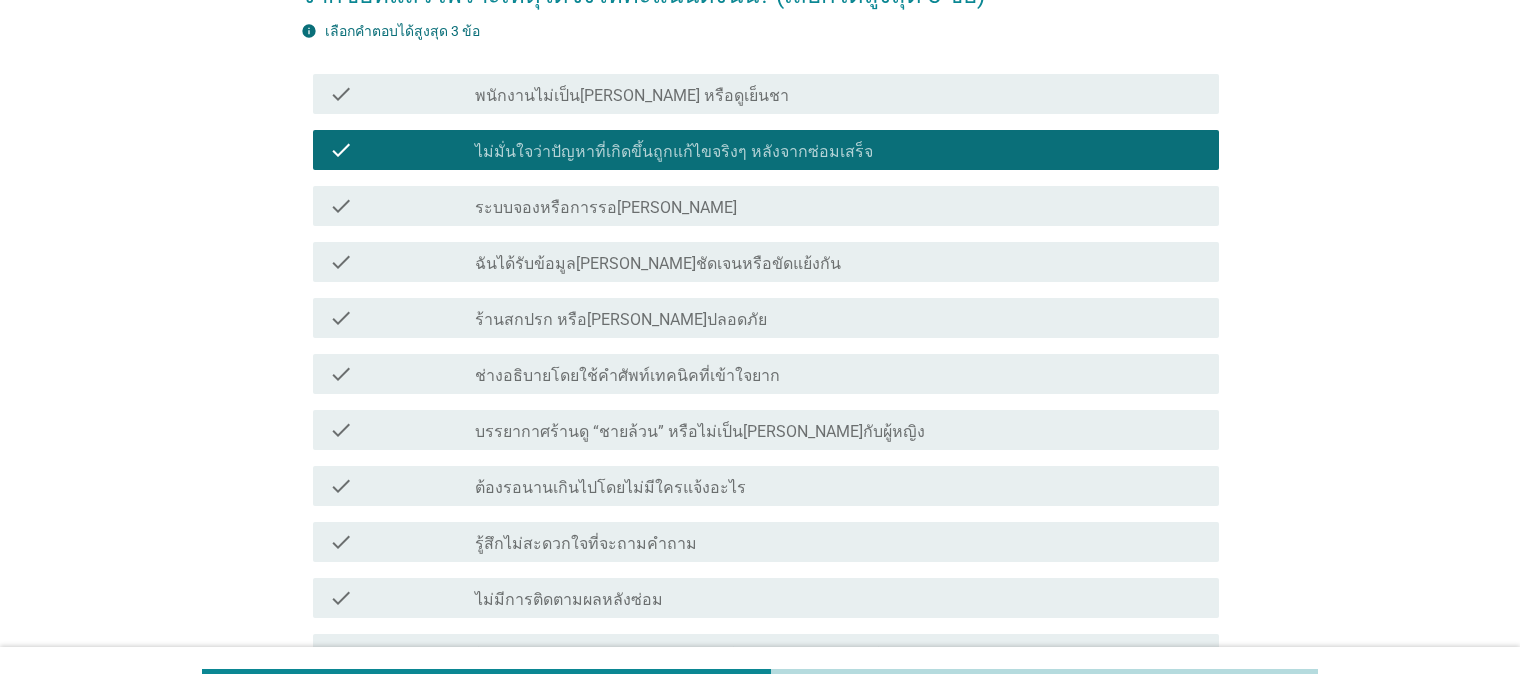 click on "check" at bounding box center (402, 262) 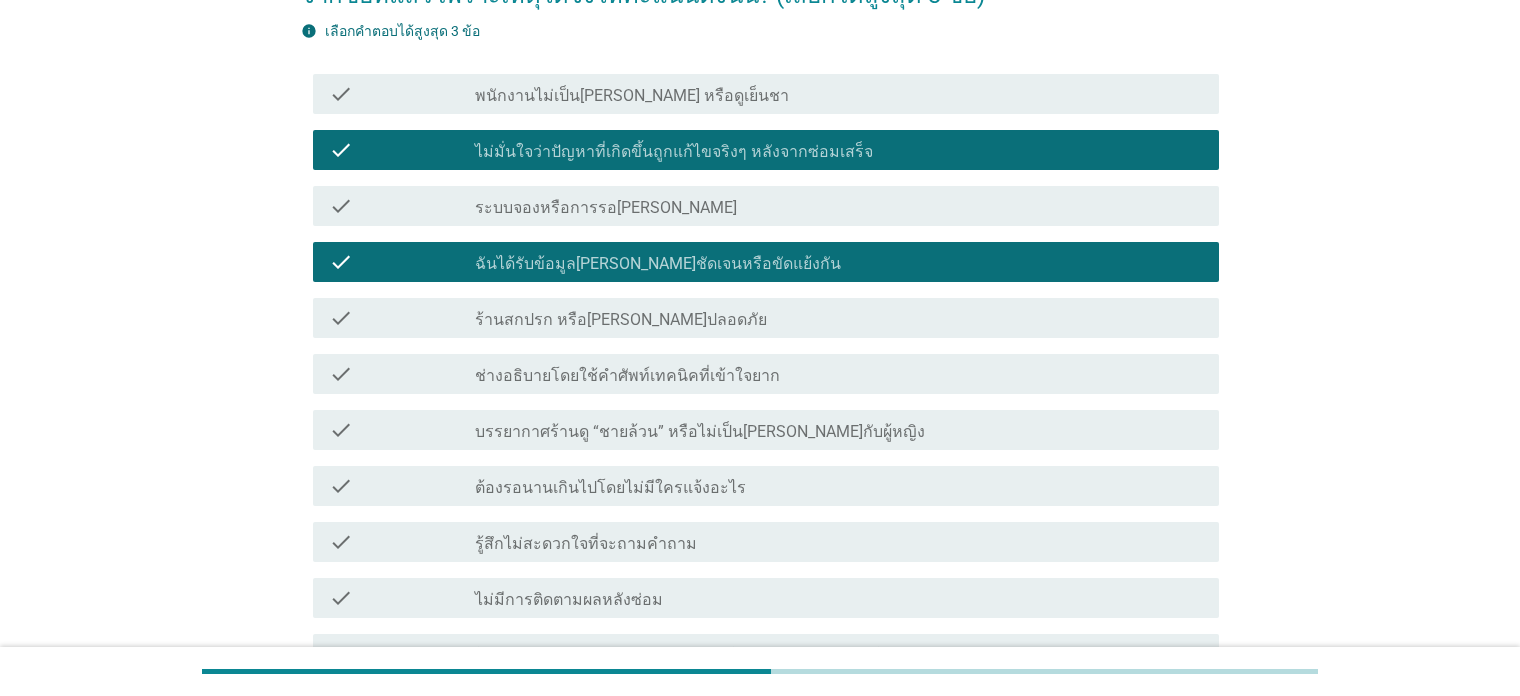click on "ต้องรอนานเกินไปโดยไม่มีใครแจ้งอะไร" at bounding box center [610, 488] 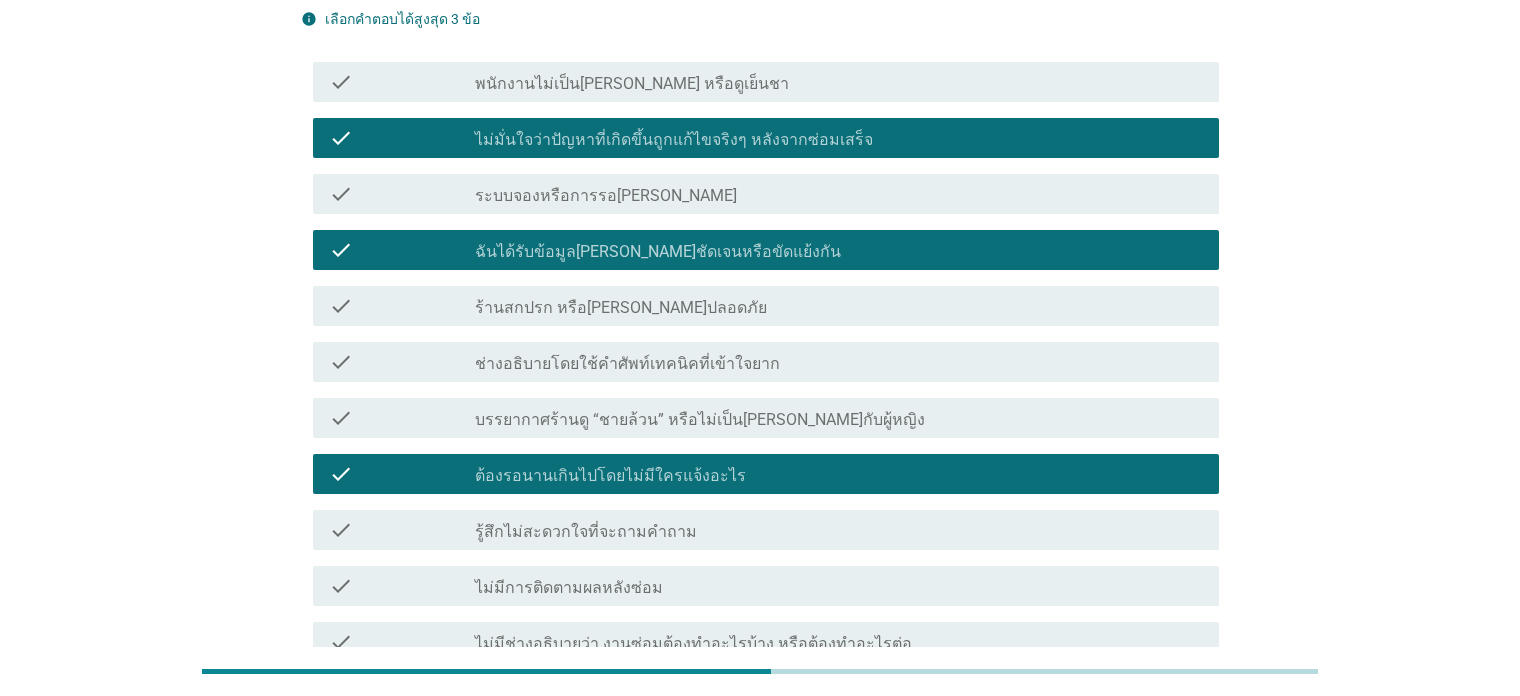 scroll, scrollTop: 164, scrollLeft: 0, axis: vertical 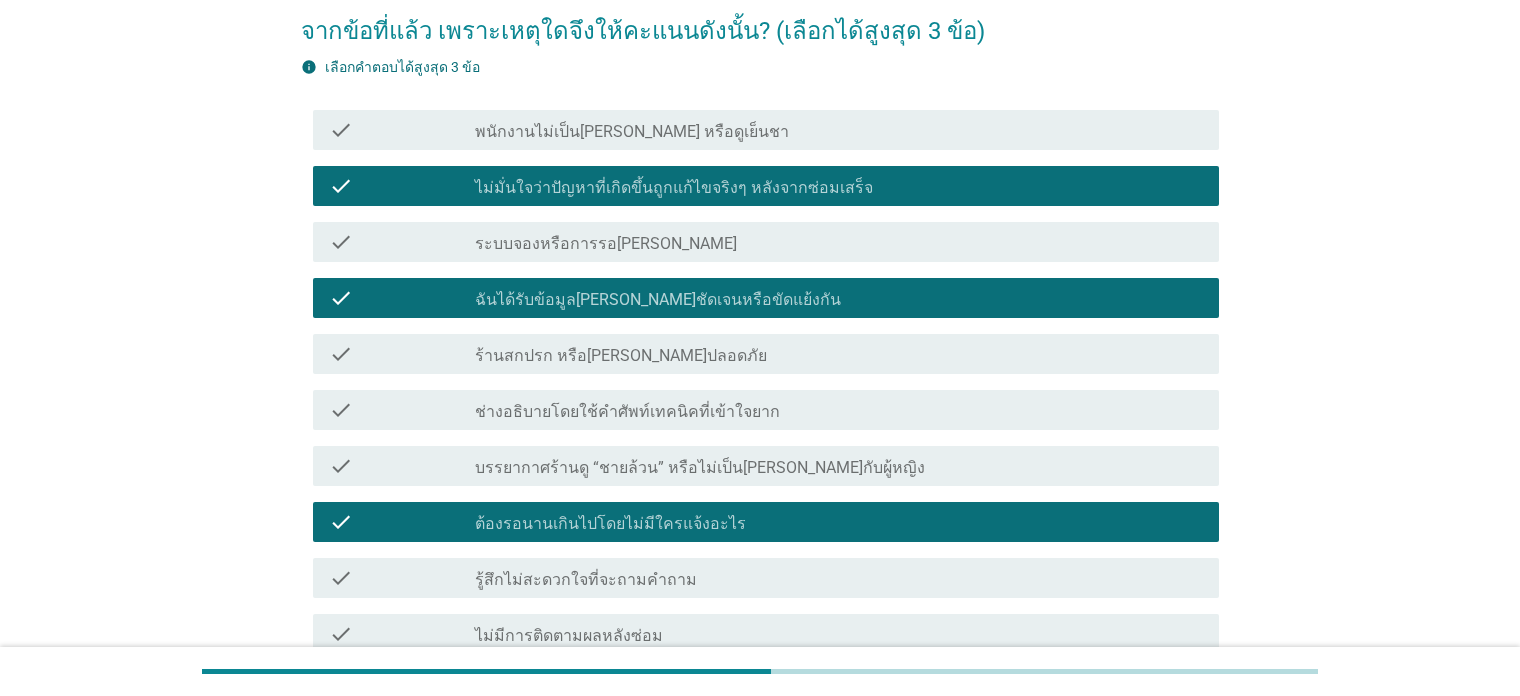 click on "ไม่มั่นใจว่าปัญหาที่เกิดขึ้นถูกแก้ไขจริงๆ หลังจากซ่อมเสร็จ" at bounding box center (674, 188) 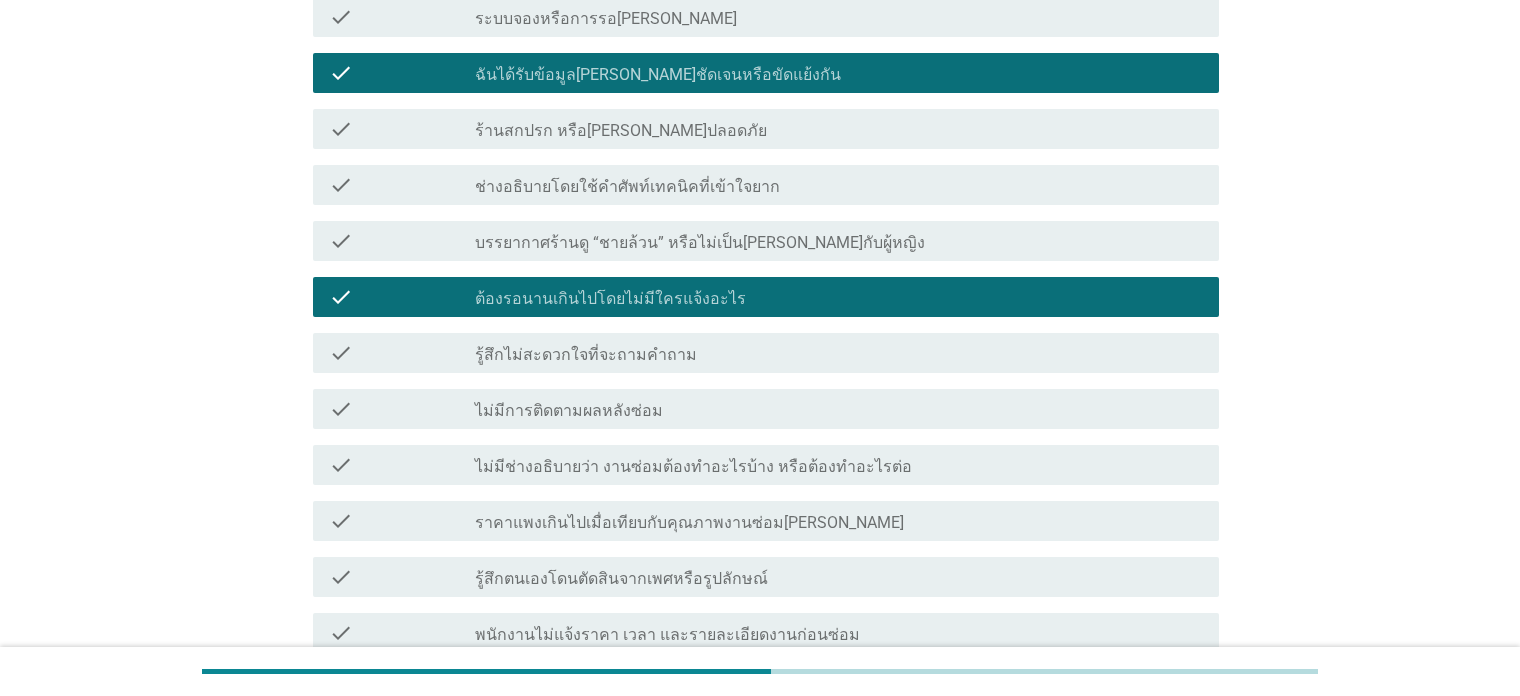 scroll, scrollTop: 464, scrollLeft: 0, axis: vertical 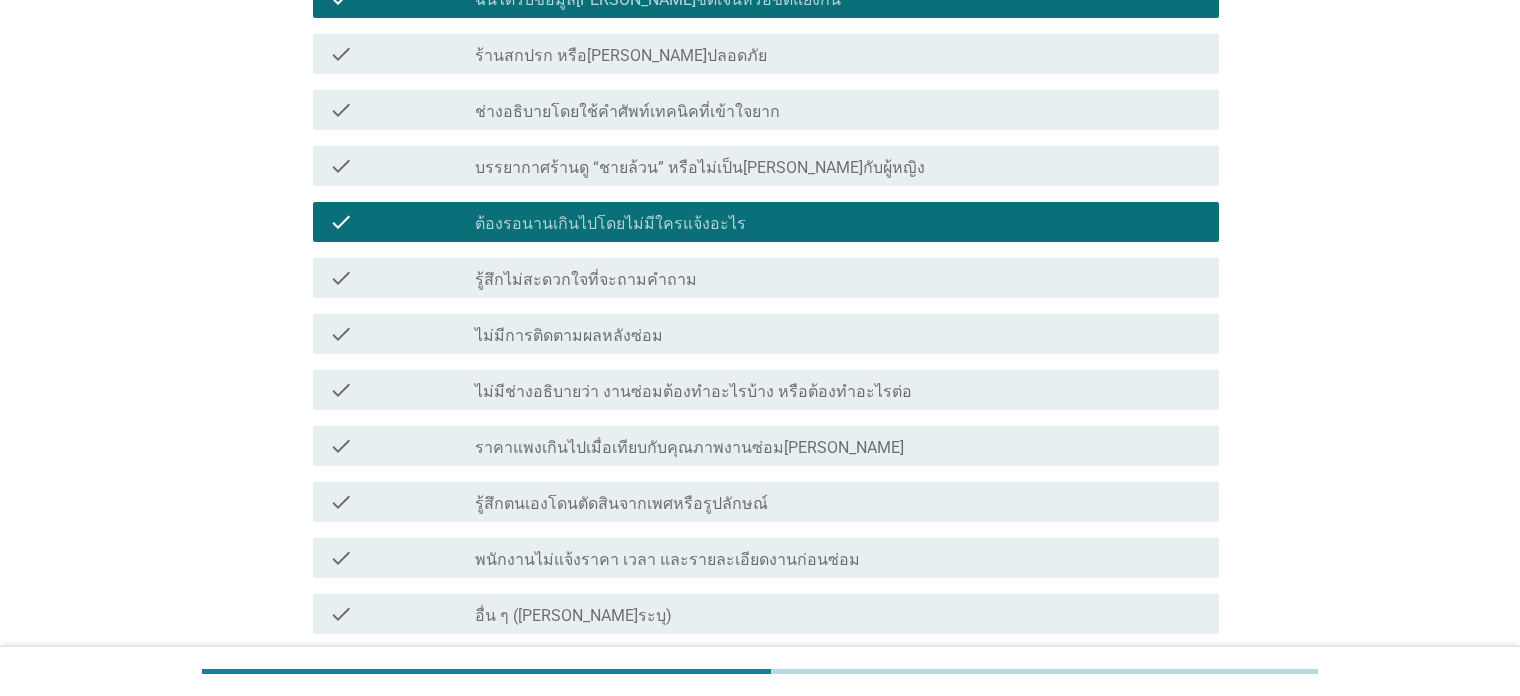 click on "ไม่มีช่างอธิบายว่า งานซ่อมต้องทำอะไรบ้าง หรือต้องทำอะไรต่อ" at bounding box center [693, 392] 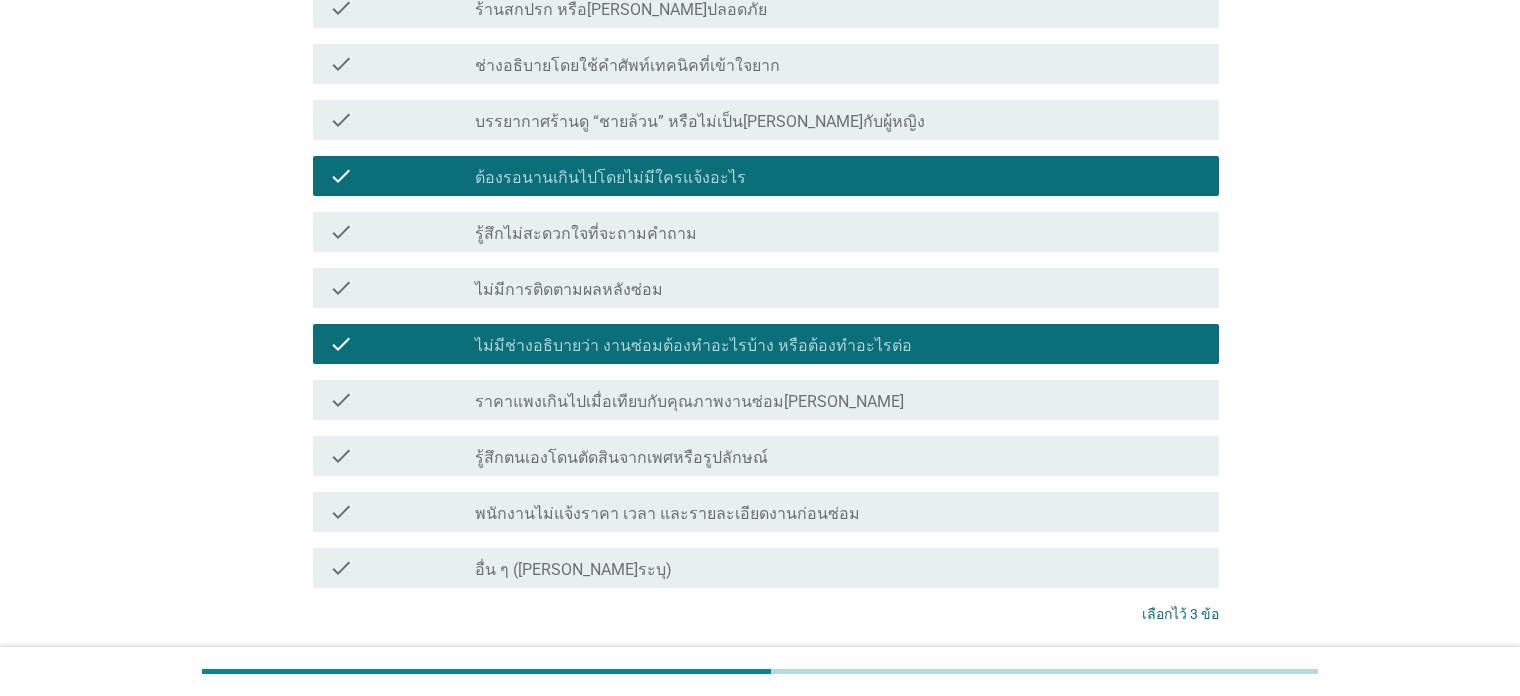 scroll, scrollTop: 664, scrollLeft: 0, axis: vertical 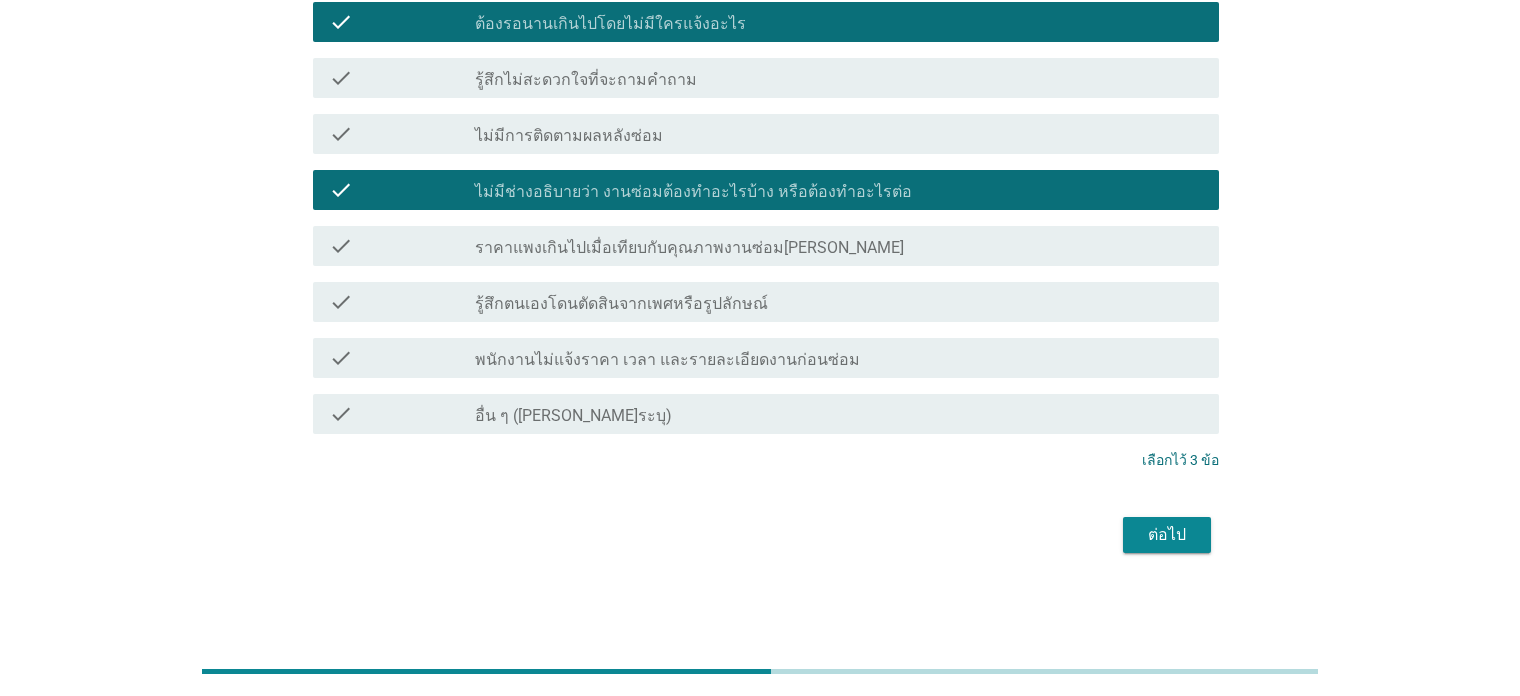click on "ต่อไป" at bounding box center [1167, 535] 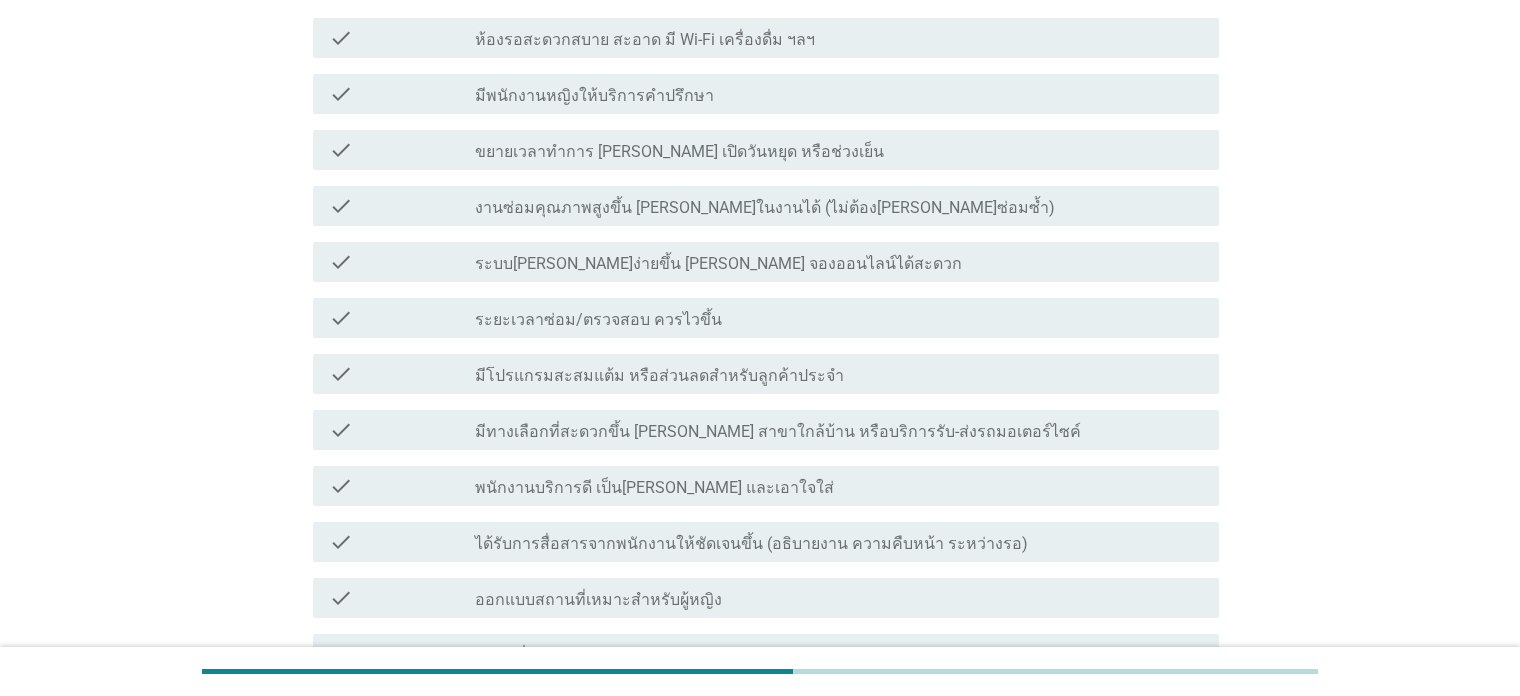 scroll, scrollTop: 300, scrollLeft: 0, axis: vertical 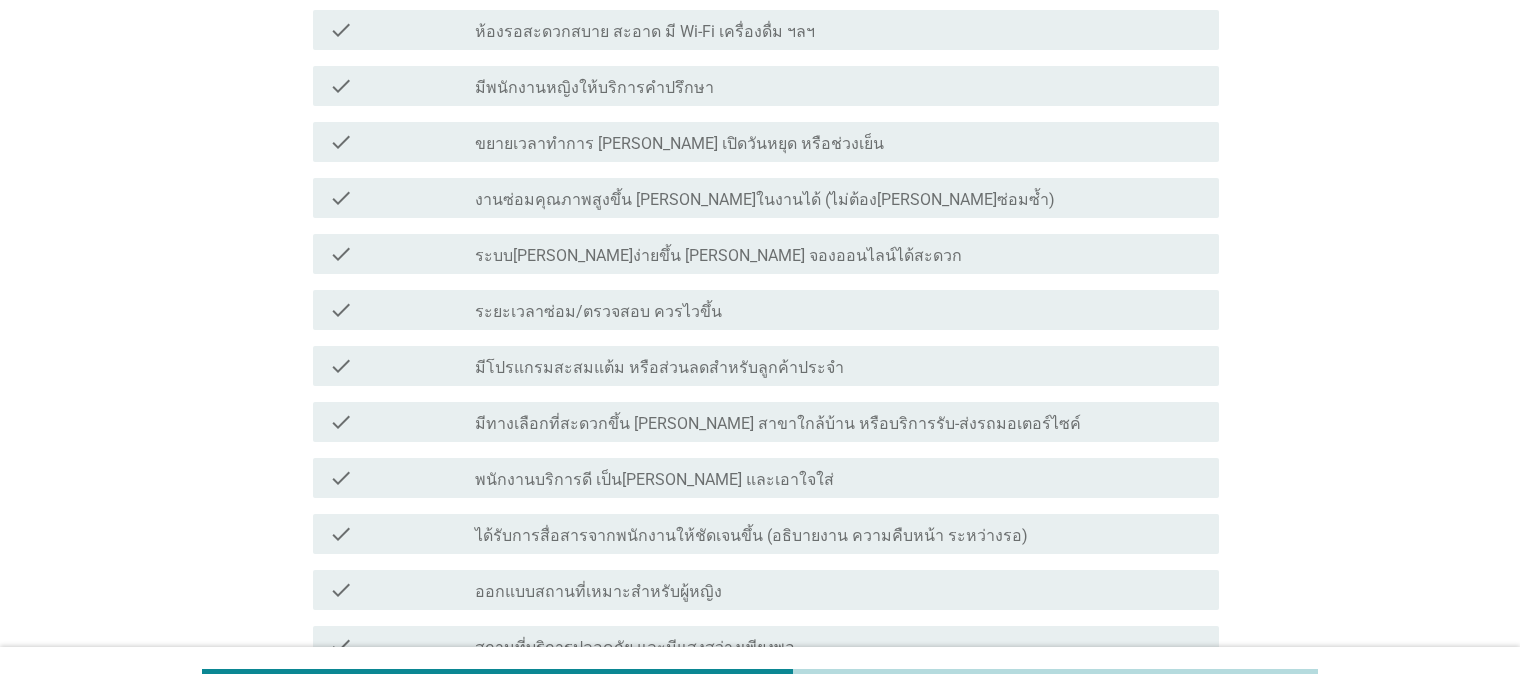 click on "check" at bounding box center (402, 198) 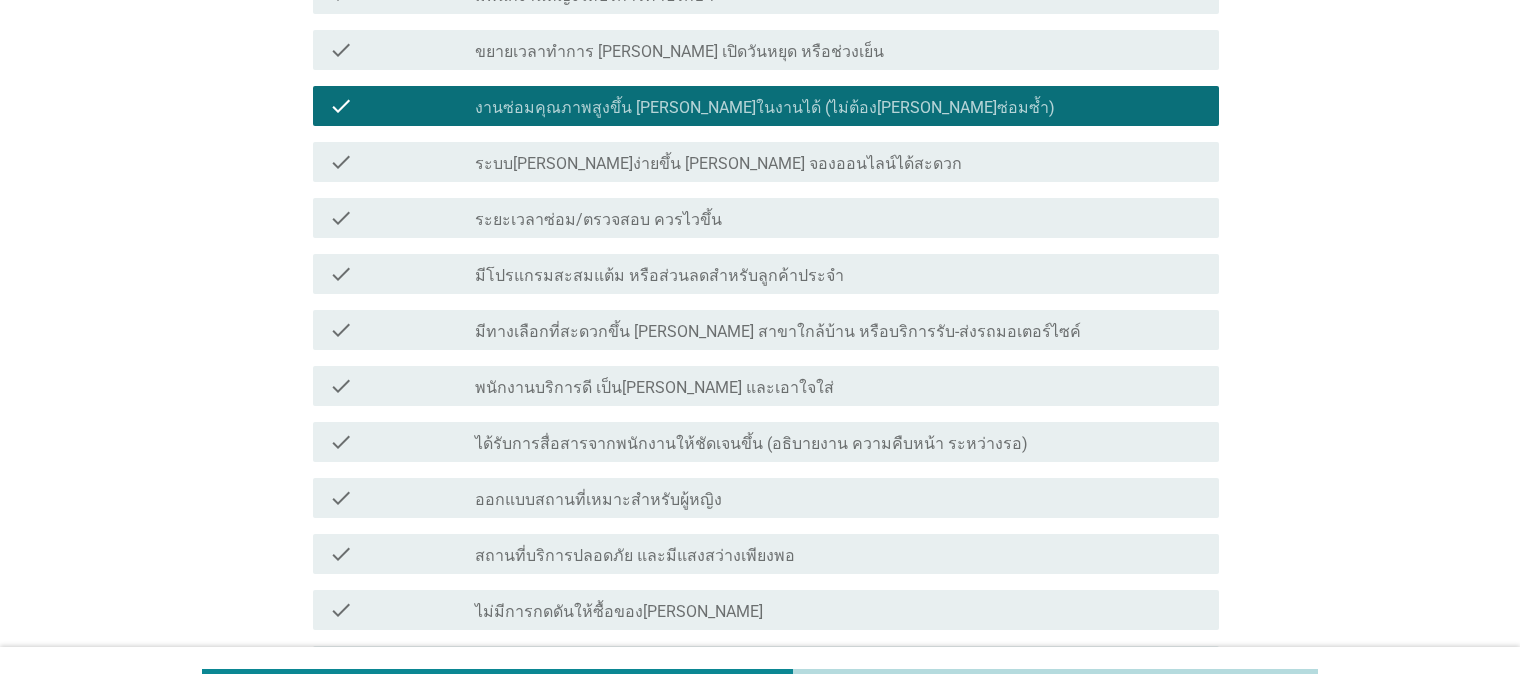 scroll, scrollTop: 400, scrollLeft: 0, axis: vertical 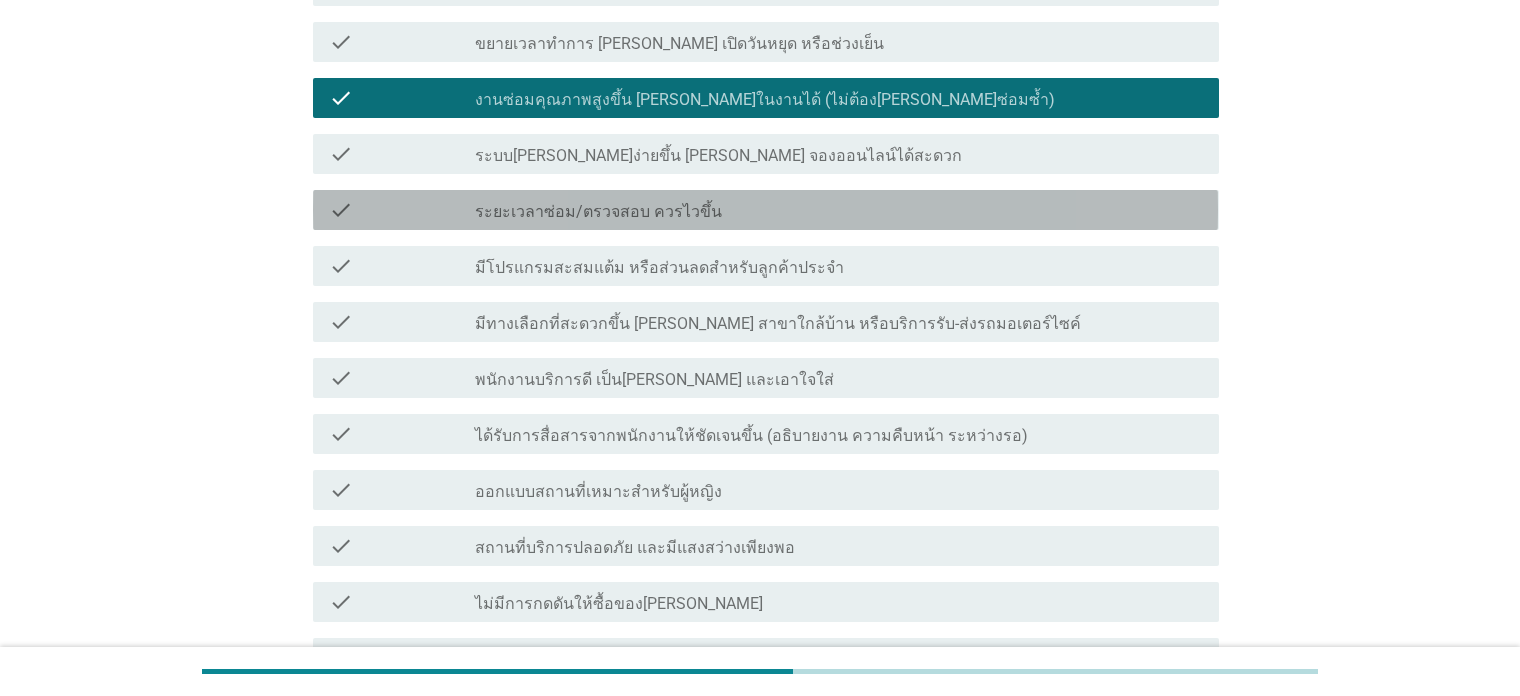 click on "check" at bounding box center (402, 210) 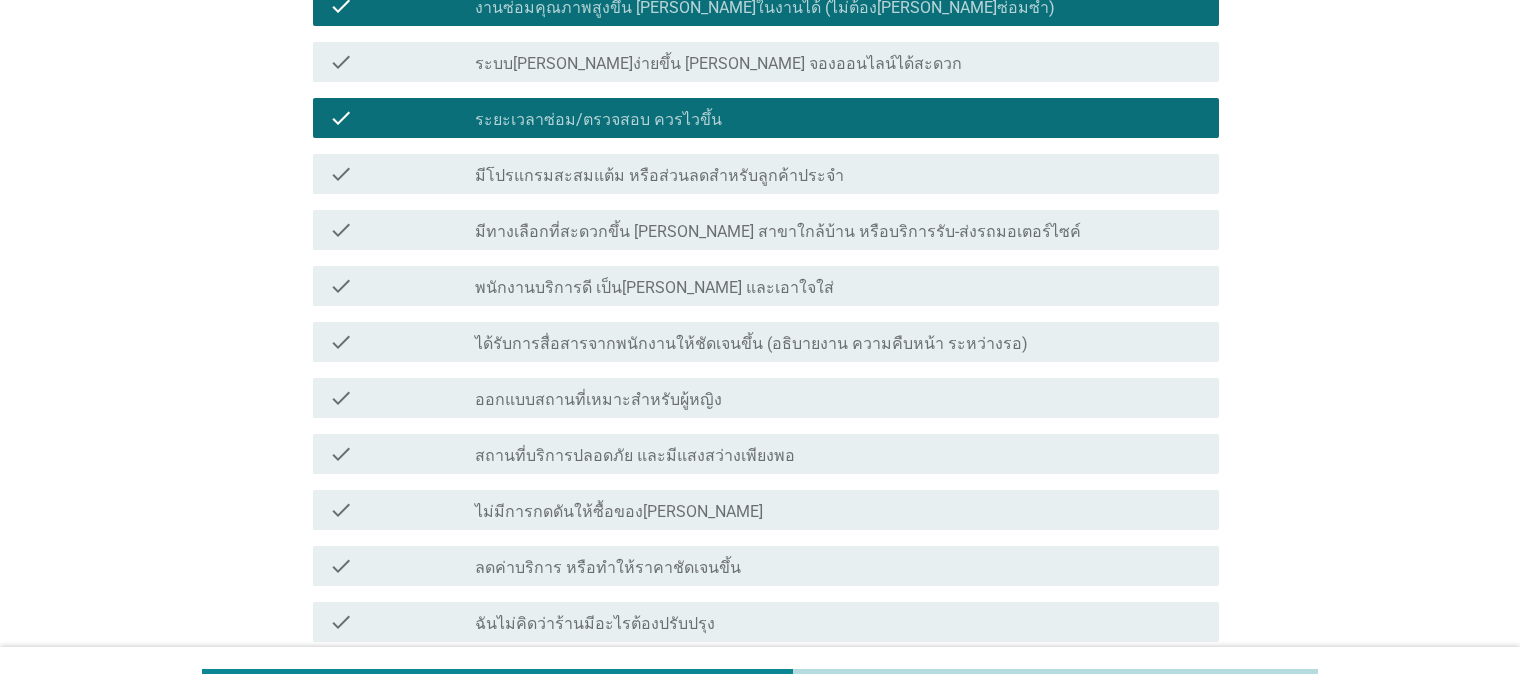 scroll, scrollTop: 500, scrollLeft: 0, axis: vertical 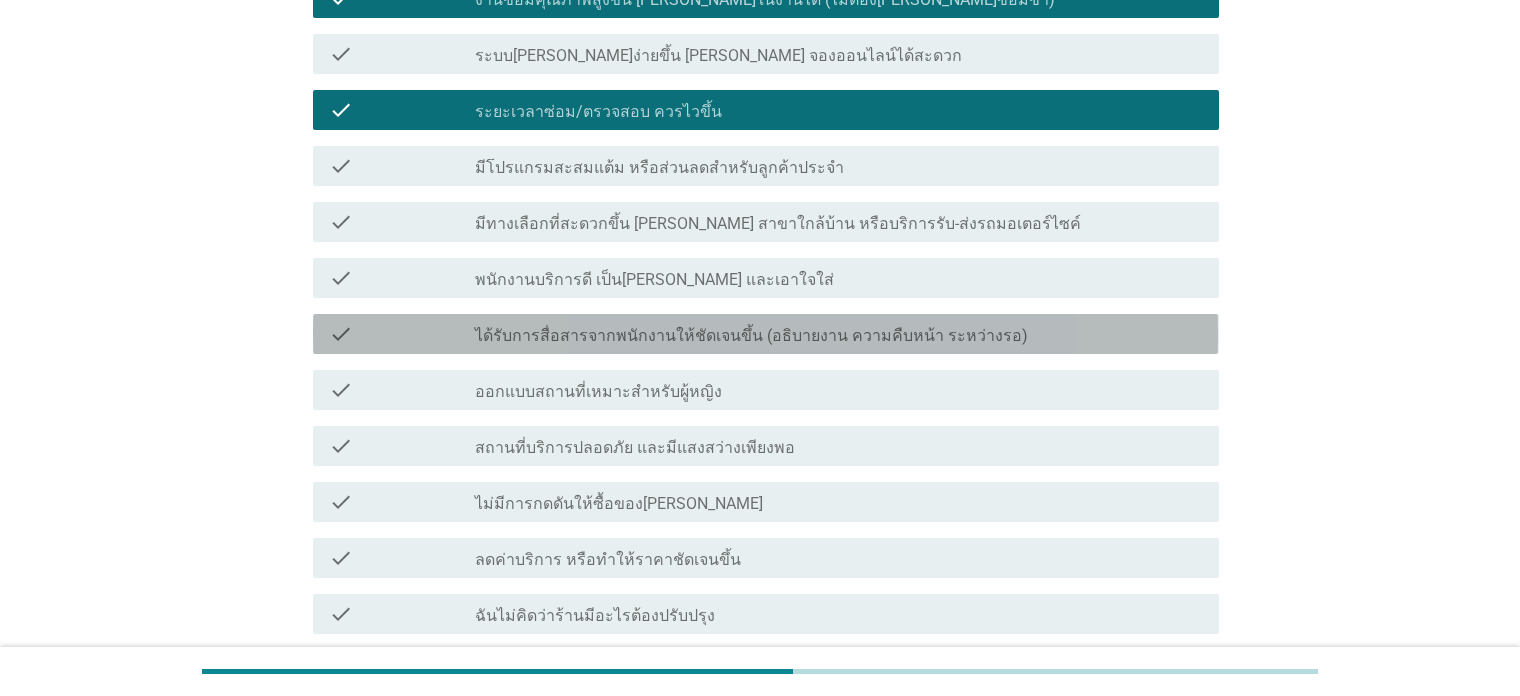 click on "check" at bounding box center [402, 334] 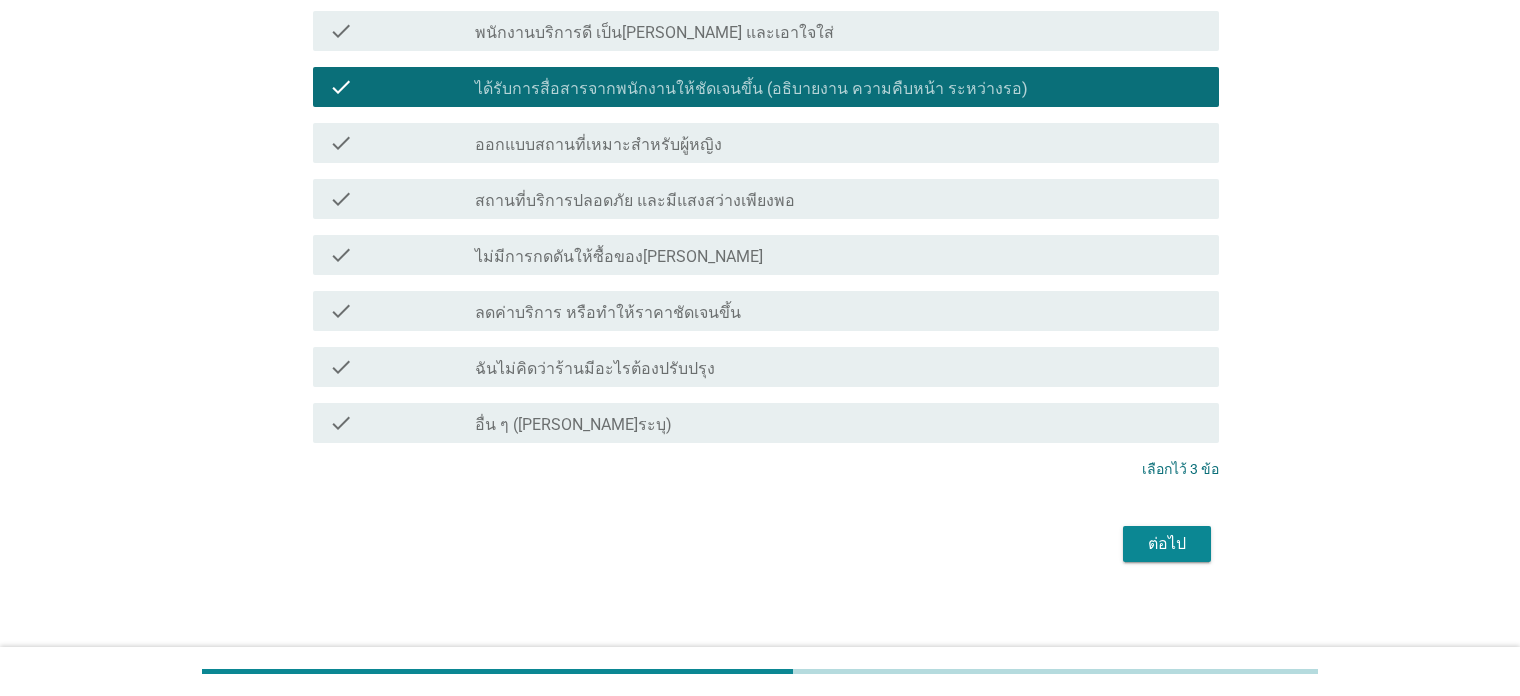 scroll, scrollTop: 756, scrollLeft: 0, axis: vertical 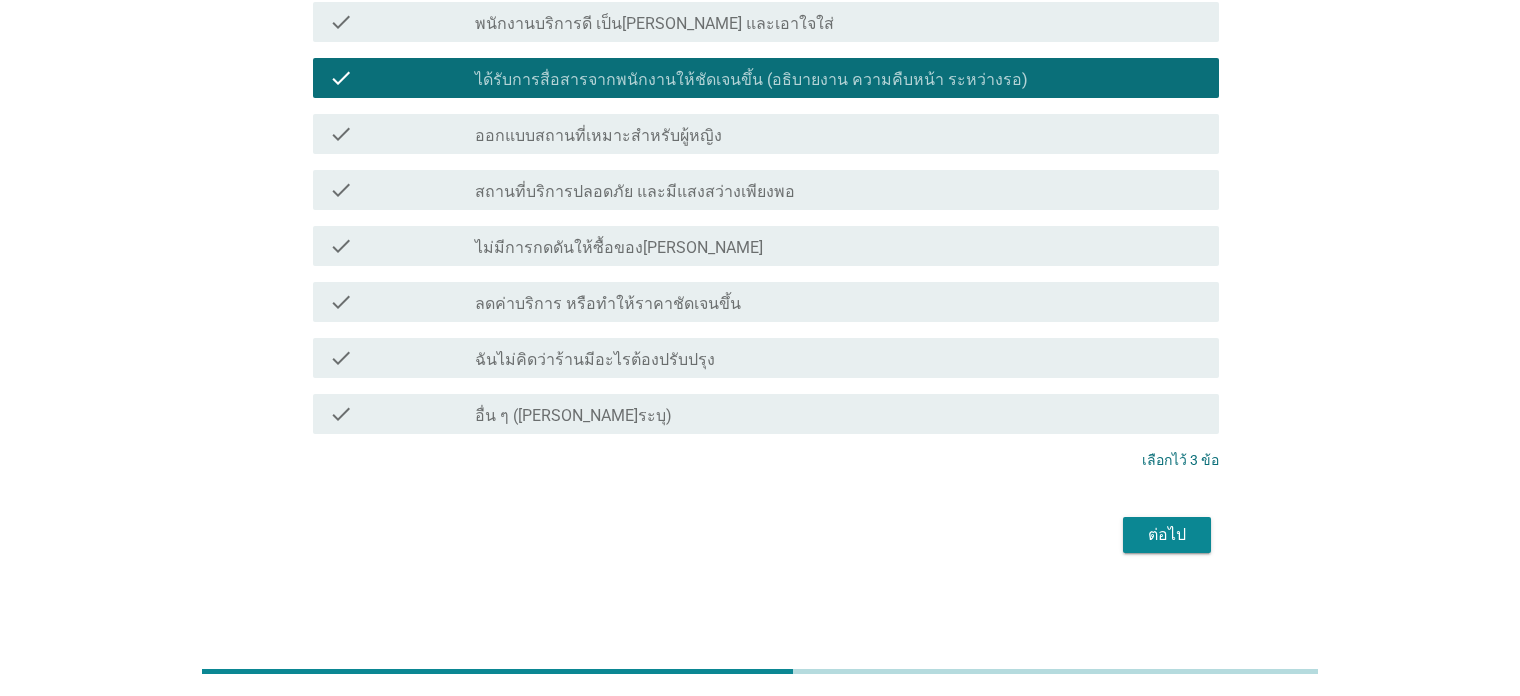 click on "ต่อไป" at bounding box center (759, 535) 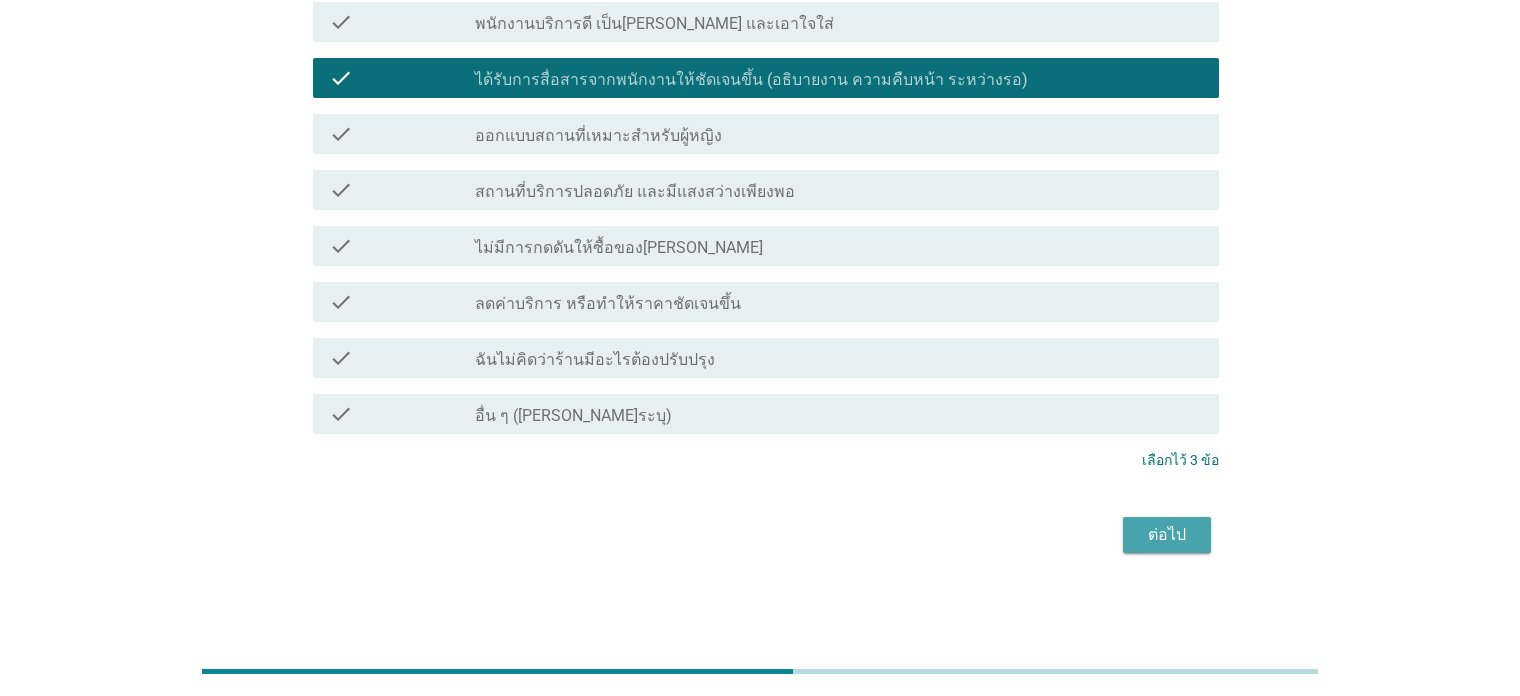 click on "ต่อไป" at bounding box center [1167, 535] 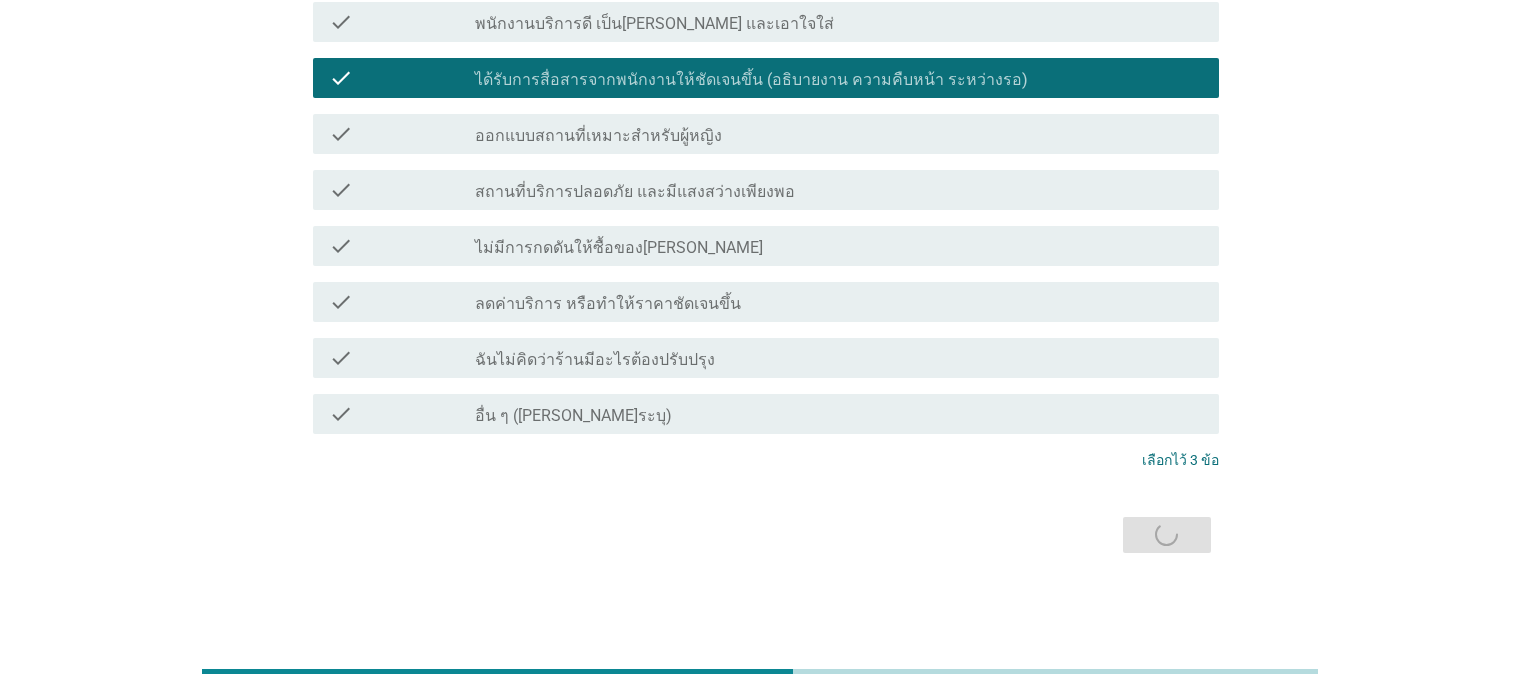 scroll, scrollTop: 0, scrollLeft: 0, axis: both 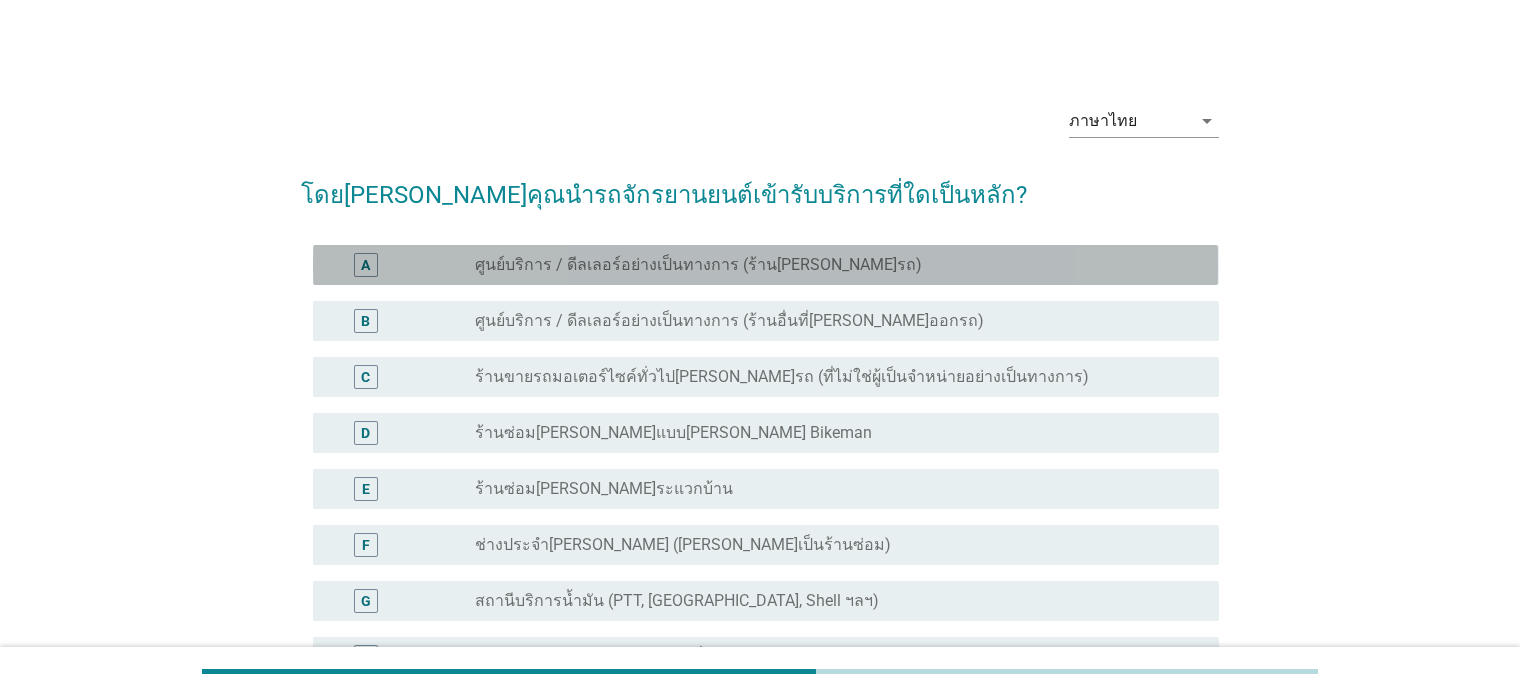 click on "A" at bounding box center (402, 265) 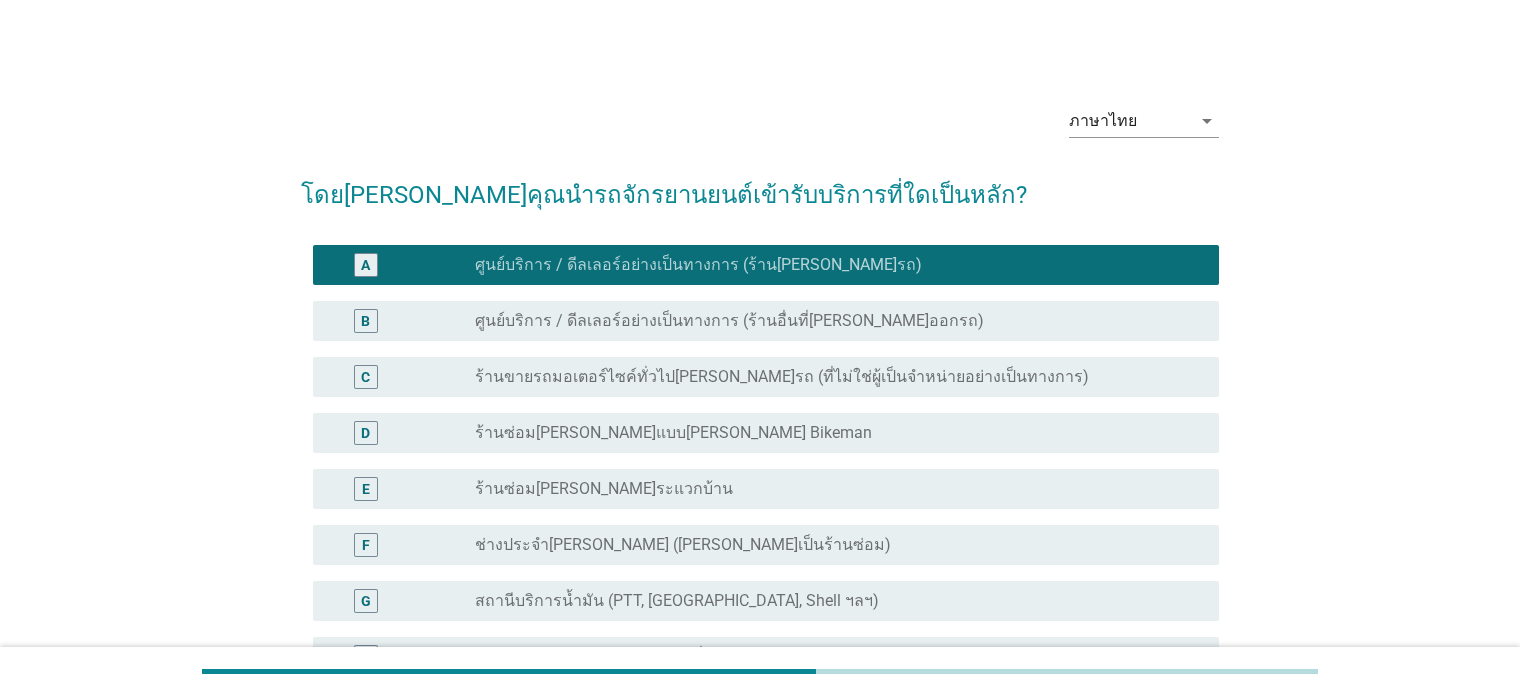 click on "B" at bounding box center [402, 321] 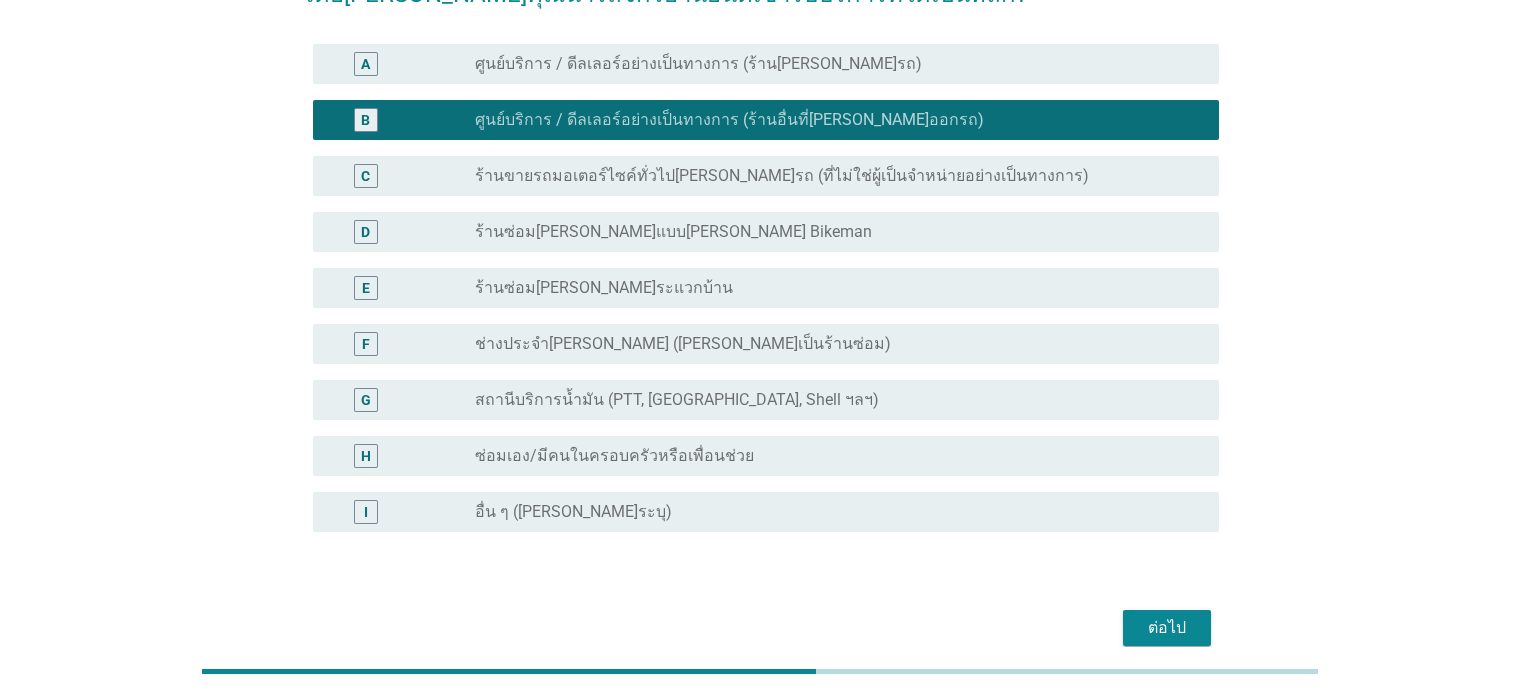 scroll, scrollTop: 194, scrollLeft: 0, axis: vertical 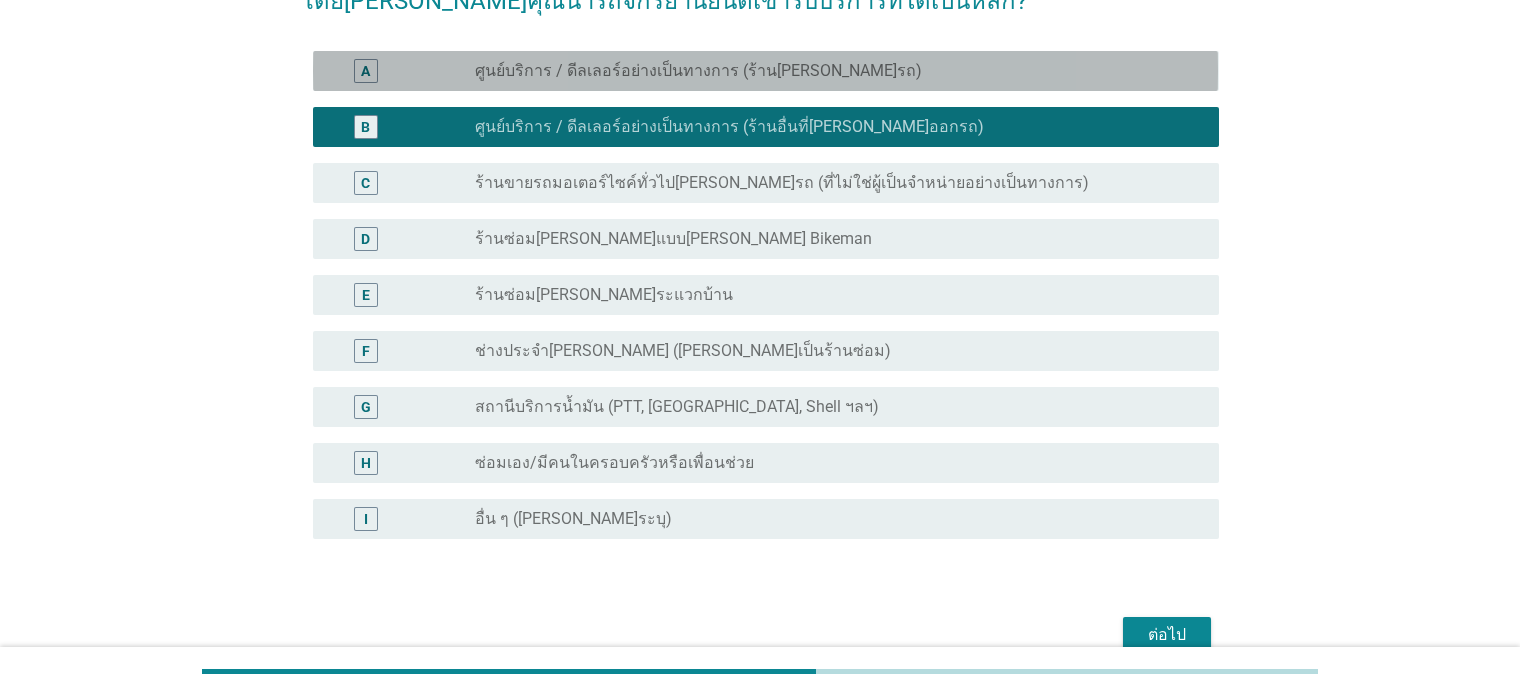 click on "ศูนย์บริการ / ดีลเลอร์อย่างเป็นทางการ  (ร้าน[PERSON_NAME]รถ)" at bounding box center (698, 71) 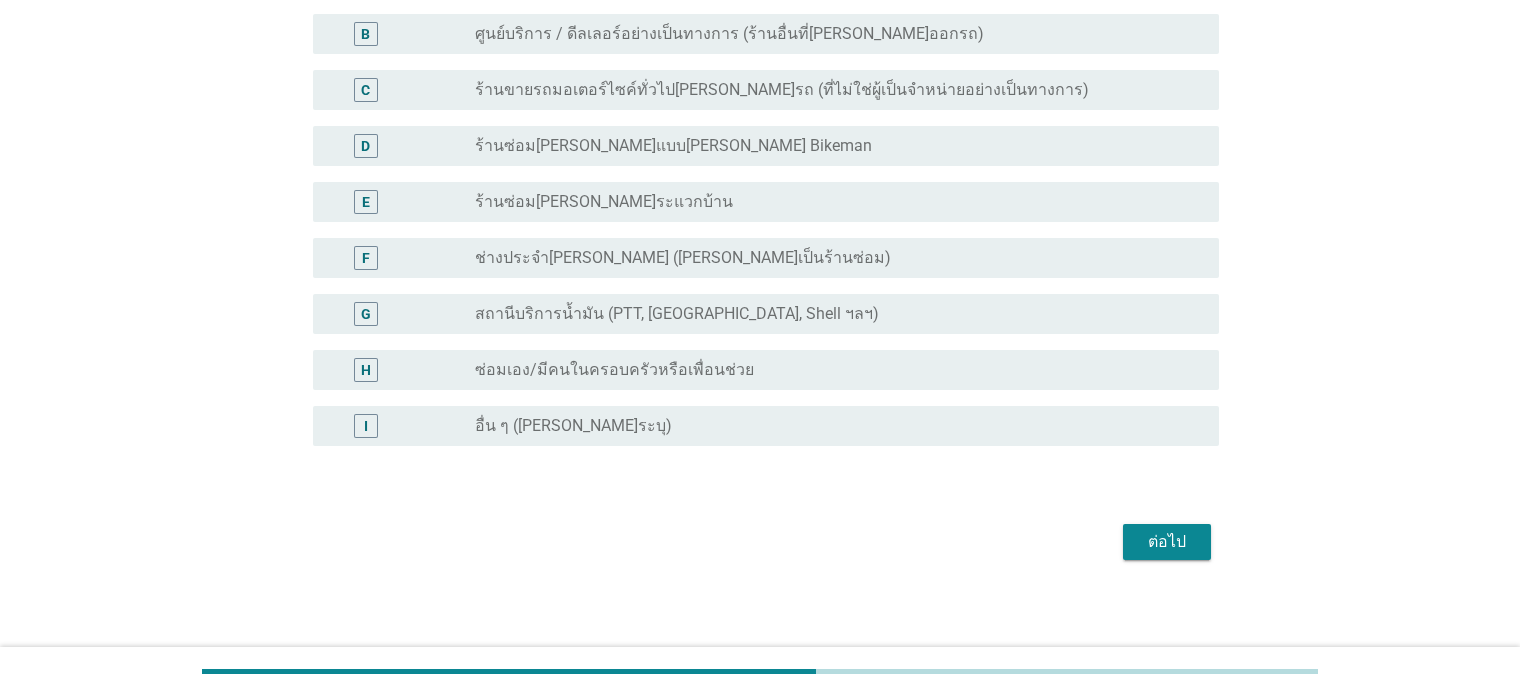 scroll, scrollTop: 294, scrollLeft: 0, axis: vertical 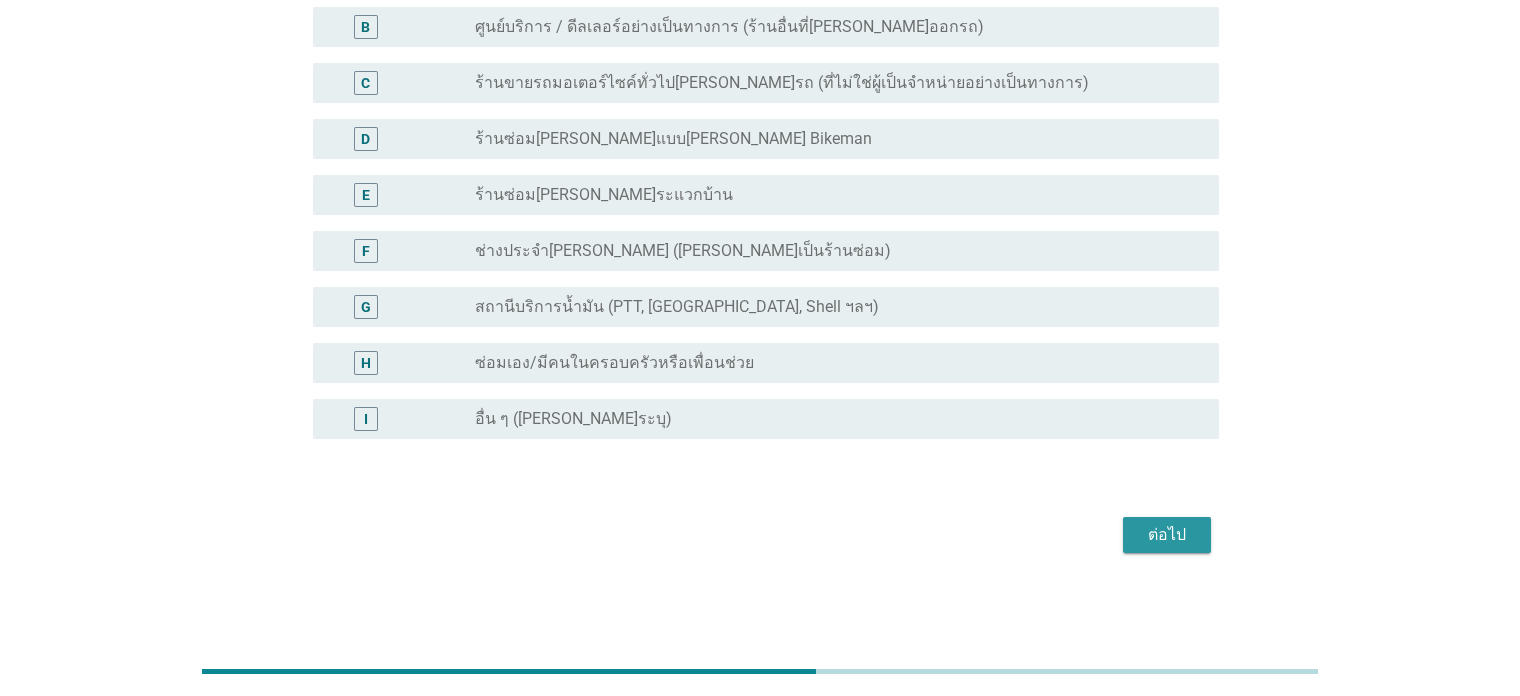 click on "ต่อไป" at bounding box center (1167, 535) 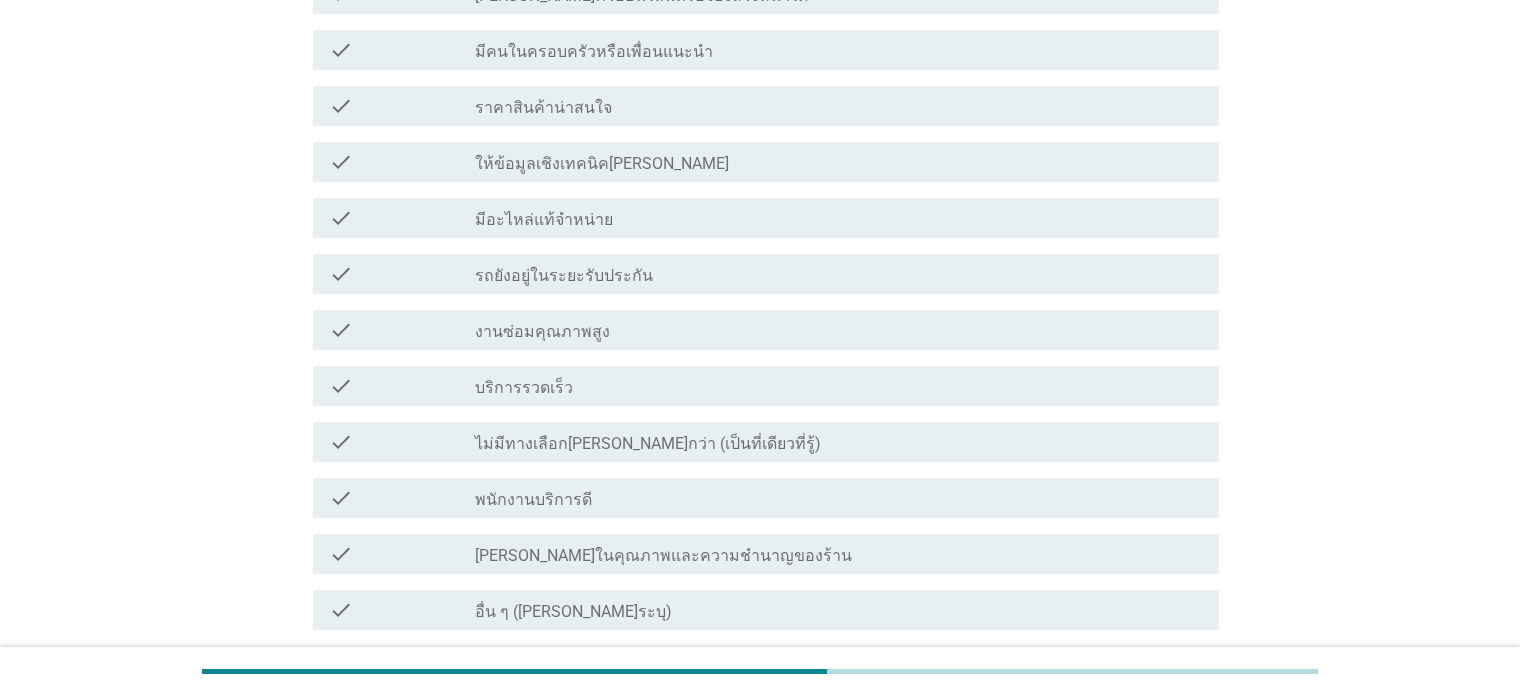 scroll, scrollTop: 700, scrollLeft: 0, axis: vertical 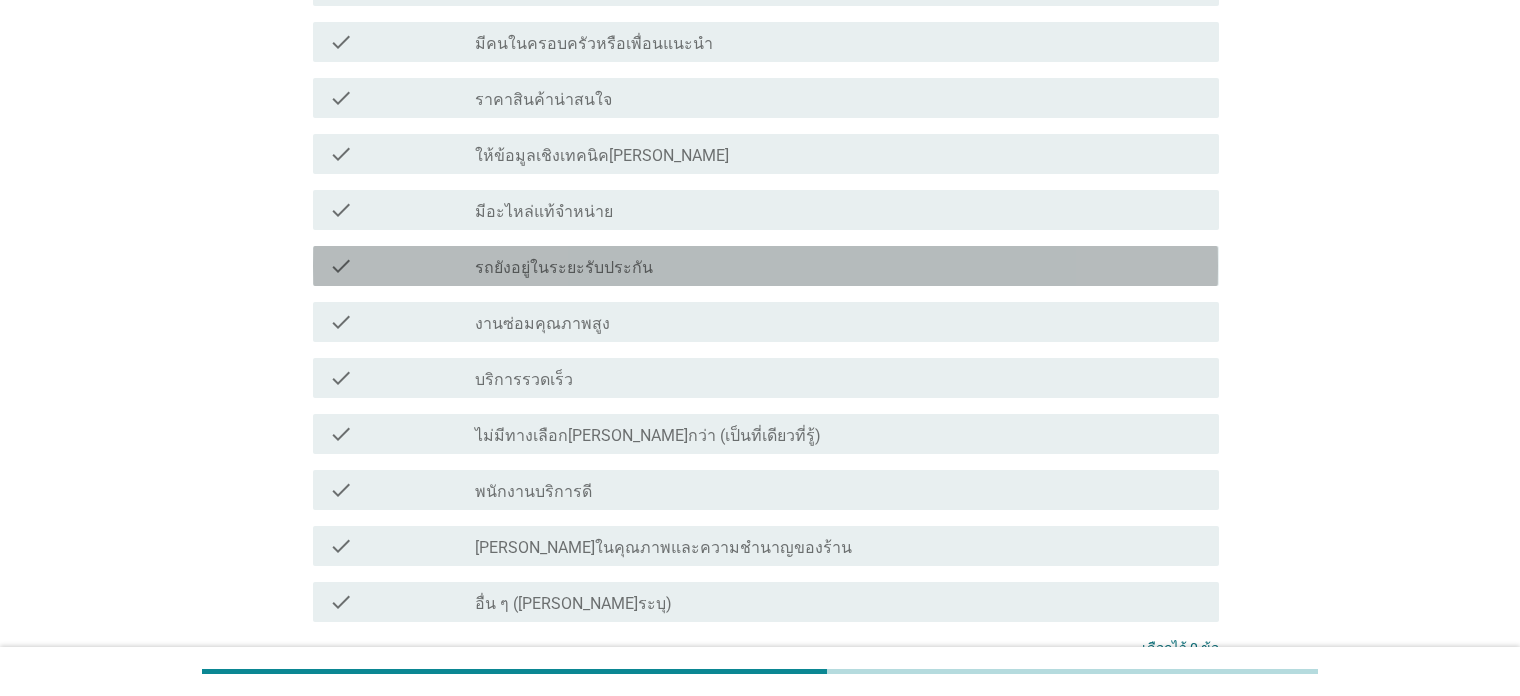 click on "check_box_outline_blank รถยังอยู่ในระยะรับประกัน" at bounding box center [839, 266] 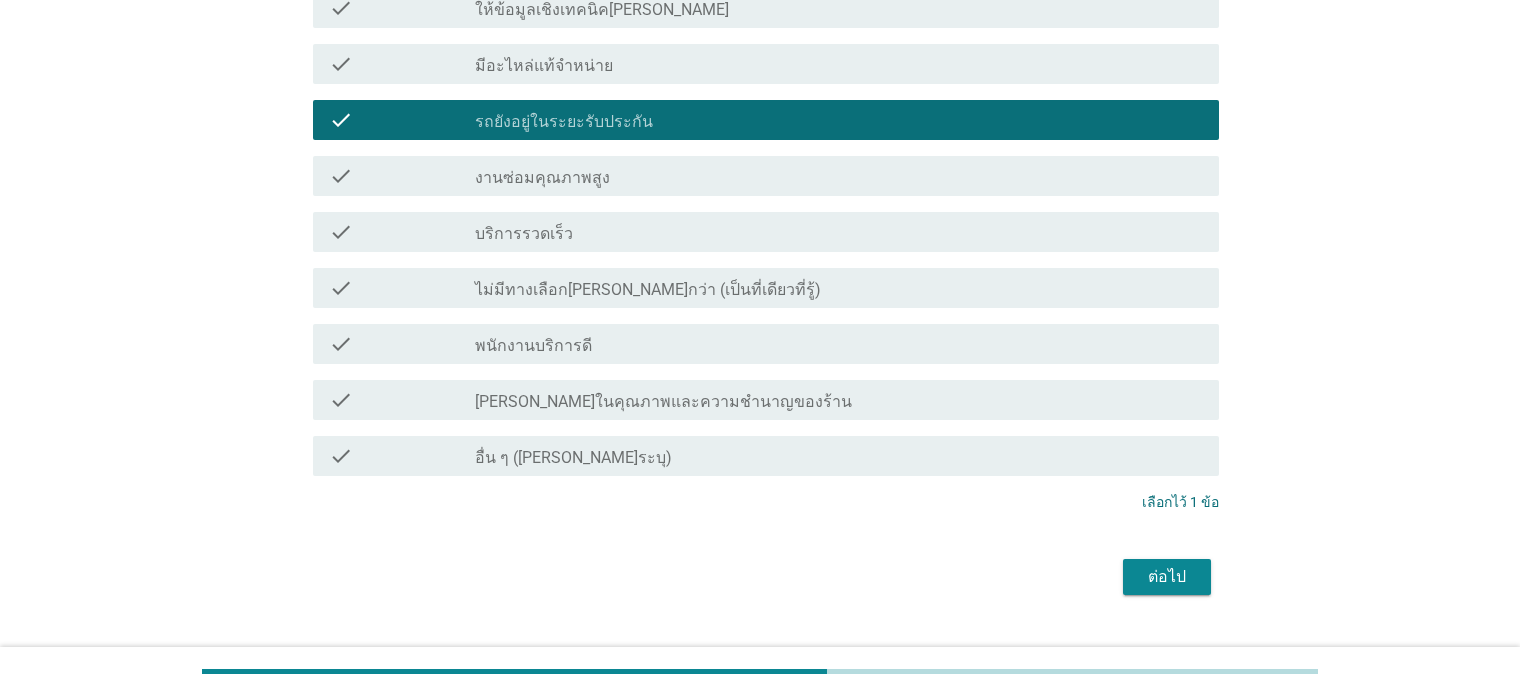 scroll, scrollTop: 888, scrollLeft: 0, axis: vertical 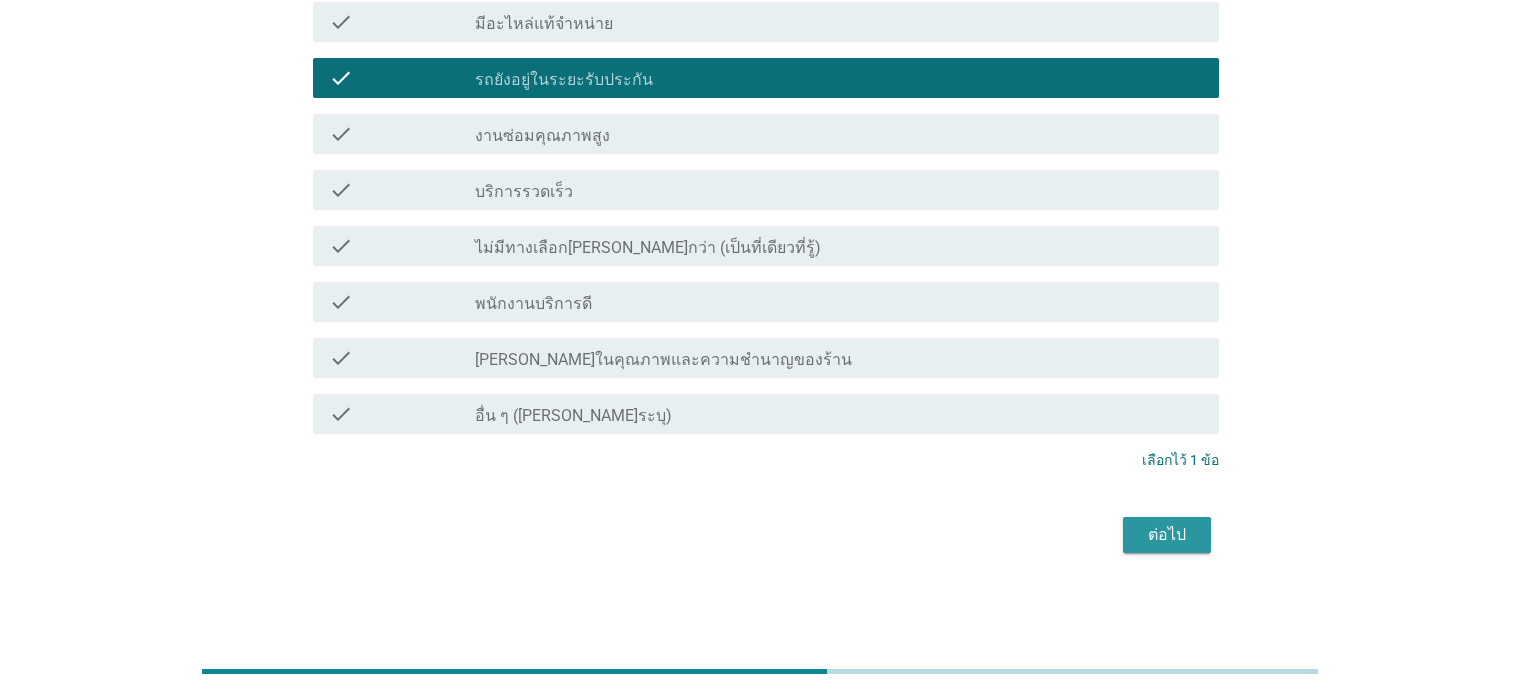 click on "ต่อไป" at bounding box center [1167, 535] 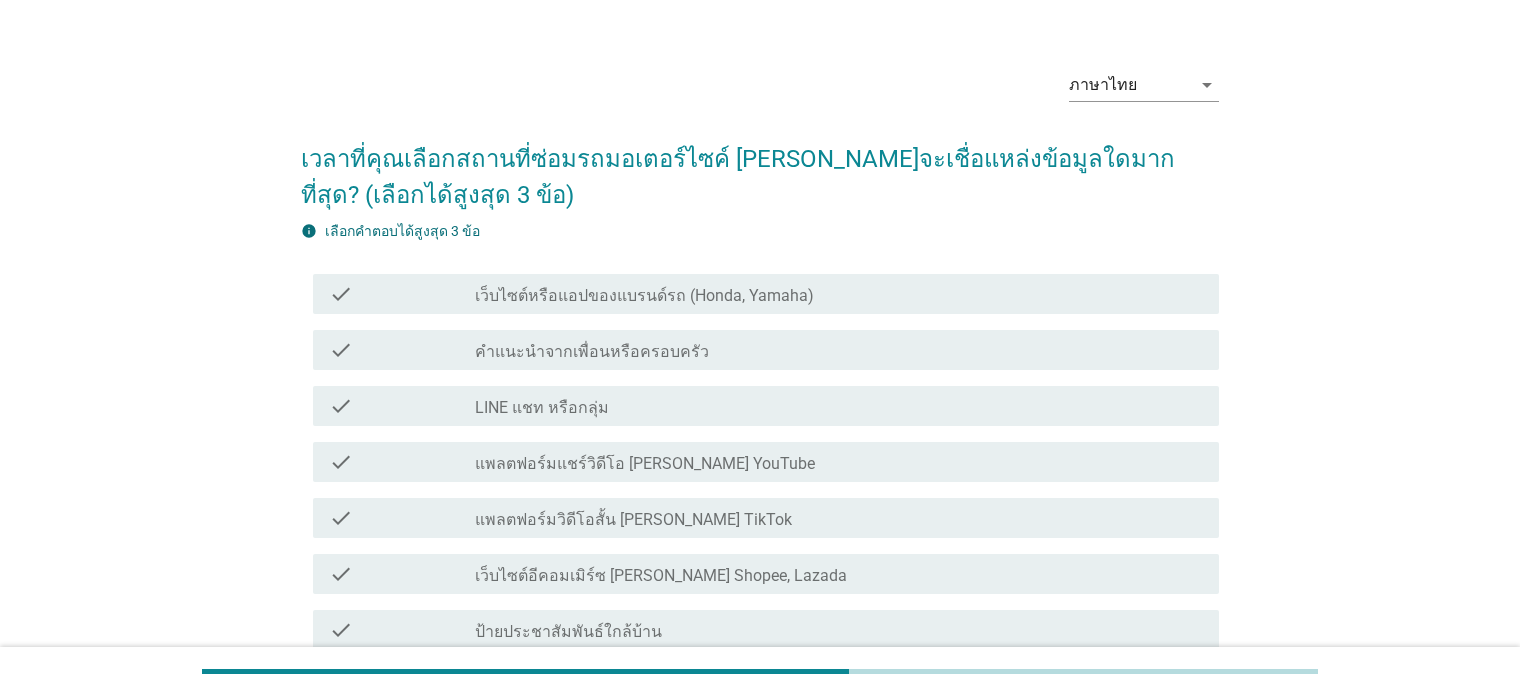 scroll, scrollTop: 100, scrollLeft: 0, axis: vertical 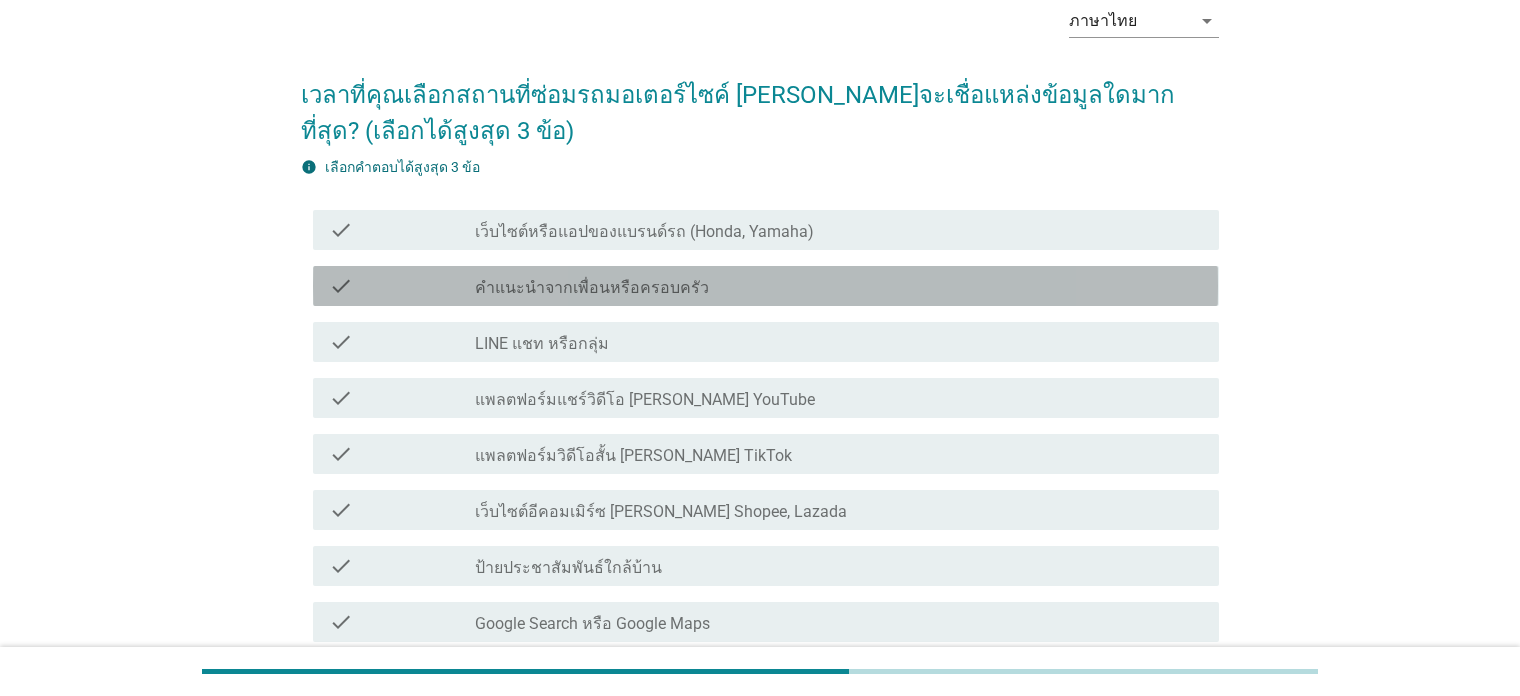 click on "คำแนะนำจากเพื่อนหรือครอบครัว" at bounding box center [592, 288] 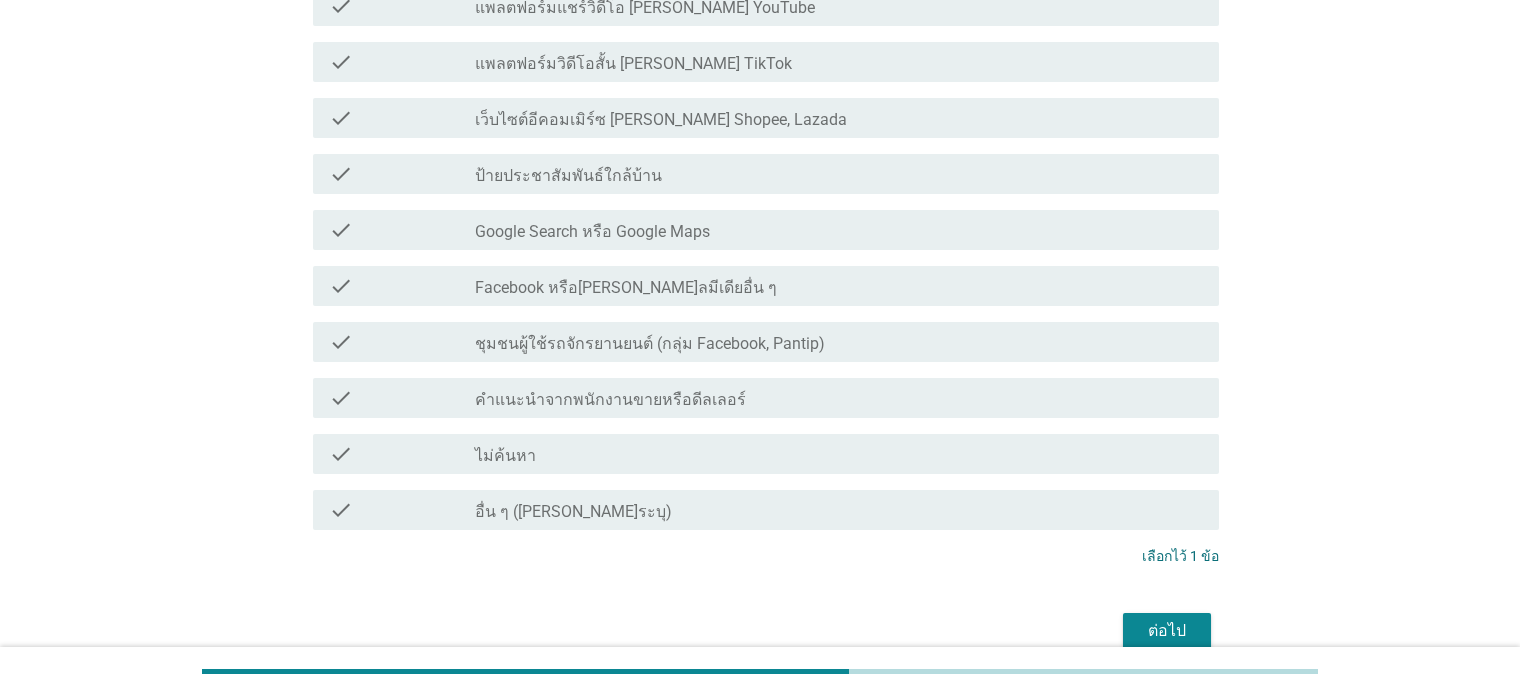 scroll, scrollTop: 500, scrollLeft: 0, axis: vertical 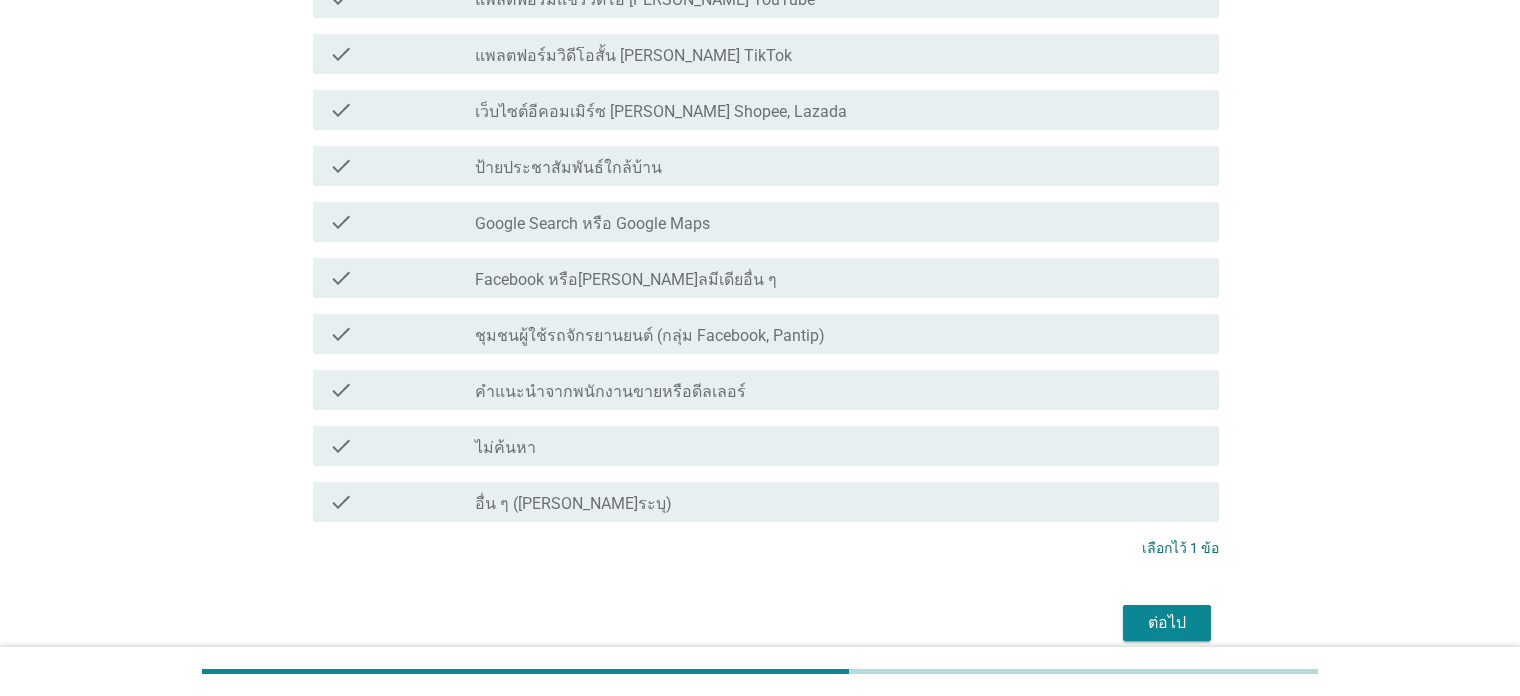 click on "ชุมชนผู้ใช้รถจักรยานยนต์ (กลุ่ม Facebook, Pantip)" at bounding box center (650, 336) 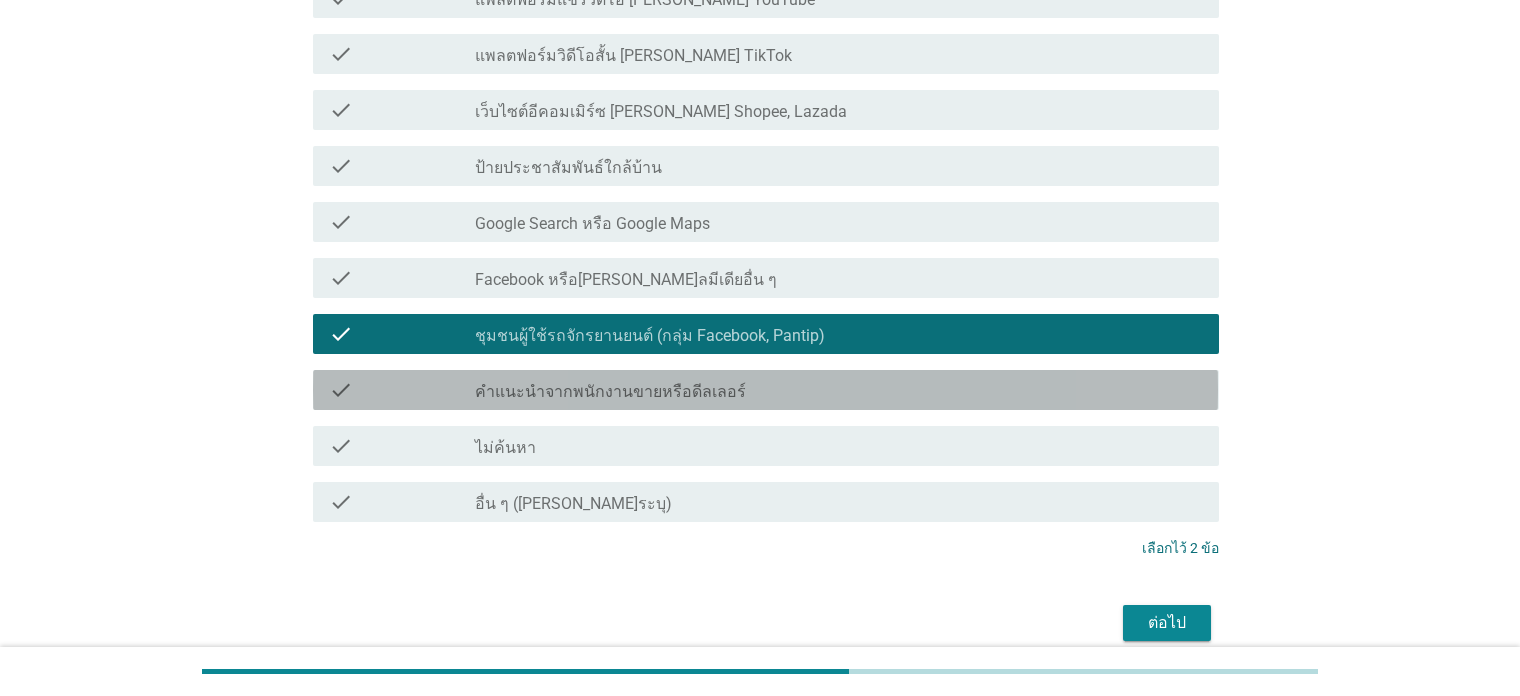 click on "check_box_outline_blank คำแนะนำจากพนักงานขายหรือดีลเลอร์" at bounding box center (839, 390) 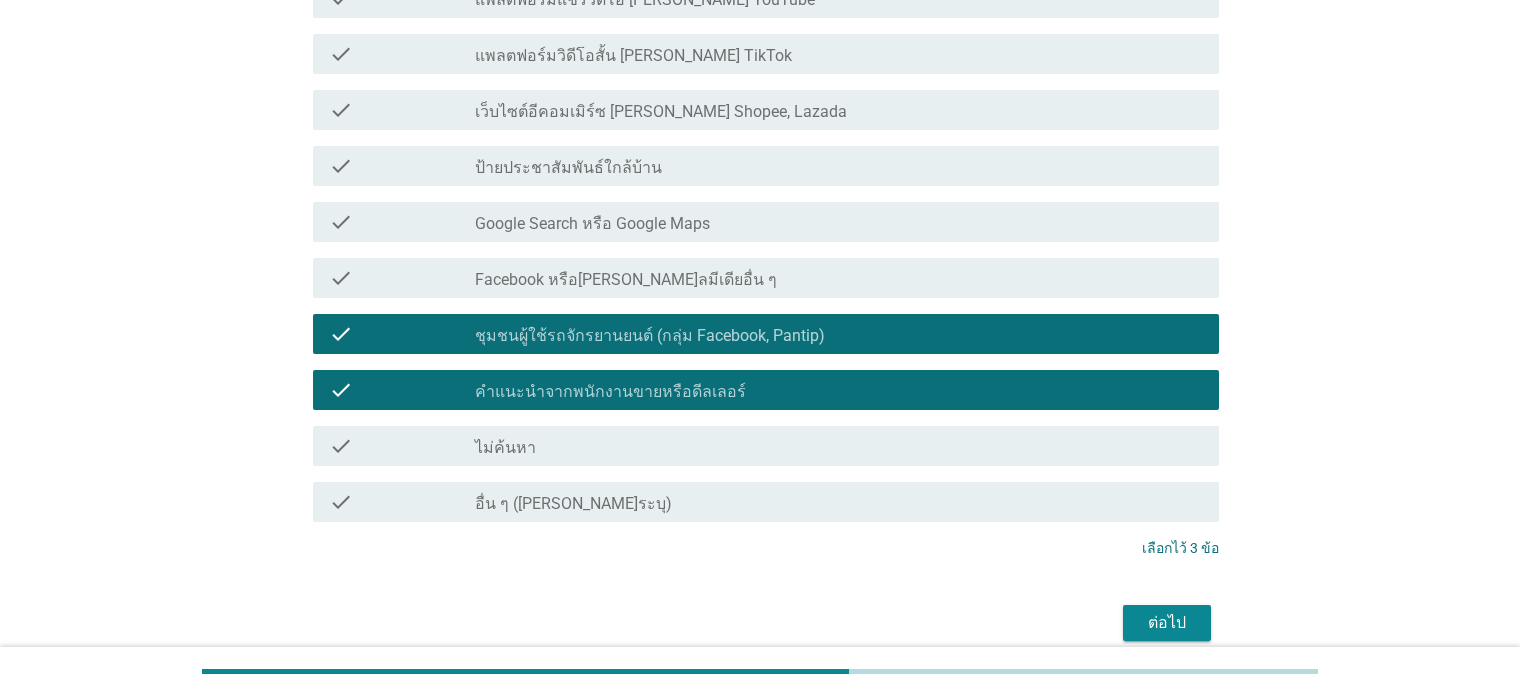 click on "ต่อไป" at bounding box center (1167, 623) 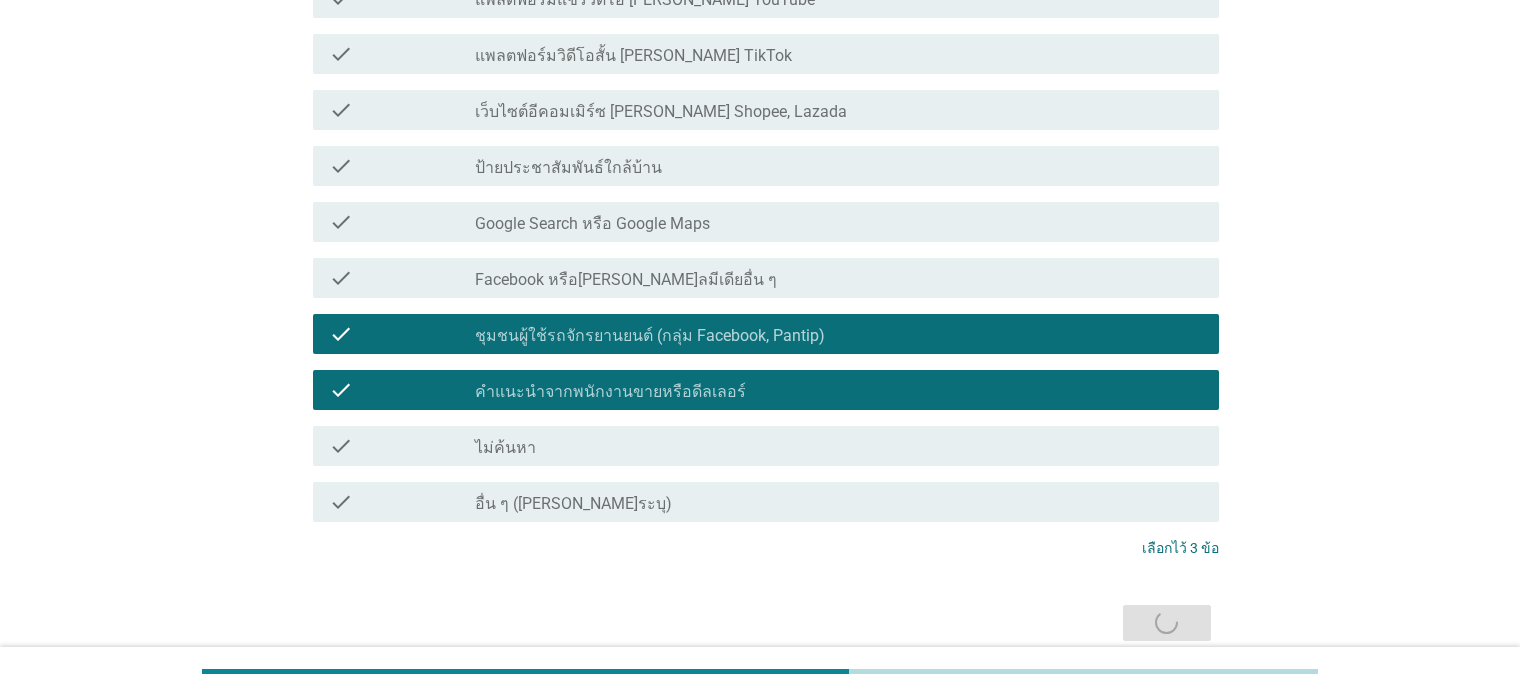 scroll, scrollTop: 0, scrollLeft: 0, axis: both 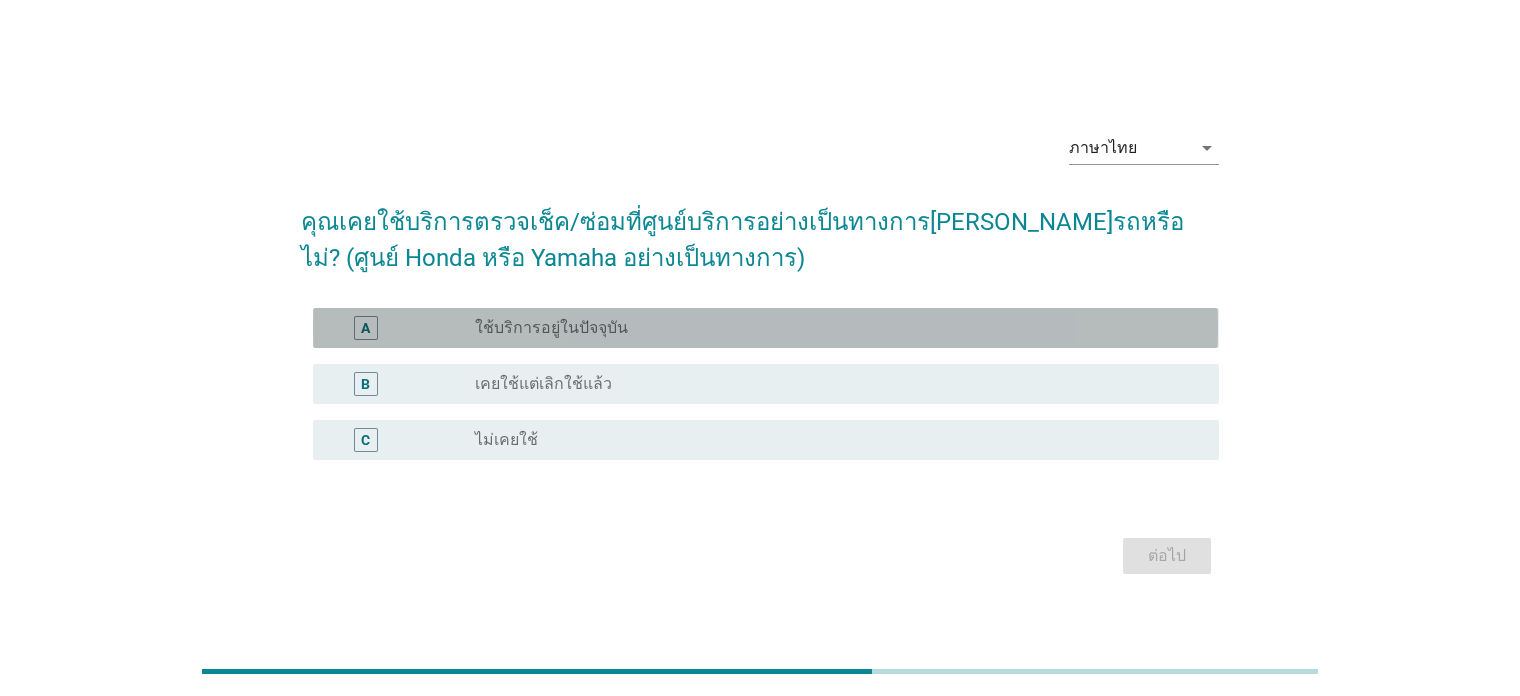 click on "ใช้บริการอยู่ในปัจจุบัน" at bounding box center [551, 328] 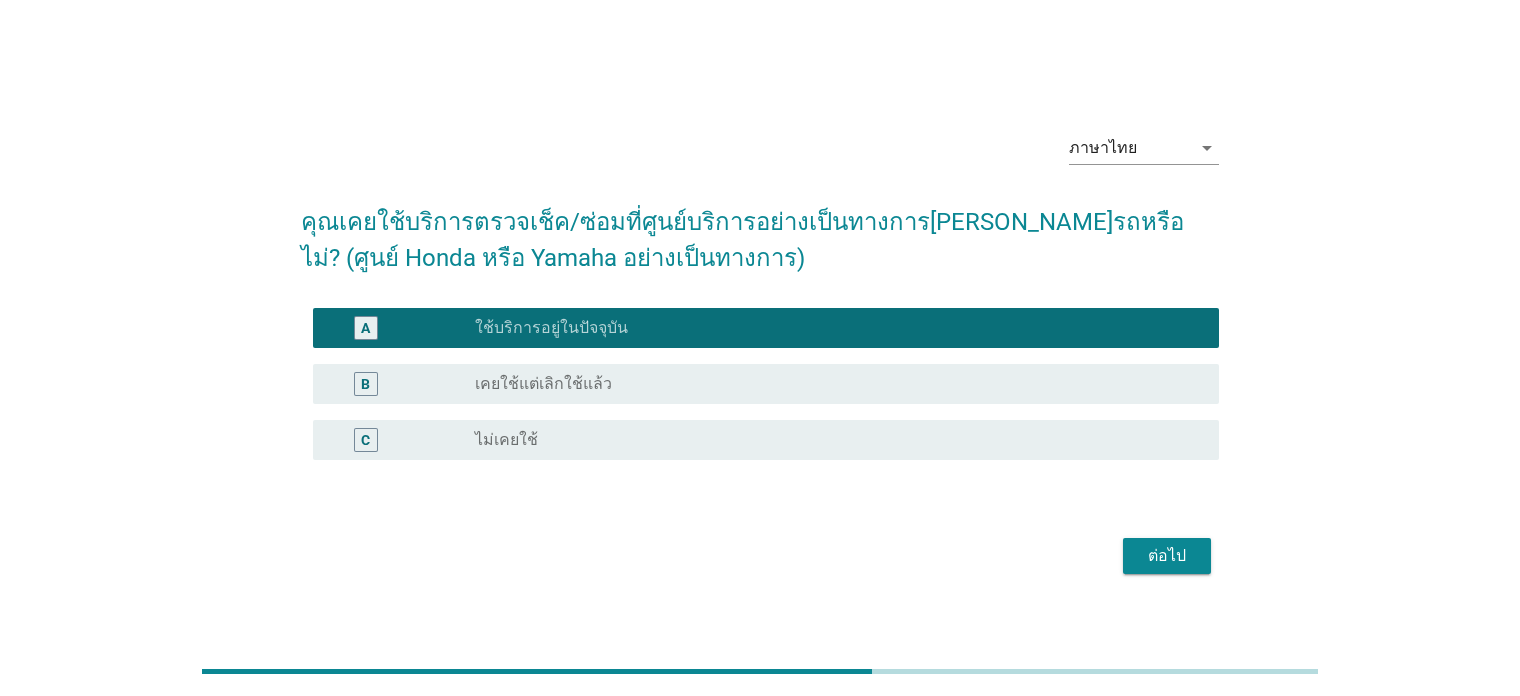 click on "เคยใช้แต่เลิกใช้แล้ว" at bounding box center (543, 384) 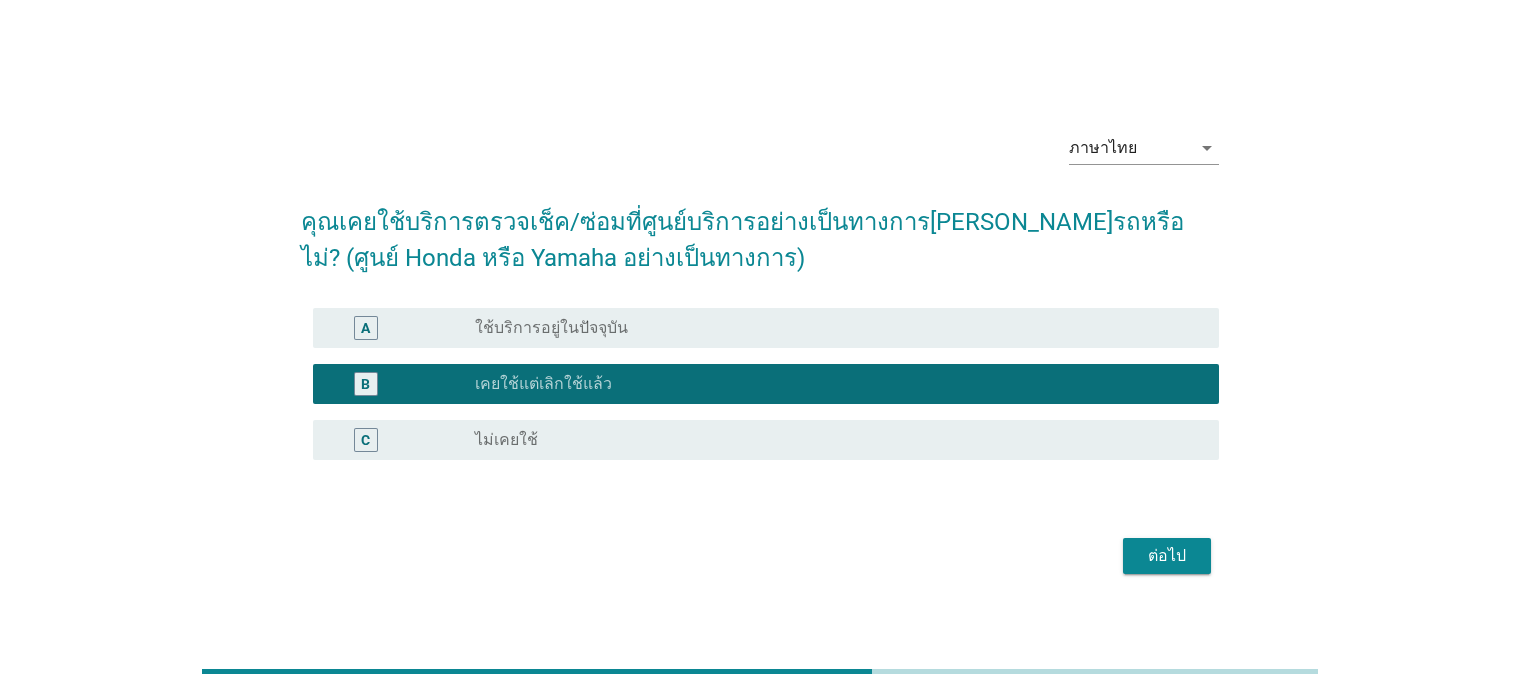 click on "ใช้บริการอยู่ในปัจจุบัน" at bounding box center (551, 328) 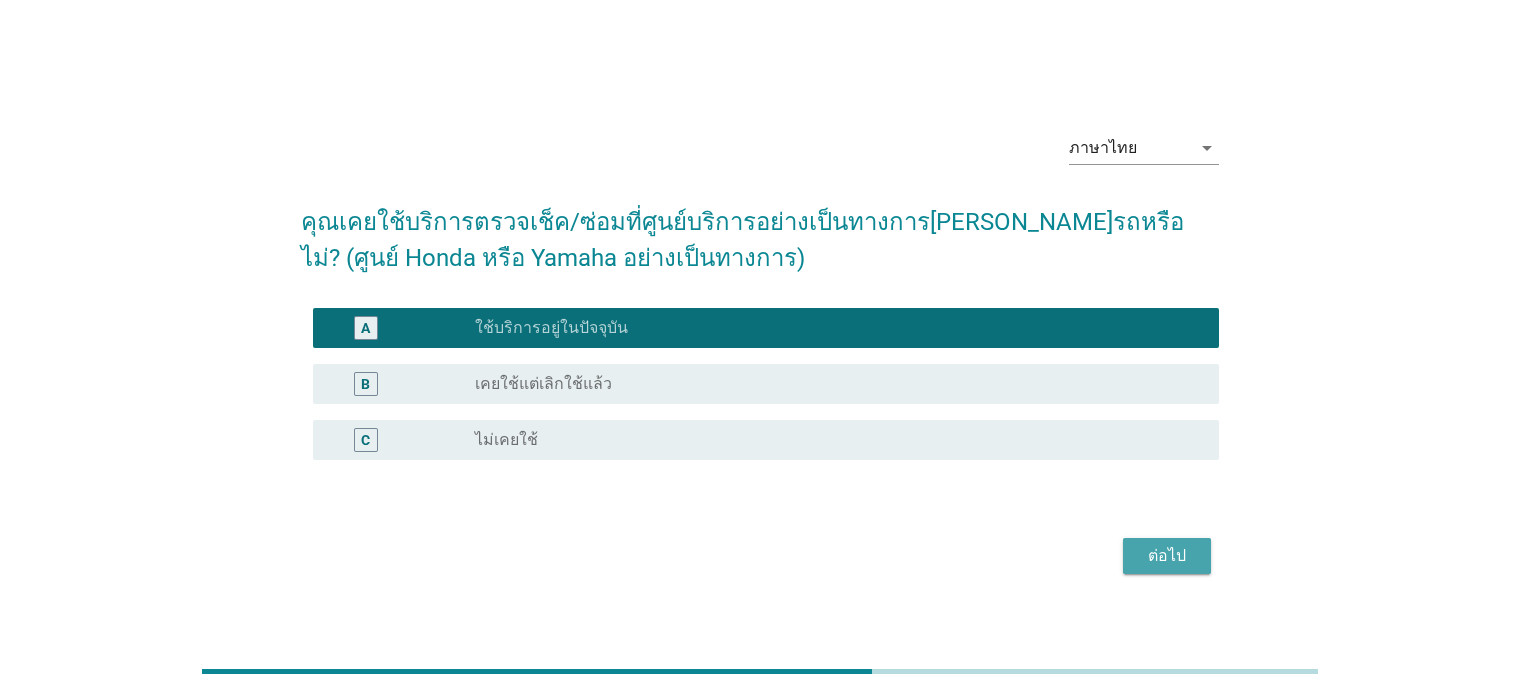 click on "ต่อไป" at bounding box center [1167, 556] 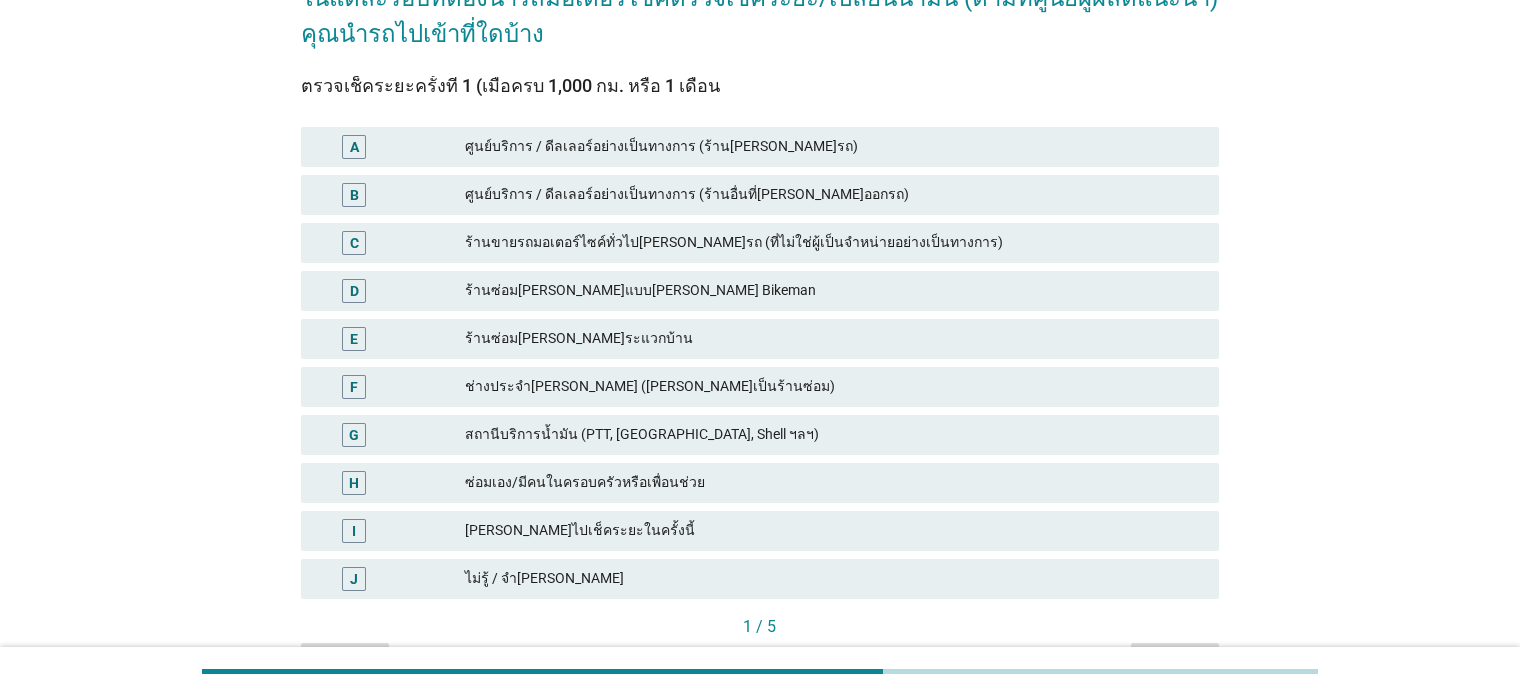 scroll, scrollTop: 200, scrollLeft: 0, axis: vertical 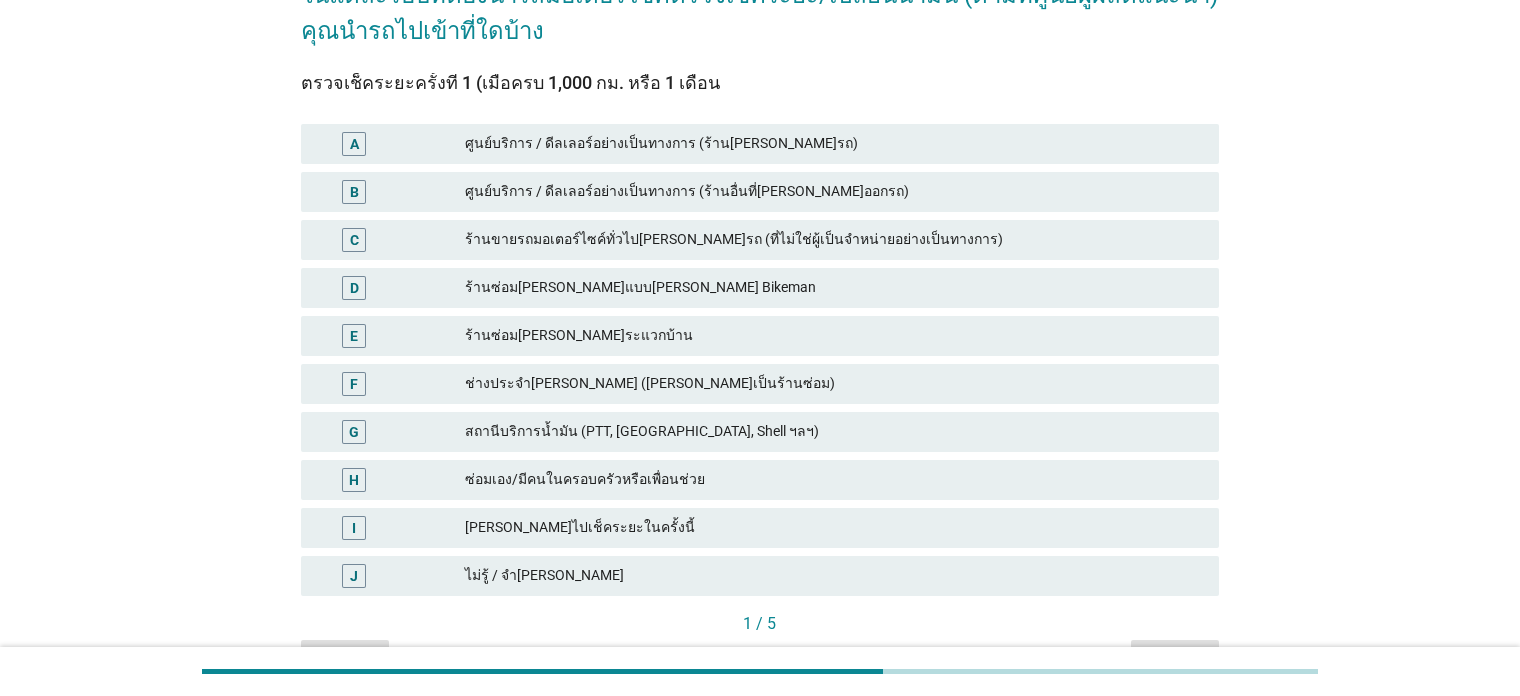click on "ศูนย์บริการ / ดีลเลอร์อย่างเป็นทางการ  (ร้าน[PERSON_NAME]รถ)" at bounding box center [834, 144] 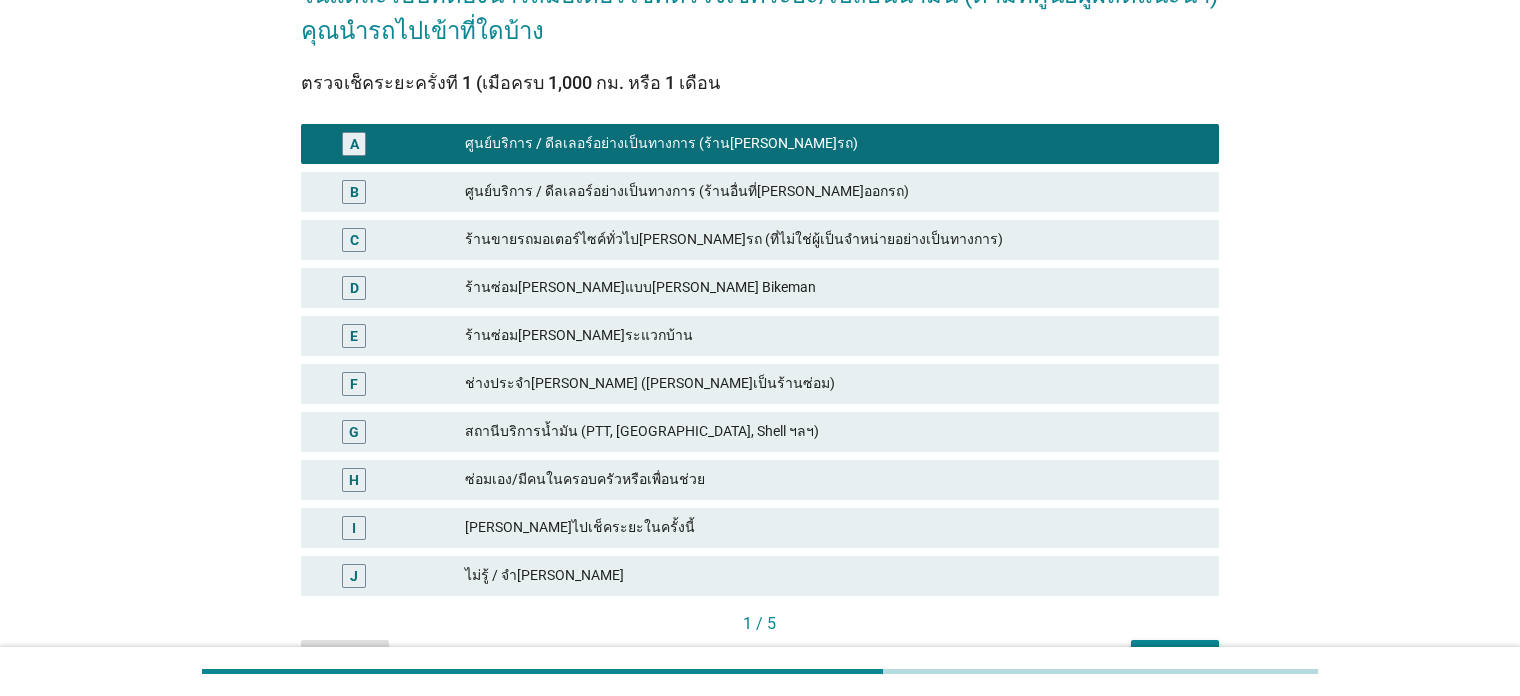 click on "ต่อไป" at bounding box center [1175, 658] 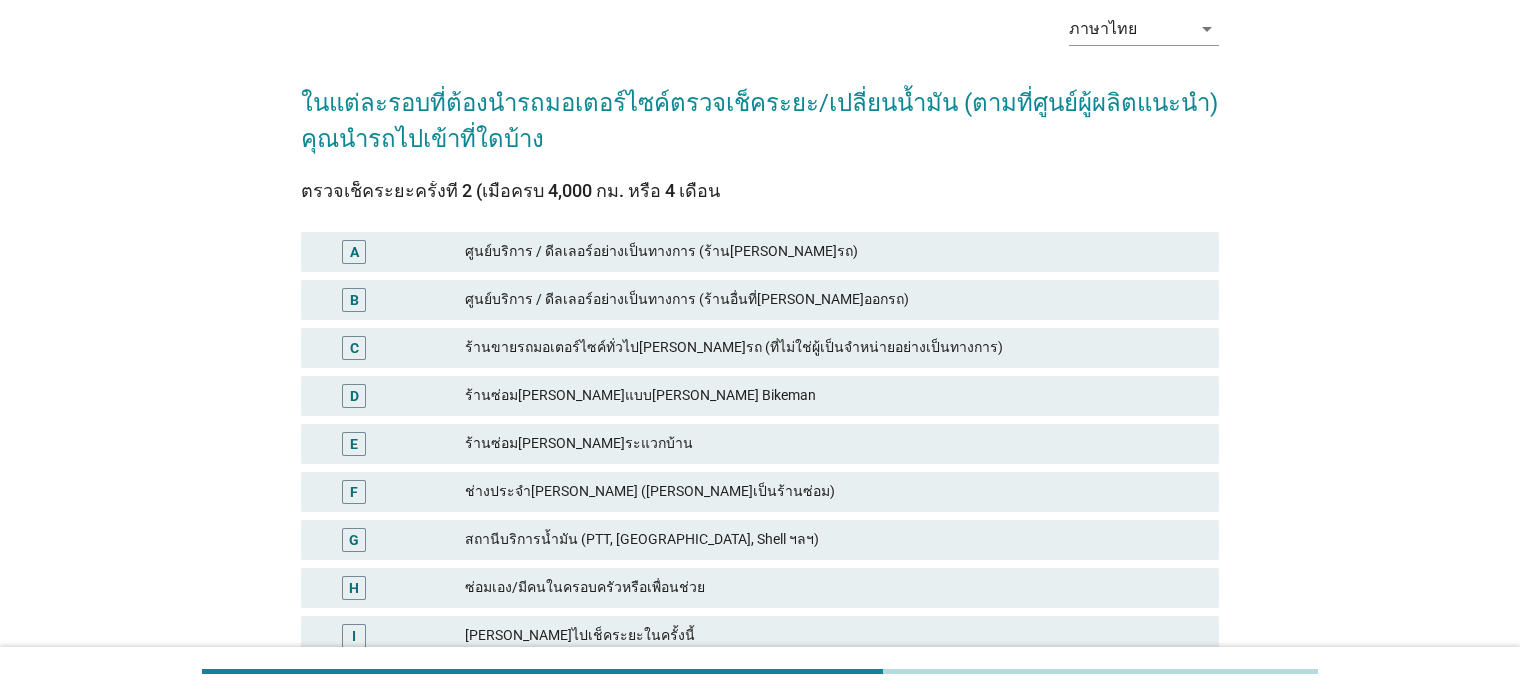 scroll, scrollTop: 100, scrollLeft: 0, axis: vertical 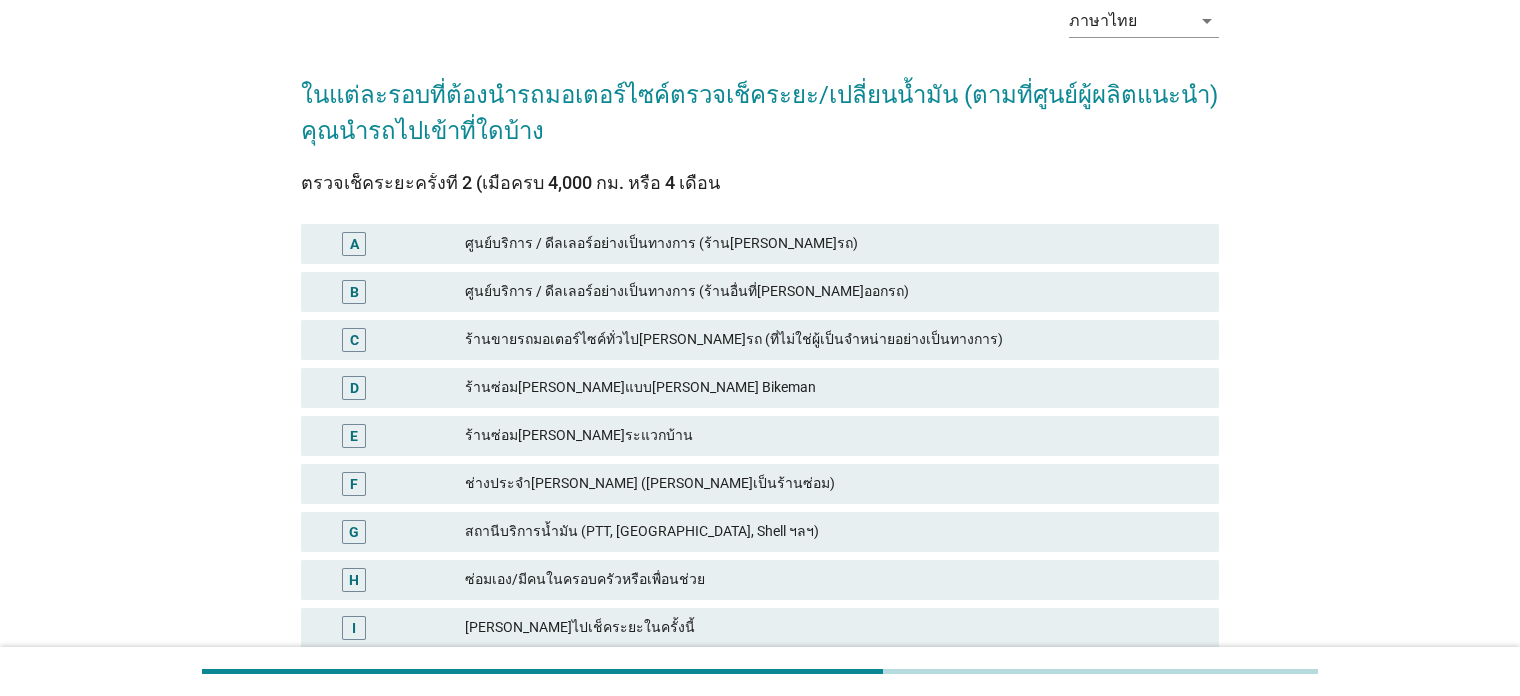 click on "ศูนย์บริการ / ดีลเลอร์อย่างเป็นทางการ  (ร้าน[PERSON_NAME]รถ)" at bounding box center (834, 244) 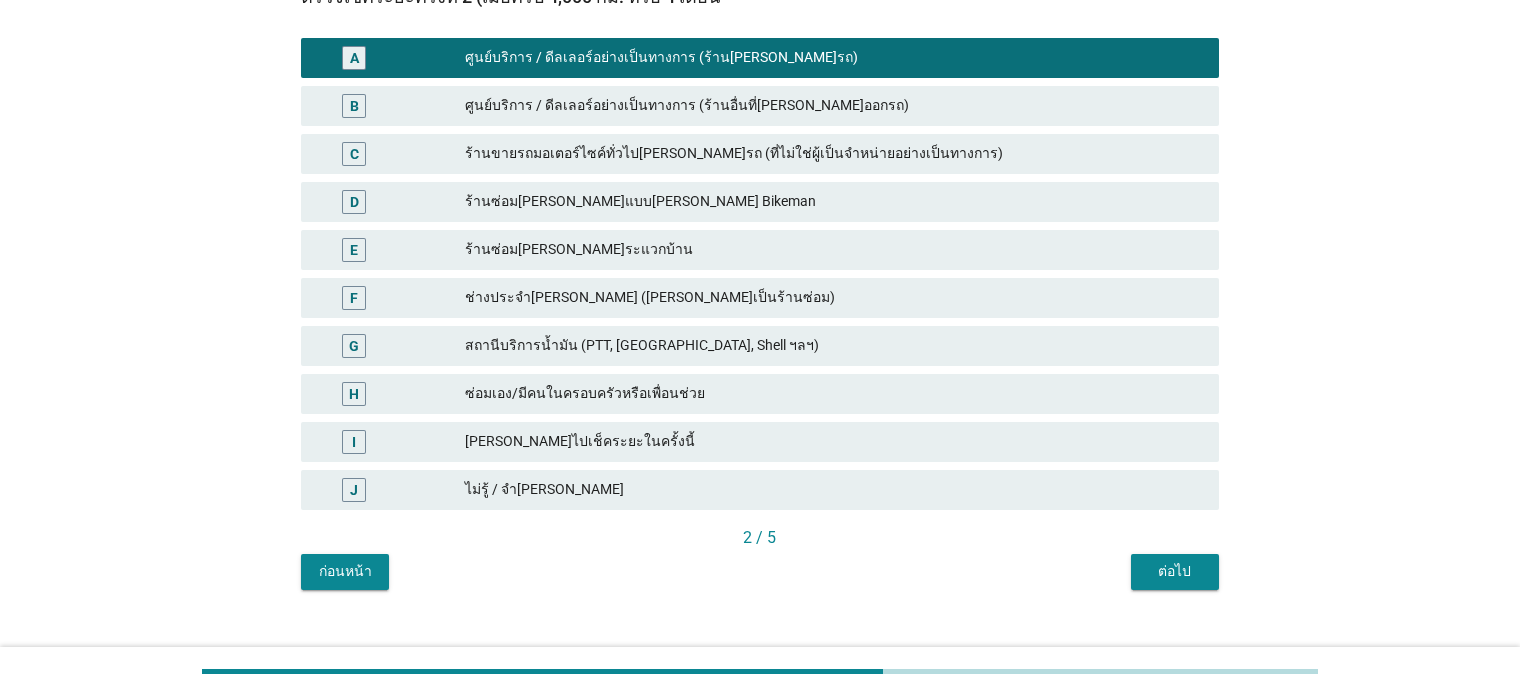 scroll, scrollTop: 300, scrollLeft: 0, axis: vertical 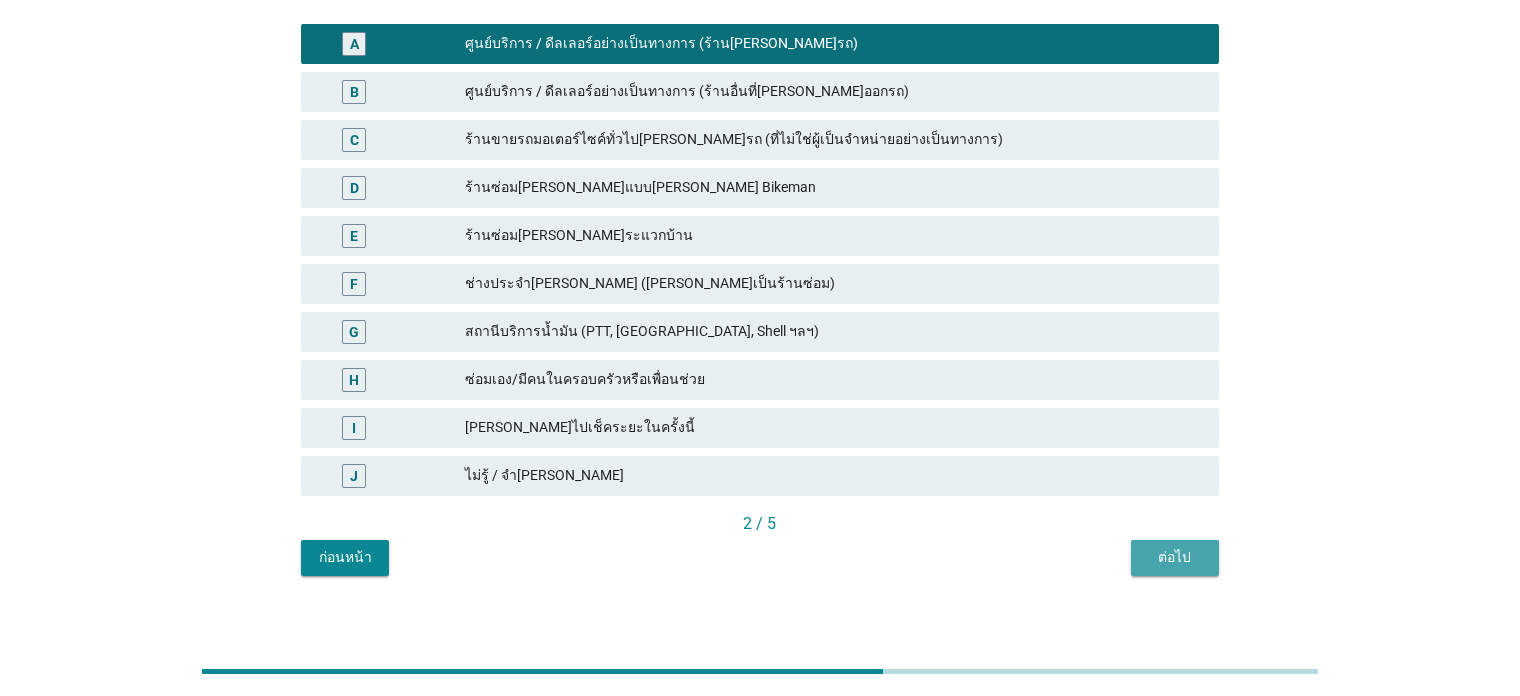 click on "ต่อไป" at bounding box center [1175, 558] 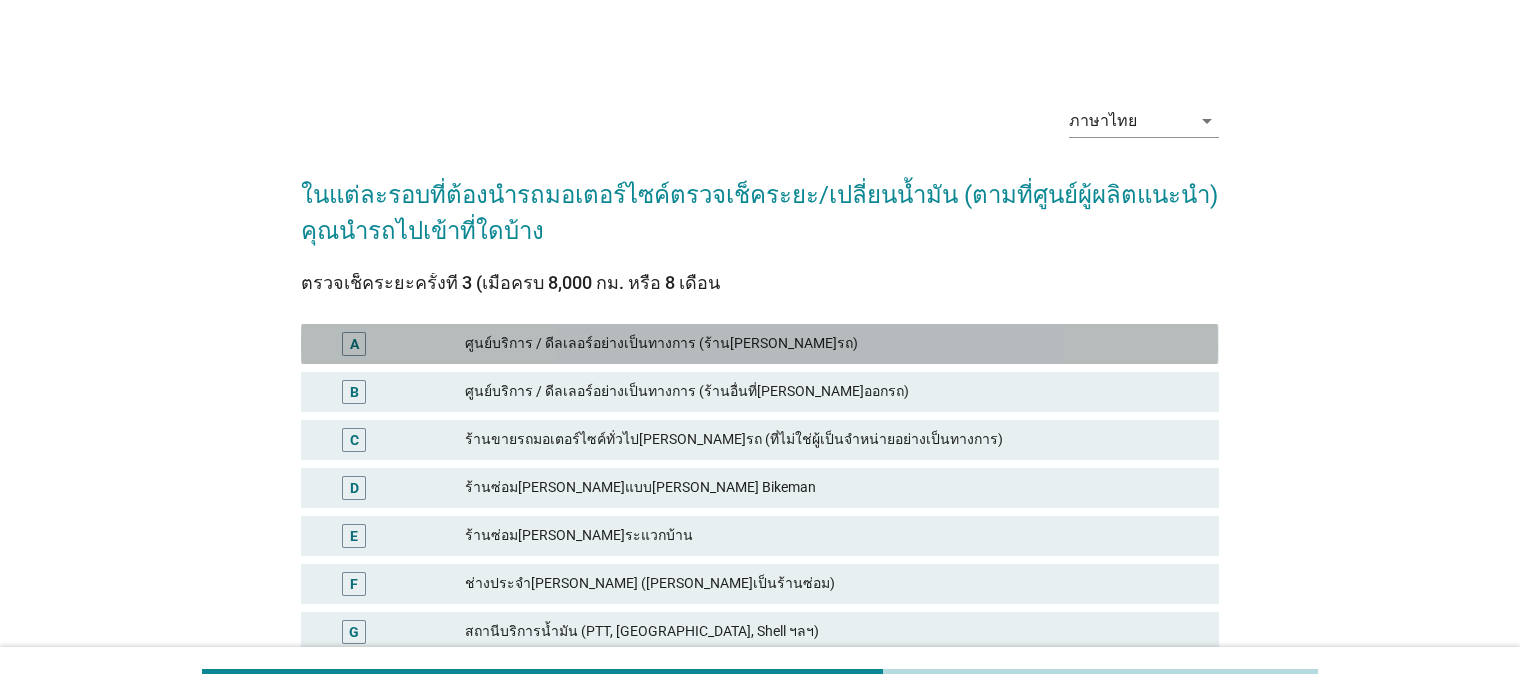 click on "ศูนย์บริการ / ดีลเลอร์อย่างเป็นทางการ  (ร้าน[PERSON_NAME]รถ)" at bounding box center [834, 344] 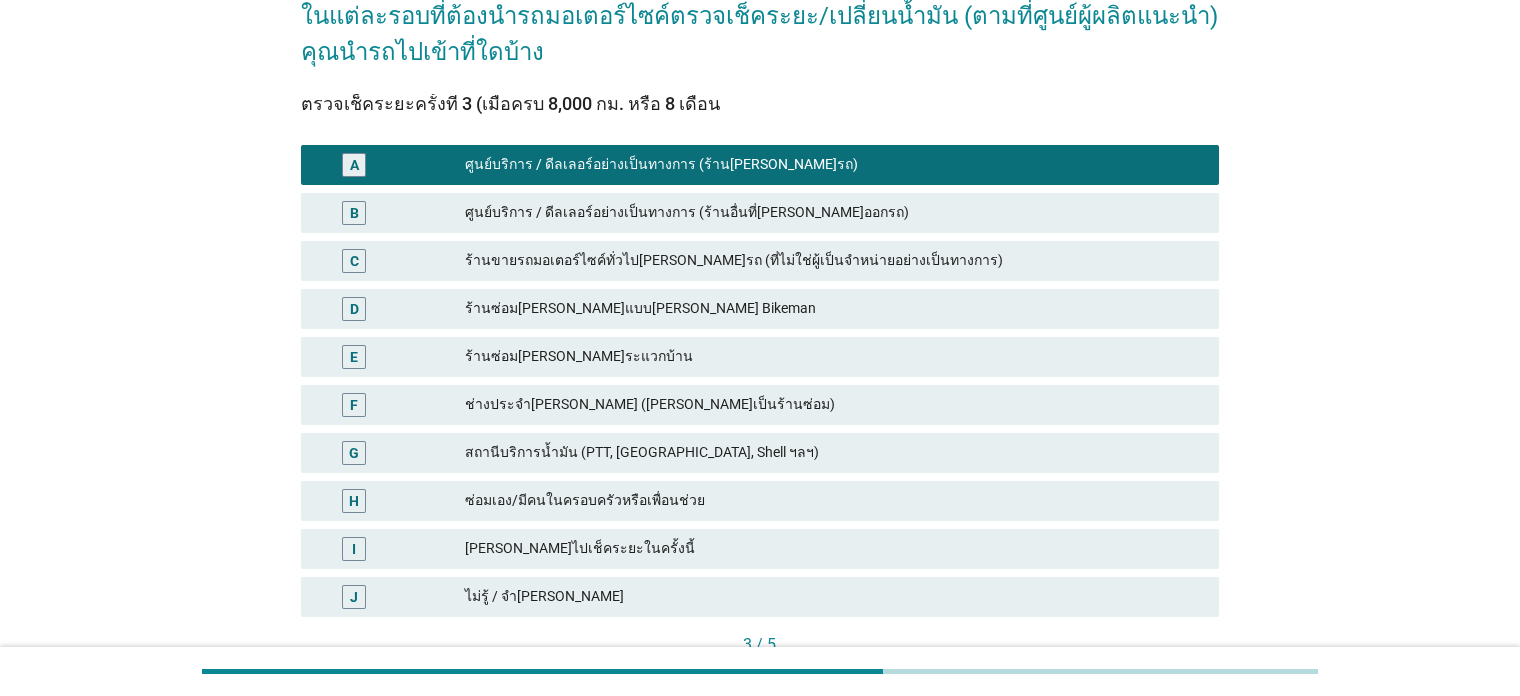 scroll, scrollTop: 200, scrollLeft: 0, axis: vertical 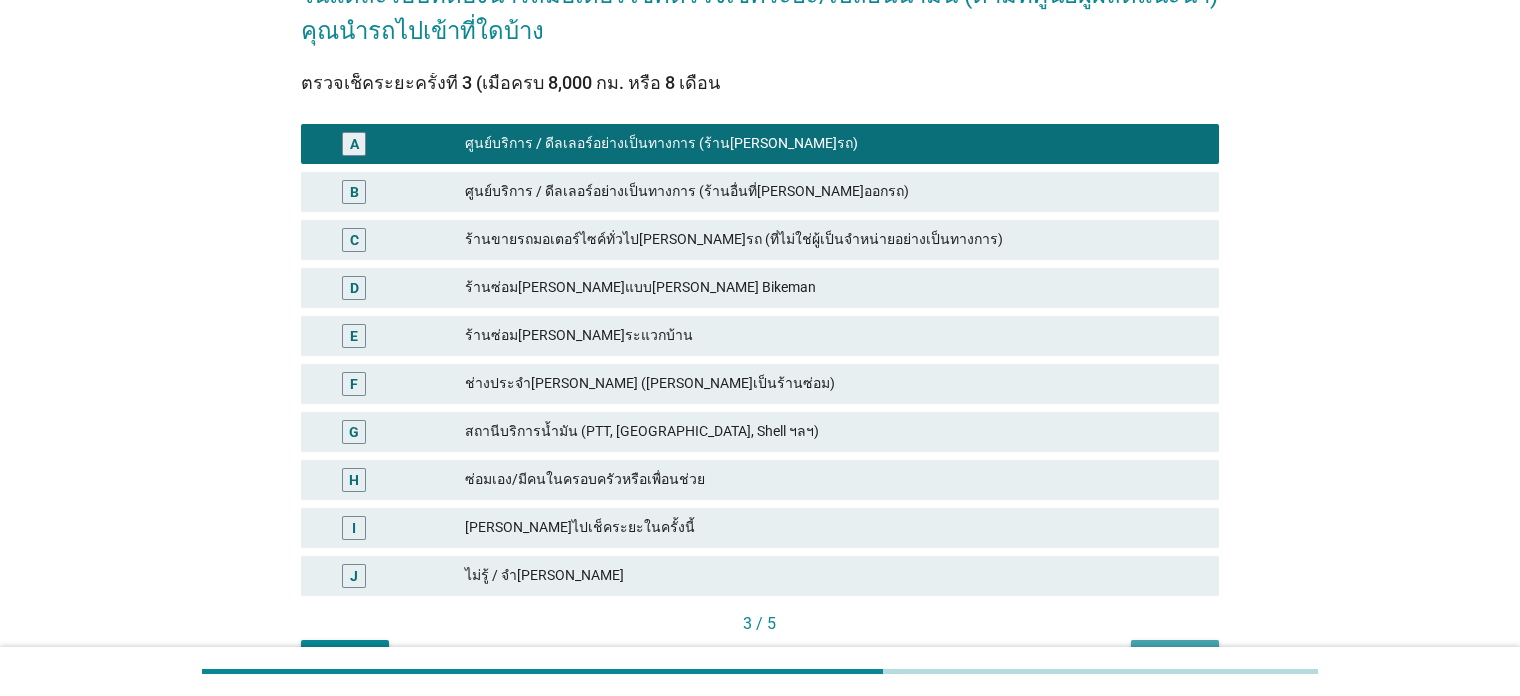 click on "ต่อไป" at bounding box center (1175, 658) 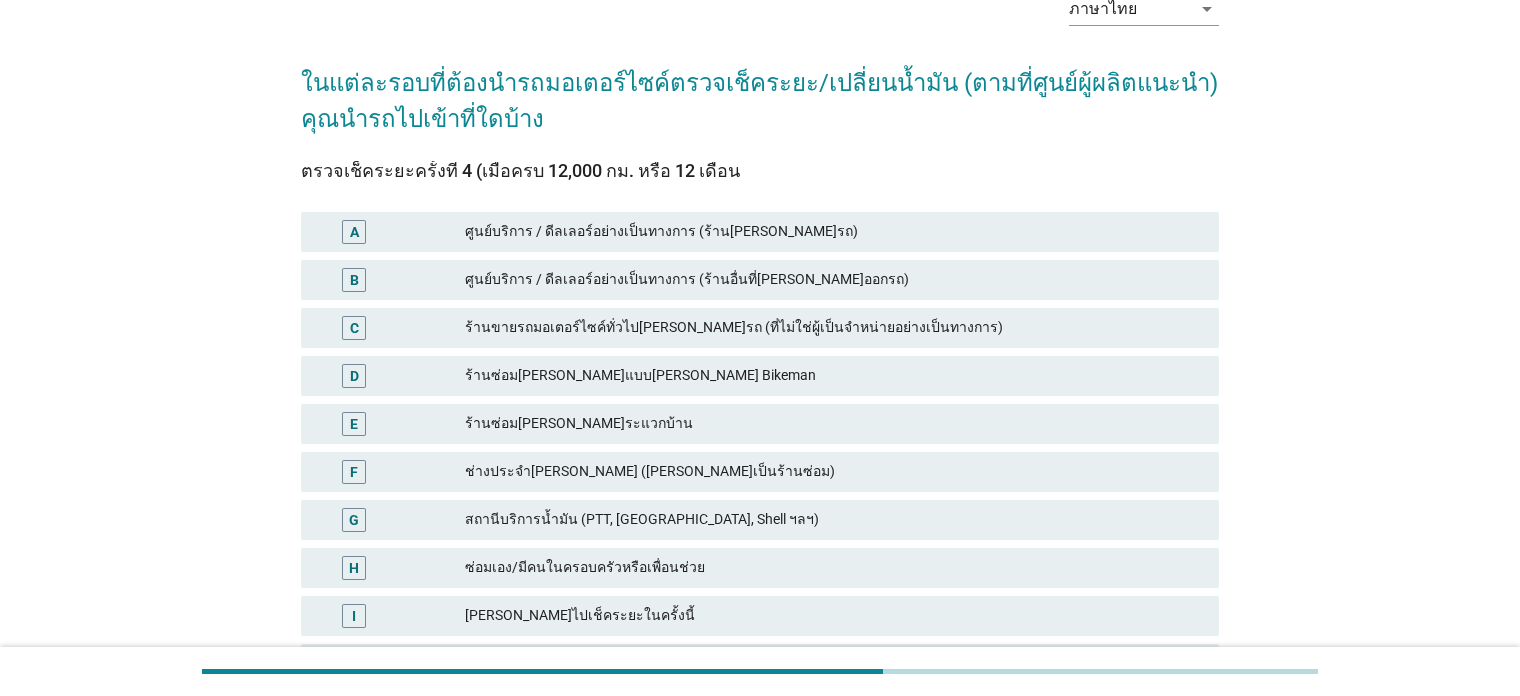 scroll, scrollTop: 200, scrollLeft: 0, axis: vertical 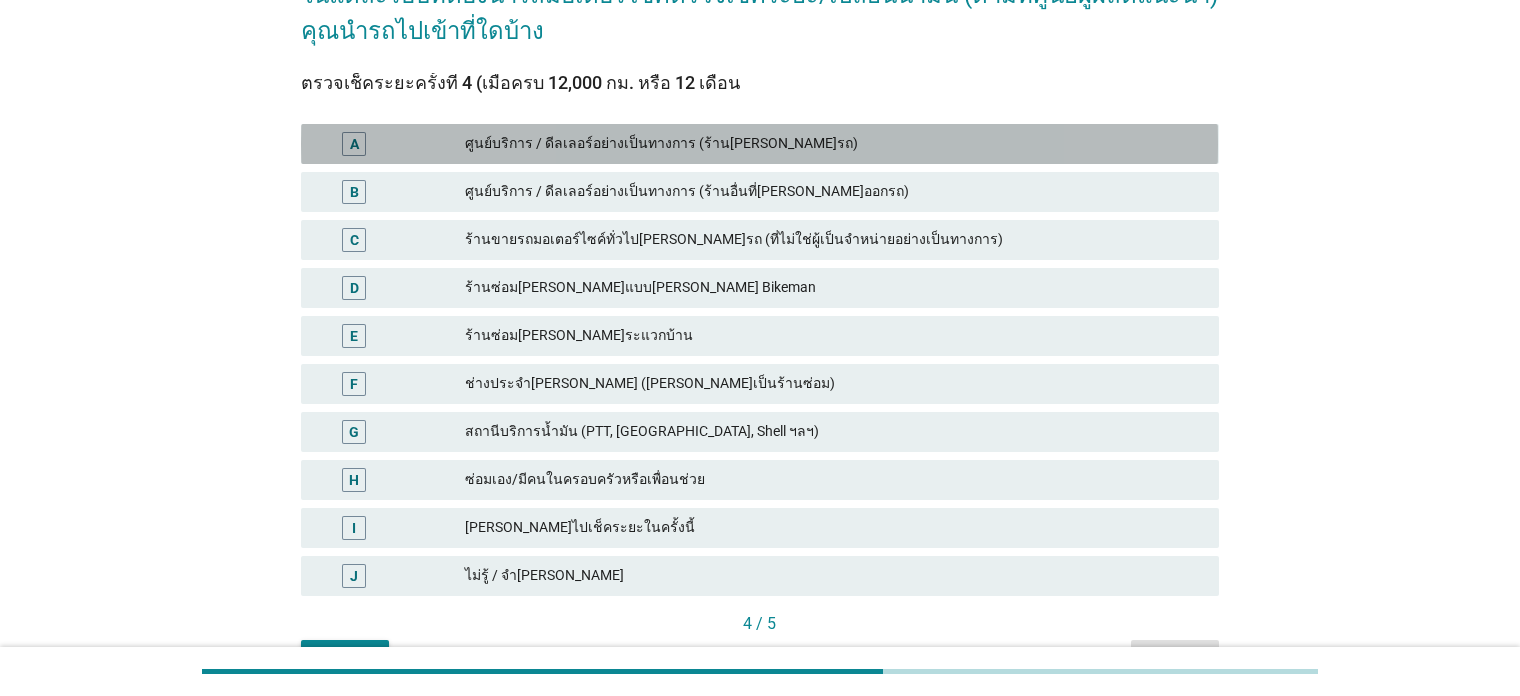click on "ศูนย์บริการ / ดีลเลอร์อย่างเป็นทางการ  (ร้าน[PERSON_NAME]รถ)" at bounding box center [834, 144] 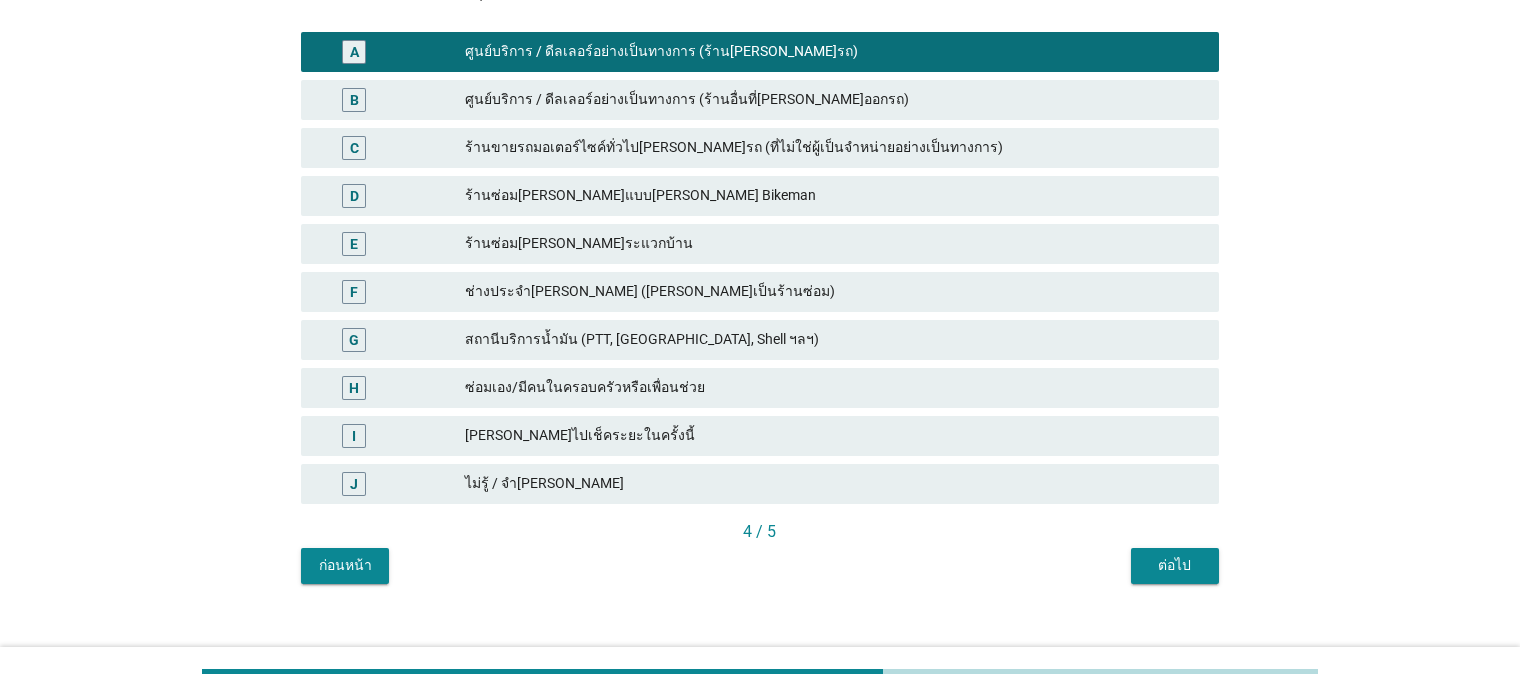 scroll, scrollTop: 316, scrollLeft: 0, axis: vertical 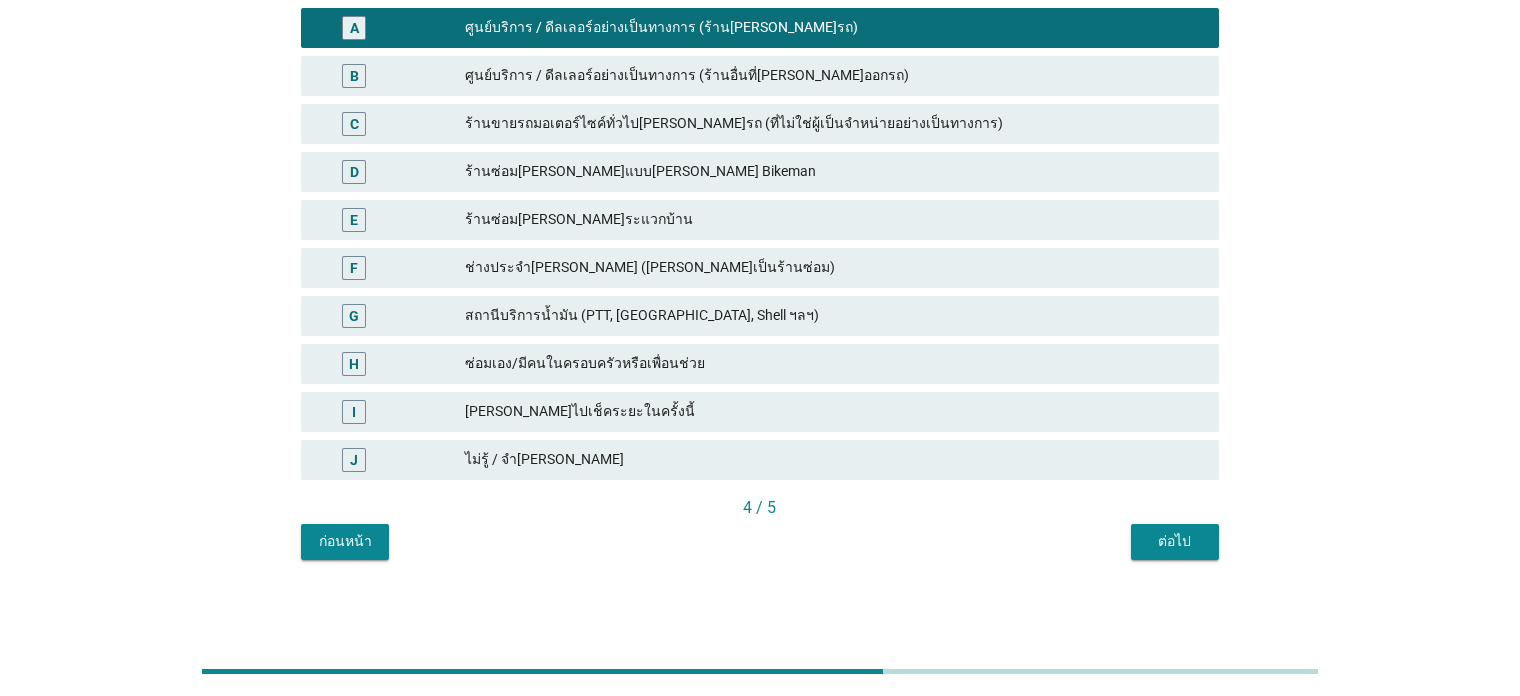 click on "ต่อไป" at bounding box center [1175, 542] 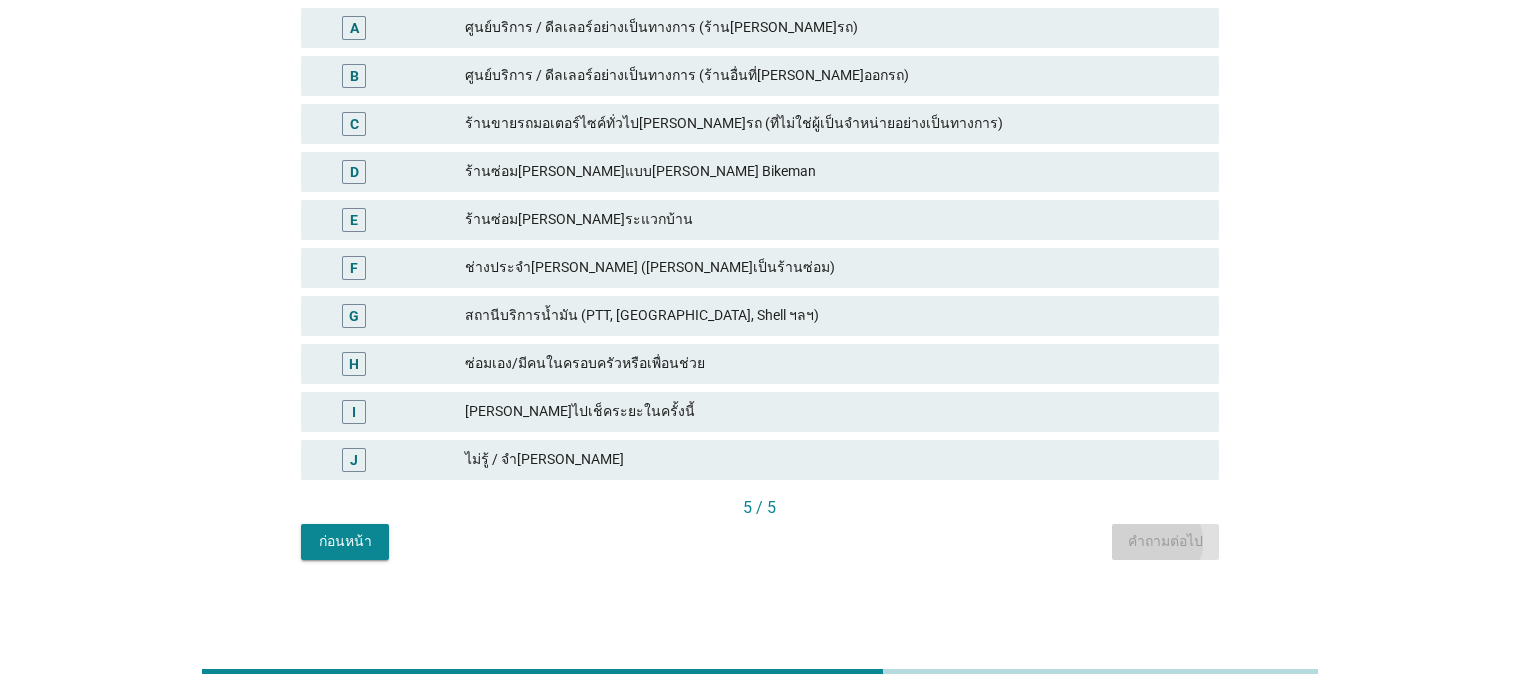 scroll, scrollTop: 0, scrollLeft: 0, axis: both 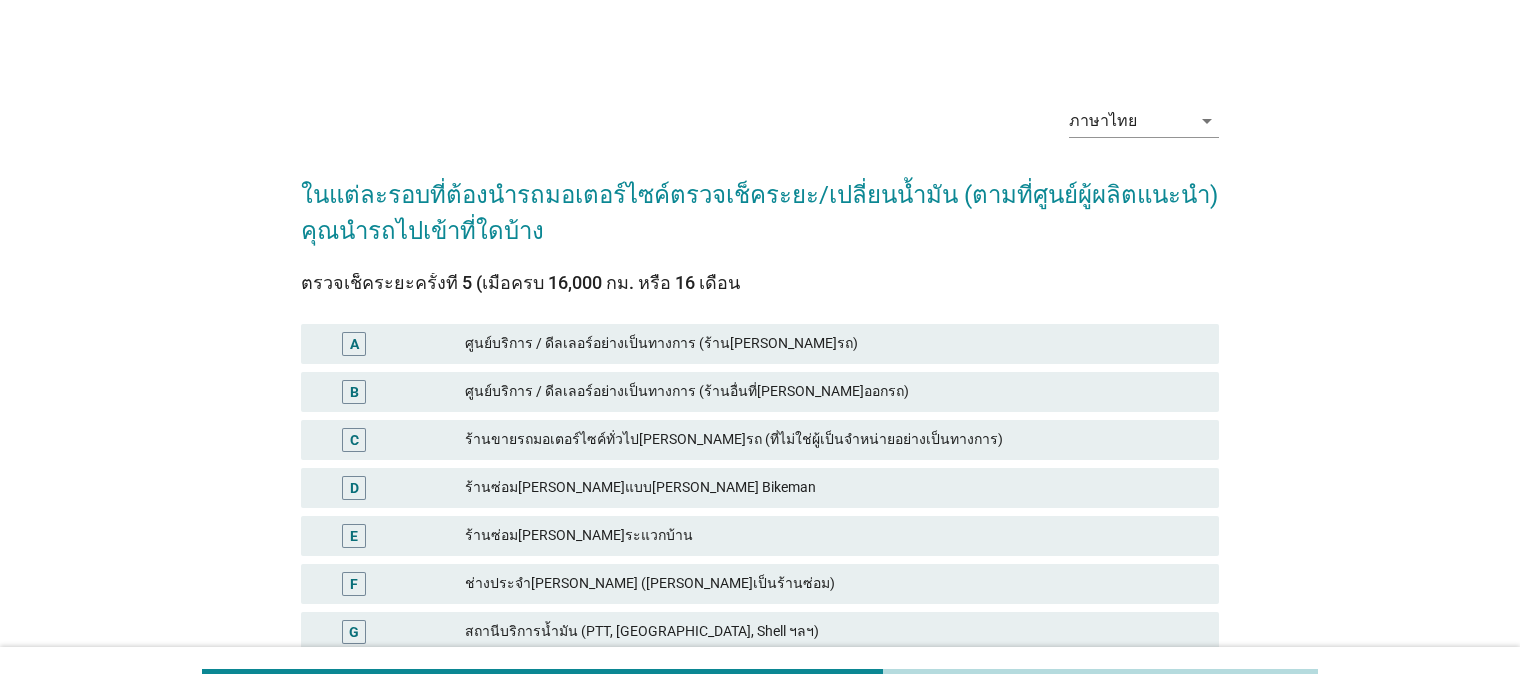 click on "ศูนย์บริการ / ดีลเลอร์อย่างเป็นทางการ  (ร้าน[PERSON_NAME]รถ)" at bounding box center (834, 344) 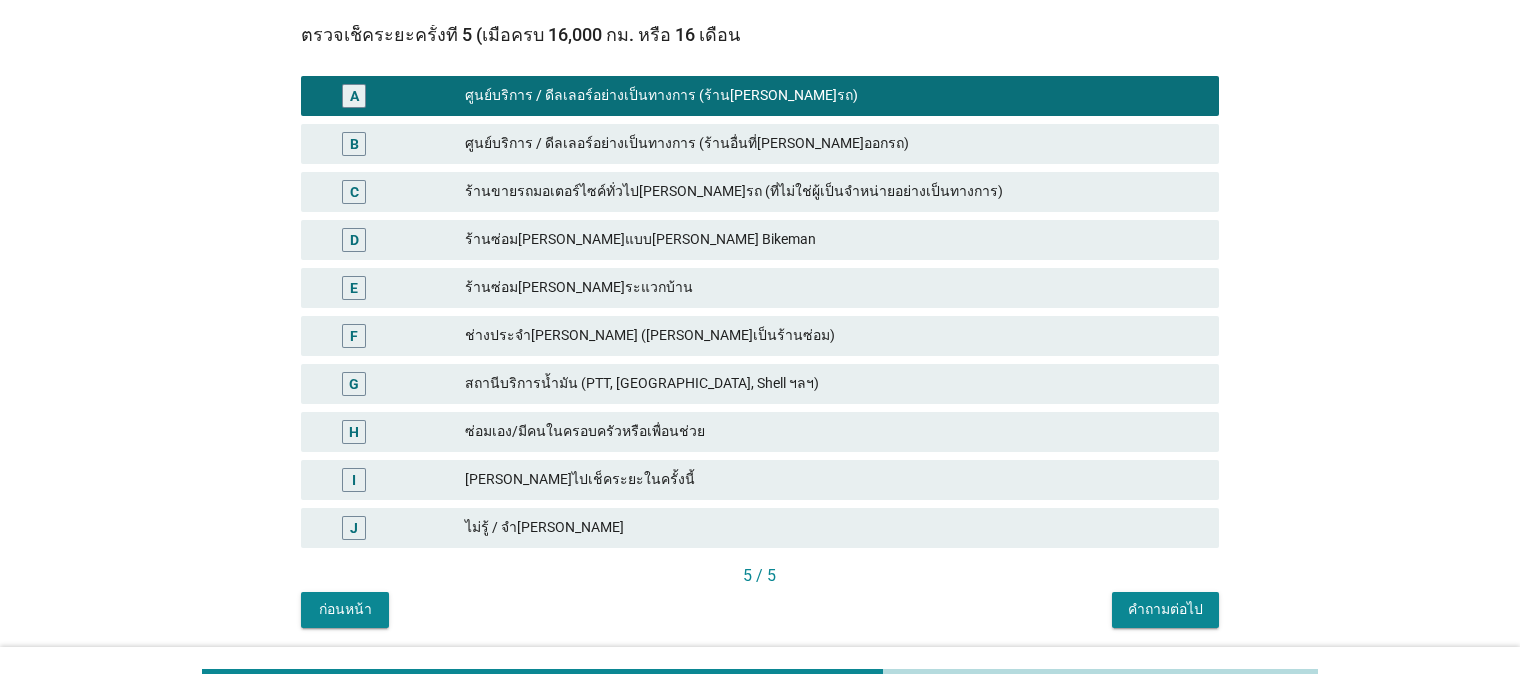 scroll, scrollTop: 300, scrollLeft: 0, axis: vertical 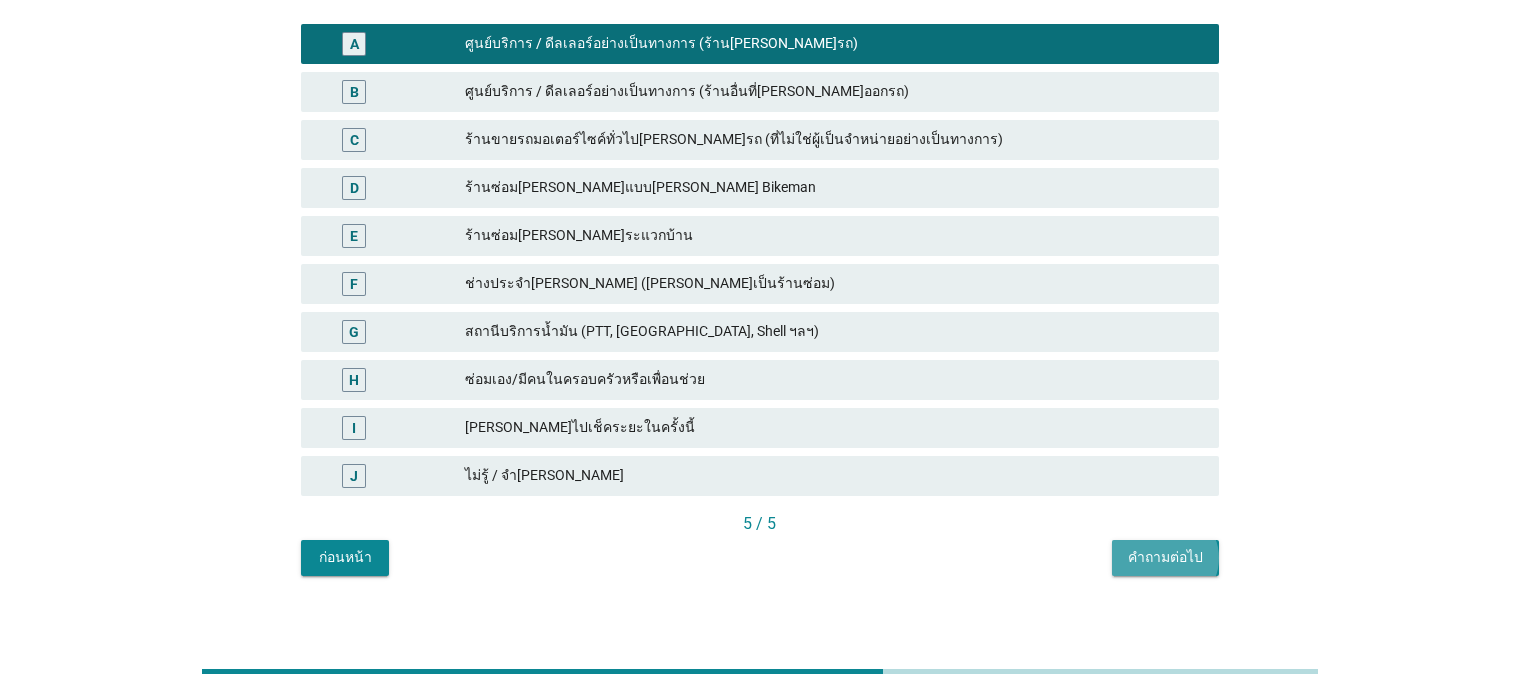 click on "คำถามต่อไป" at bounding box center (1165, 557) 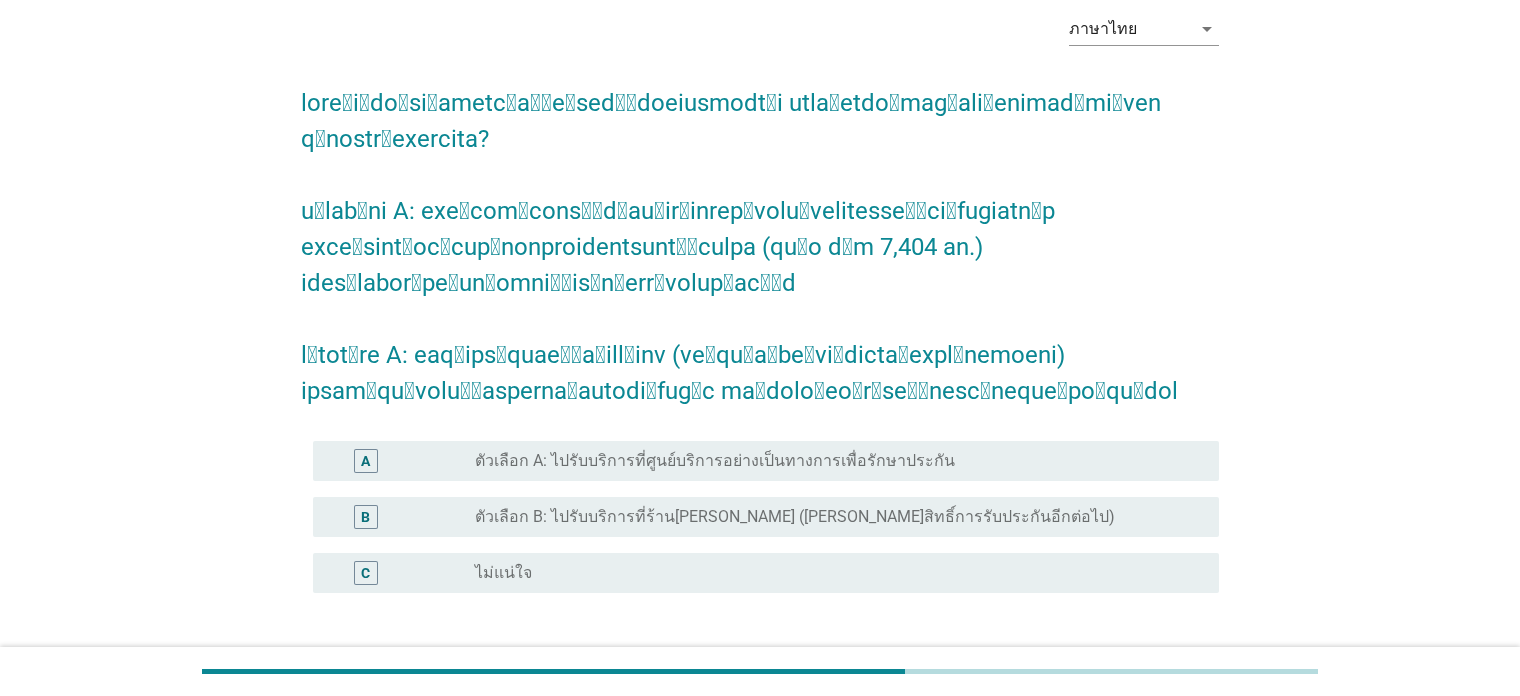 scroll, scrollTop: 100, scrollLeft: 0, axis: vertical 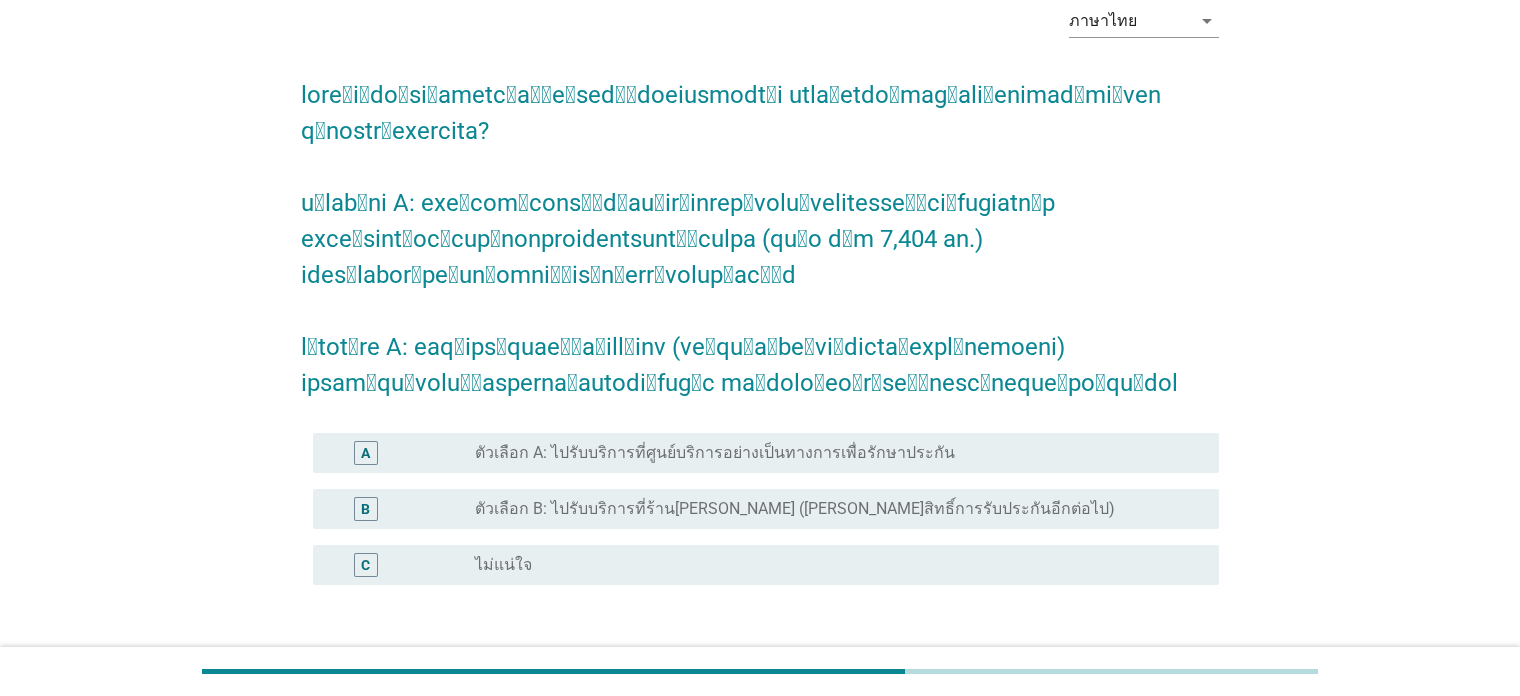 click on "ตัวเลือก A: ไปรับบริการที่ศูนย์บริการอย่างเป็นทางการเพื่อรักษาประกัน" at bounding box center [715, 453] 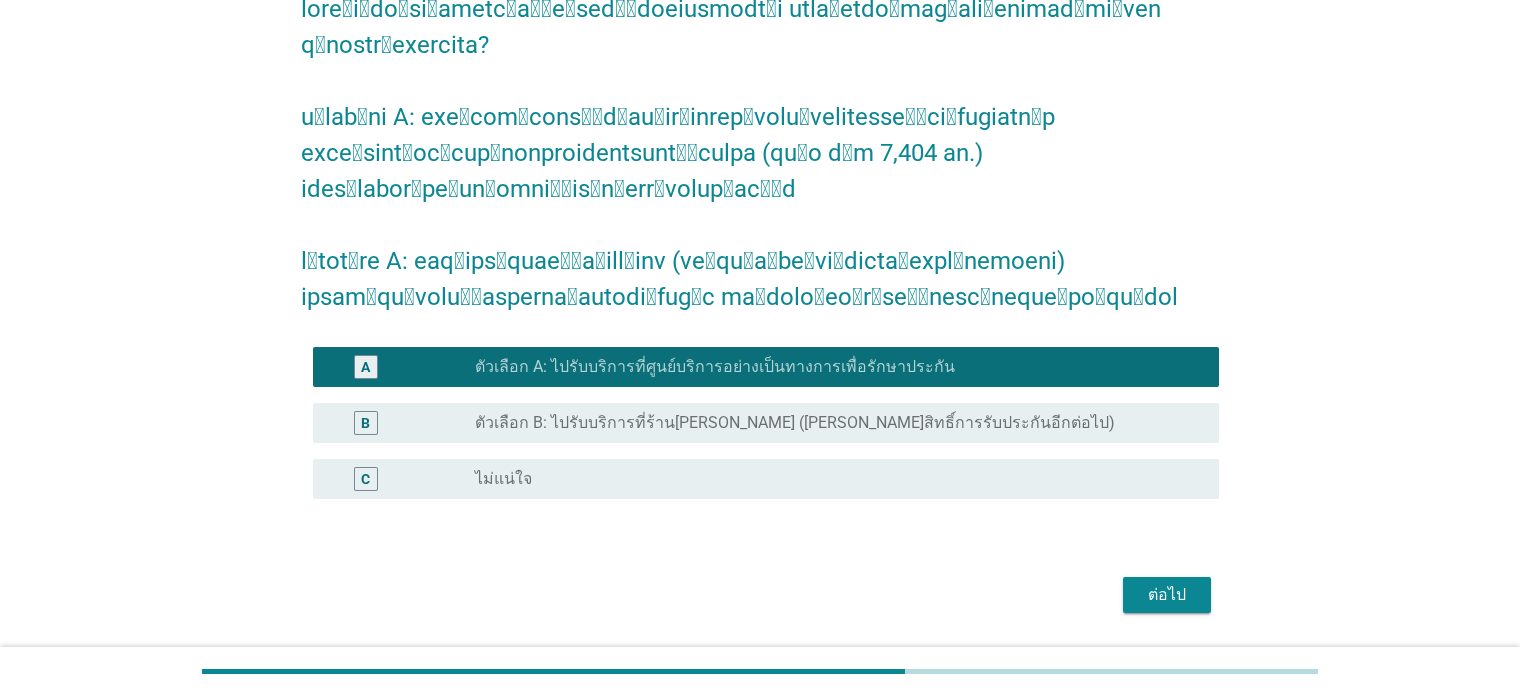 scroll, scrollTop: 210, scrollLeft: 0, axis: vertical 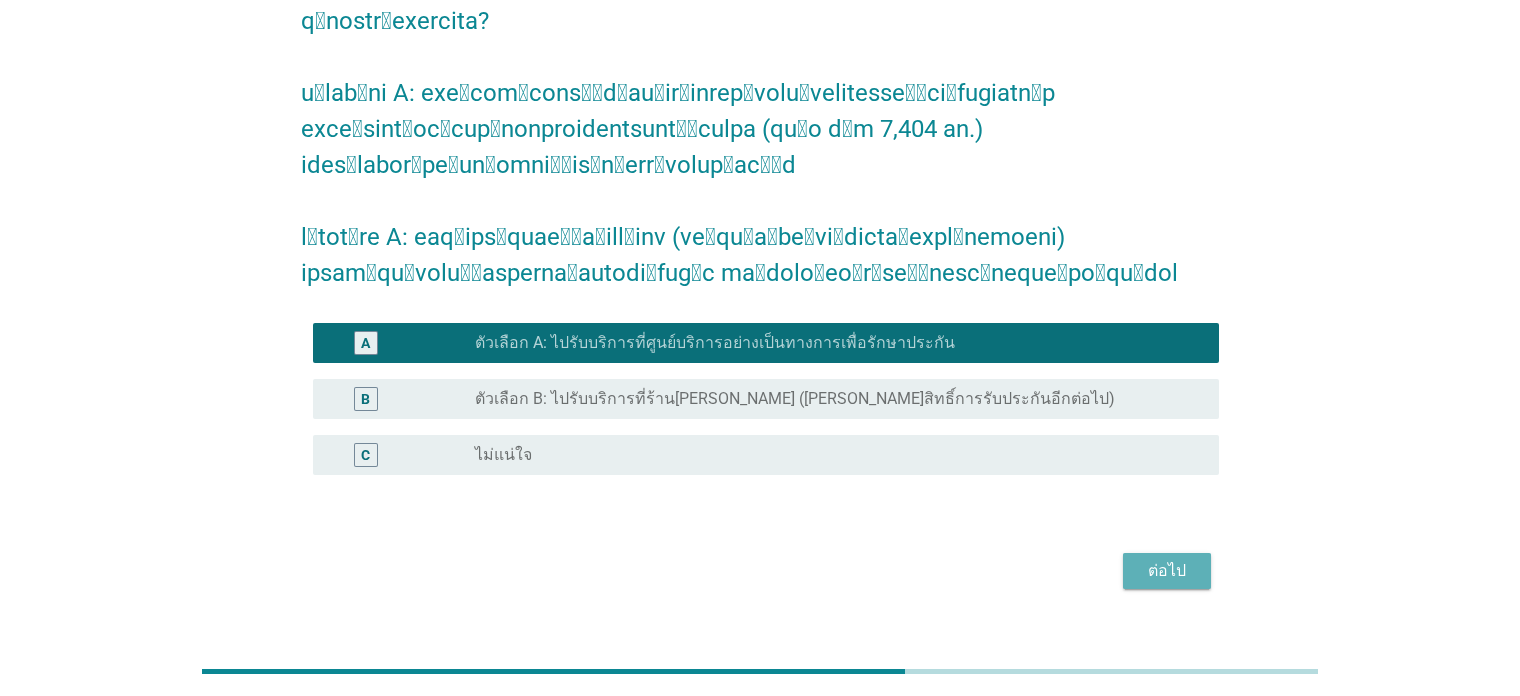 drag, startPoint x: 1143, startPoint y: 534, endPoint x: 902, endPoint y: 505, distance: 242.73854 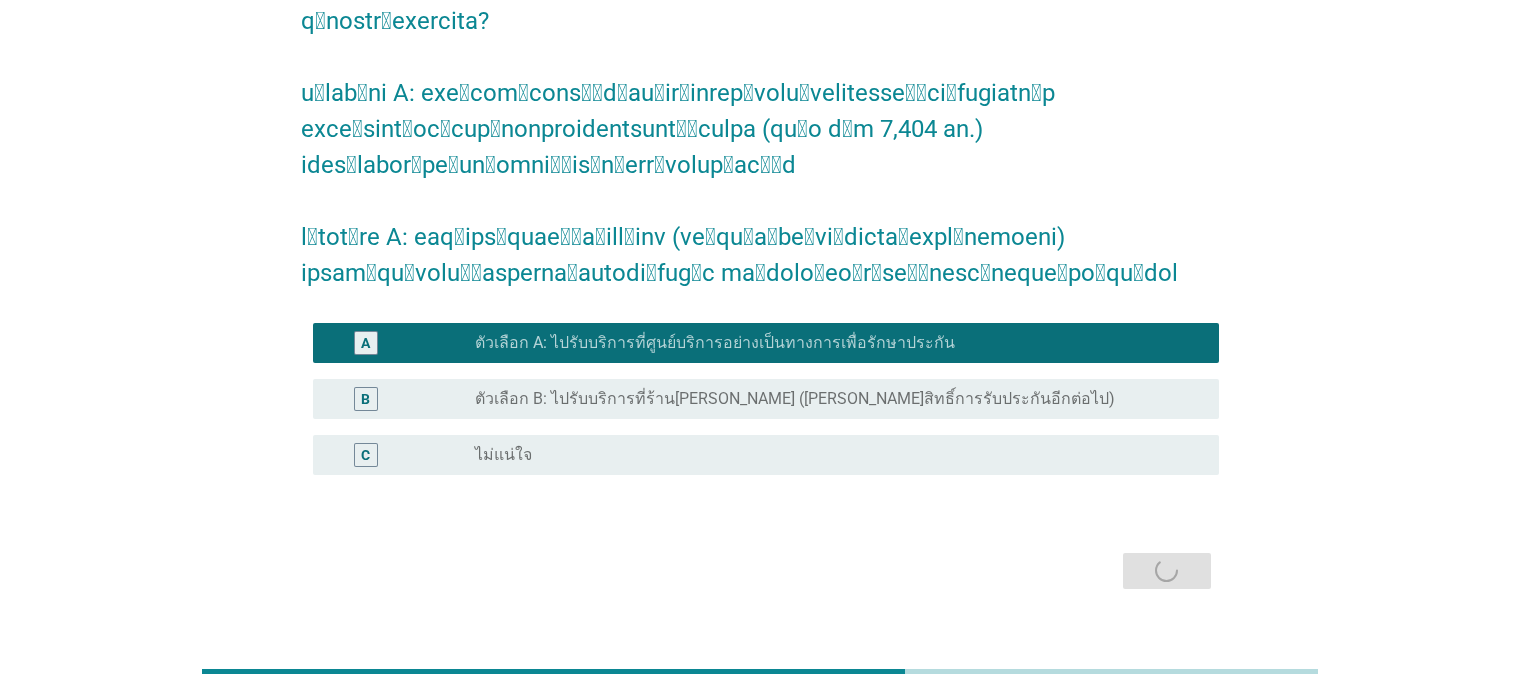 scroll, scrollTop: 0, scrollLeft: 0, axis: both 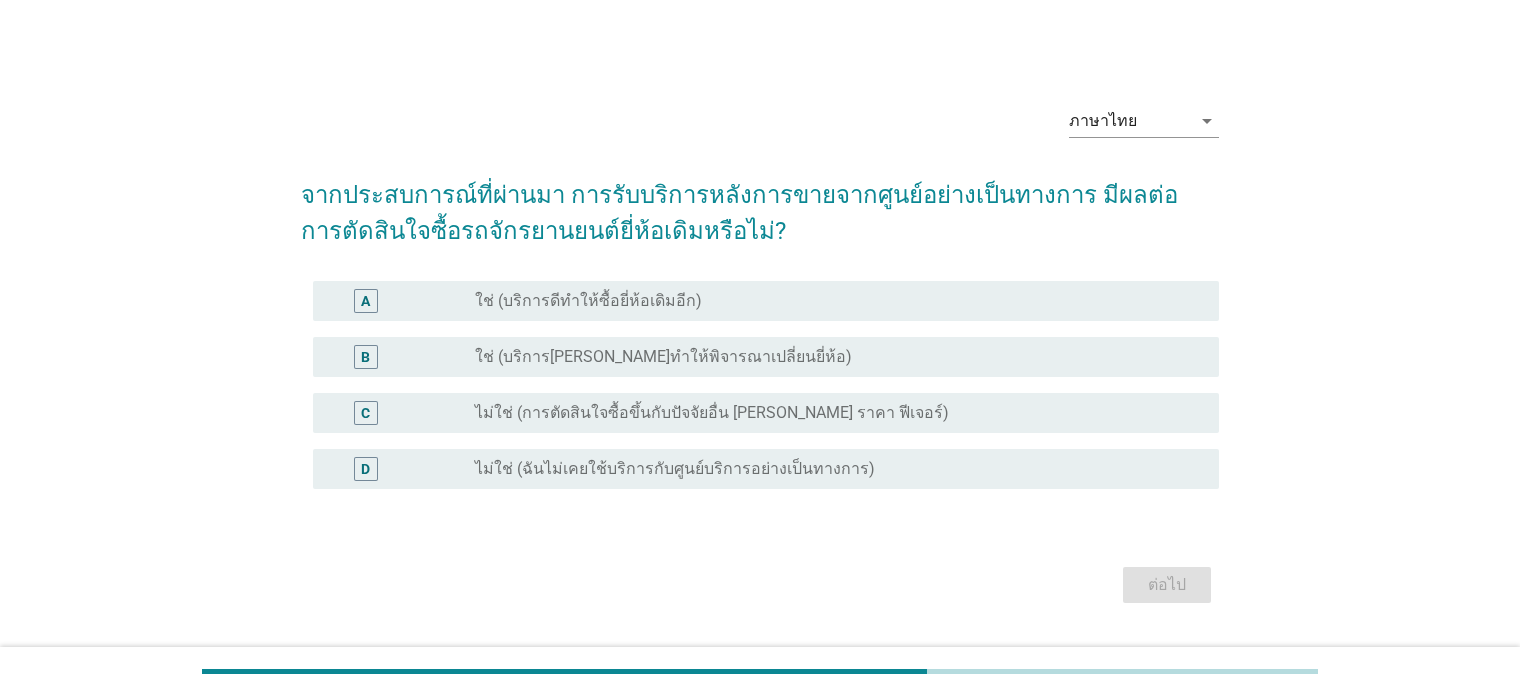 click on "ใช่ (บริการ[PERSON_NAME]ทำให้พิจารณาเปลี่ยนยี่ห้อ)" at bounding box center (663, 357) 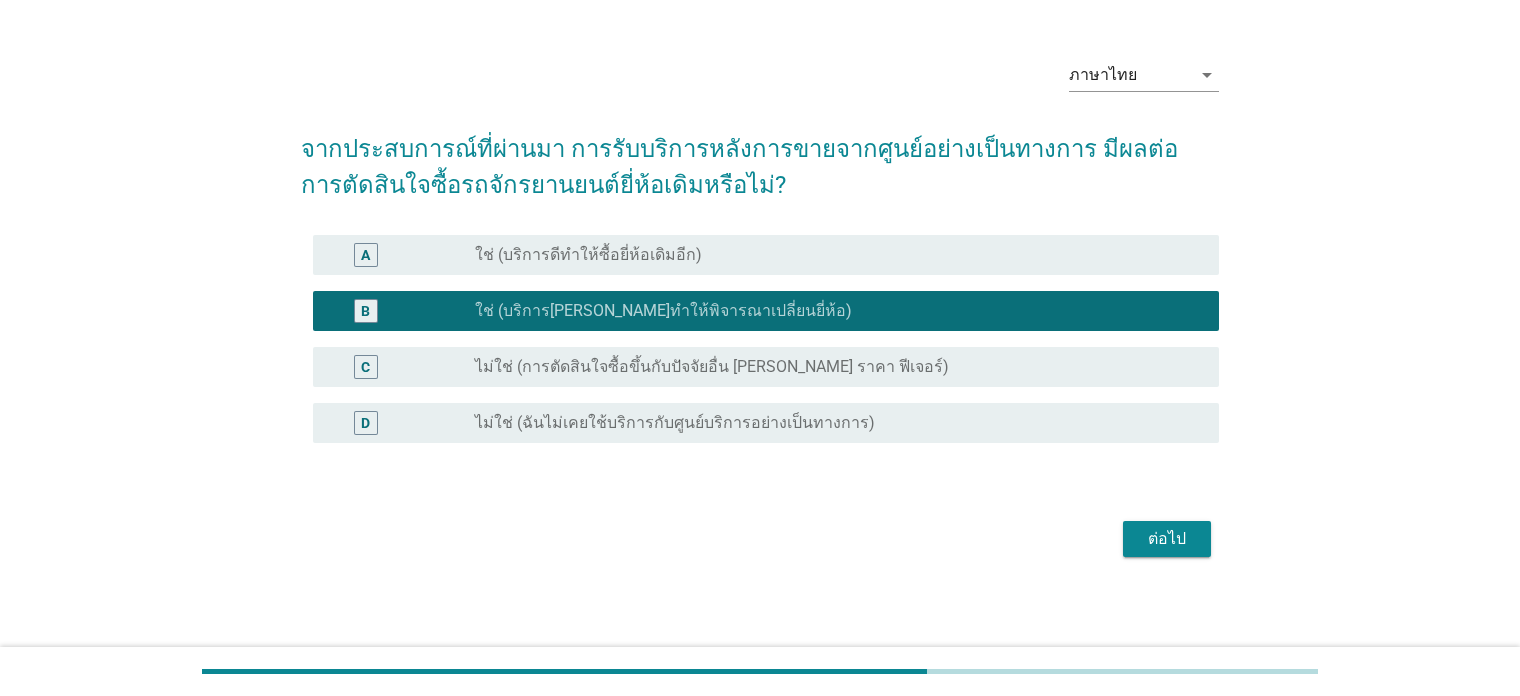 scroll, scrollTop: 50, scrollLeft: 0, axis: vertical 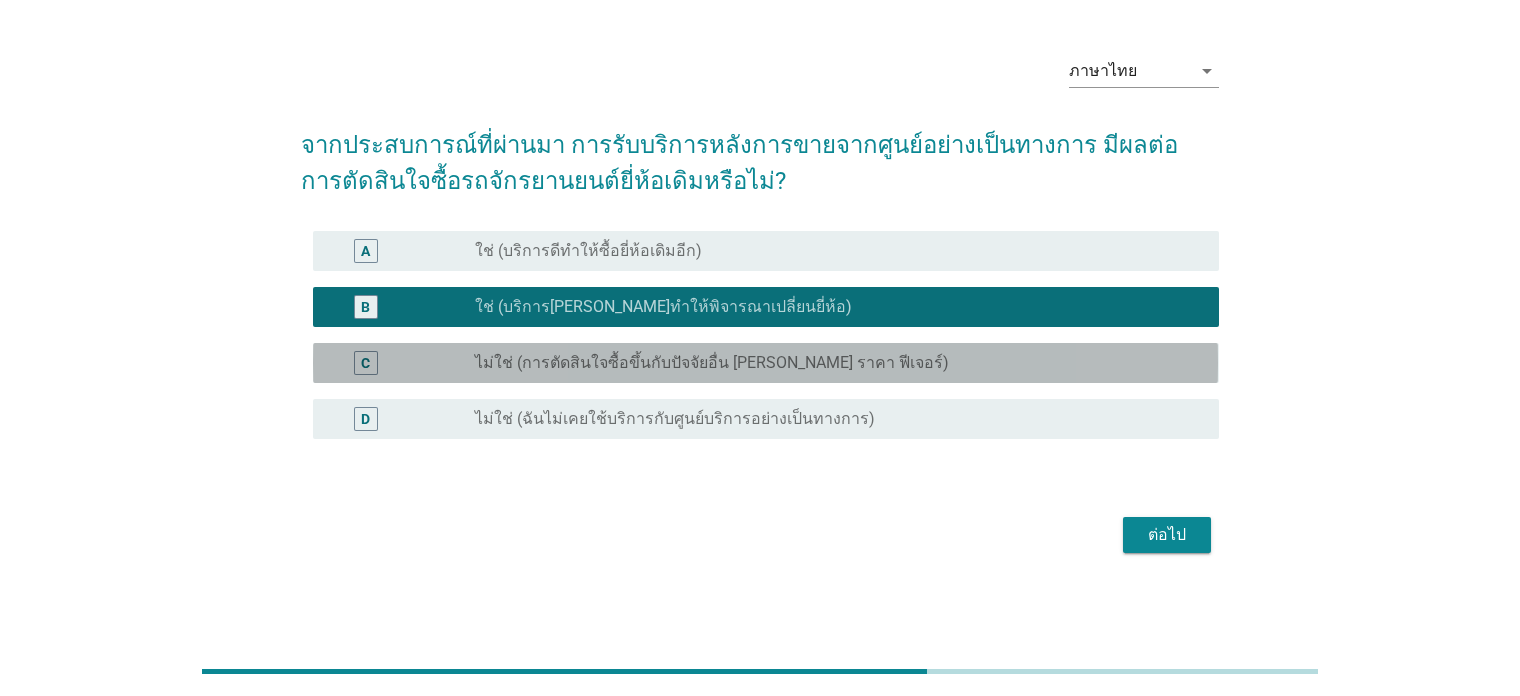 click on "ไม่ใช่ (การตัดสินใจซื้อขึ้นกับปัจจัยอื่น [PERSON_NAME] ราคา ฟีเจอร์)" at bounding box center (712, 363) 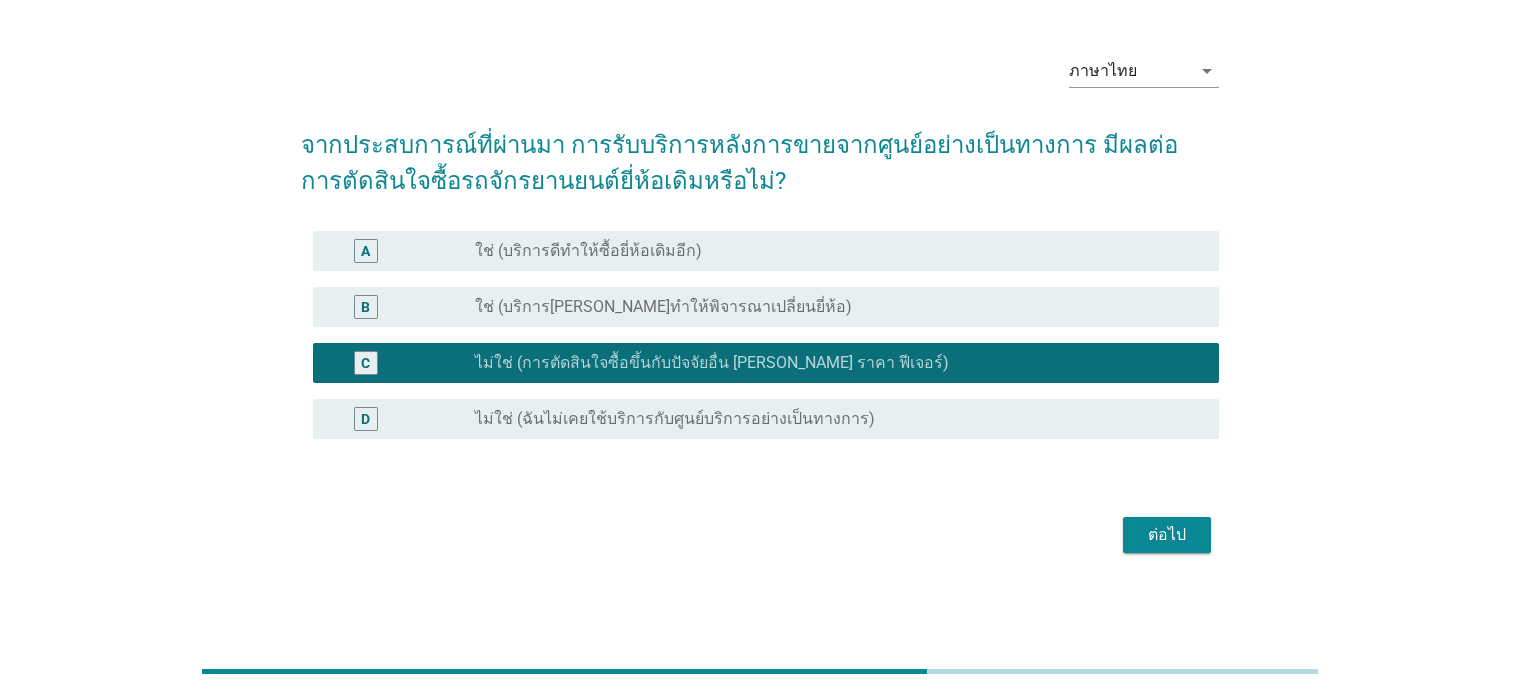 click on "ต่อไป" at bounding box center (1167, 535) 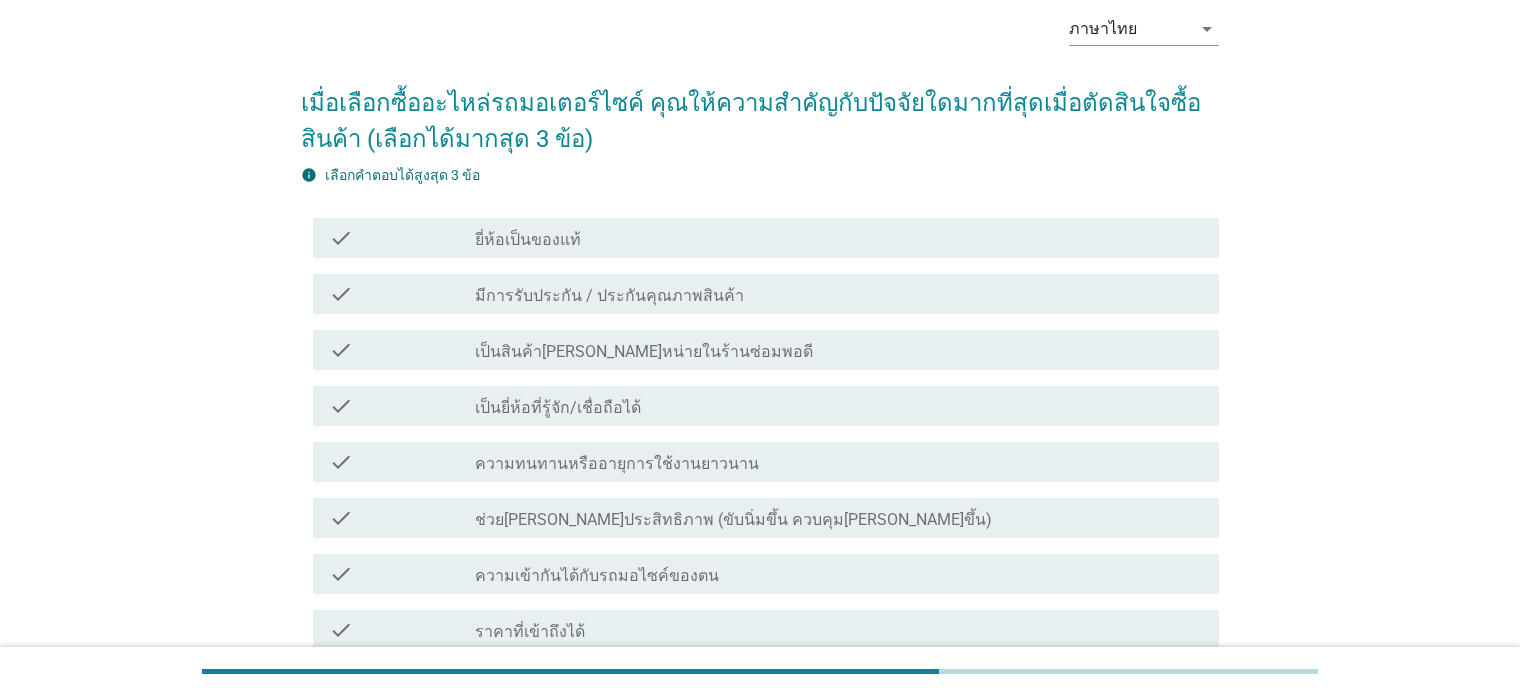 scroll, scrollTop: 100, scrollLeft: 0, axis: vertical 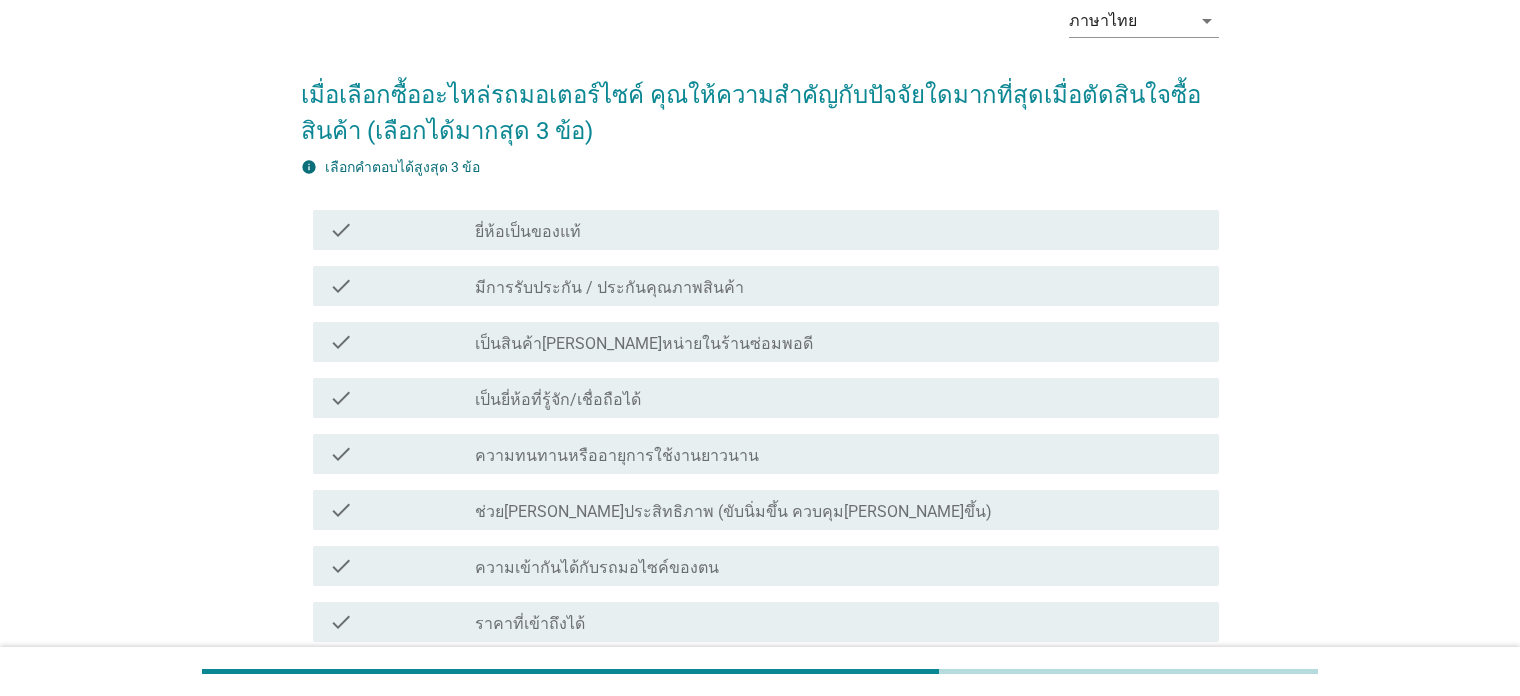 click on "ยี่ห้อเป็นของแท้" at bounding box center [528, 232] 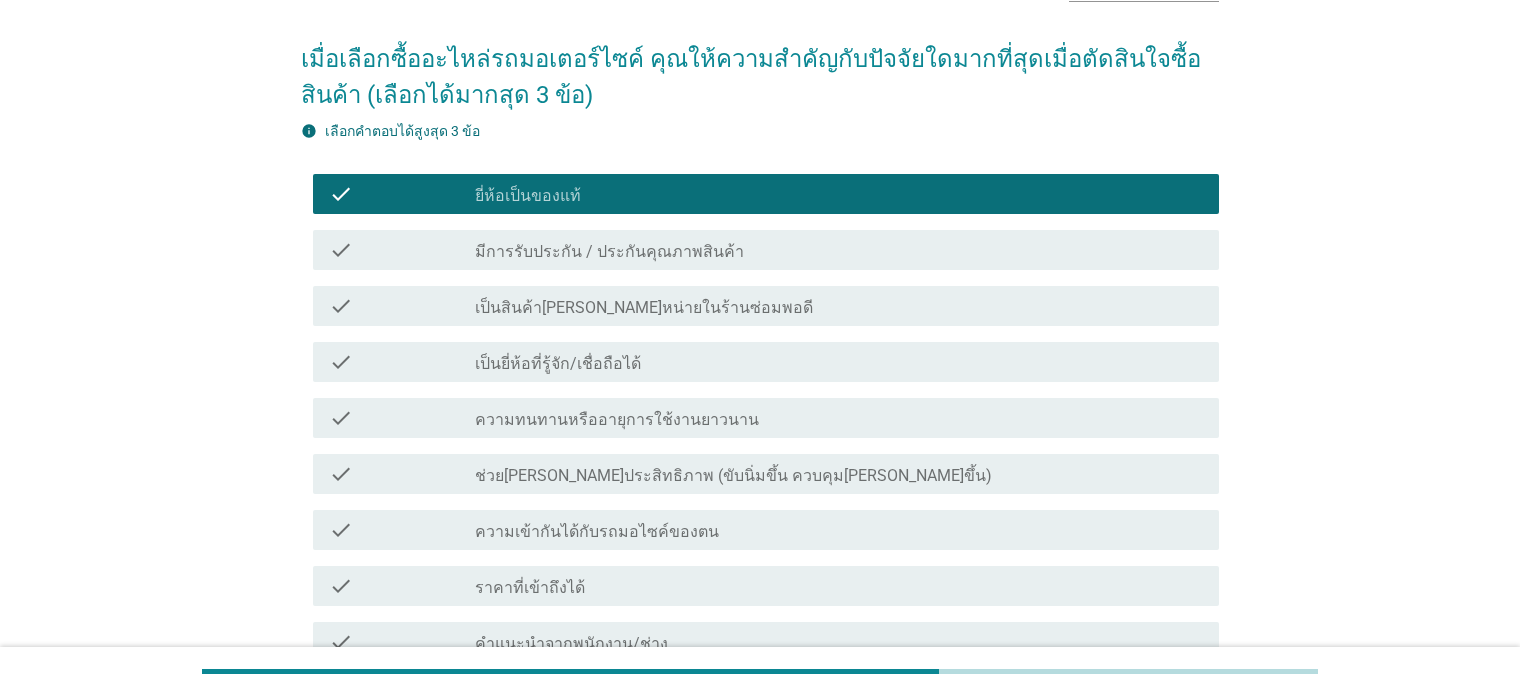 scroll, scrollTop: 200, scrollLeft: 0, axis: vertical 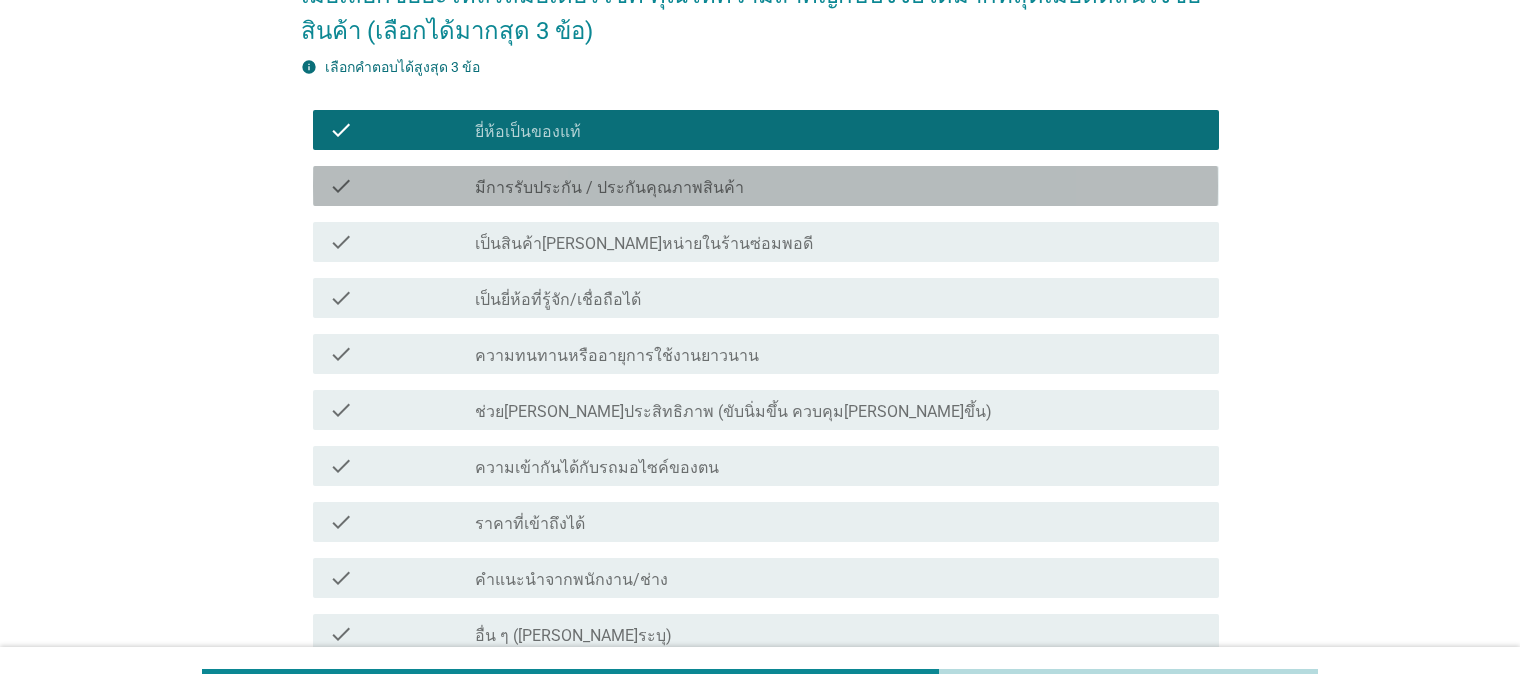 click on "check_box_outline_blank มีการรับประกัน / ประกันคุณภาพสินค้า" at bounding box center [839, 186] 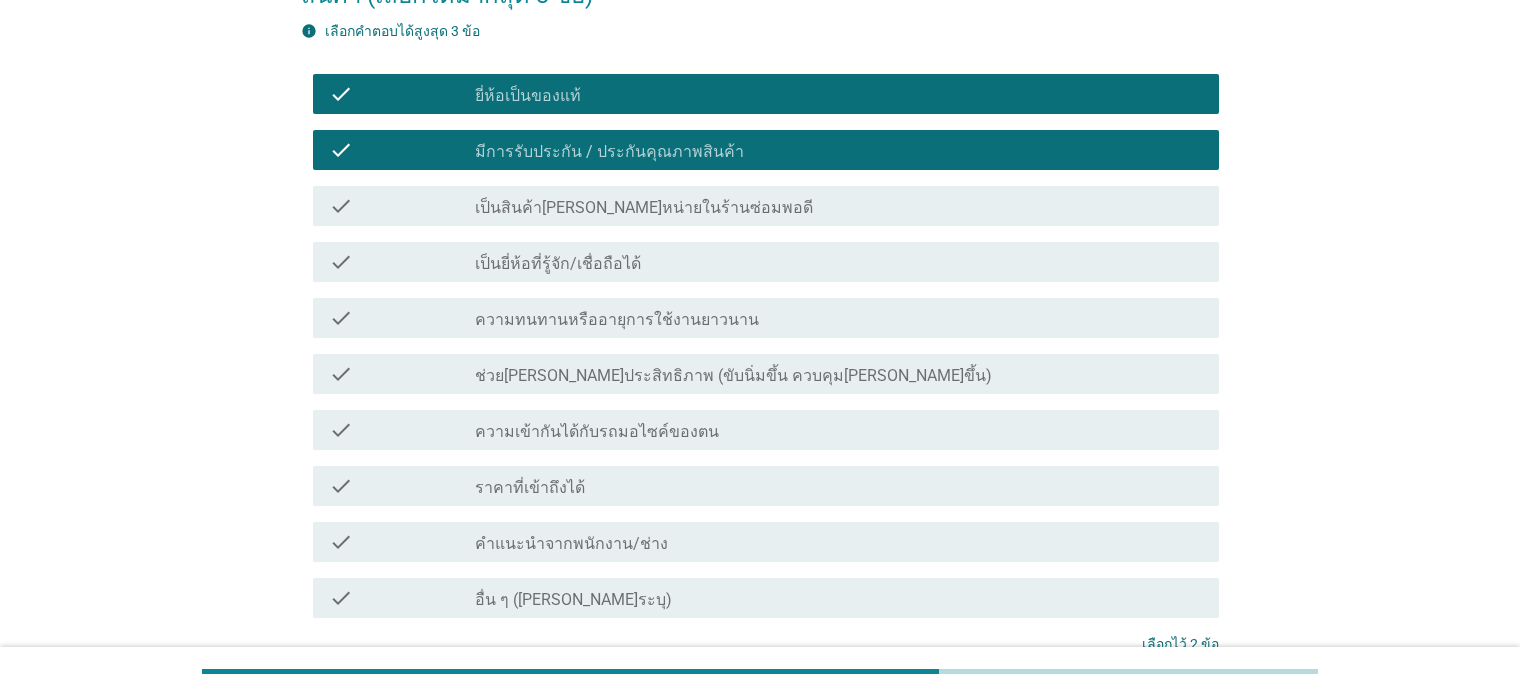 scroll, scrollTop: 300, scrollLeft: 0, axis: vertical 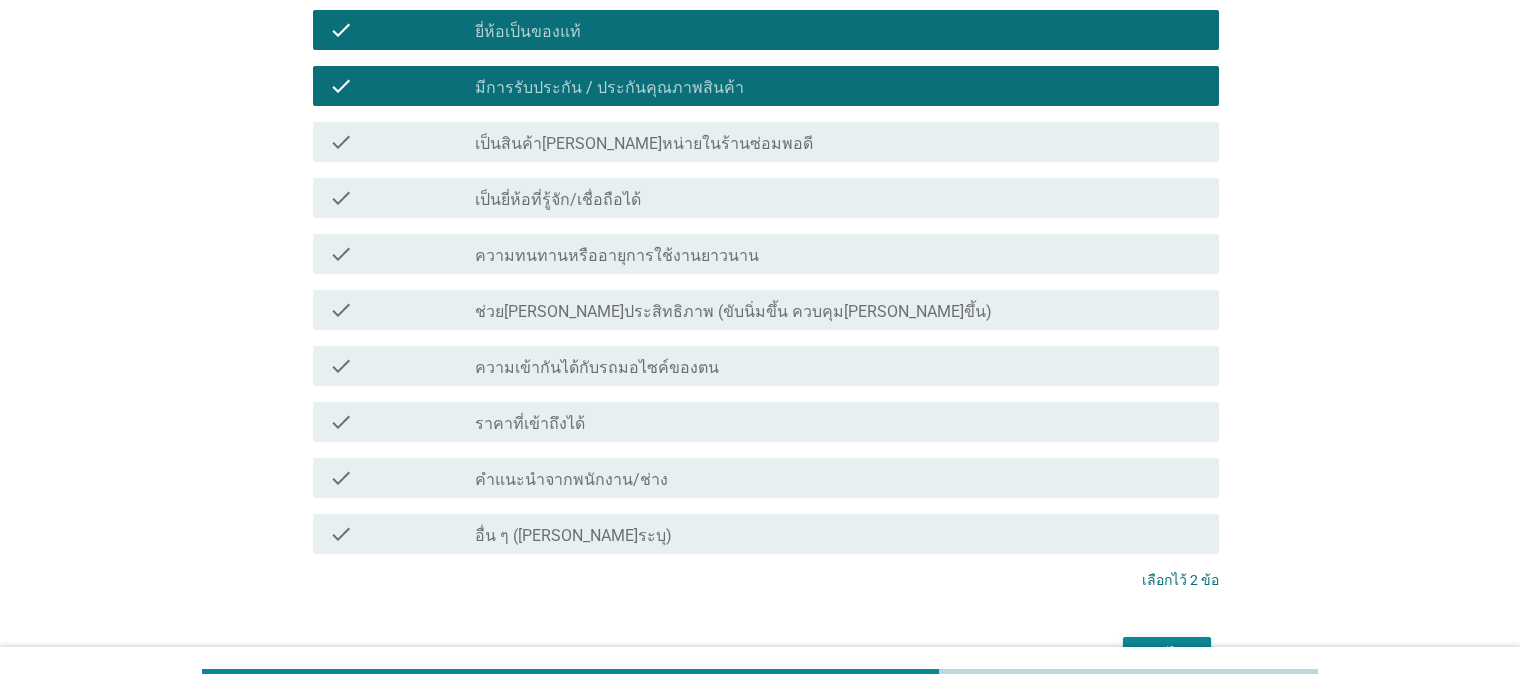 click on "ราคาที่เข้าถึงได้" at bounding box center (530, 424) 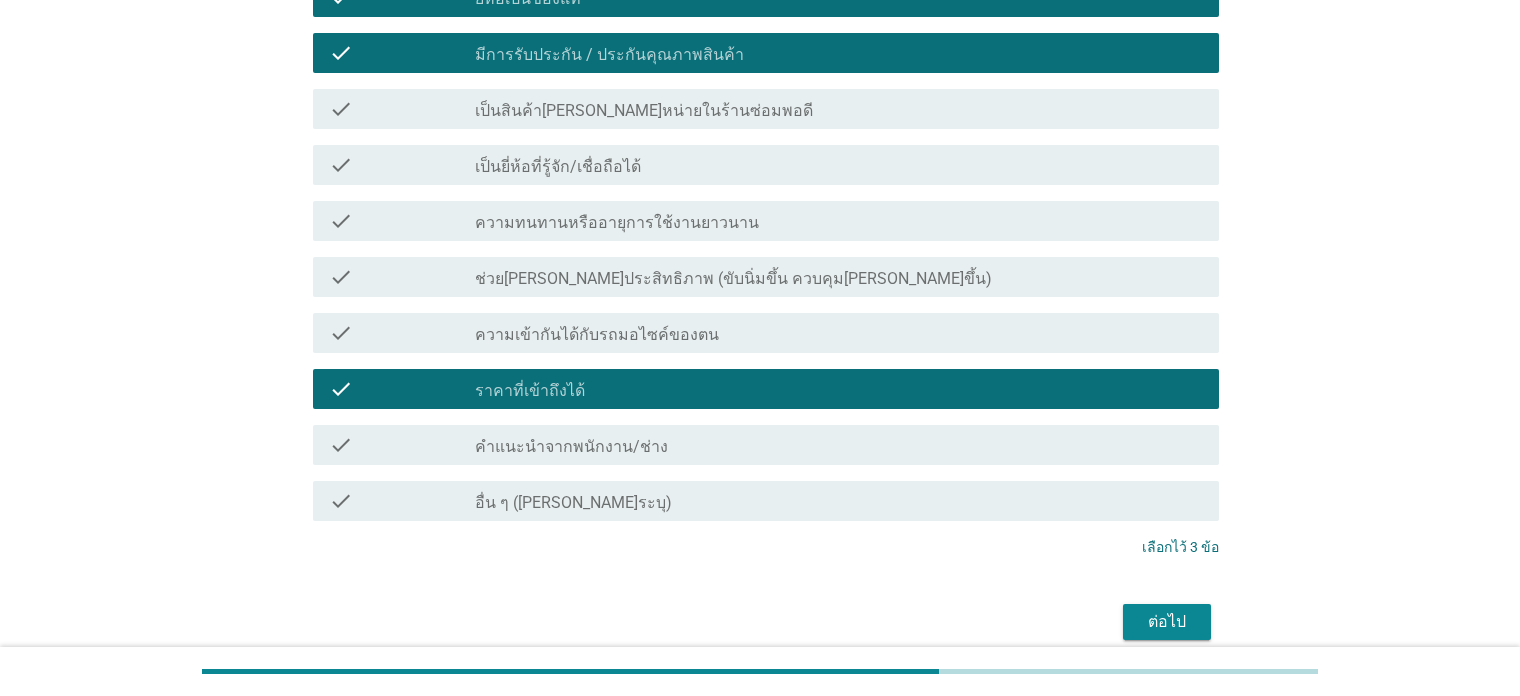 scroll, scrollTop: 420, scrollLeft: 0, axis: vertical 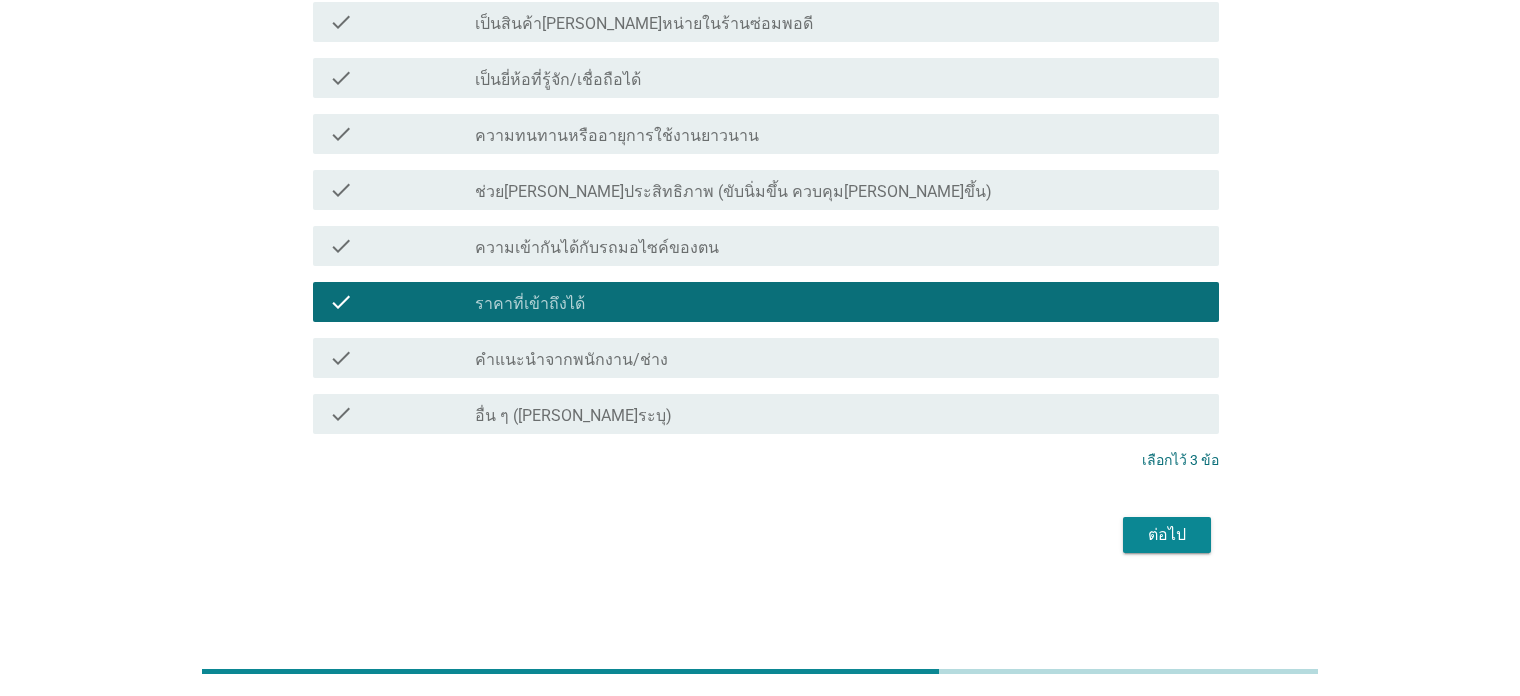 click on "ต่อไป" at bounding box center (1167, 535) 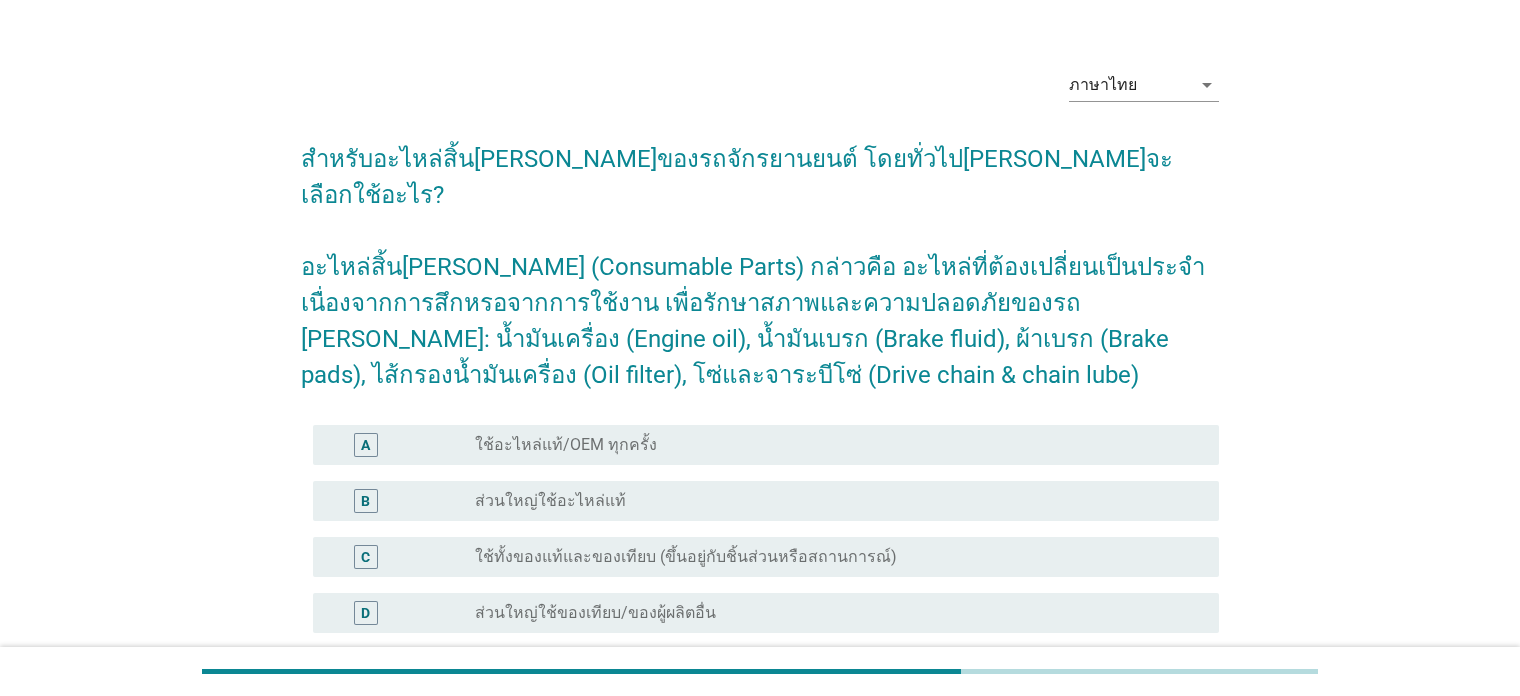 scroll, scrollTop: 100, scrollLeft: 0, axis: vertical 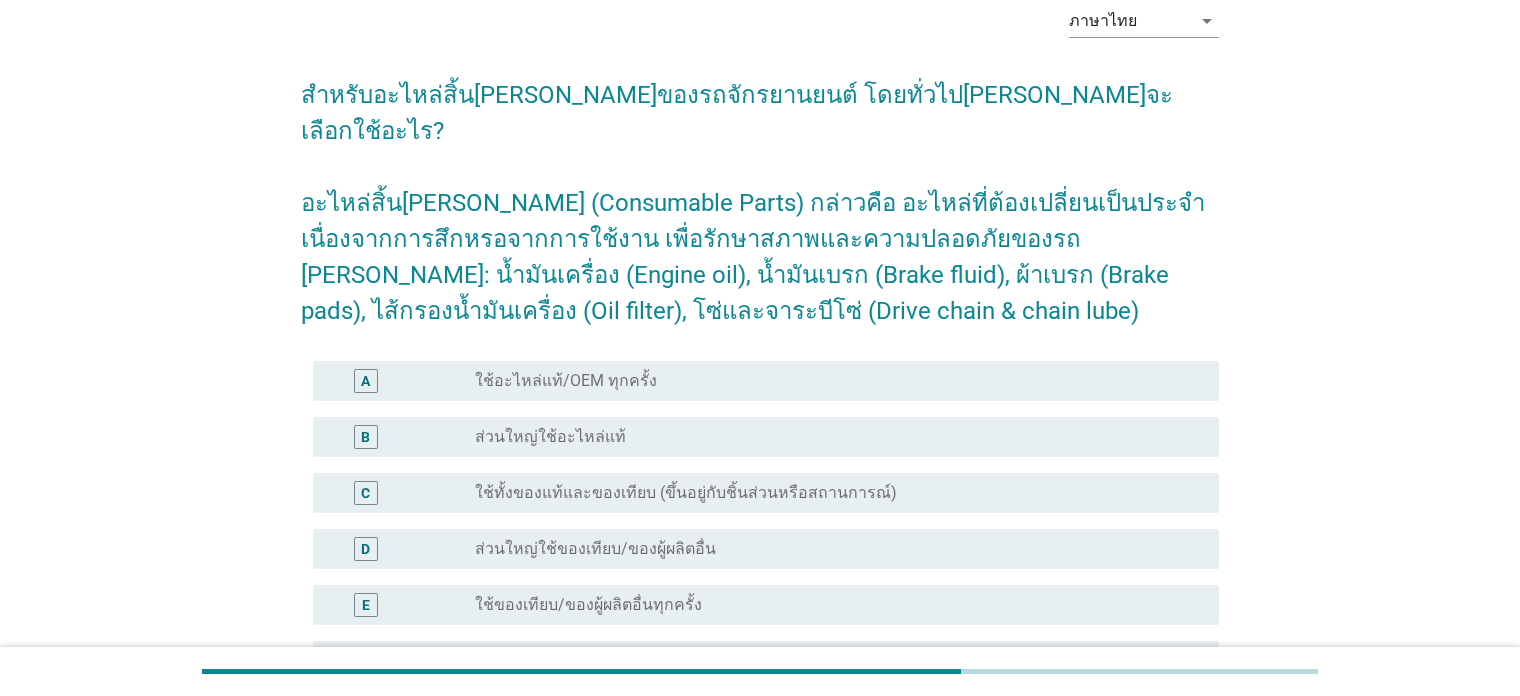 click on "radio_button_unchecked ใช้อะไหล่แท้/OEM ทุกครั้ง" at bounding box center [839, 381] 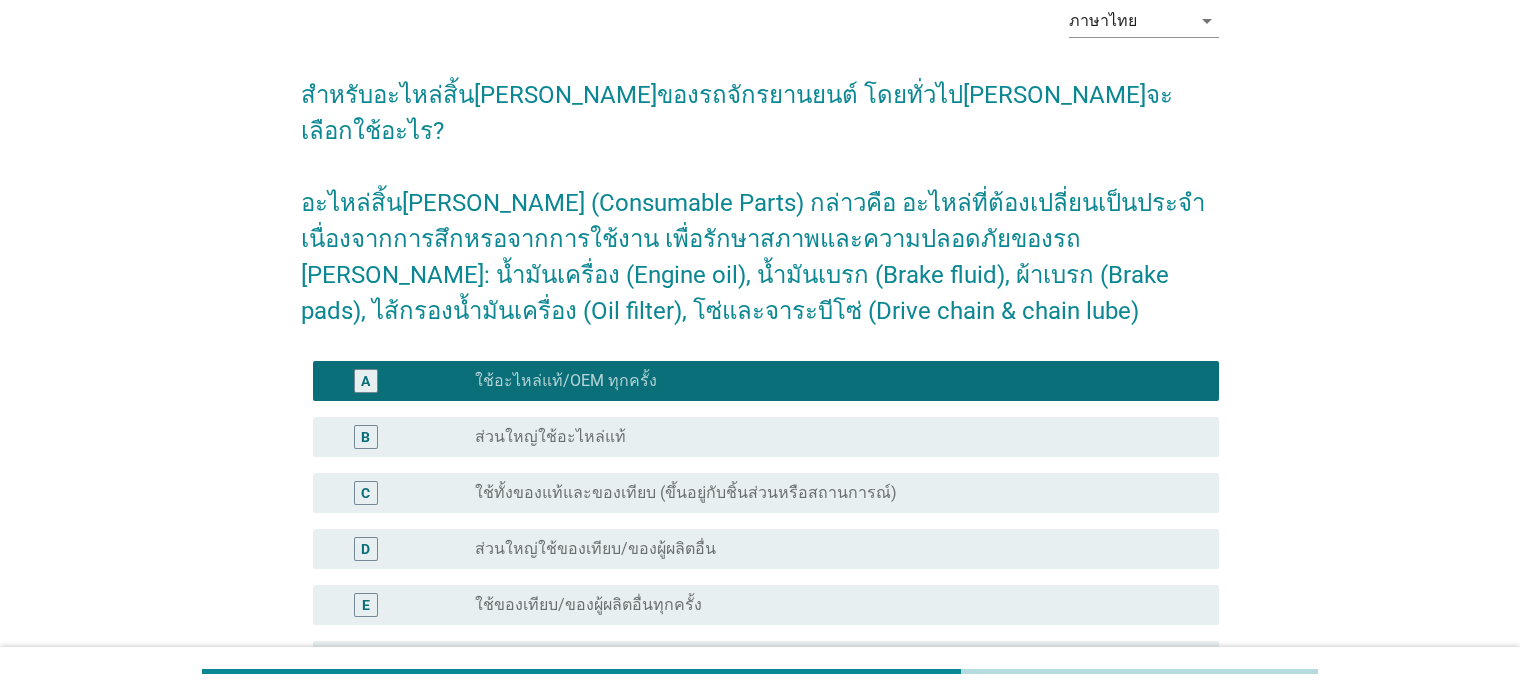 click on "radio_button_unchecked ส่วนใหญ่ใช้อะไหล่แท้" at bounding box center (831, 437) 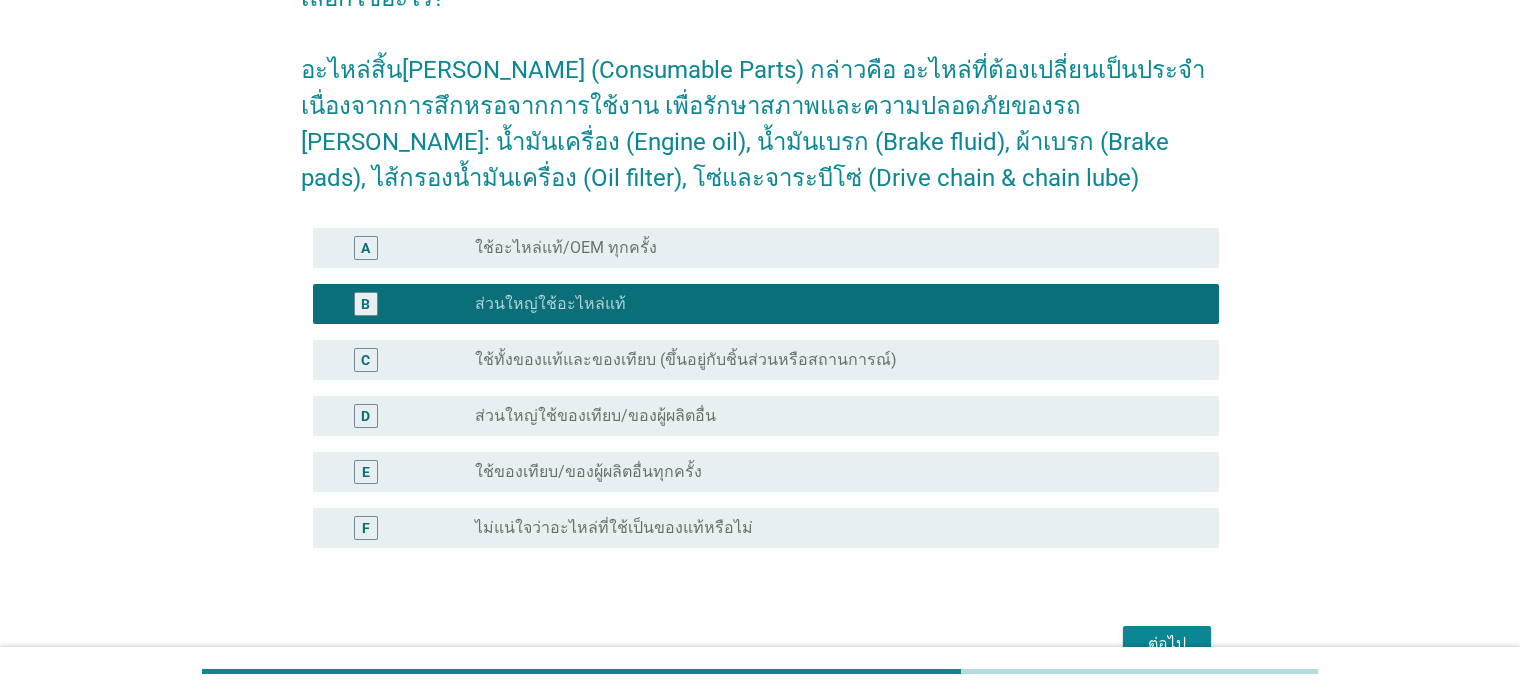 scroll, scrollTop: 300, scrollLeft: 0, axis: vertical 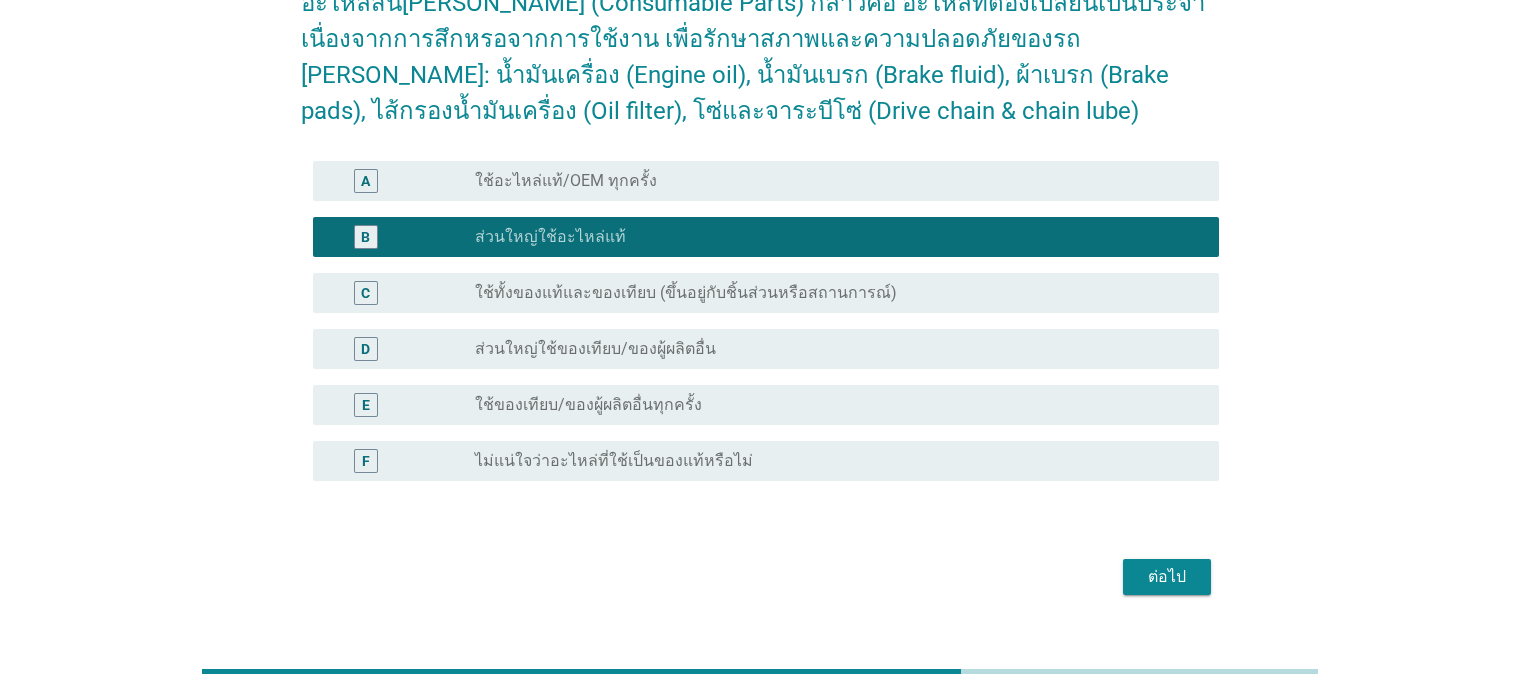 click on "radio_button_unchecked ใช้อะไหล่แท้/OEM ทุกครั้ง" at bounding box center (831, 181) 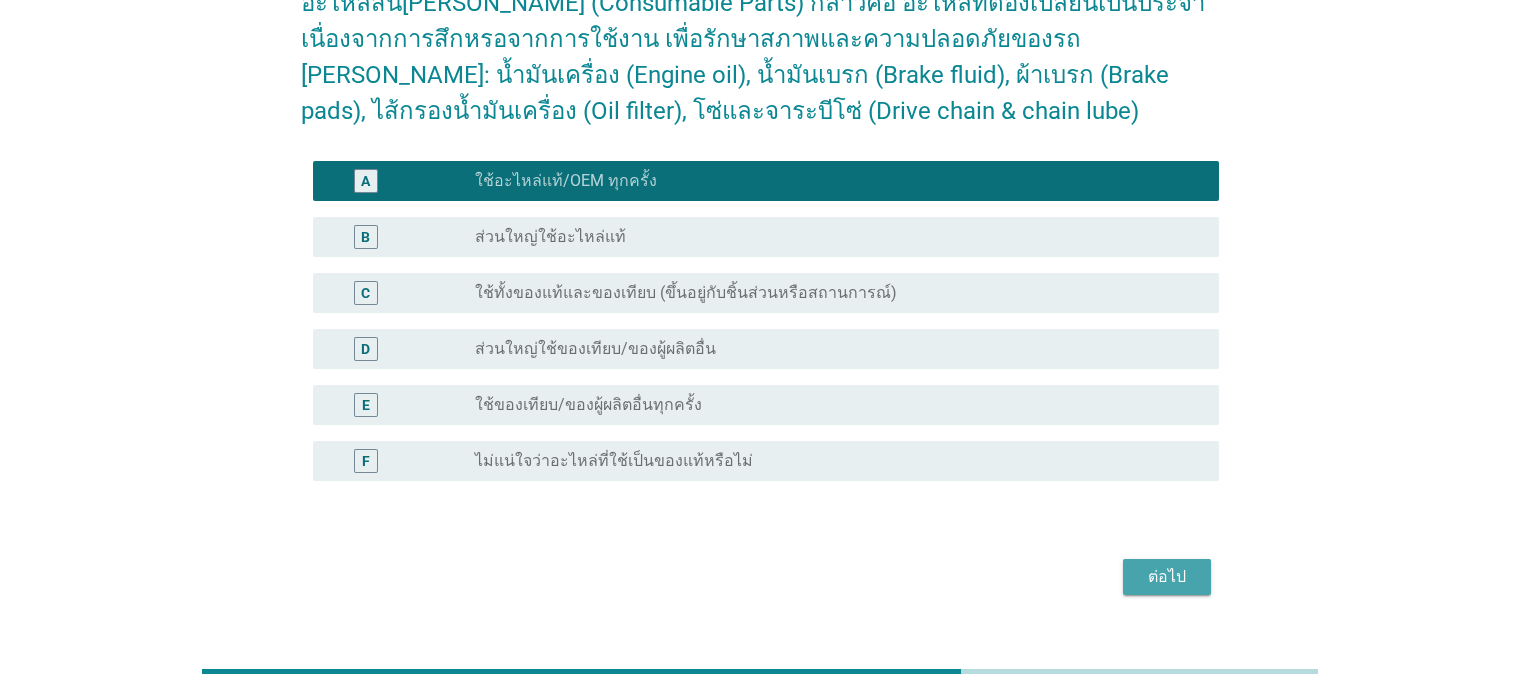 drag, startPoint x: 1144, startPoint y: 529, endPoint x: 1065, endPoint y: 518, distance: 79.762146 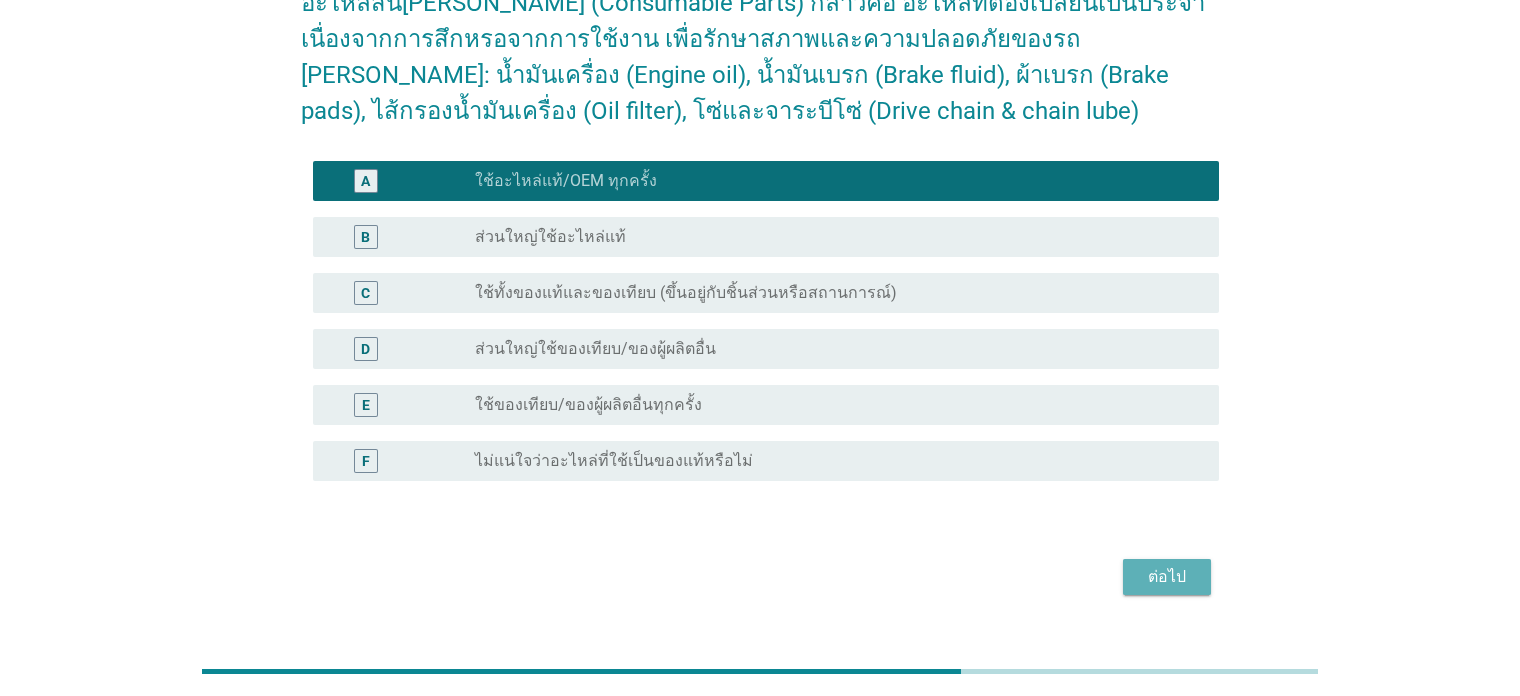 click on "ต่อไป" at bounding box center (1167, 577) 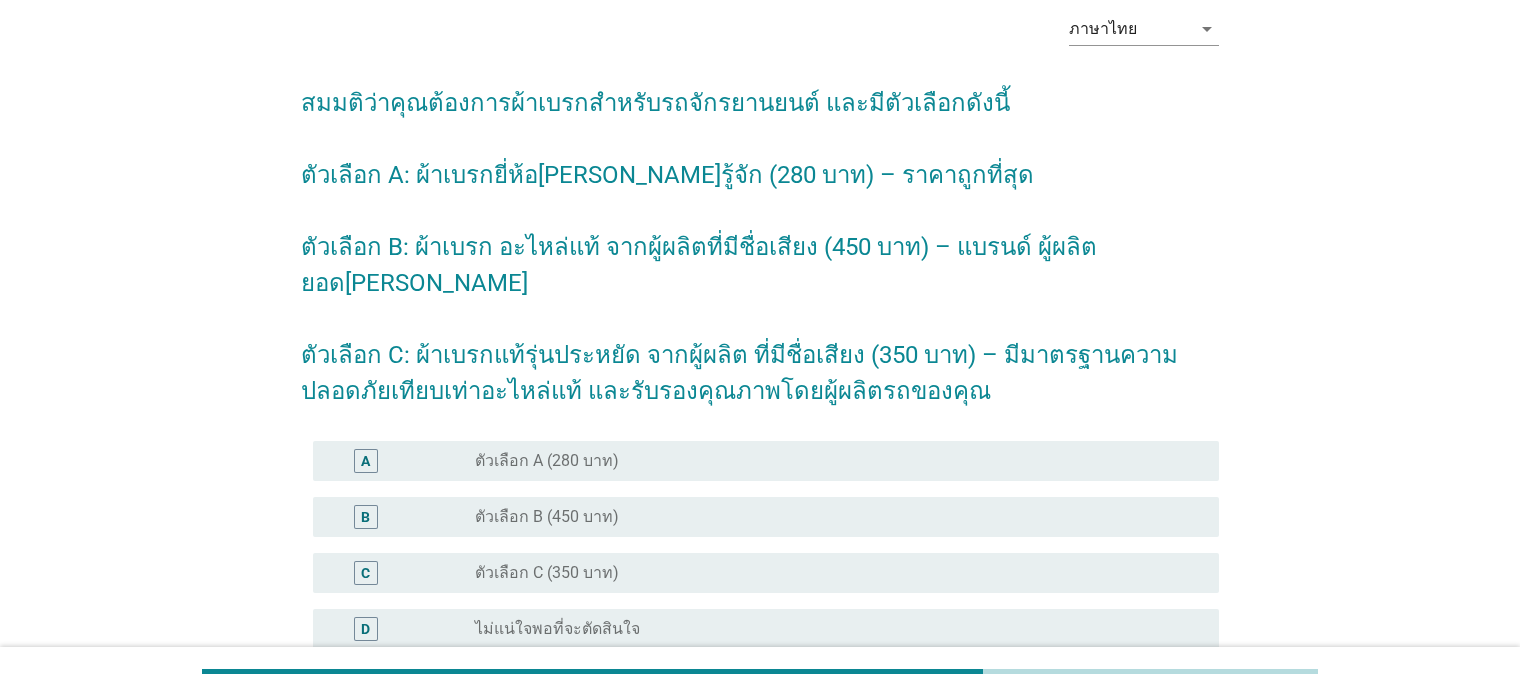 scroll, scrollTop: 100, scrollLeft: 0, axis: vertical 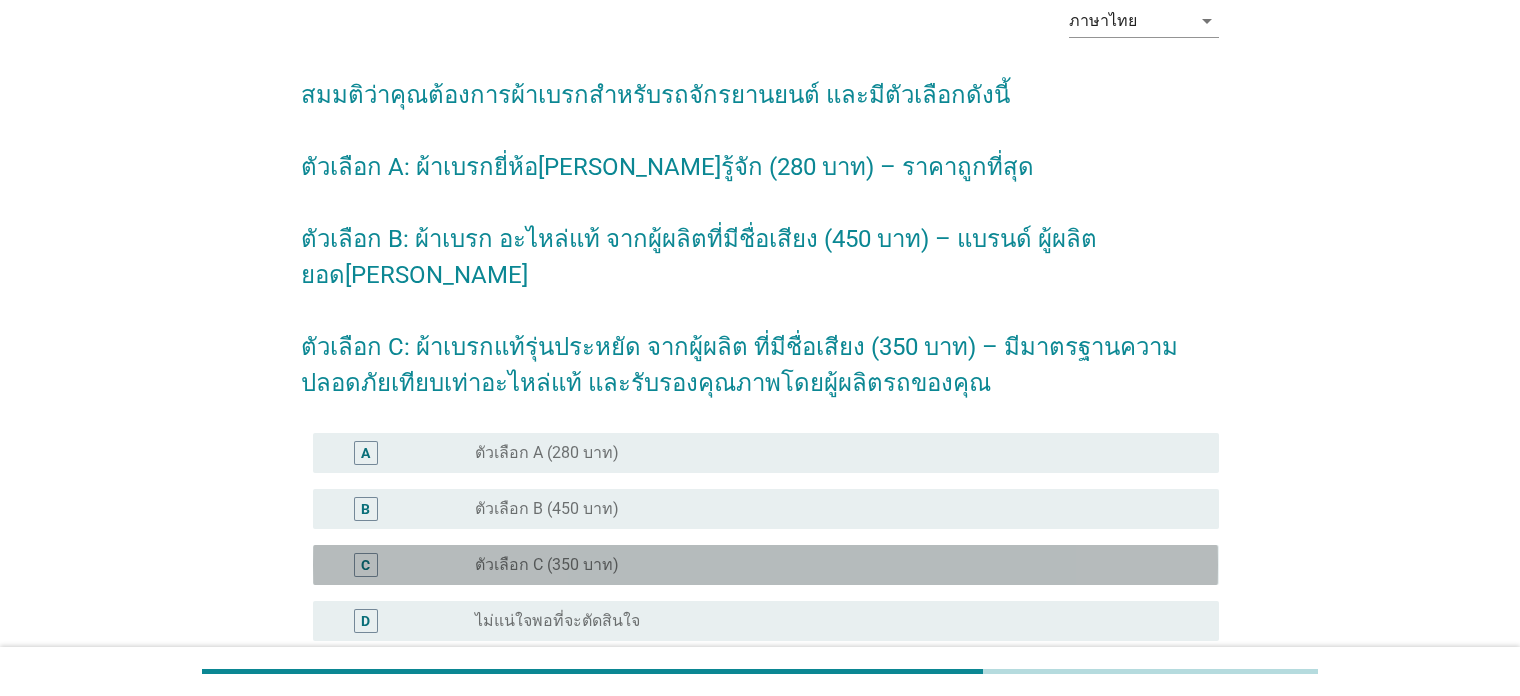 click on "radio_button_unchecked ตัวเลือก C (350 บาท)" at bounding box center (831, 565) 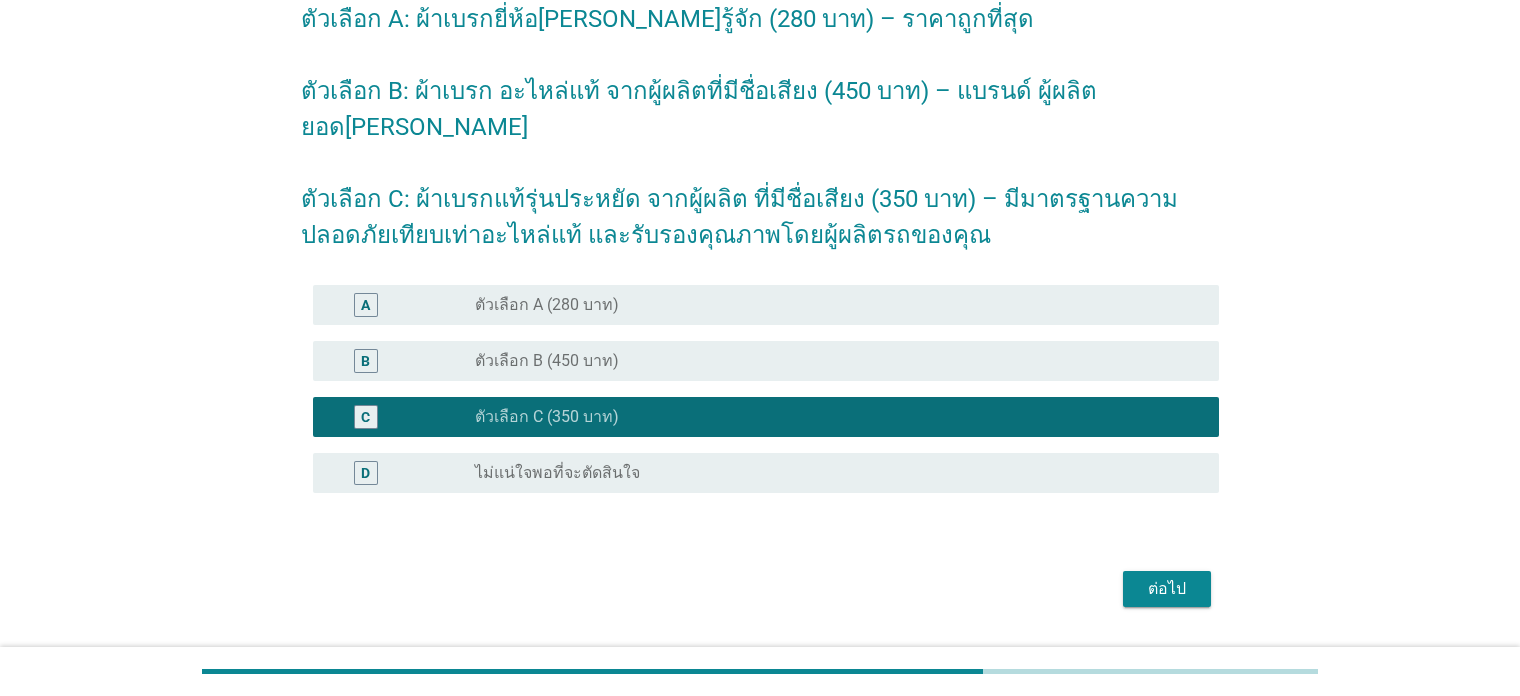 scroll, scrollTop: 266, scrollLeft: 0, axis: vertical 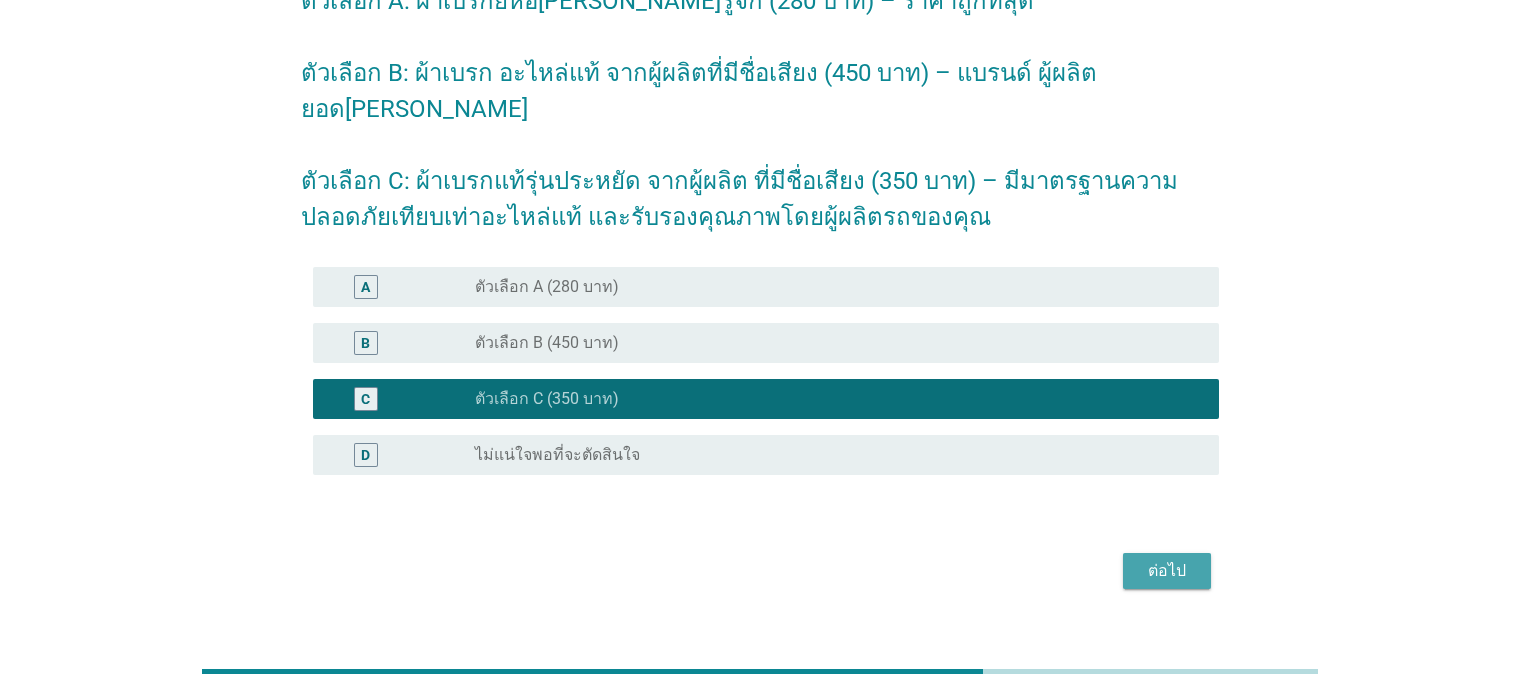click on "ต่อไป" at bounding box center (1167, 571) 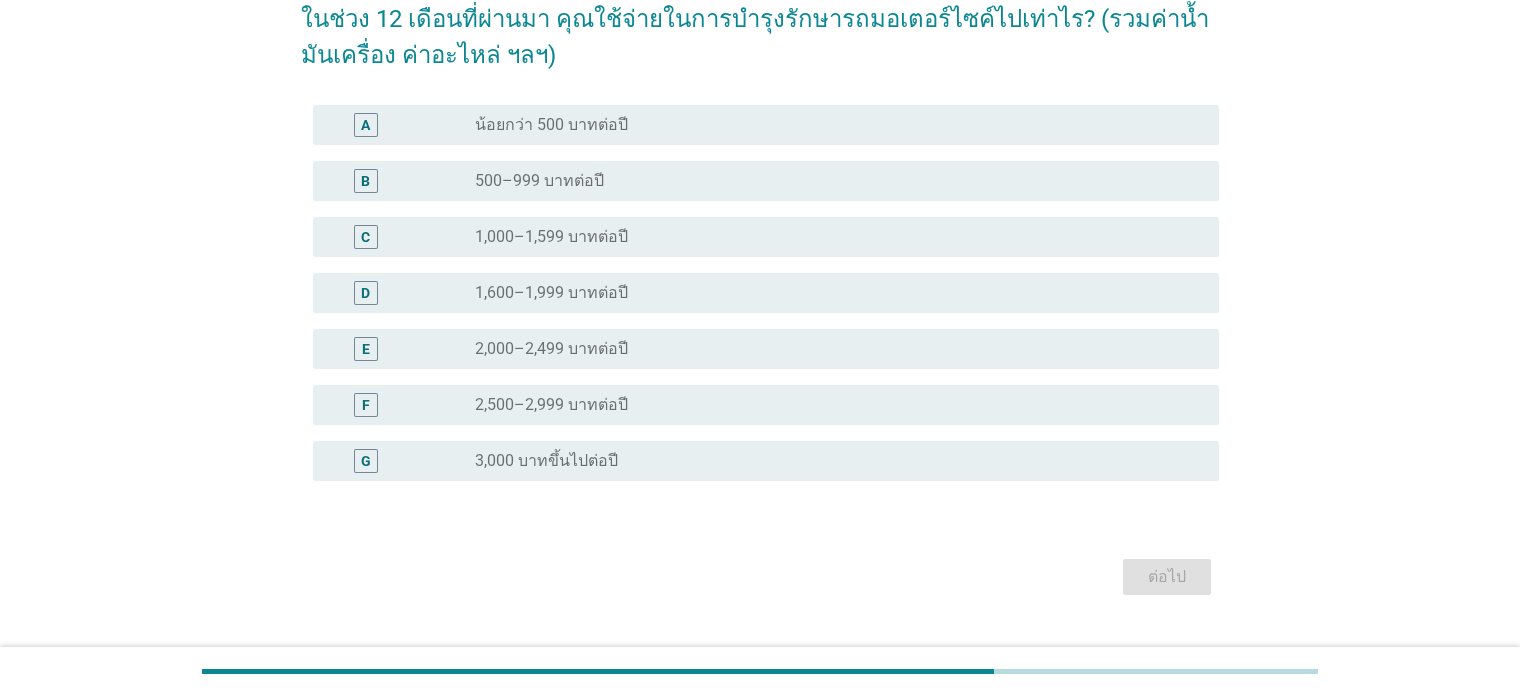 scroll, scrollTop: 200, scrollLeft: 0, axis: vertical 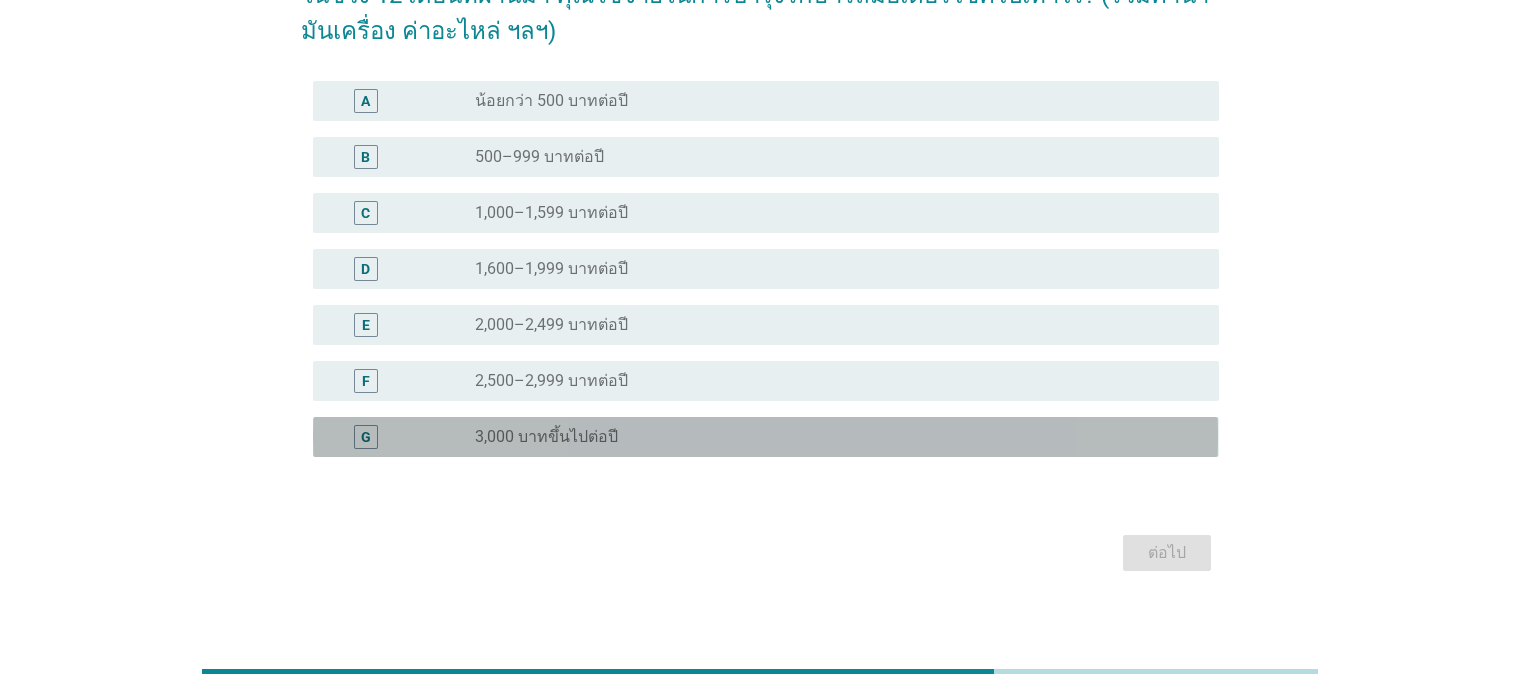 click on "G     radio_button_unchecked 3,000 บาทขึ้นไปต่อปี" at bounding box center [765, 437] 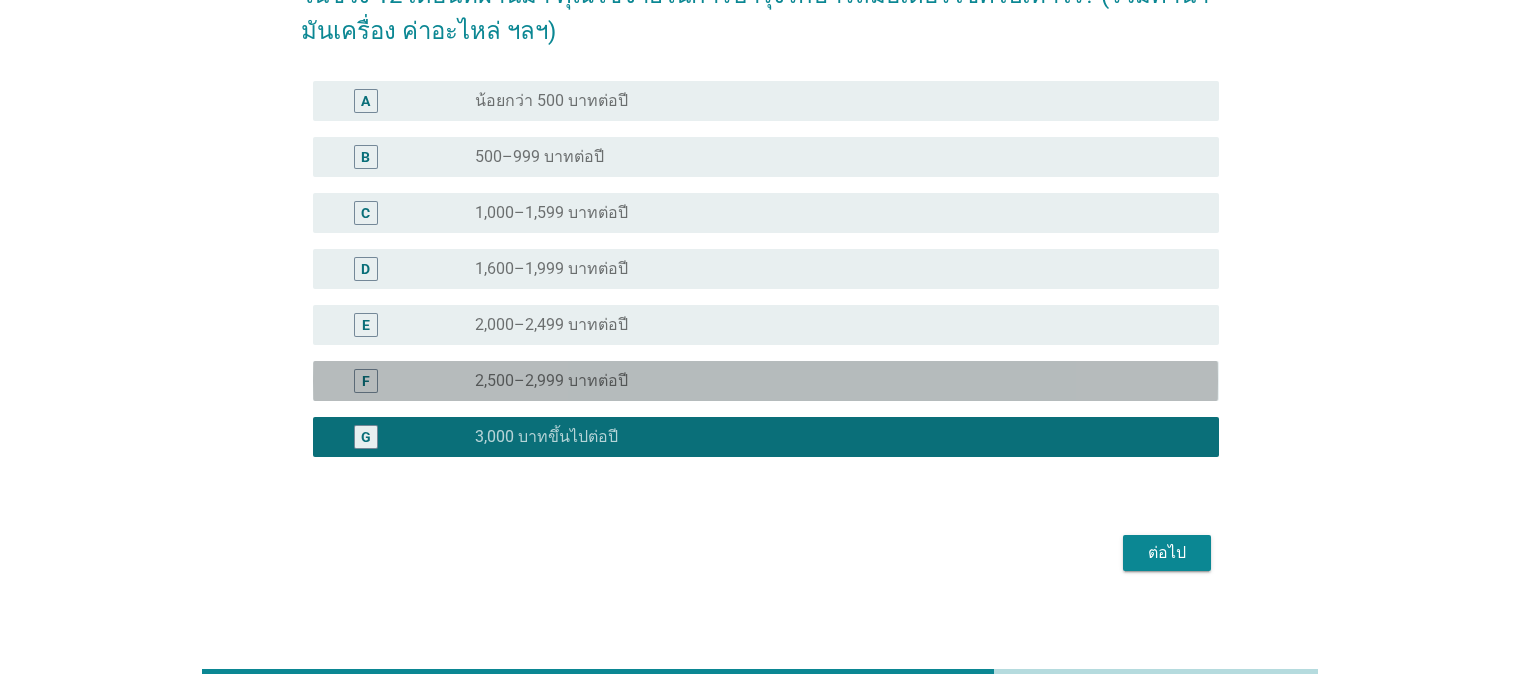 click on "2,500–2,999 บาทต่อปี" at bounding box center (551, 381) 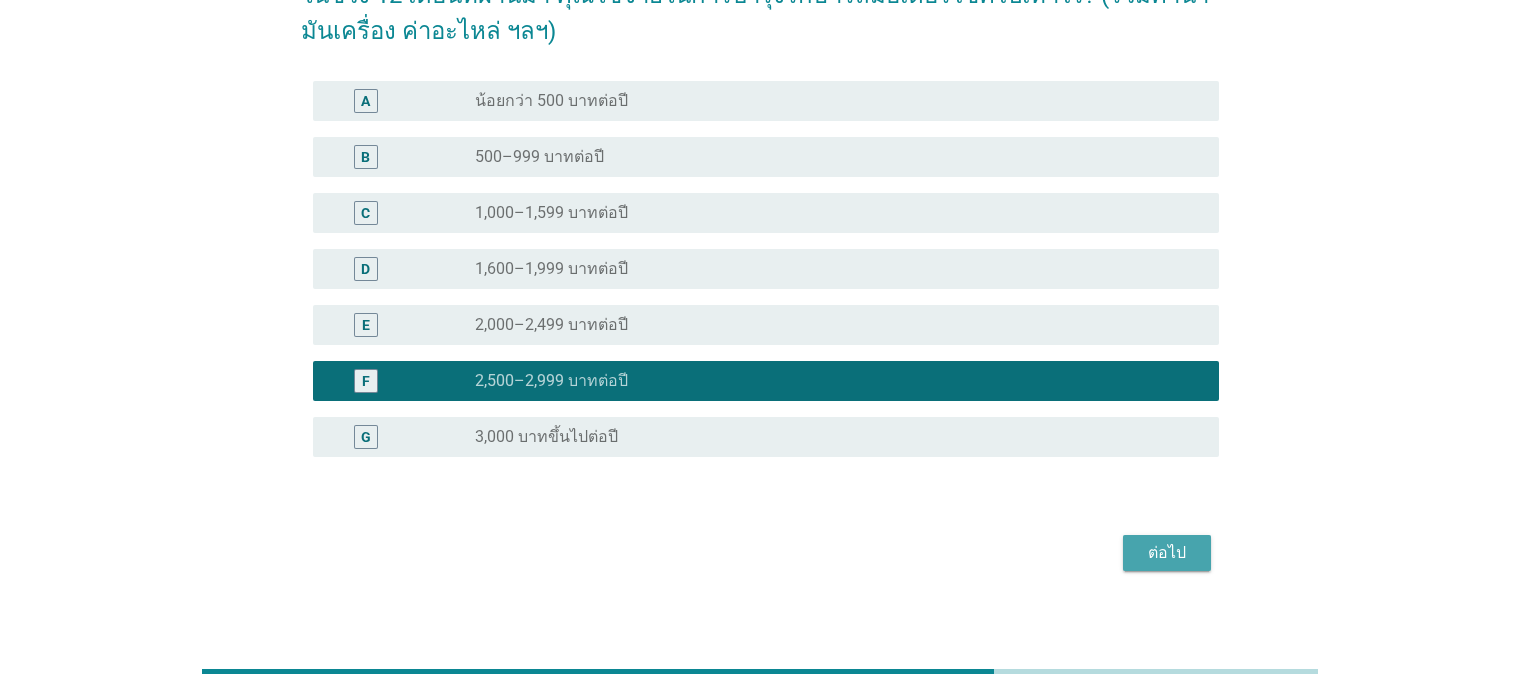 click on "ต่อไป" at bounding box center [1167, 553] 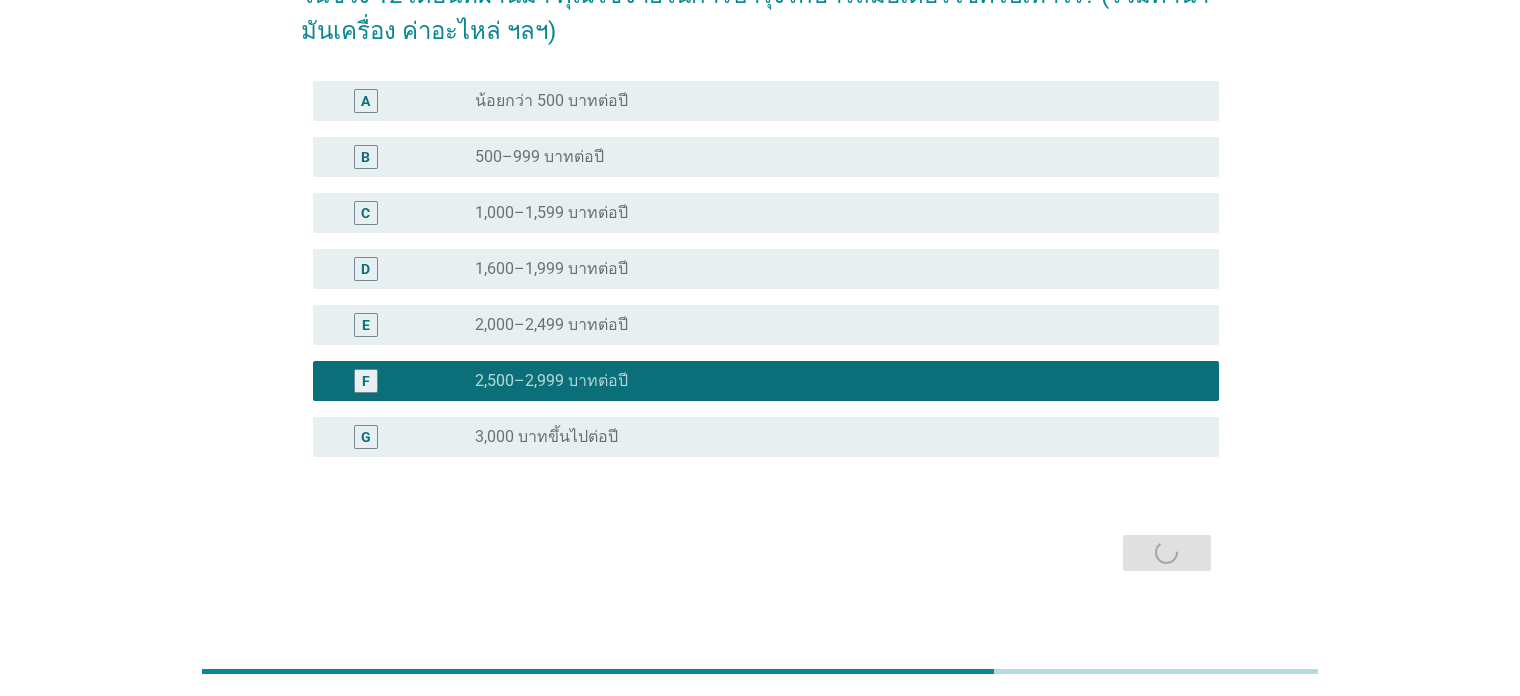 scroll, scrollTop: 0, scrollLeft: 0, axis: both 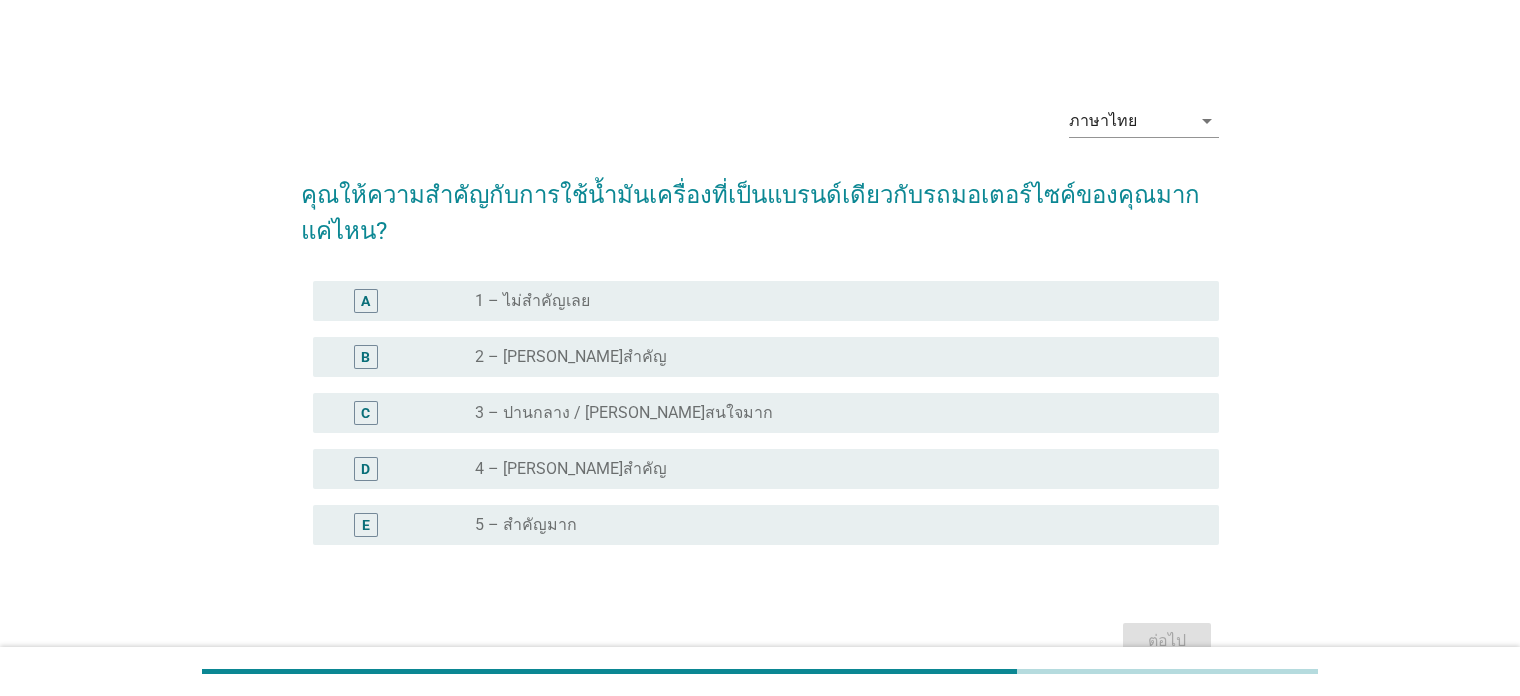 click on "3 – ปานกลาง / [PERSON_NAME]สนใจมาก" at bounding box center (624, 413) 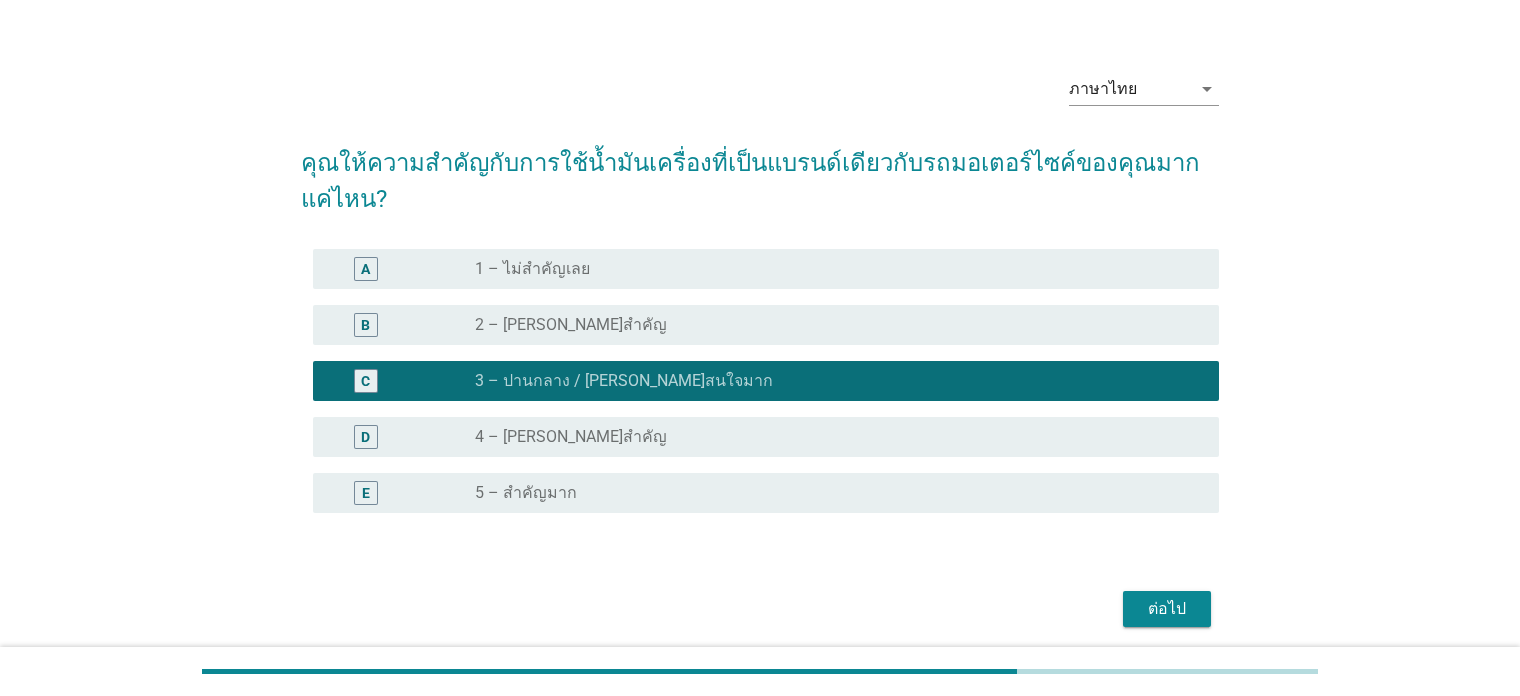 scroll, scrollTop: 106, scrollLeft: 0, axis: vertical 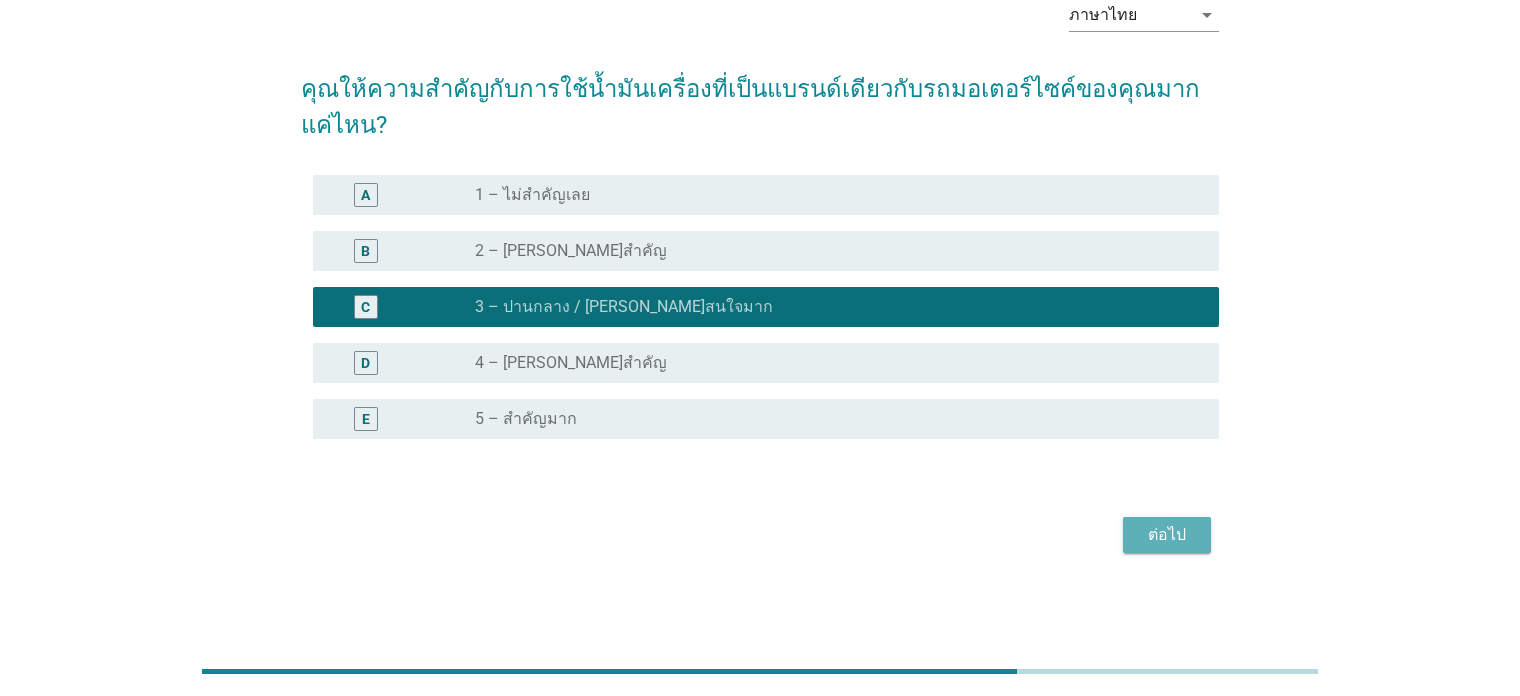 click on "ต่อไป" at bounding box center [1167, 535] 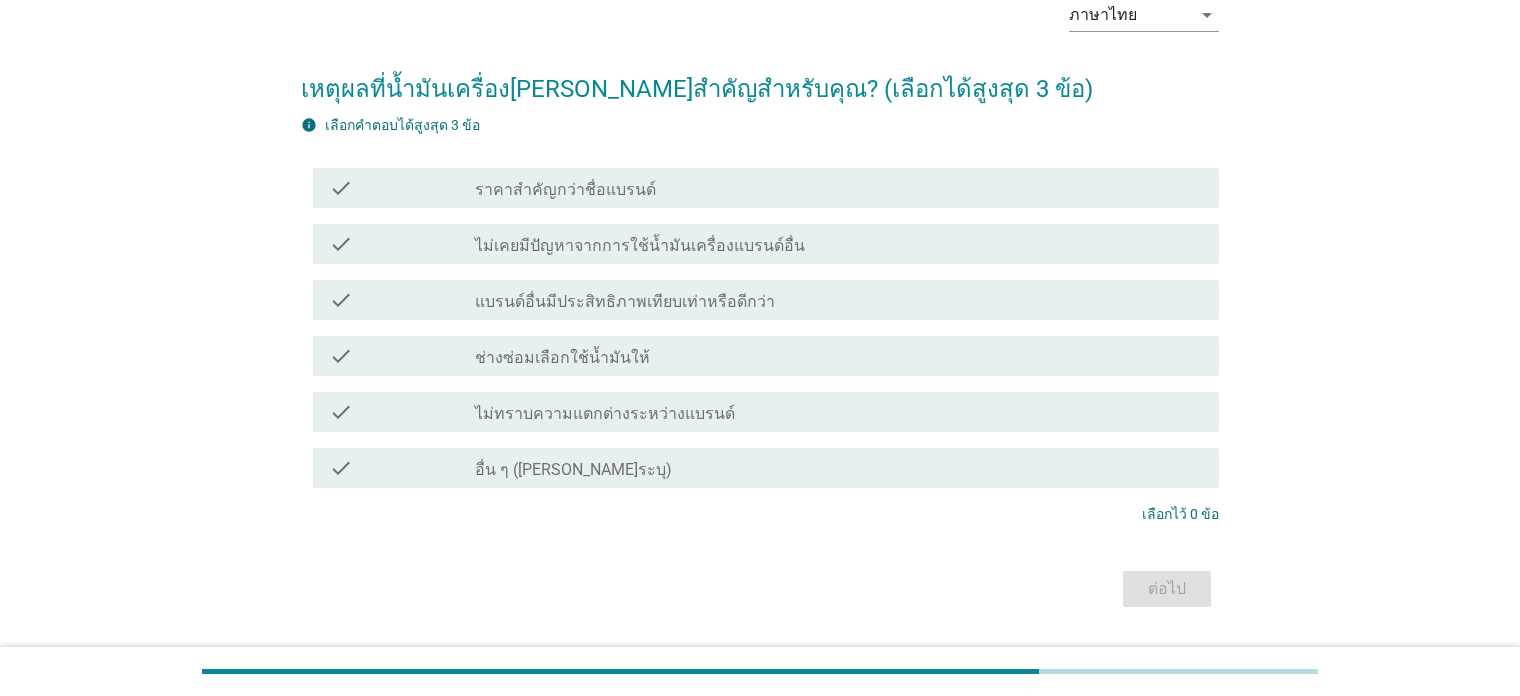 scroll, scrollTop: 0, scrollLeft: 0, axis: both 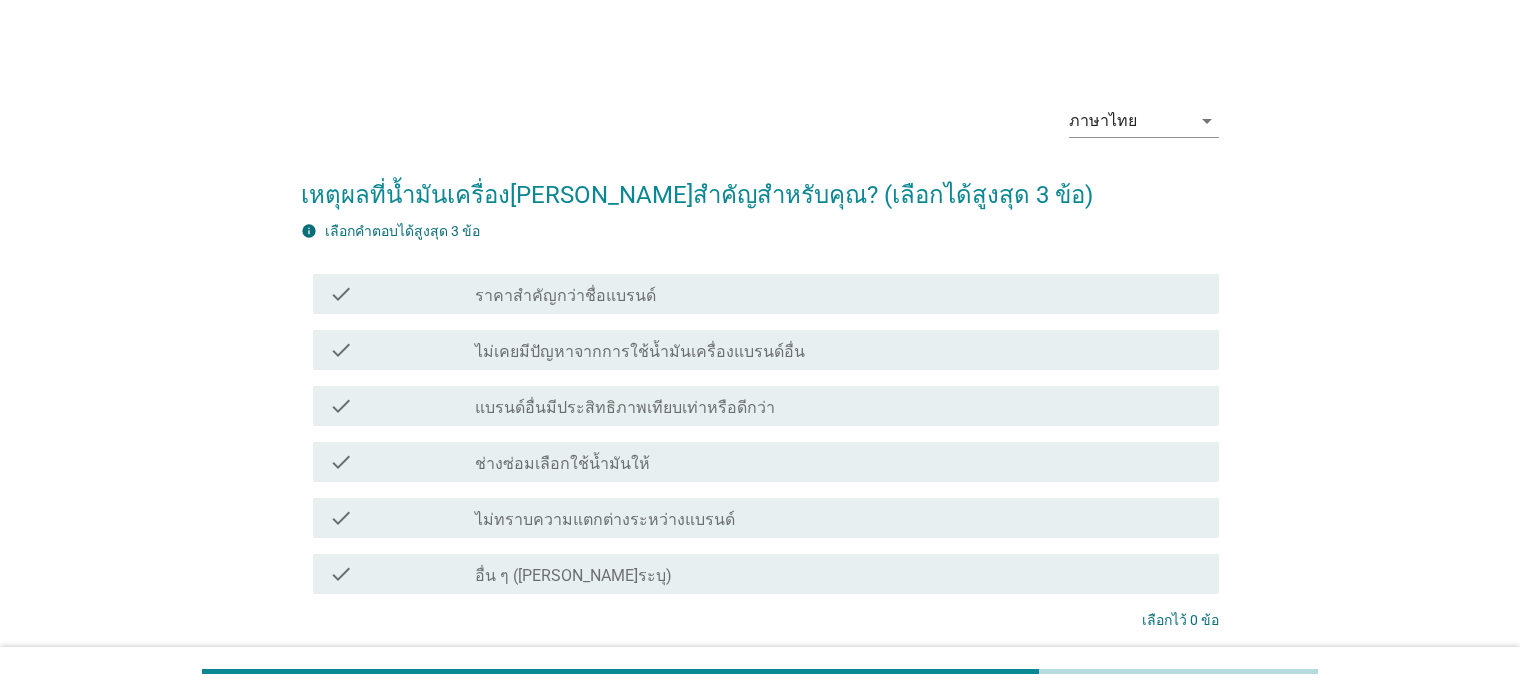 click on "check_box_outline_blank ราคาสำคัญกว่าชื่อแบรนด์" at bounding box center (839, 294) 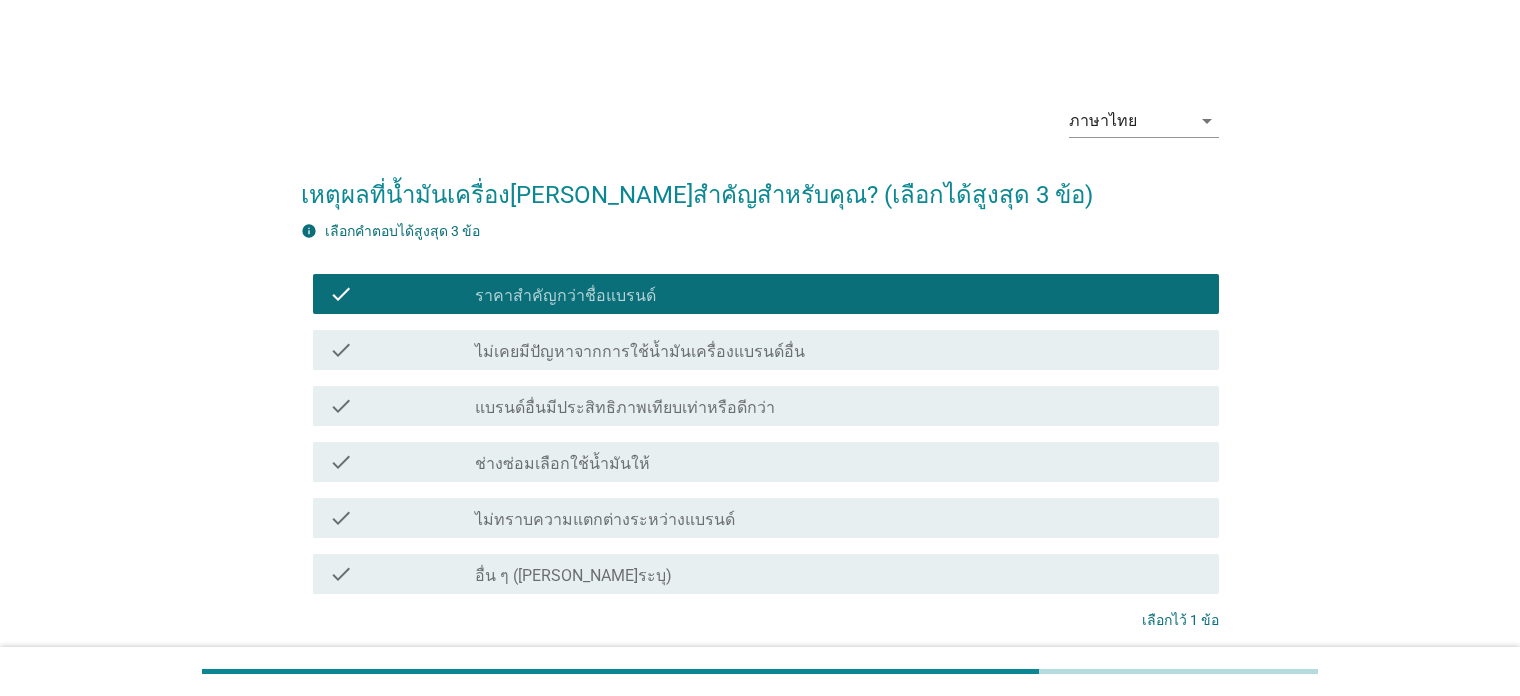 click on "ไม่เคยมีปัญหาจากการใช้น้ำมันเครื่องแบรนด์อื่น" at bounding box center (640, 352) 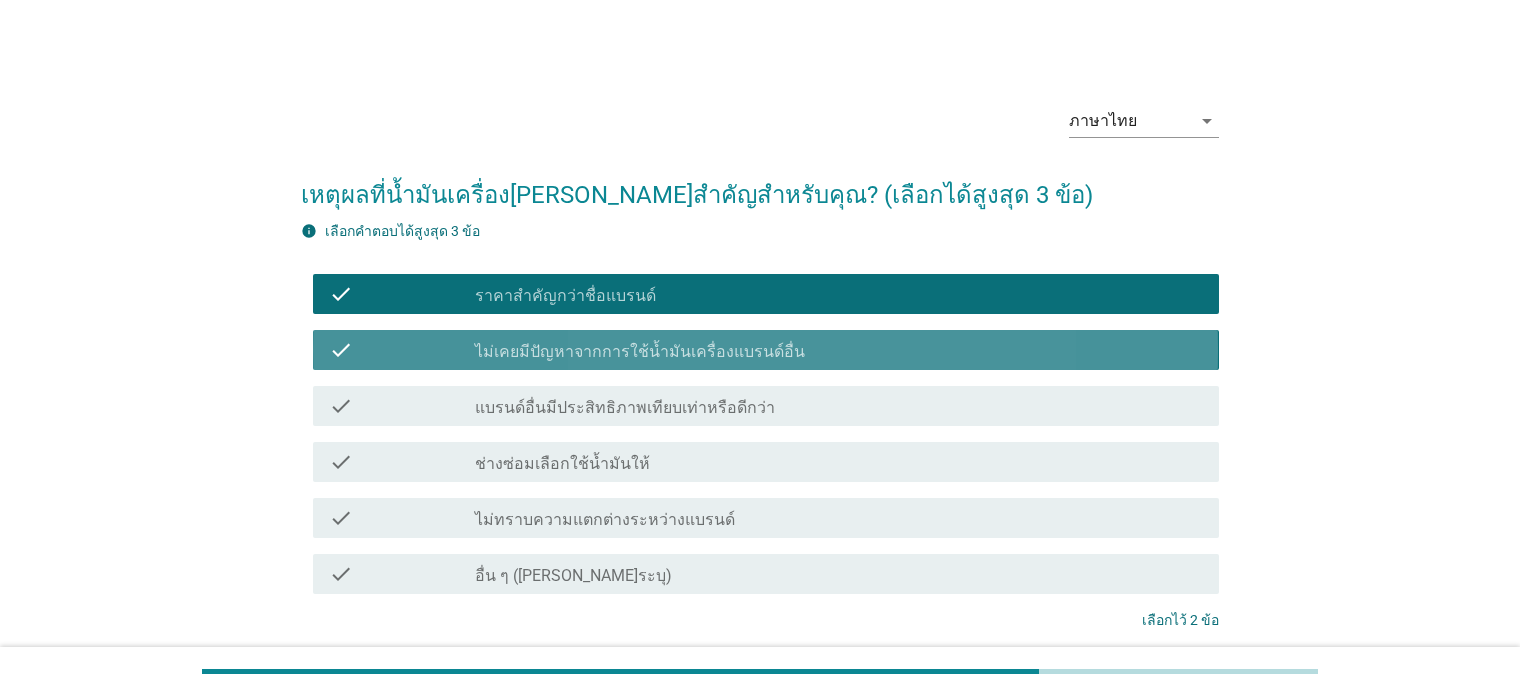 click on "ไม่เคยมีปัญหาจากการใช้น้ำมันเครื่องแบรนด์อื่น" at bounding box center (640, 352) 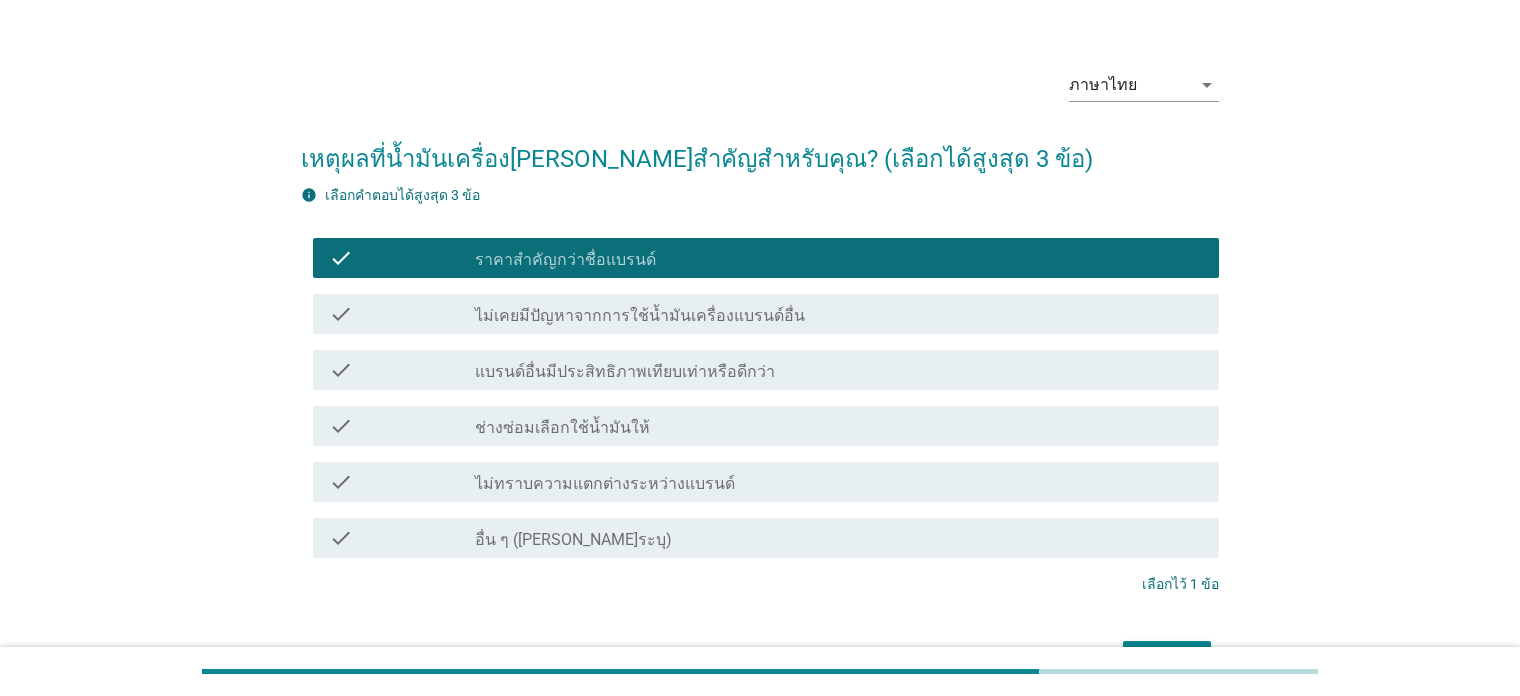 scroll, scrollTop: 100, scrollLeft: 0, axis: vertical 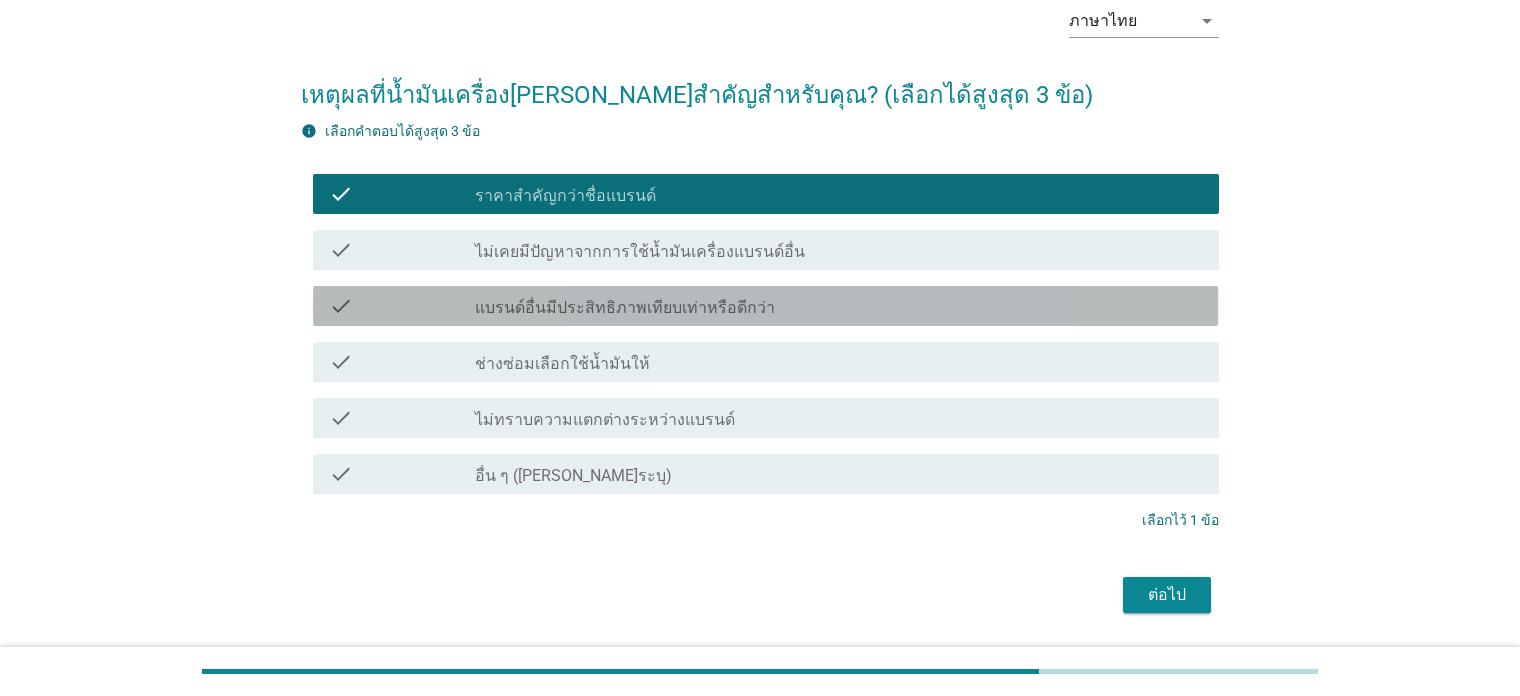 click on "แบรนด์อื่นมีประสิทธิภาพเทียบเท่าหรือดีกว่า" at bounding box center (625, 308) 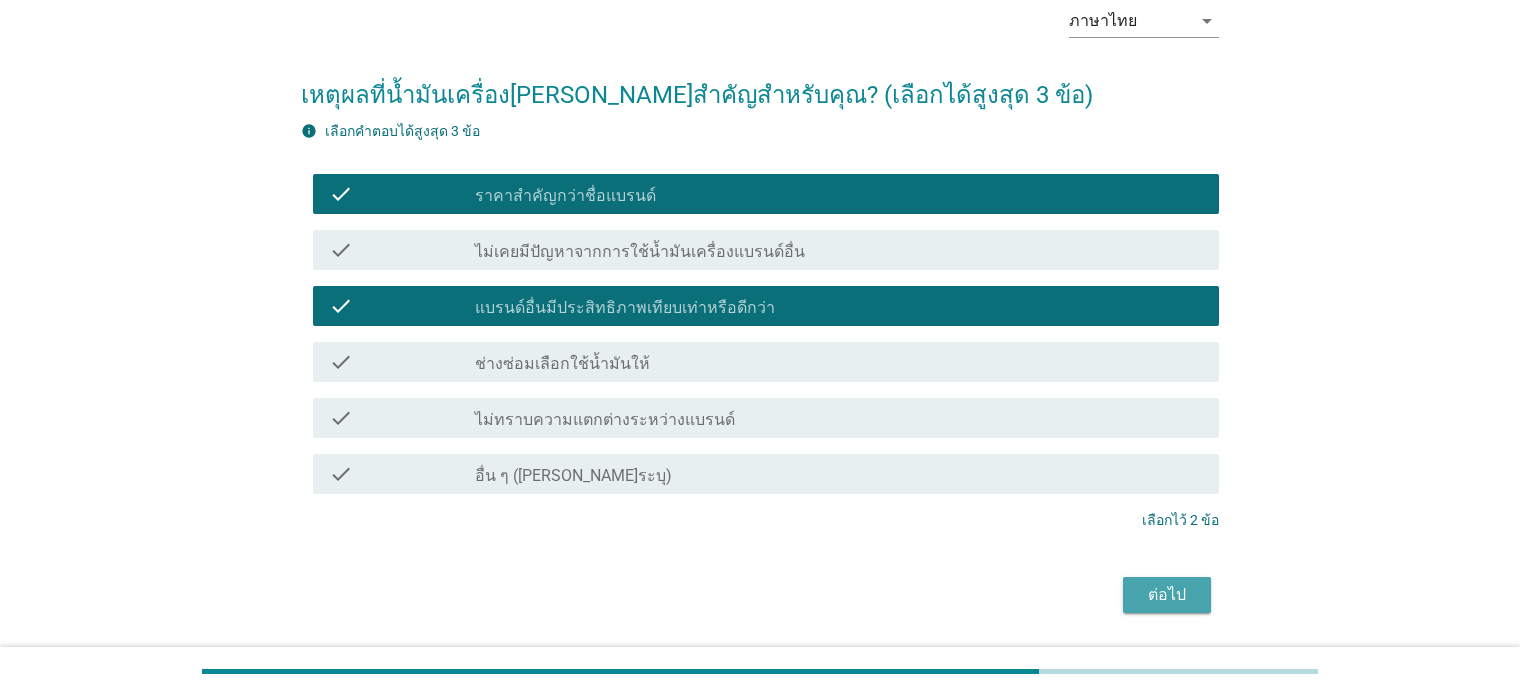 drag, startPoint x: 1135, startPoint y: 587, endPoint x: 1055, endPoint y: 555, distance: 86.162636 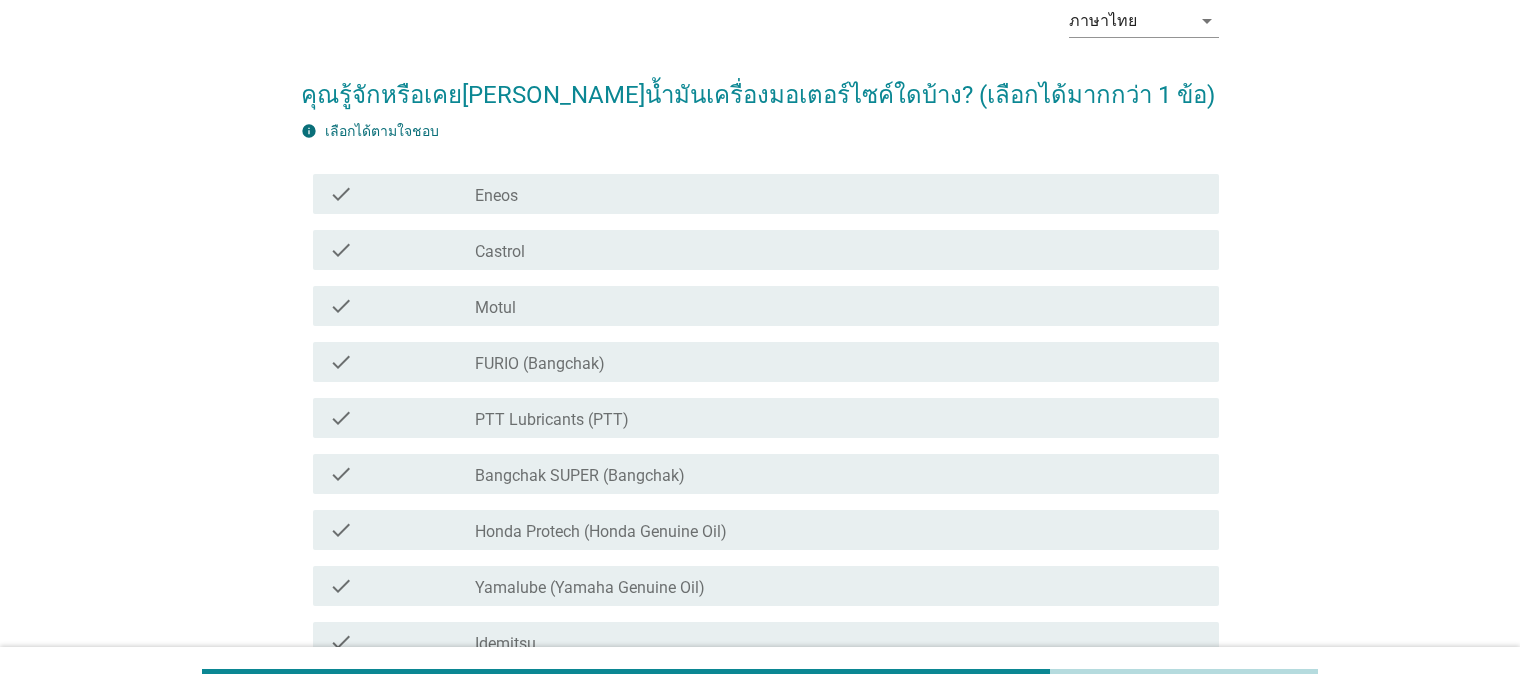 scroll, scrollTop: 0, scrollLeft: 0, axis: both 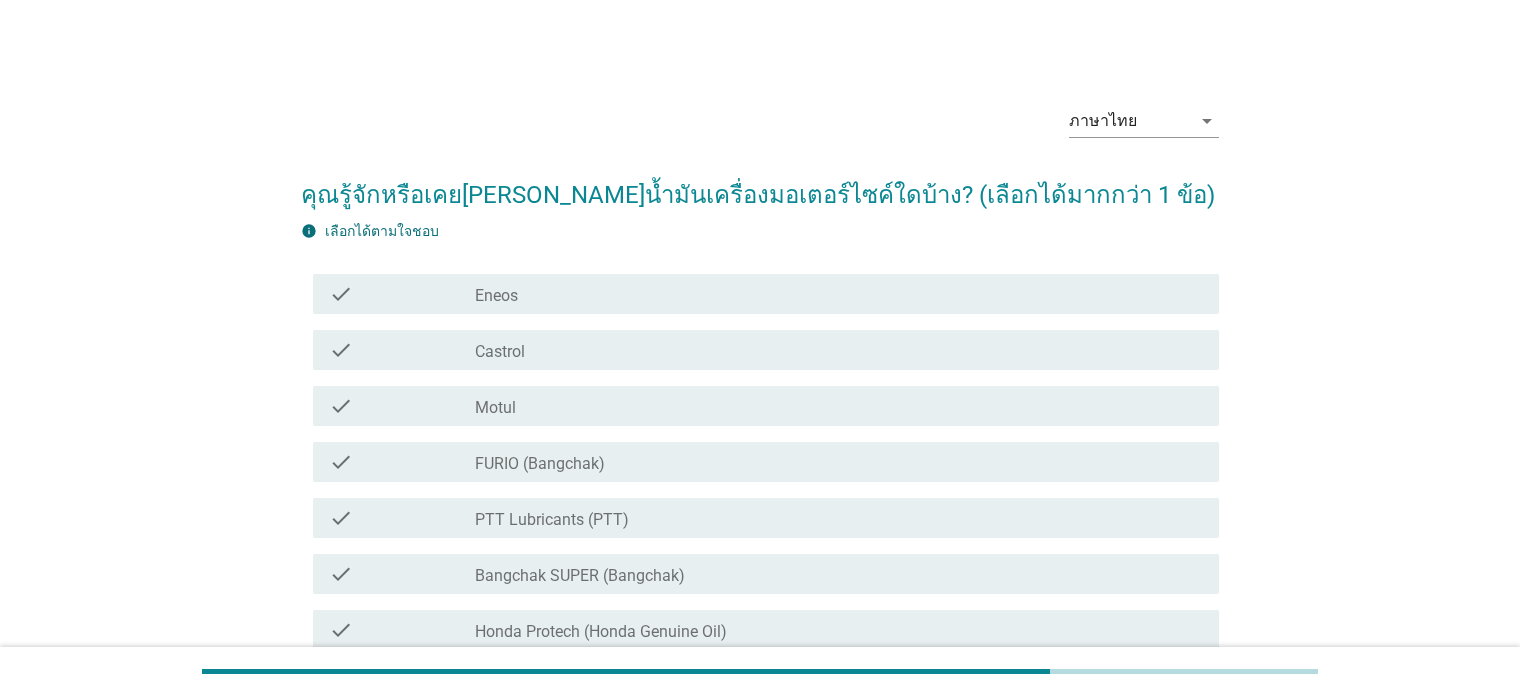 click on "Castrol" at bounding box center (500, 352) 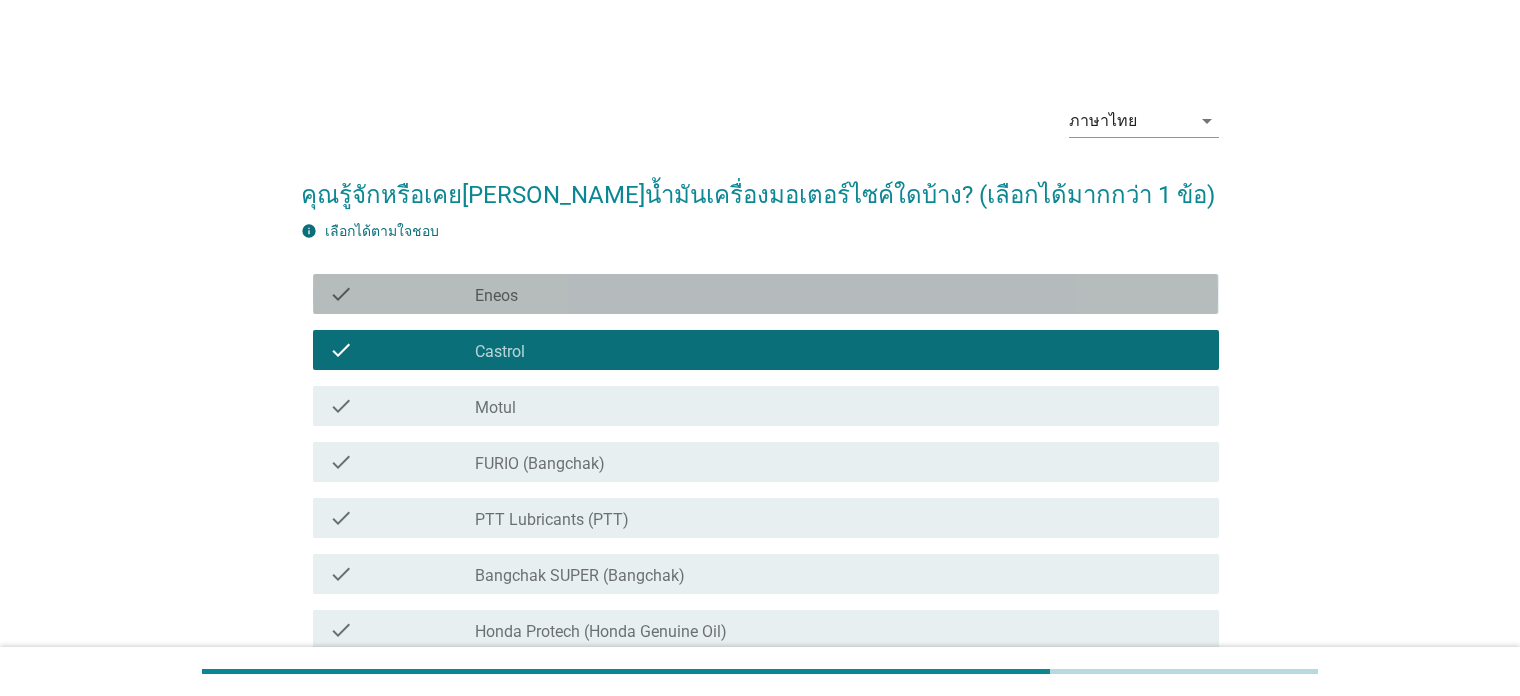 click on "check_box_outline_blank Eneos" at bounding box center (839, 294) 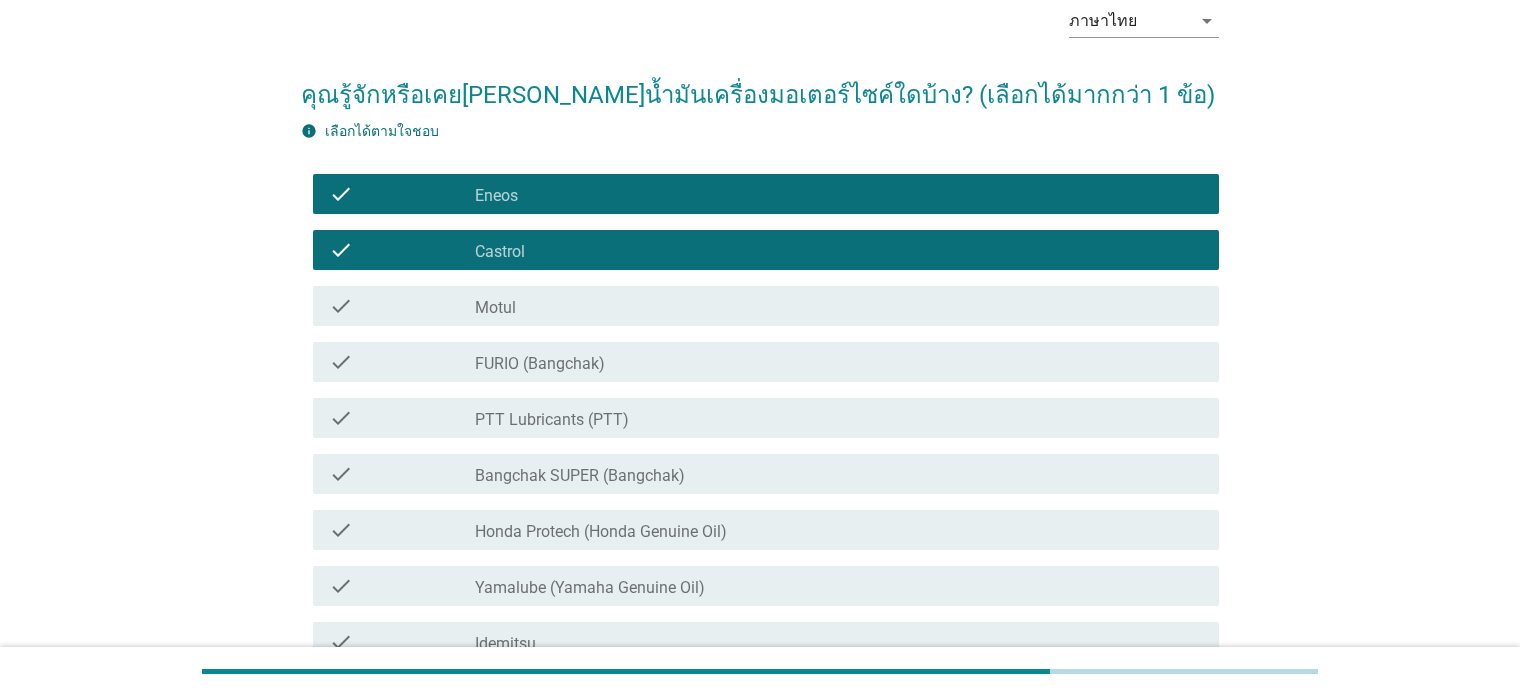 click on "check_box_outline_blank Motul" at bounding box center [839, 306] 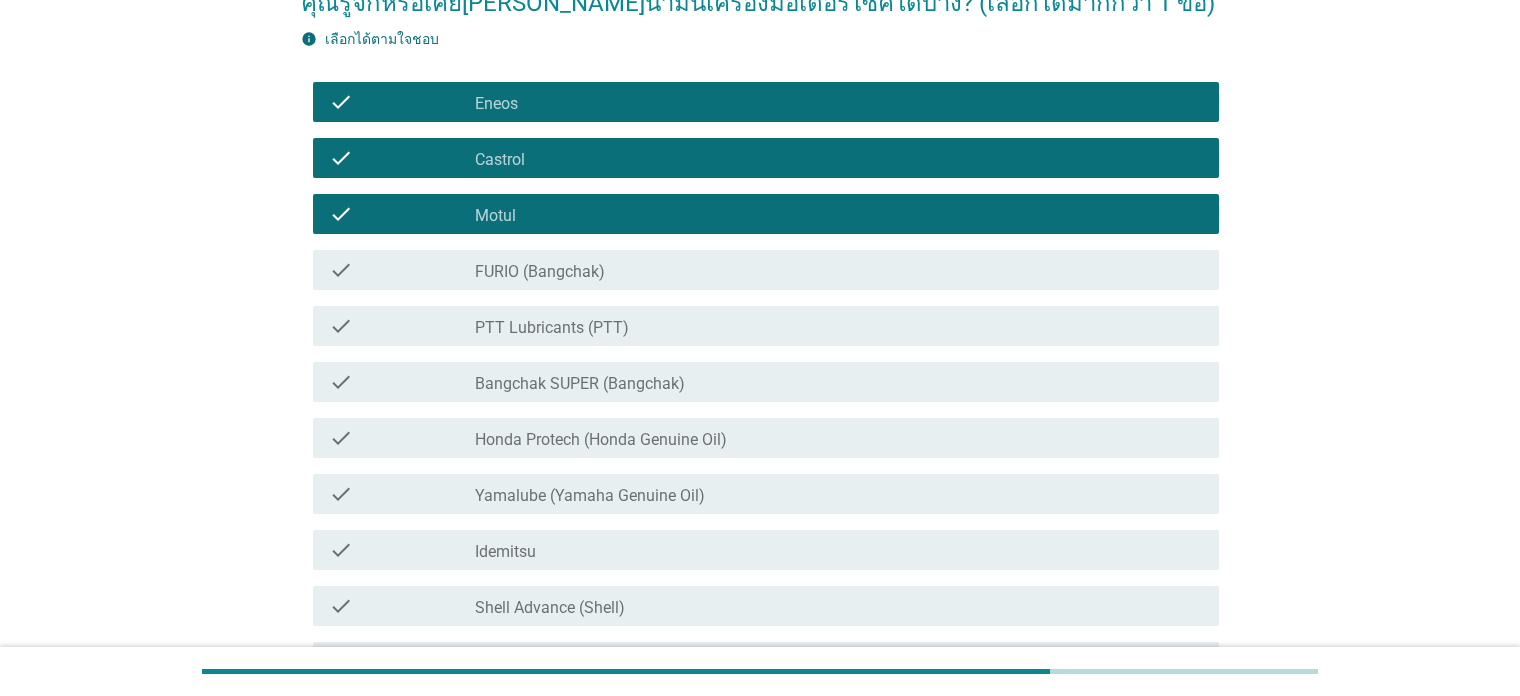 scroll, scrollTop: 200, scrollLeft: 0, axis: vertical 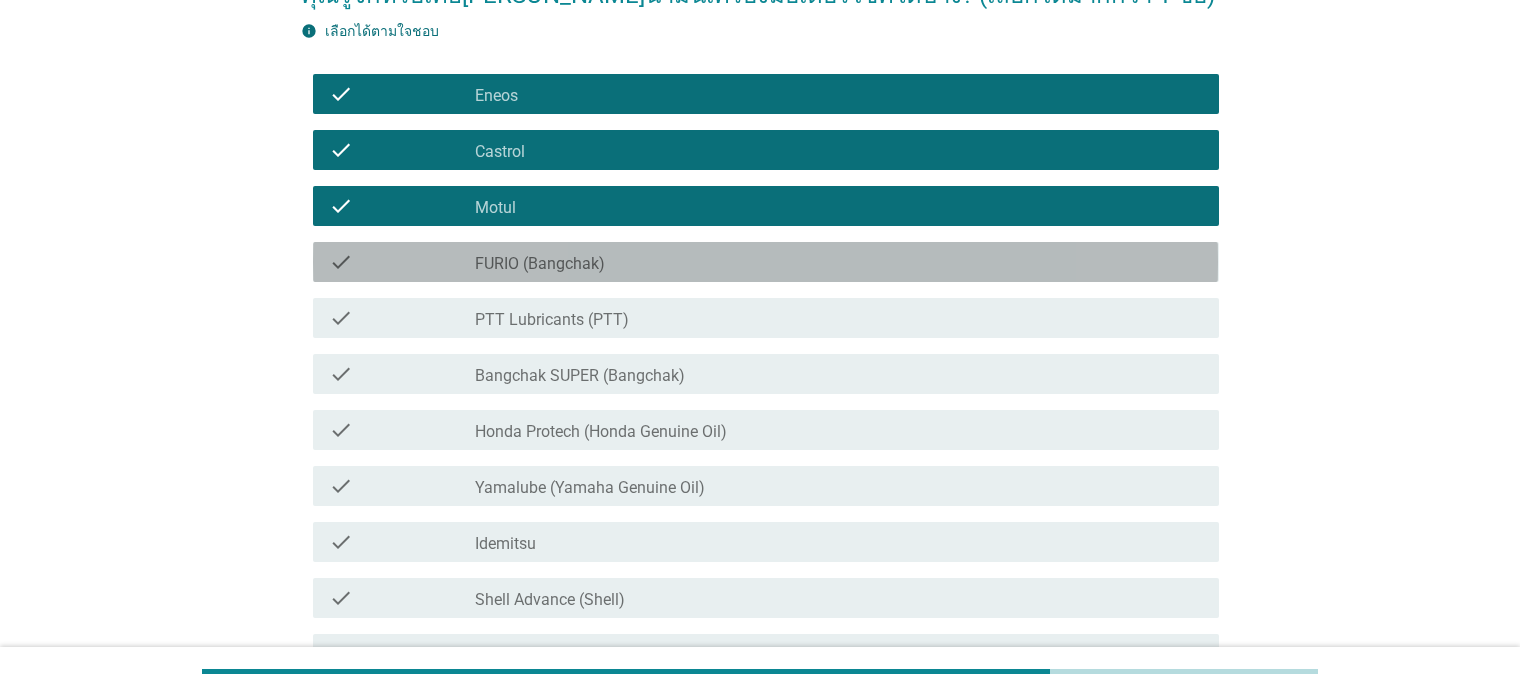 click on "FURIO (Bangchak)" at bounding box center [540, 264] 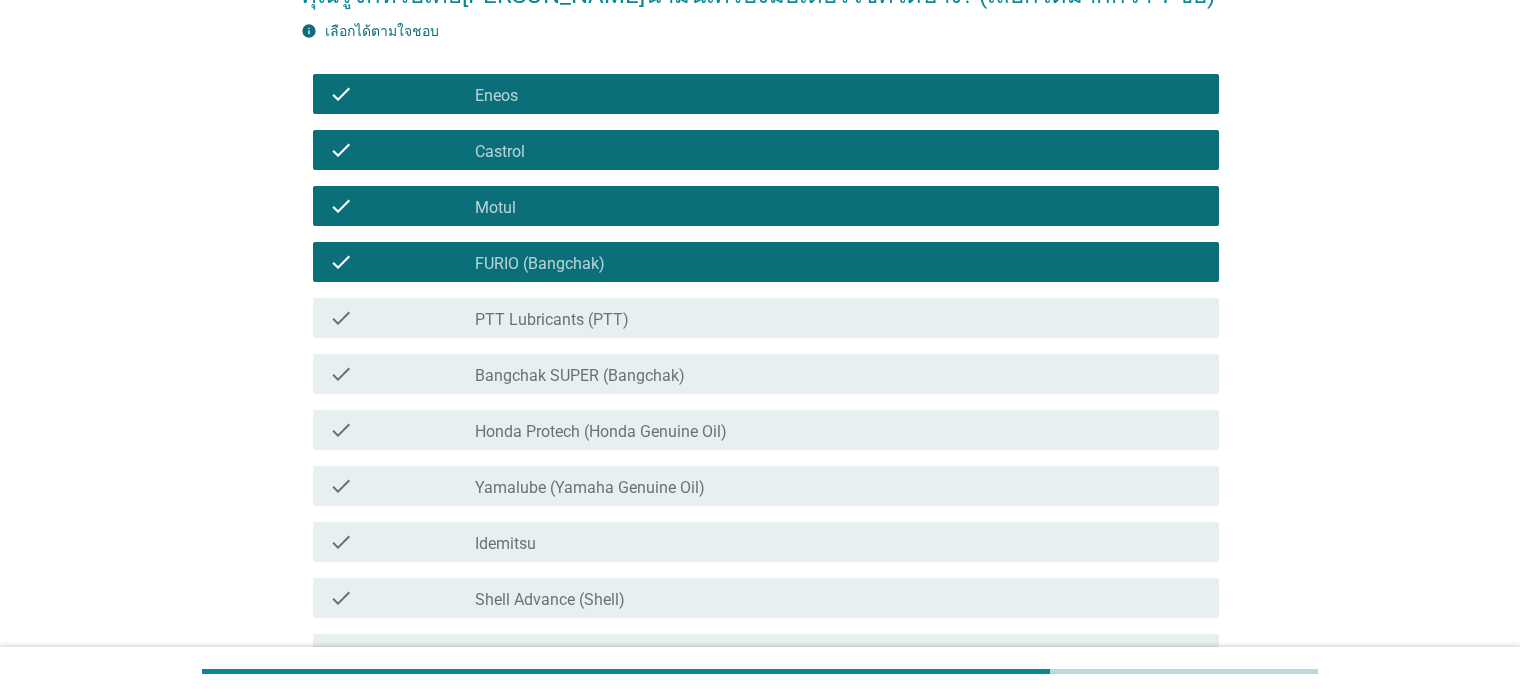 click on "check_box_outline_blank PTT Lubricants (PTT)" at bounding box center (839, 318) 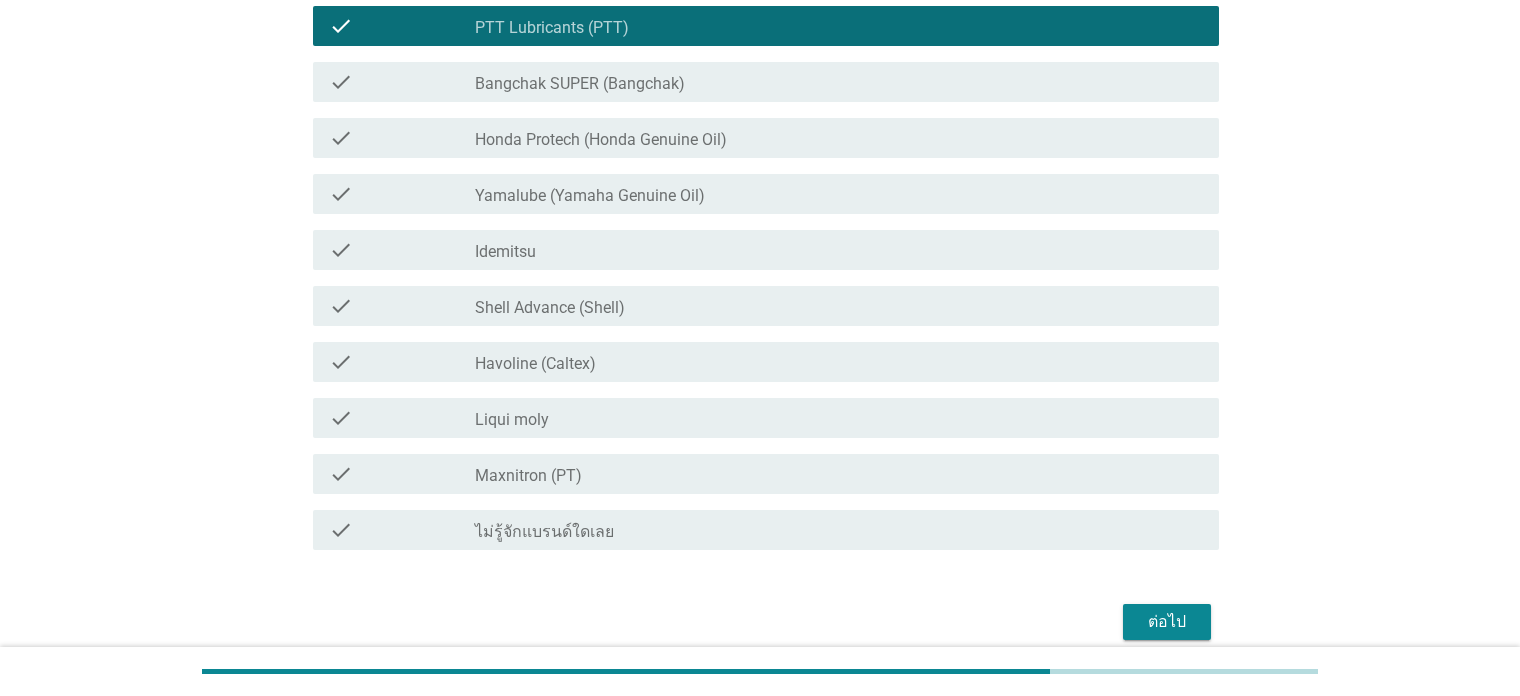 scroll, scrollTop: 500, scrollLeft: 0, axis: vertical 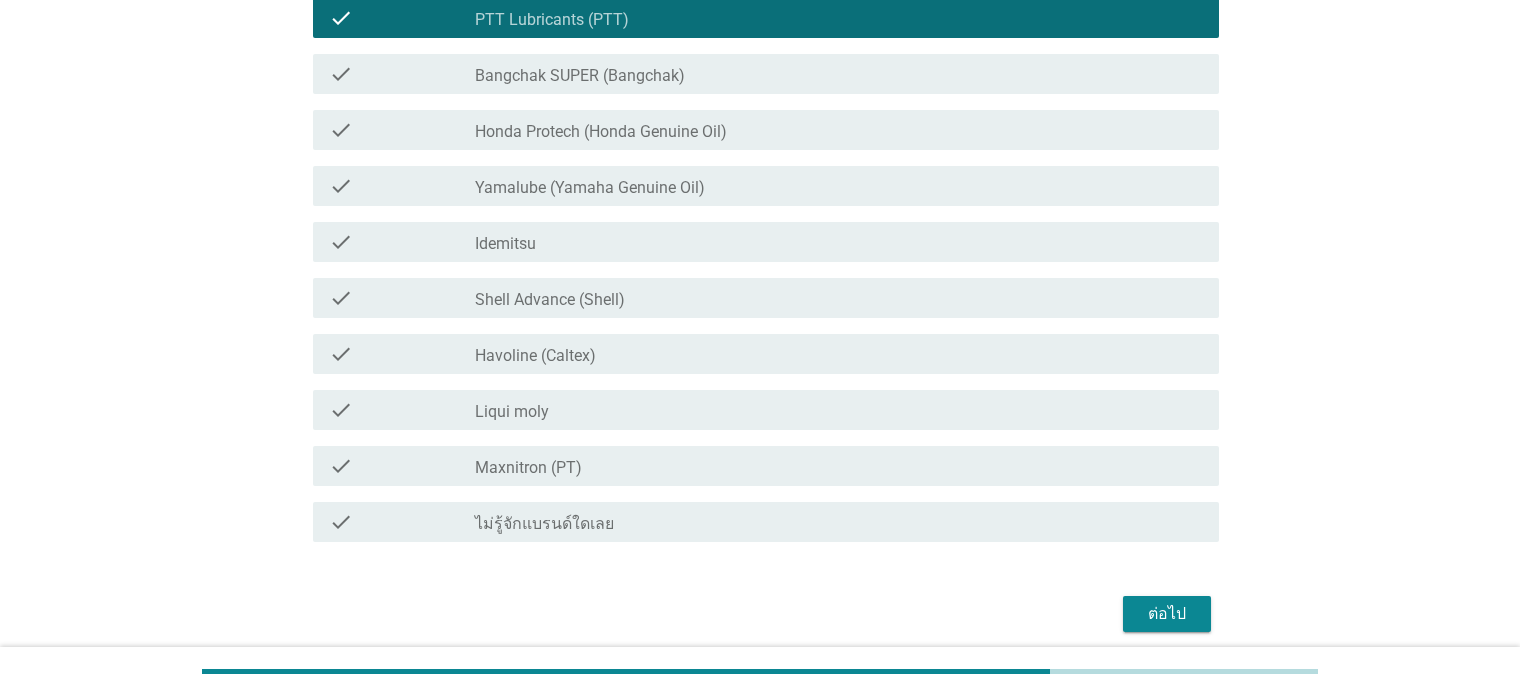 click on "check_box_outline_blank Shell Advance (Shell)" at bounding box center (839, 298) 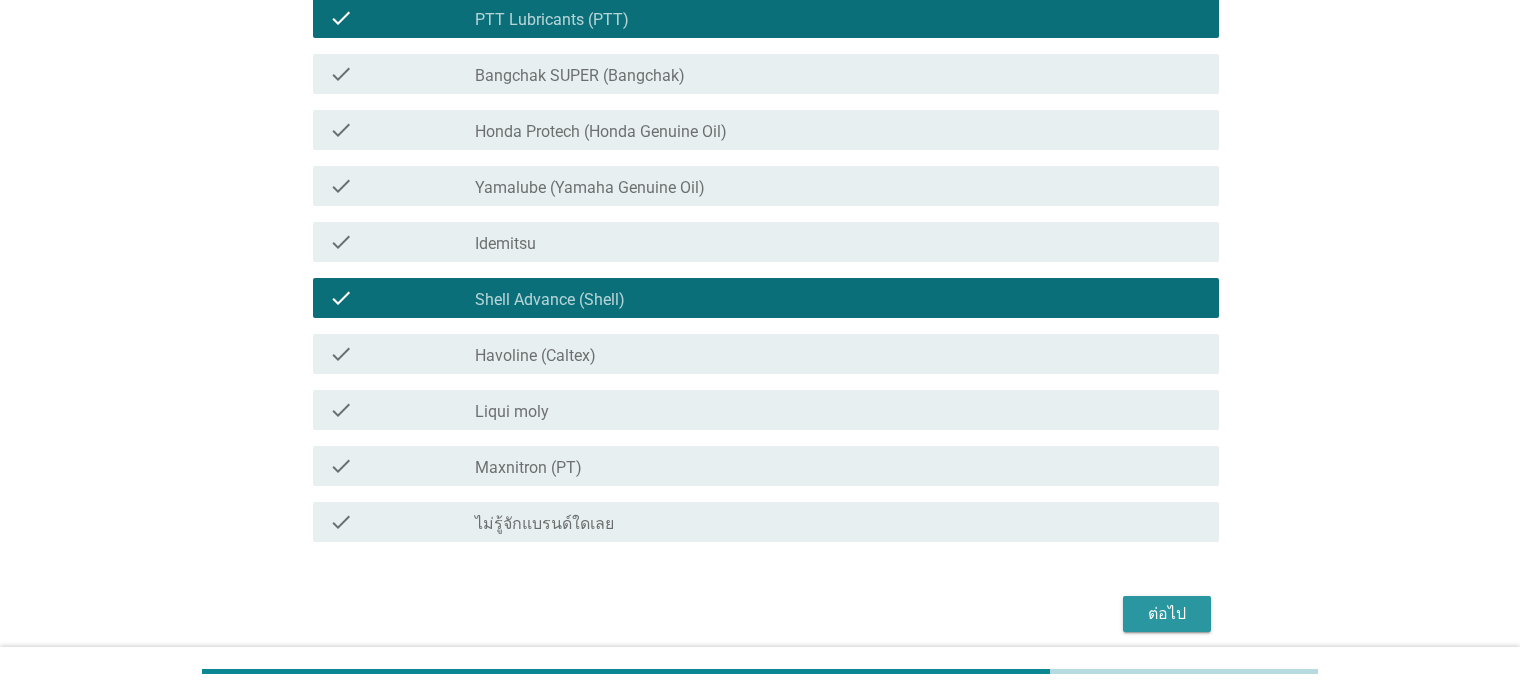 click on "ต่อไป" at bounding box center [1167, 614] 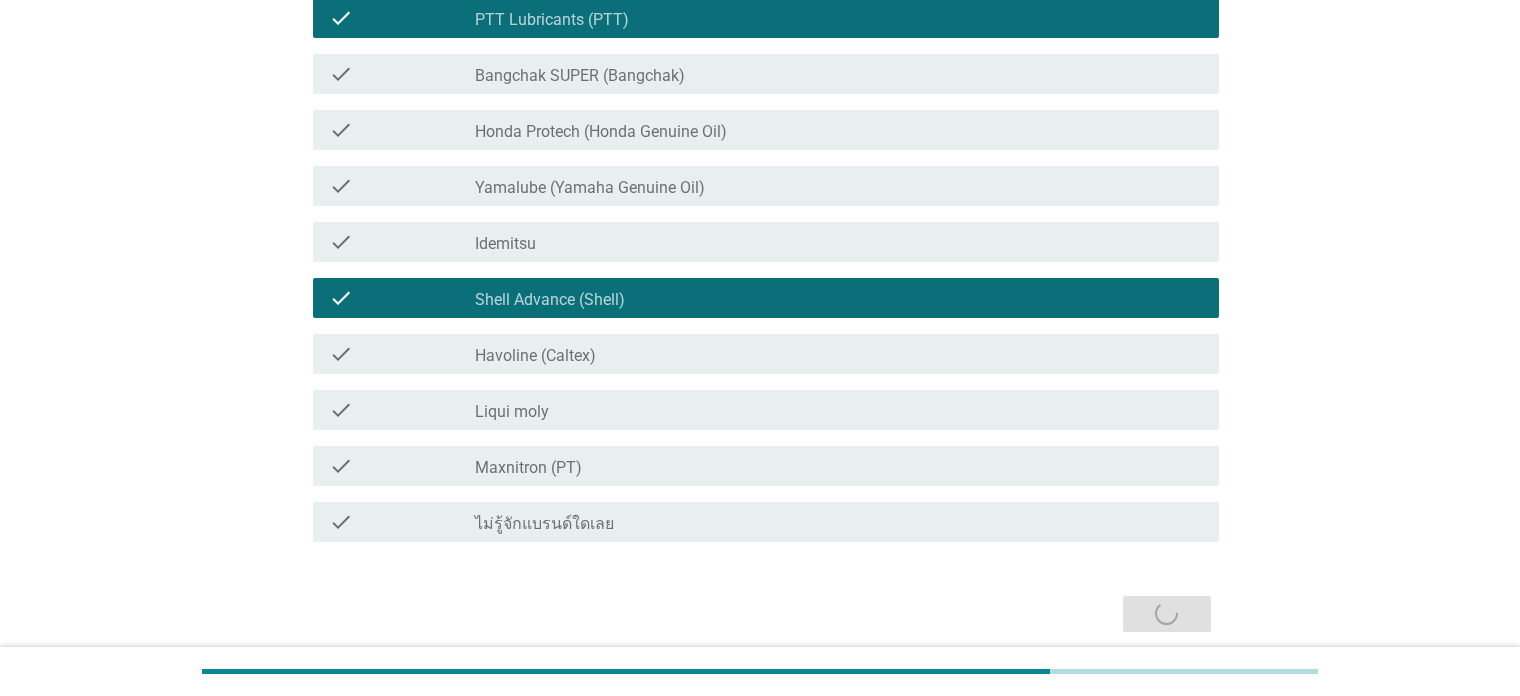 scroll, scrollTop: 0, scrollLeft: 0, axis: both 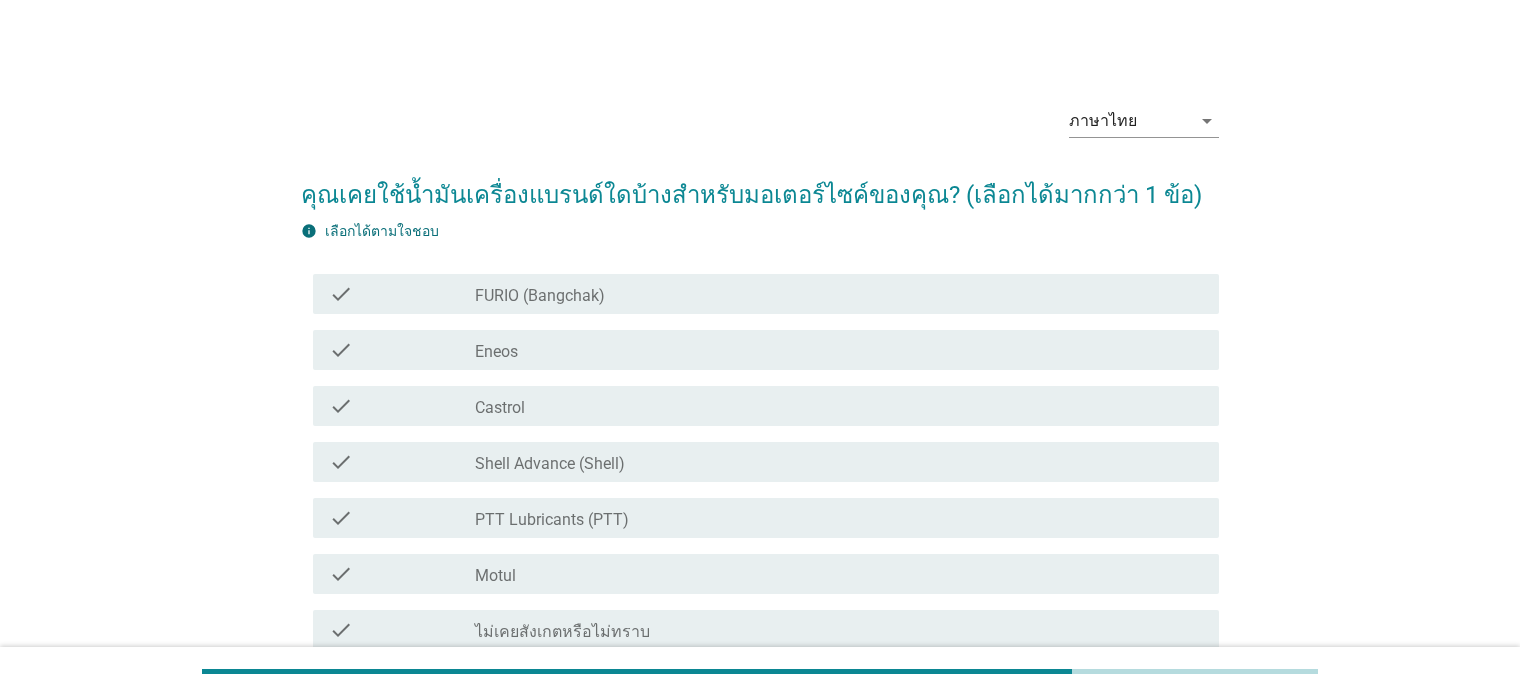 click on "check     check_box_outline_blank Castrol" at bounding box center (765, 406) 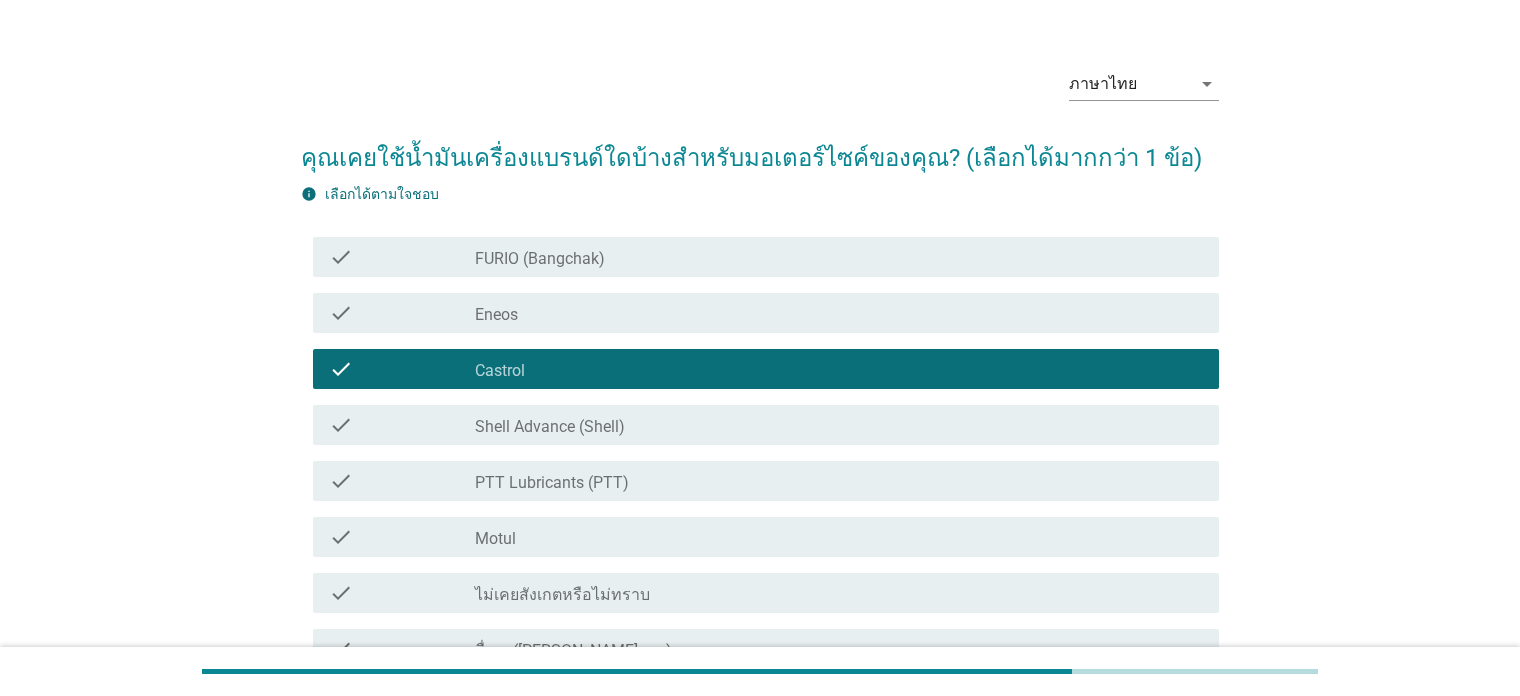 scroll, scrollTop: 200, scrollLeft: 0, axis: vertical 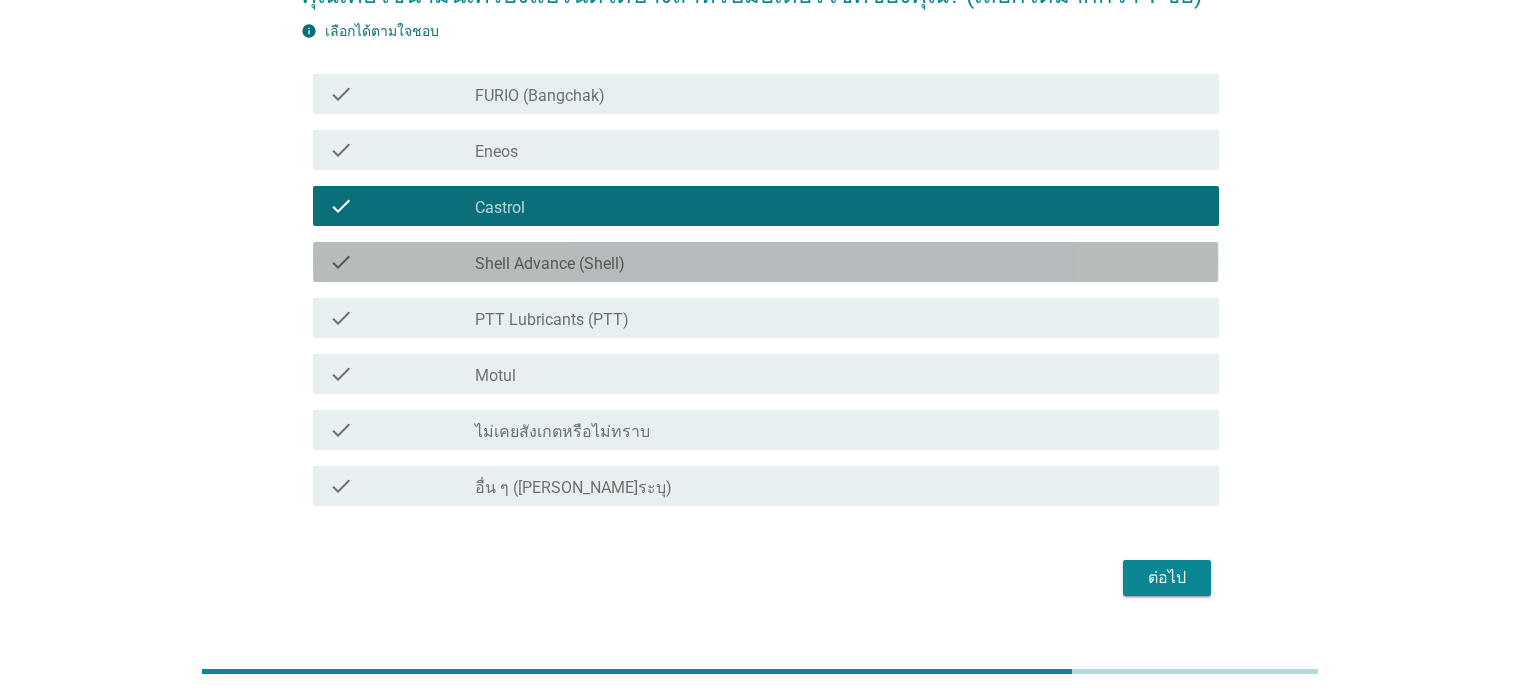 click on "check_box_outline_blank Shell Advance (Shell)" at bounding box center (839, 262) 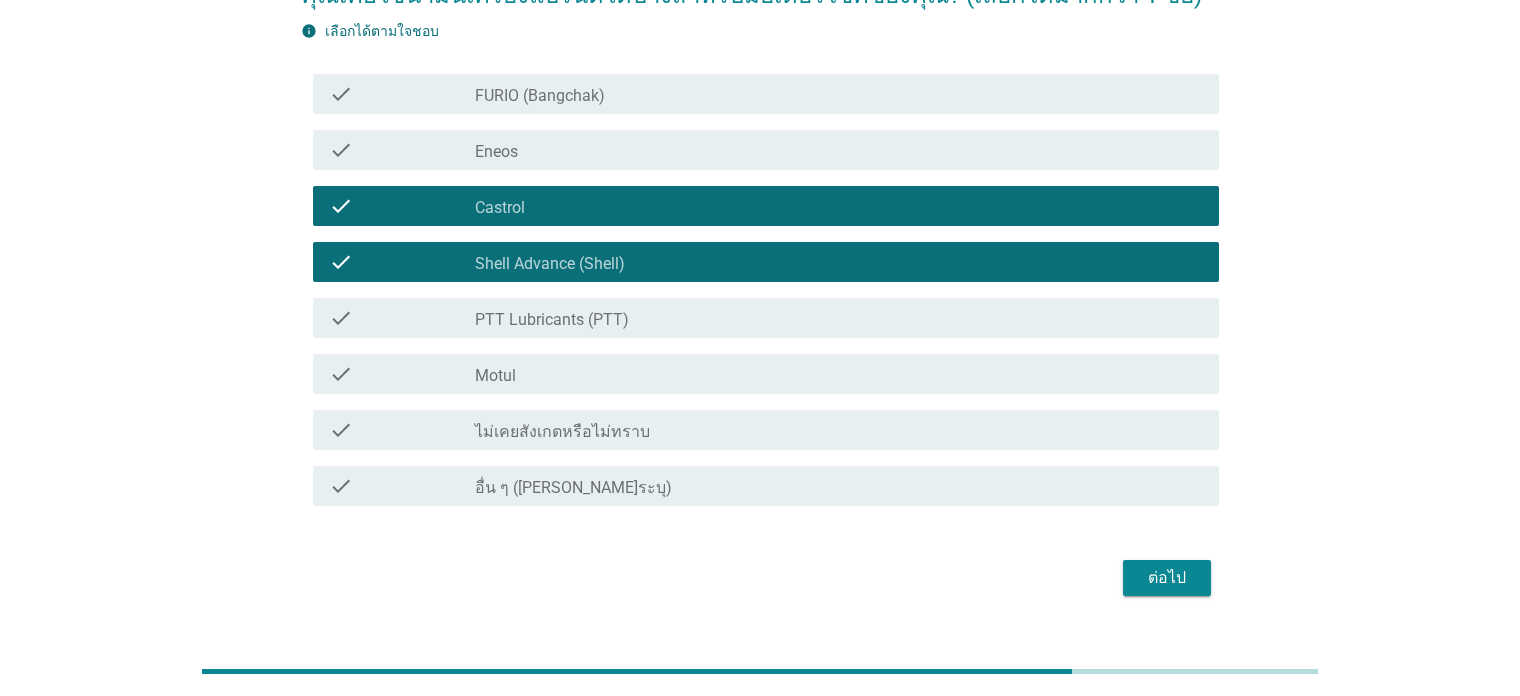click on "check_box_outline_blank Shell Advance (Shell)" at bounding box center [839, 262] 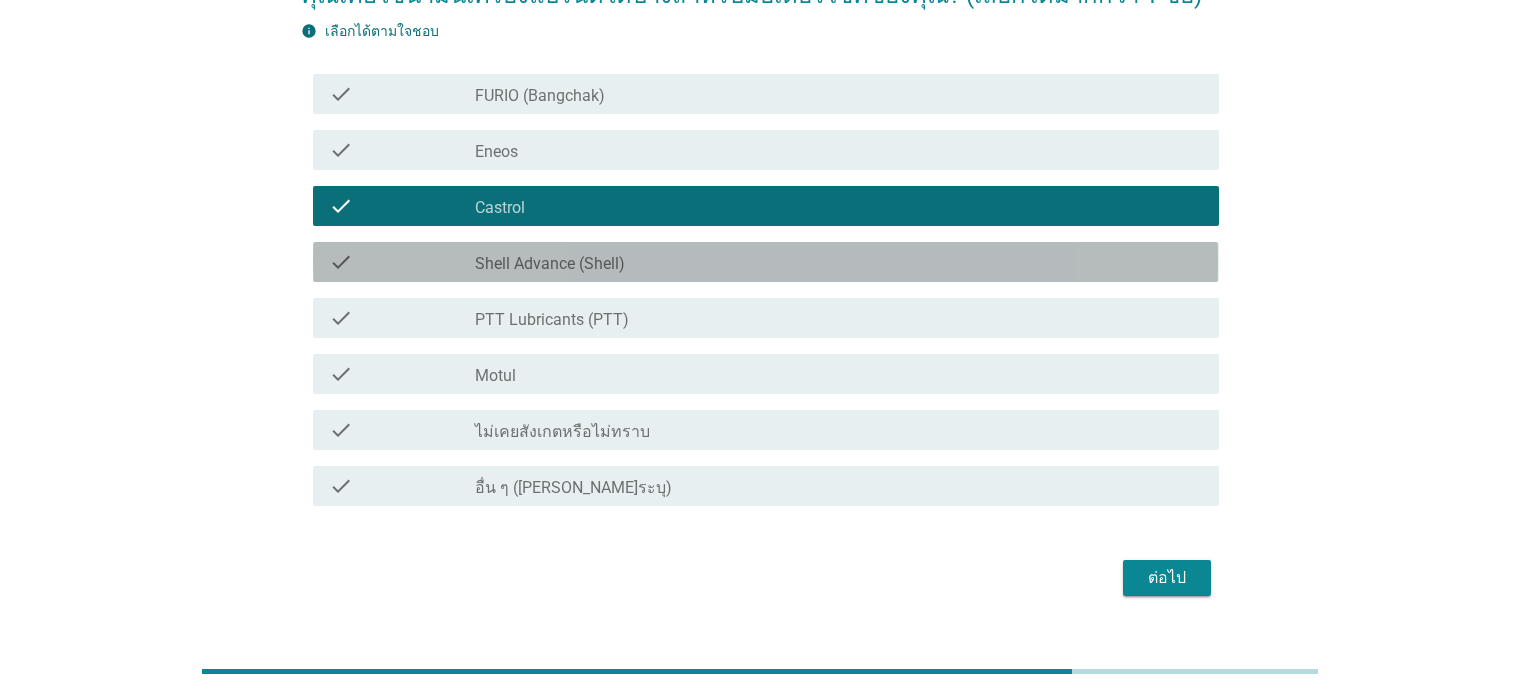 click on "check_box_outline_blank Shell Advance (Shell)" at bounding box center (839, 262) 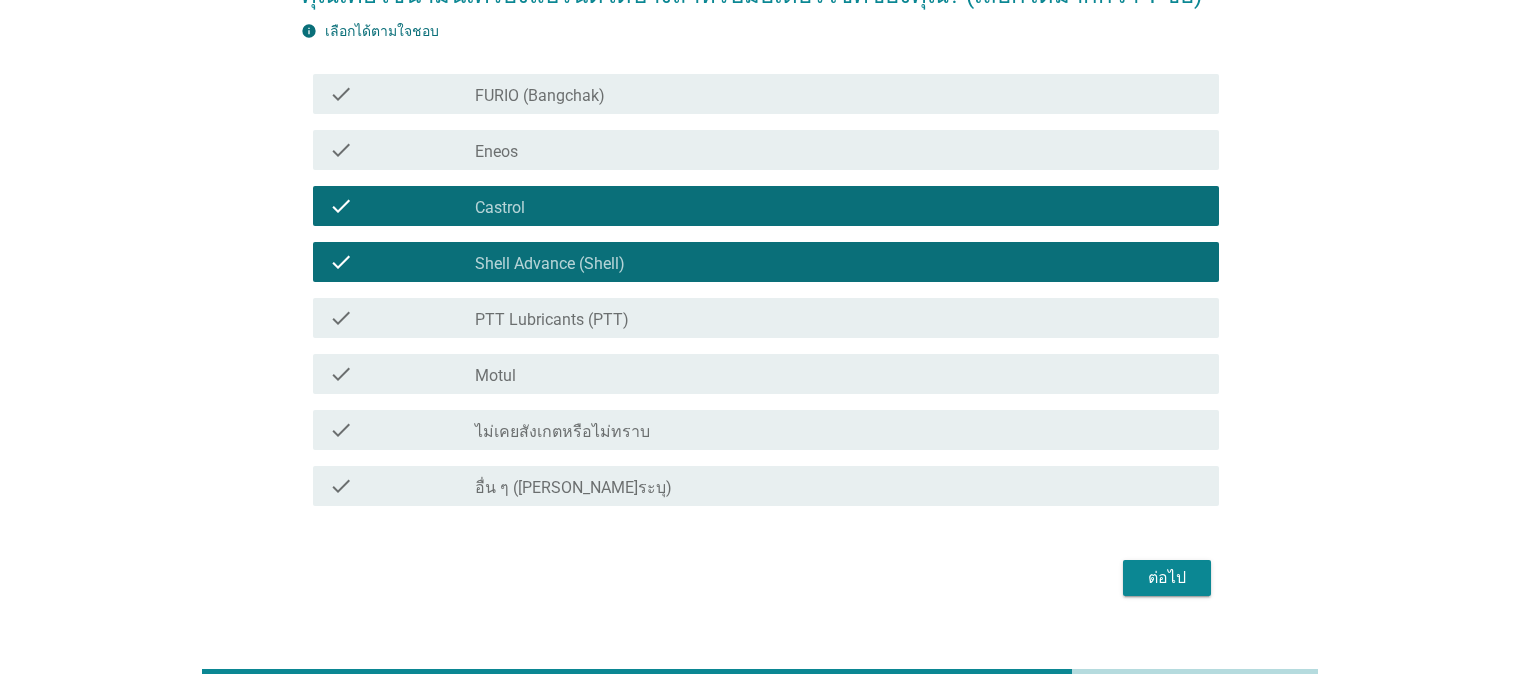 click on "PTT Lubricants (PTT)" at bounding box center (552, 320) 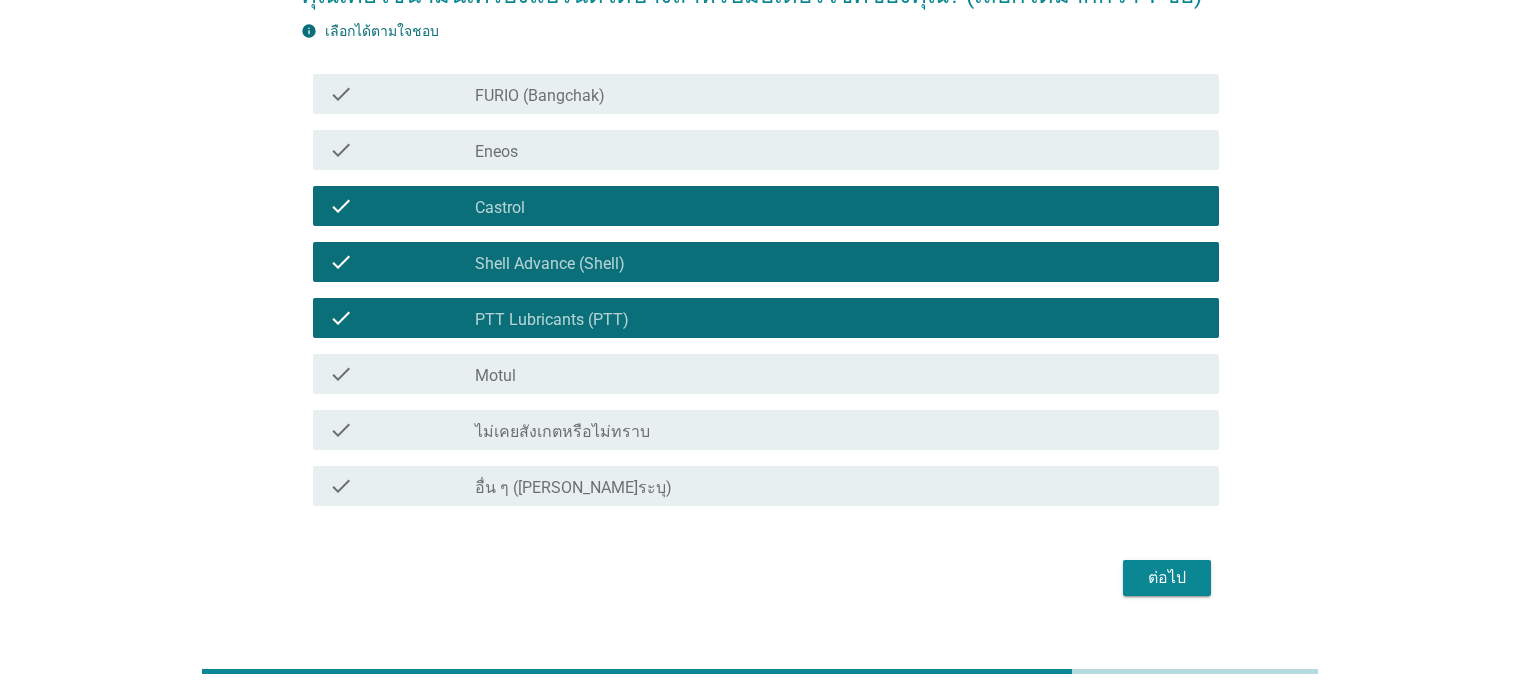 click on "ต่อไป" at bounding box center [1167, 578] 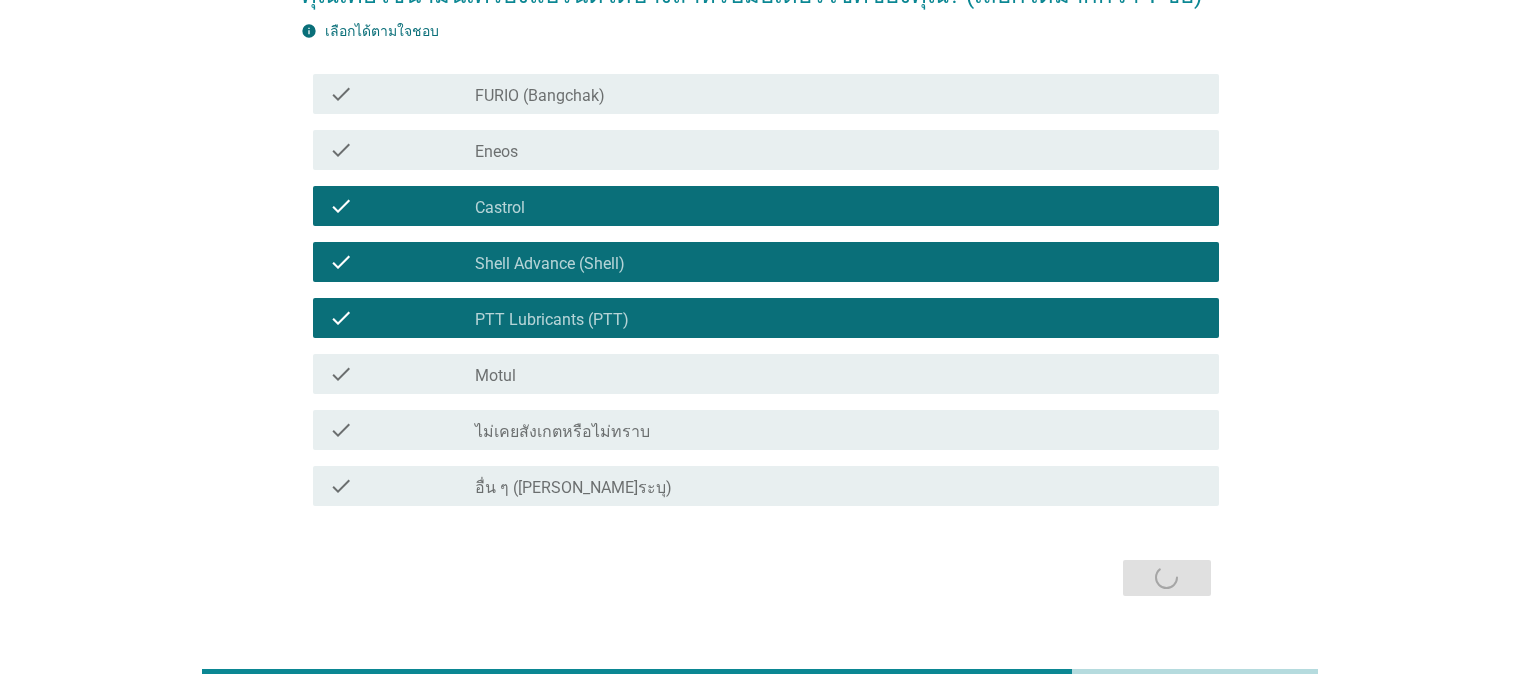 scroll, scrollTop: 0, scrollLeft: 0, axis: both 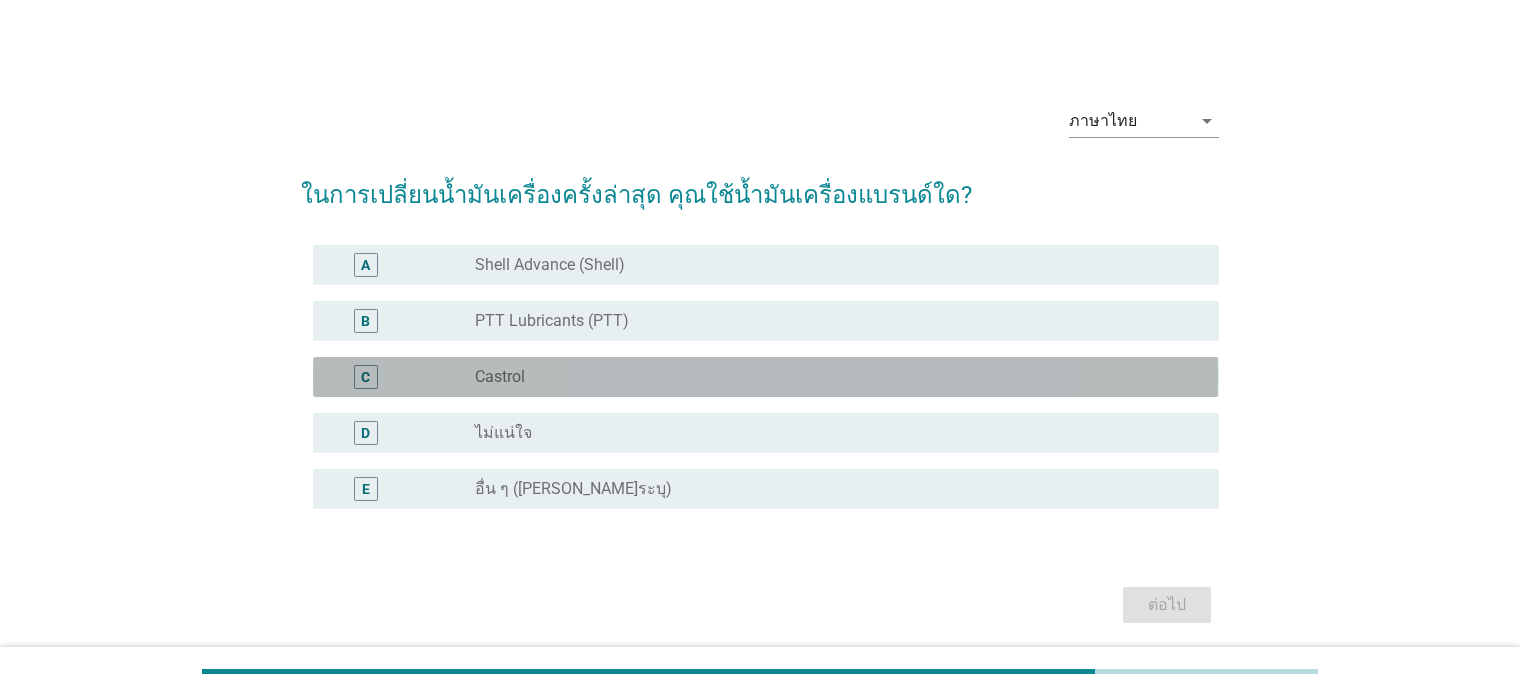 click on "Castrol" at bounding box center (500, 377) 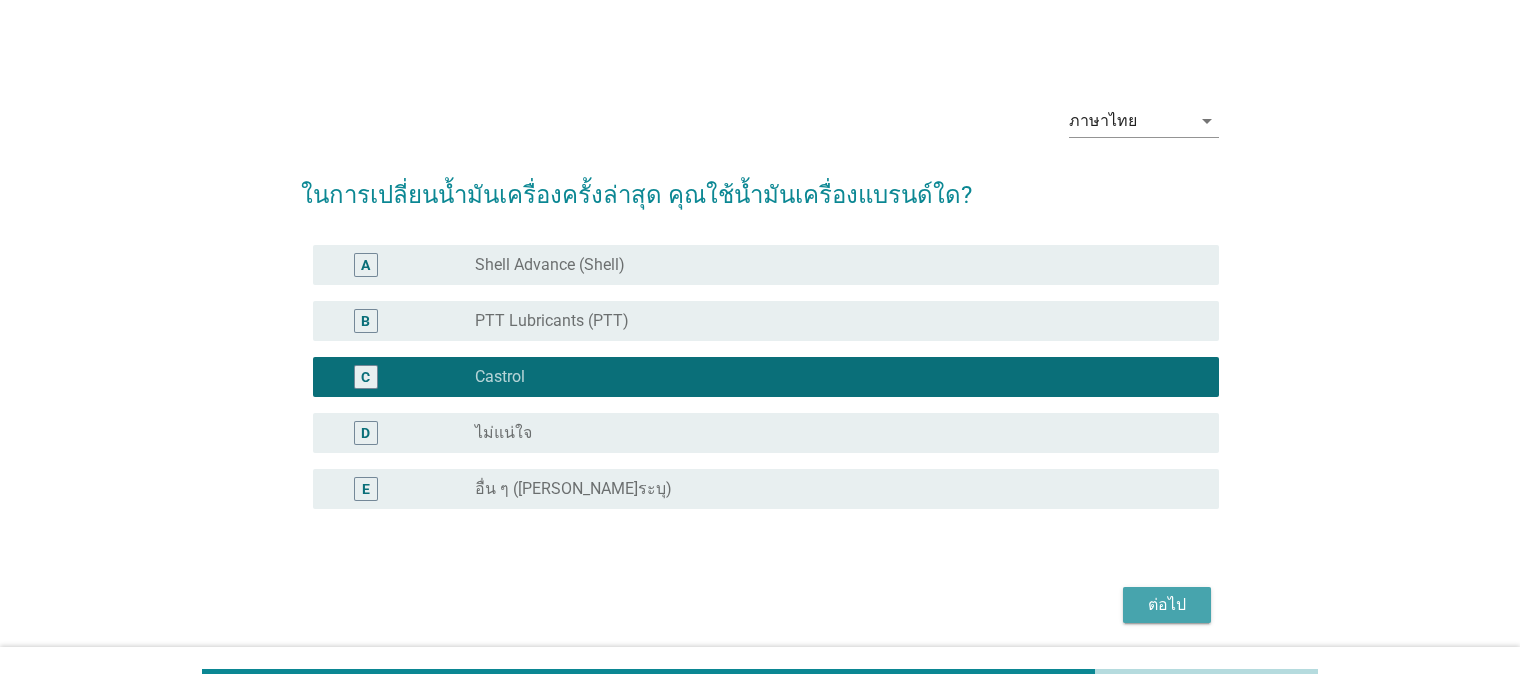 click on "ต่อไป" at bounding box center [1167, 605] 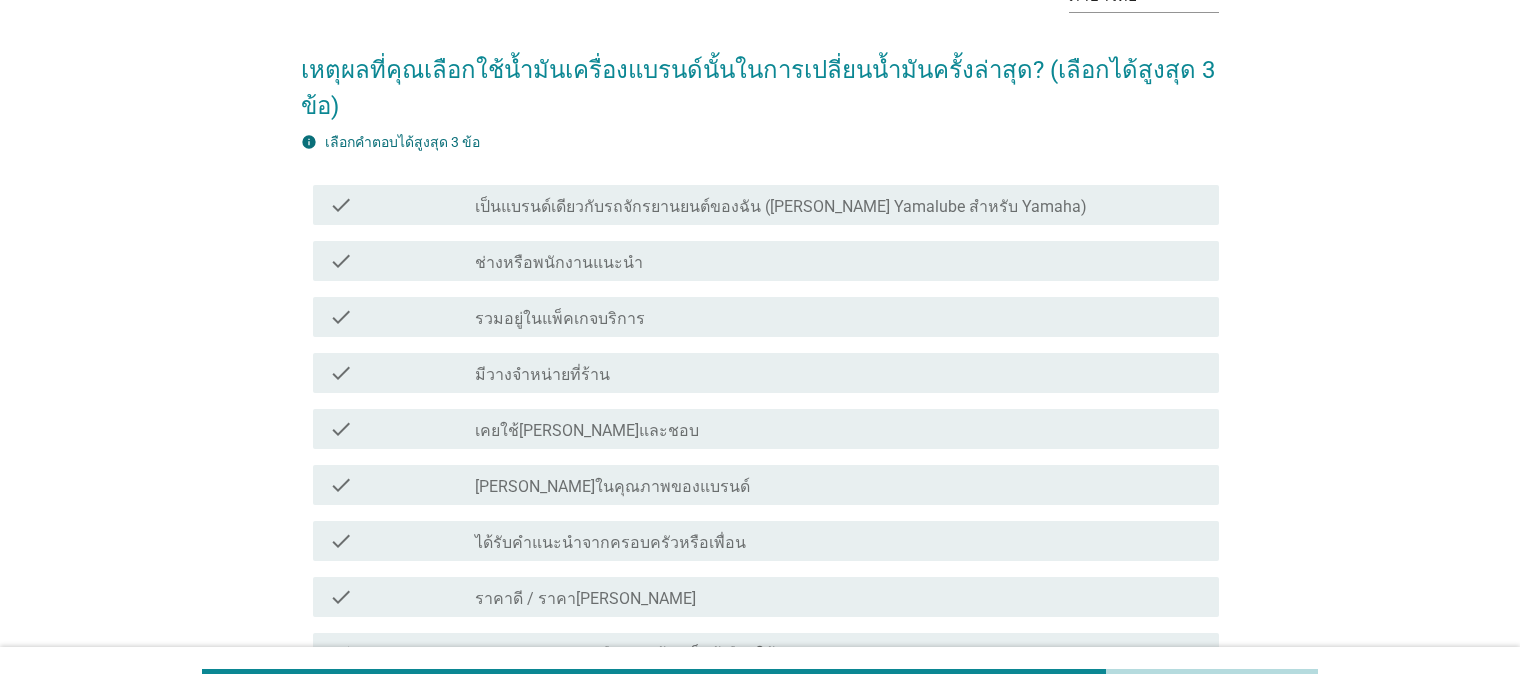 scroll, scrollTop: 200, scrollLeft: 0, axis: vertical 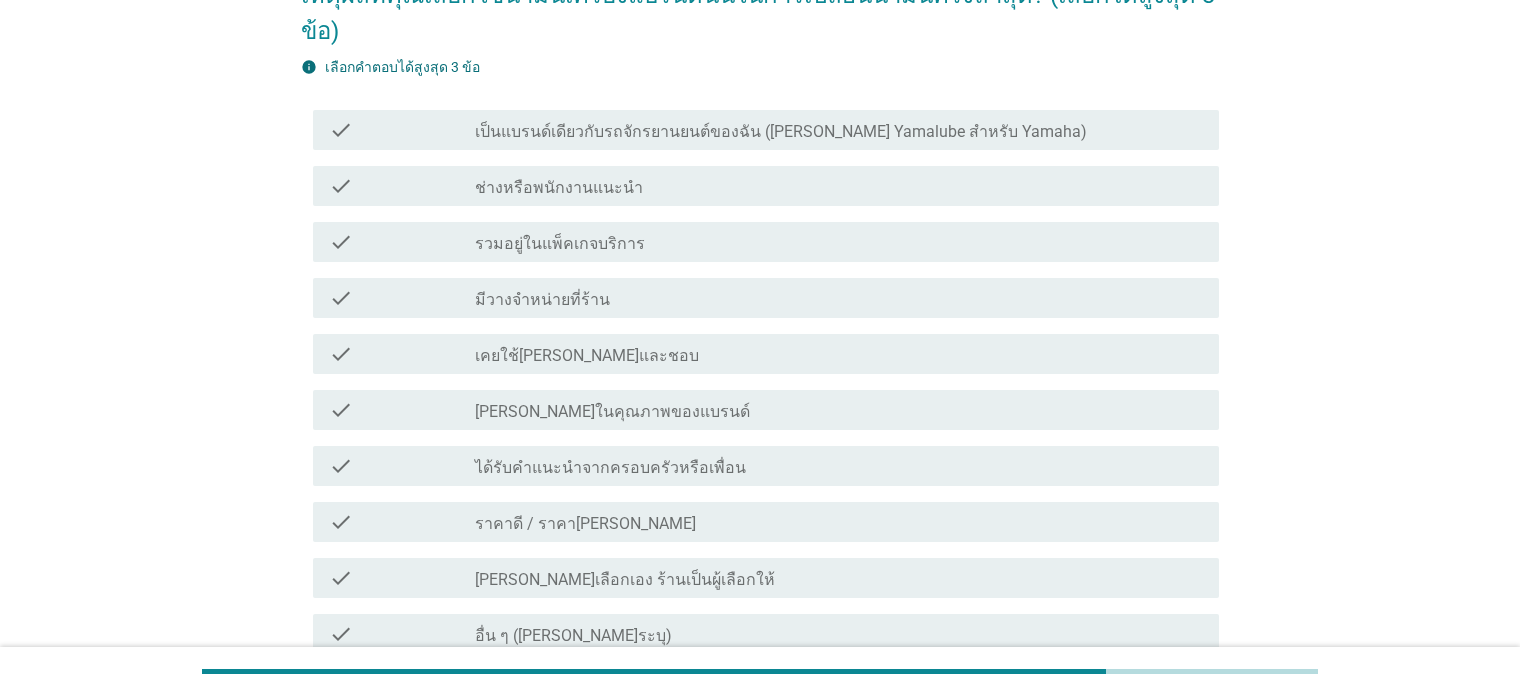 click on "check     check_box_outline_blank รวมอยู่ในแพ็คเกจบริการ" at bounding box center [765, 242] 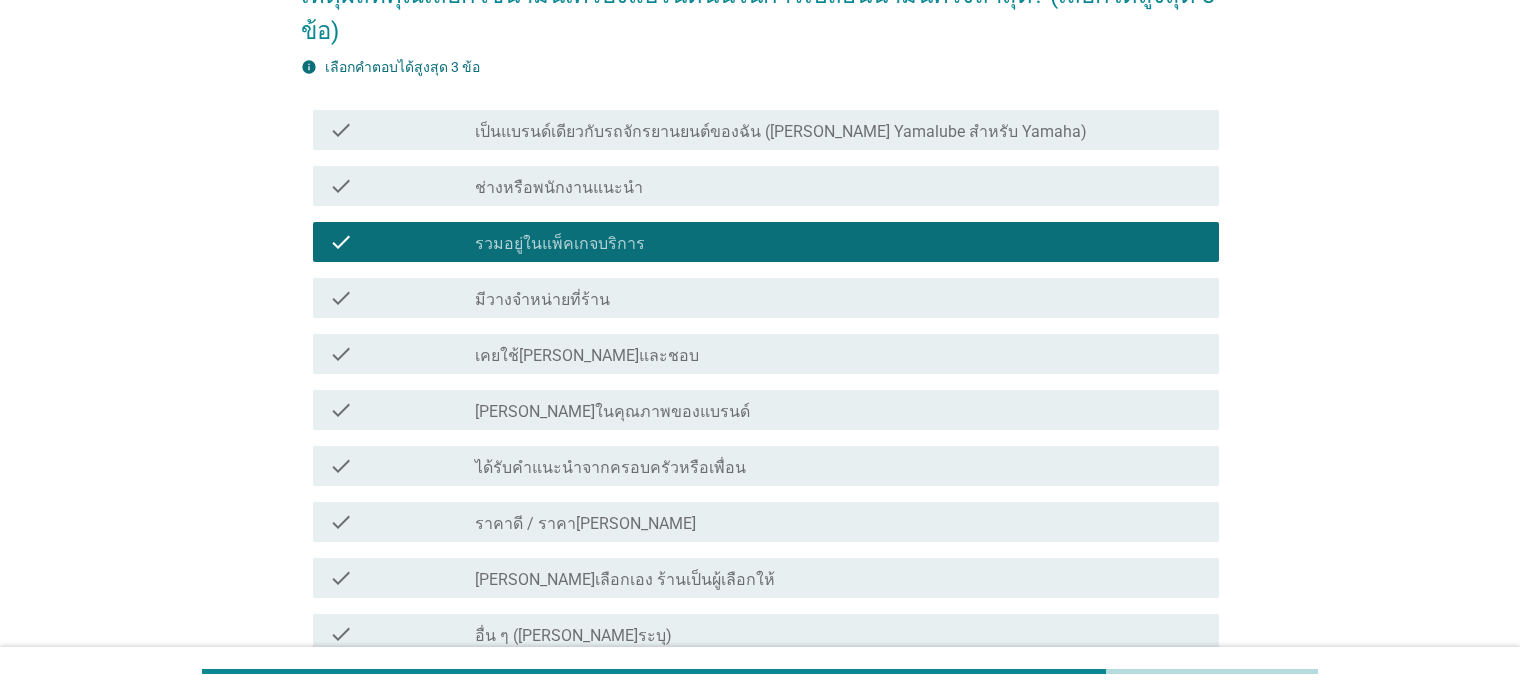 click on "check_box_outline_blank รวมอยู่ในแพ็คเกจบริการ" at bounding box center [839, 242] 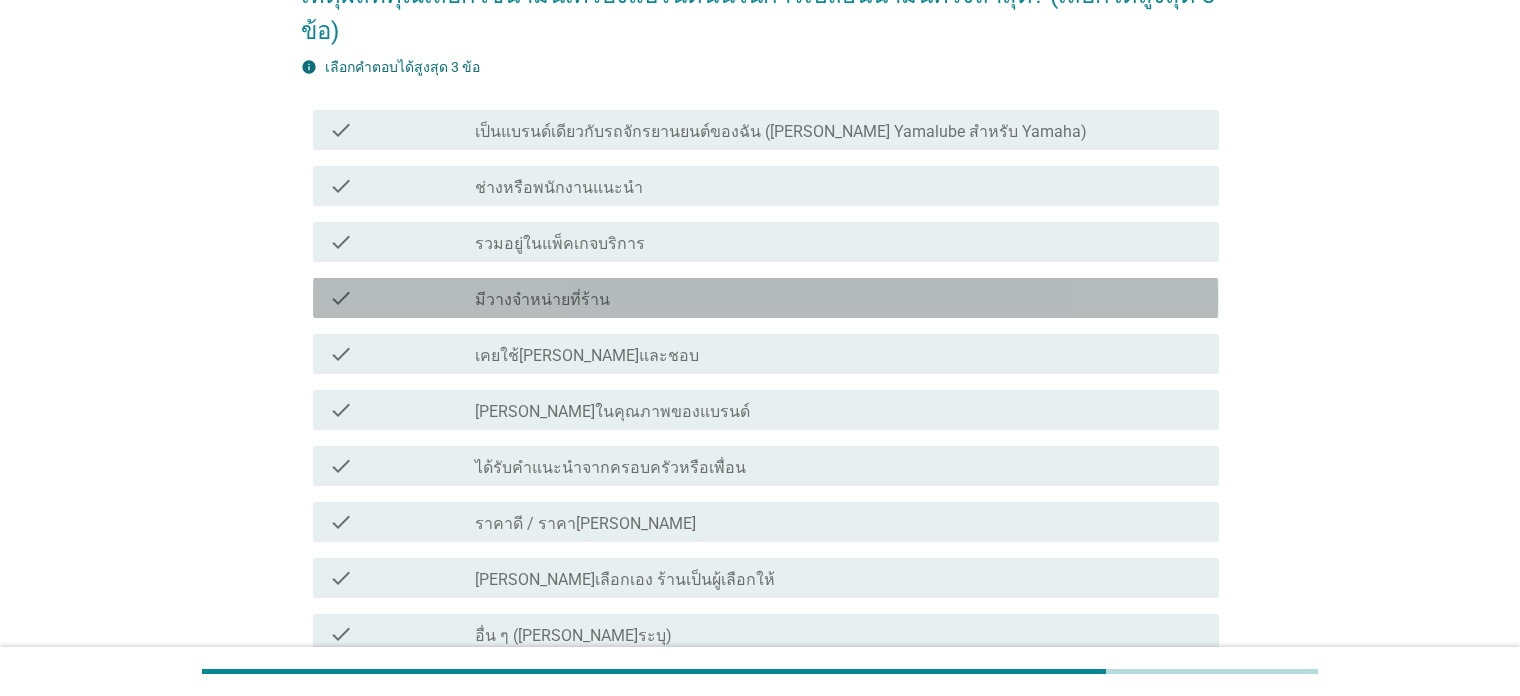 click on "check_box_outline_blank มีวางจำหน่ายที่ร้าน" at bounding box center [839, 298] 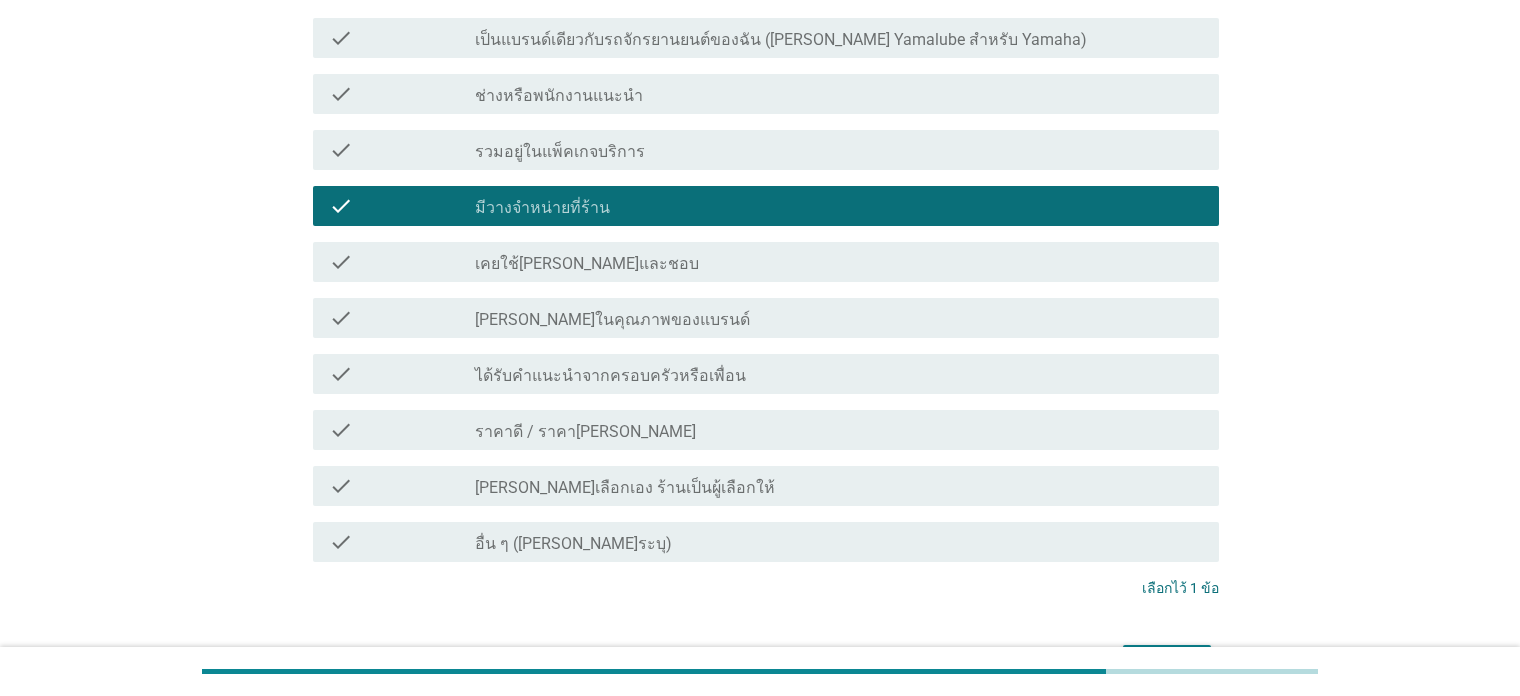 scroll, scrollTop: 300, scrollLeft: 0, axis: vertical 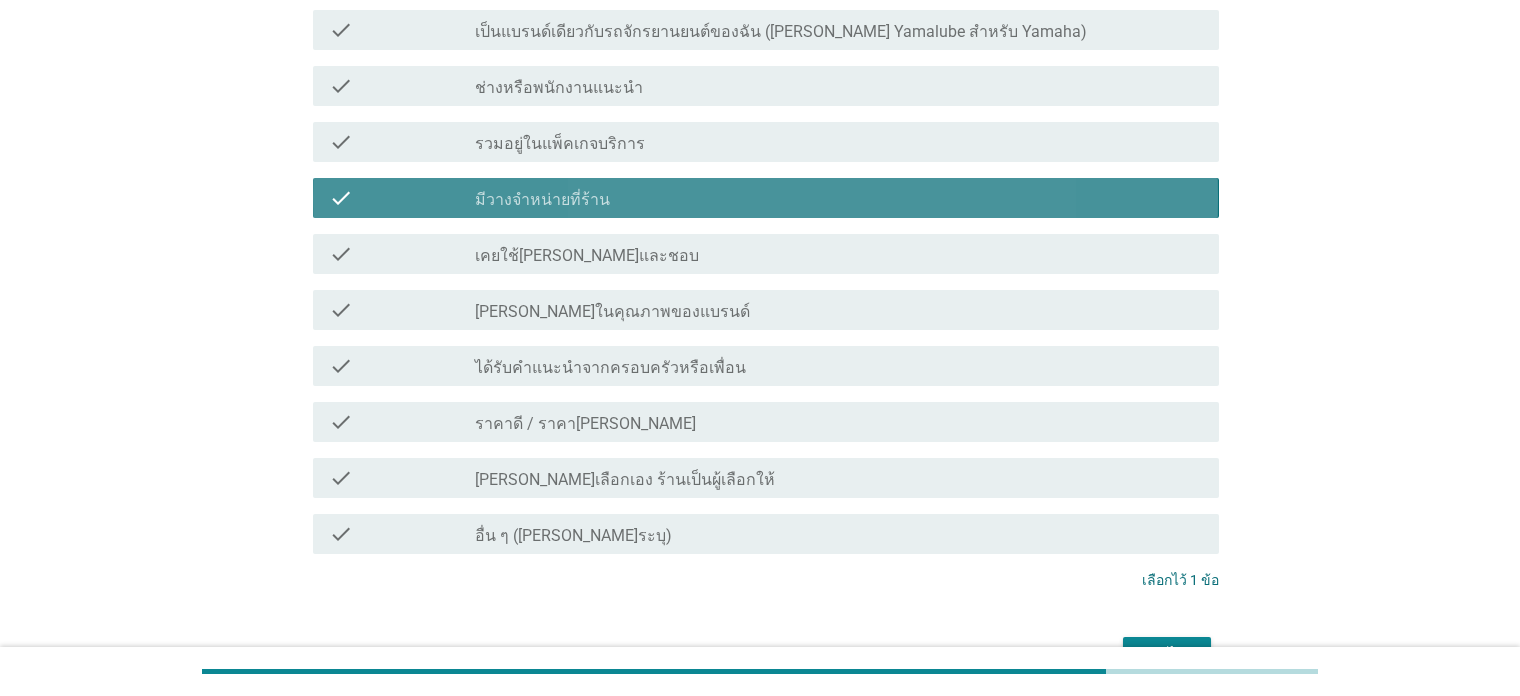 click on "check_box_outline_blank มีวางจำหน่ายที่ร้าน" at bounding box center [839, 198] 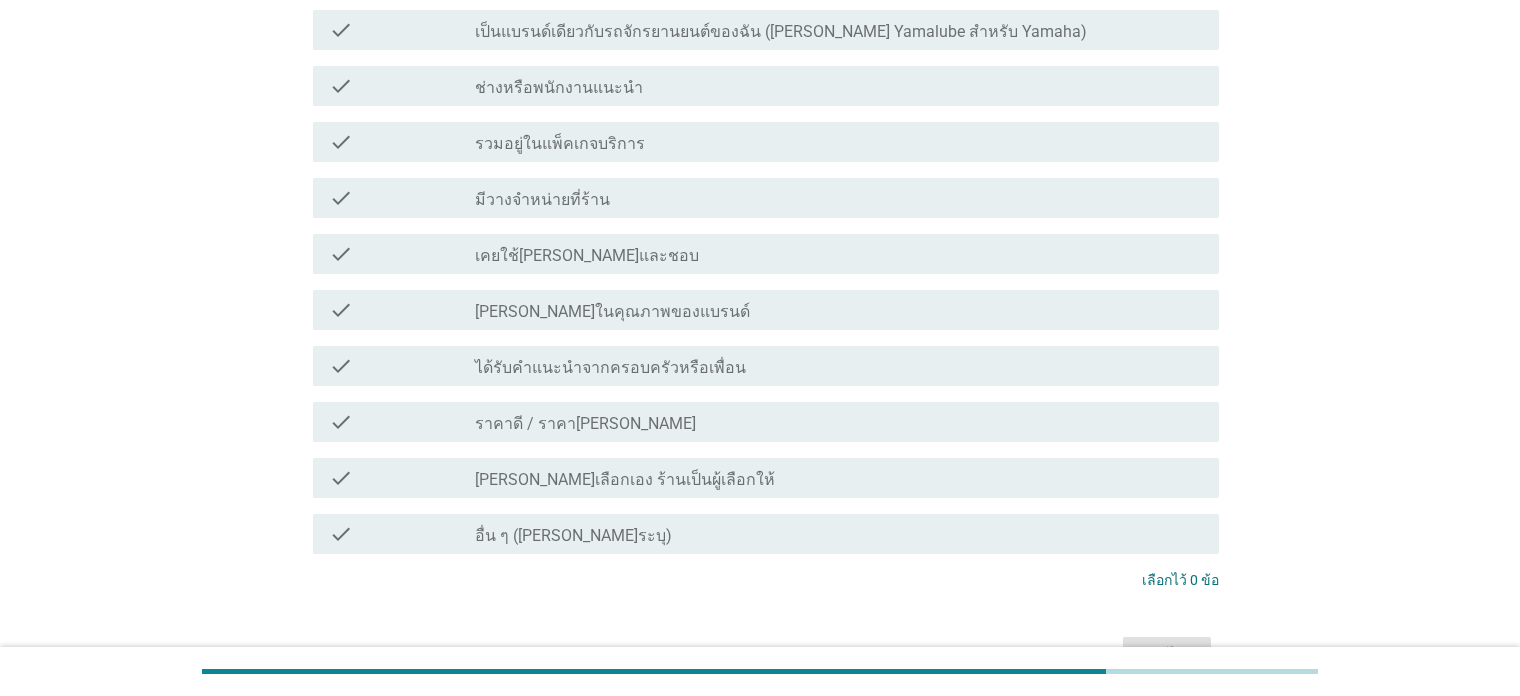 click on "check_box_outline_blank เคยใช้[PERSON_NAME]และชอบ" at bounding box center [839, 254] 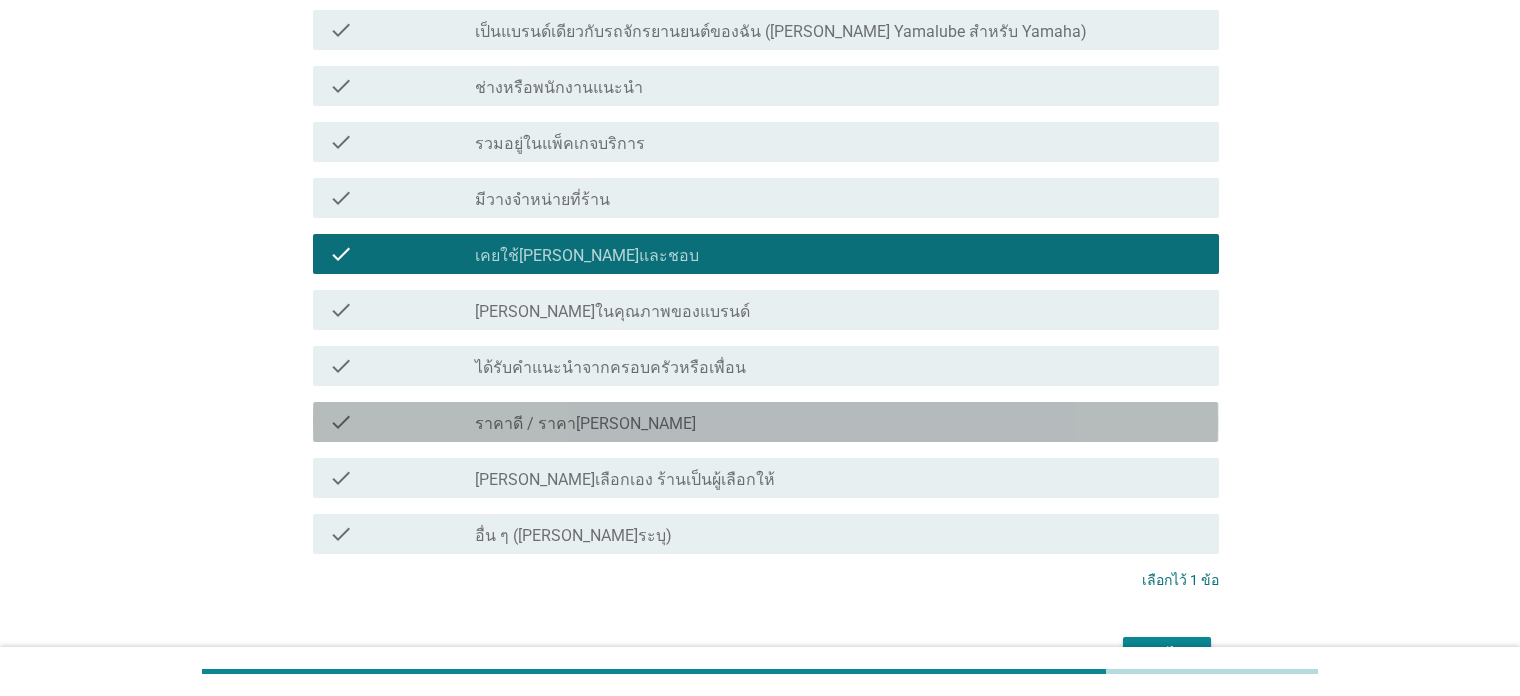 click on "check     check_box_outline_blank ราคาดี / ราคา[PERSON_NAME]" at bounding box center [765, 422] 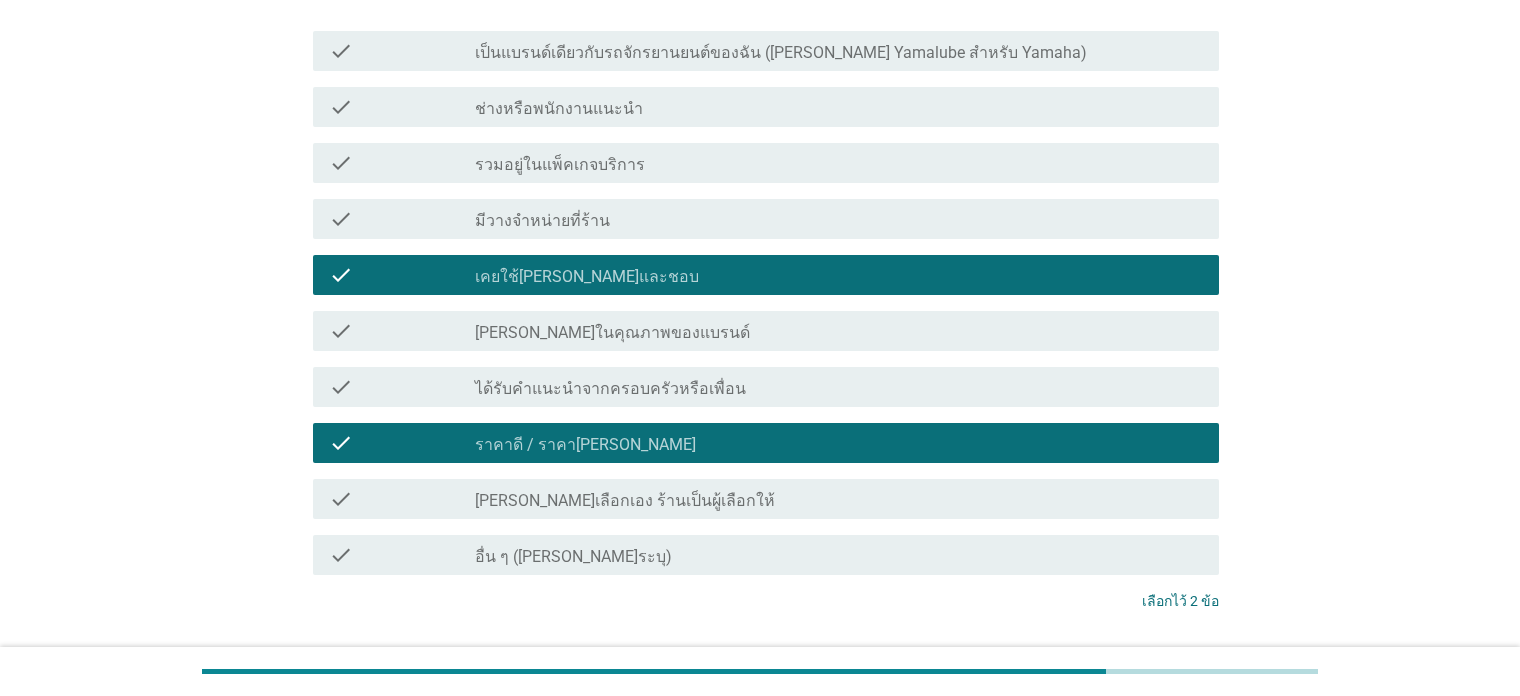 scroll, scrollTop: 384, scrollLeft: 0, axis: vertical 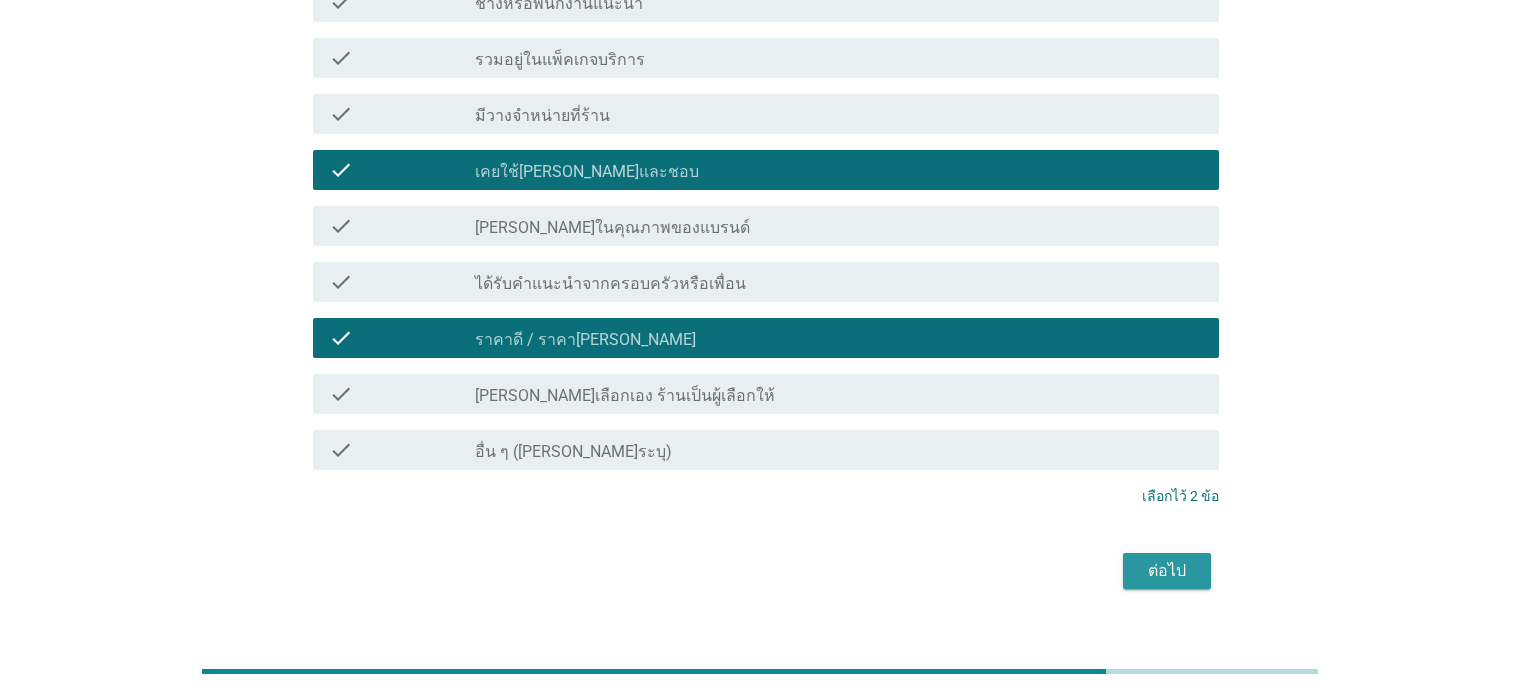 drag, startPoint x: 1133, startPoint y: 525, endPoint x: 935, endPoint y: 508, distance: 198.72845 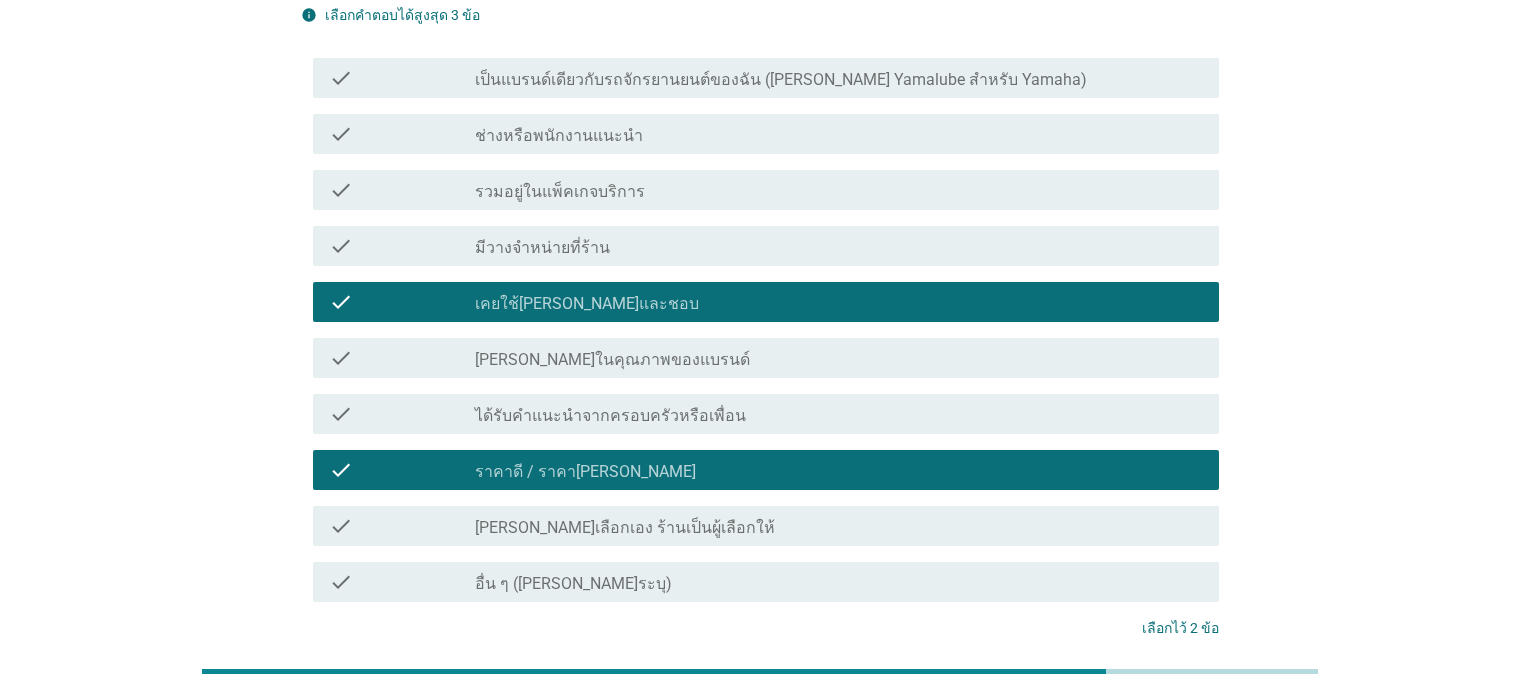 scroll, scrollTop: 184, scrollLeft: 0, axis: vertical 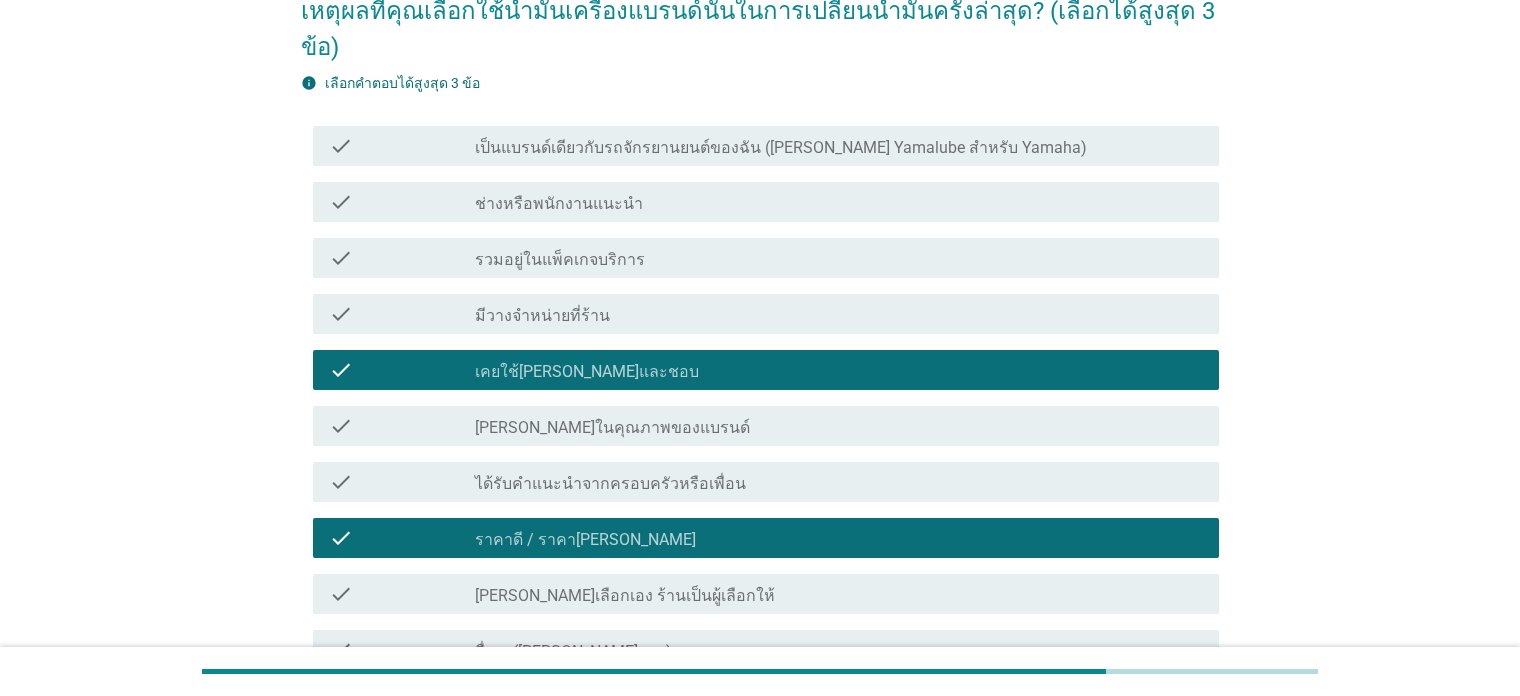 click on "check     check_box_outline_blank รวมอยู่ในแพ็คเกจบริการ" at bounding box center (765, 258) 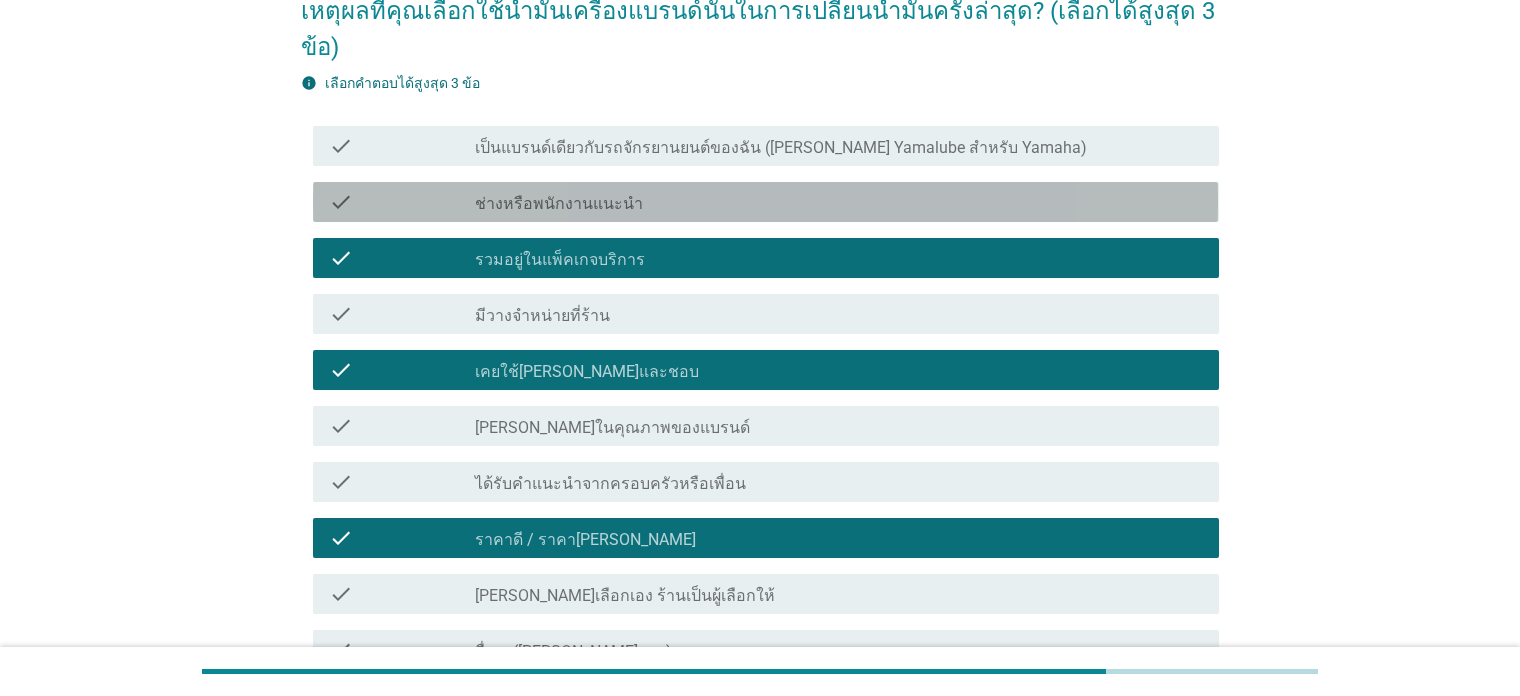 click on "ช่างหรือพนักงานแนะนำ" at bounding box center (559, 204) 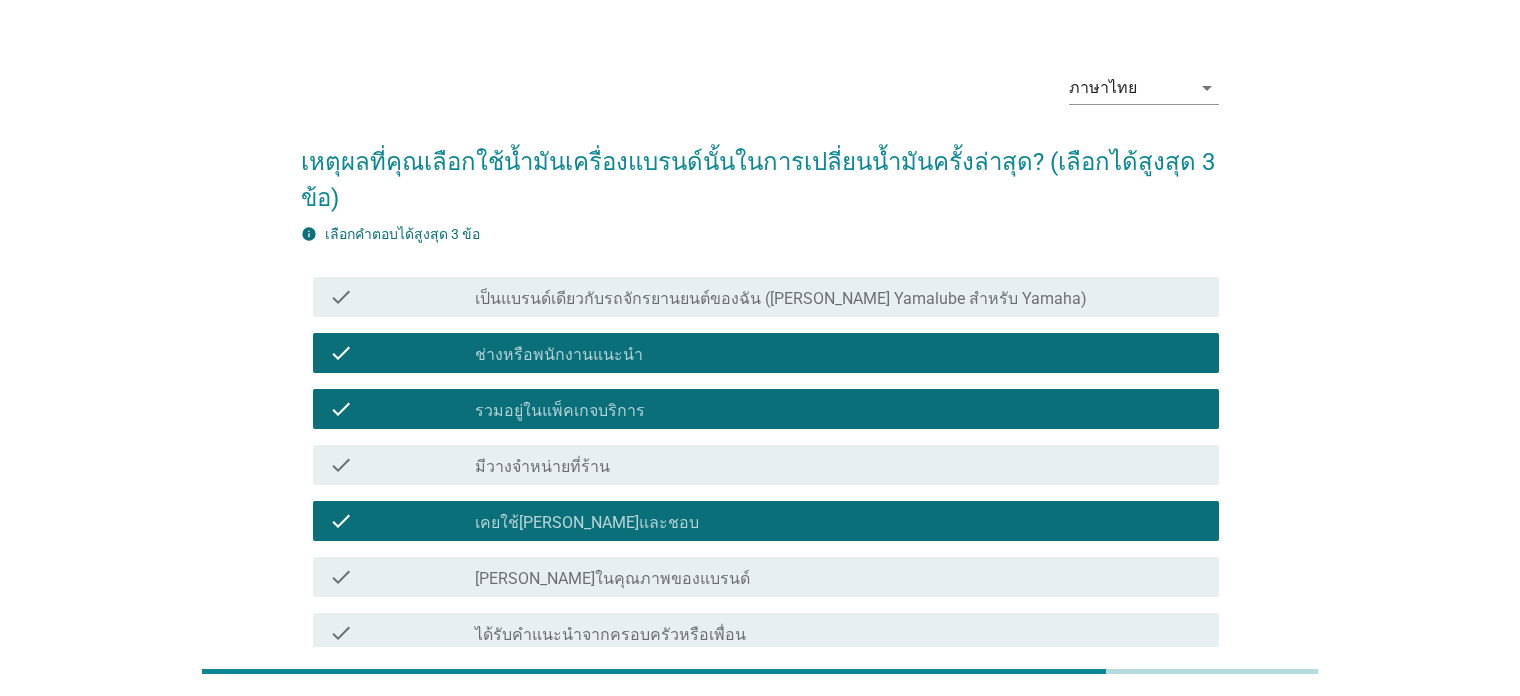 scroll, scrollTop: 0, scrollLeft: 0, axis: both 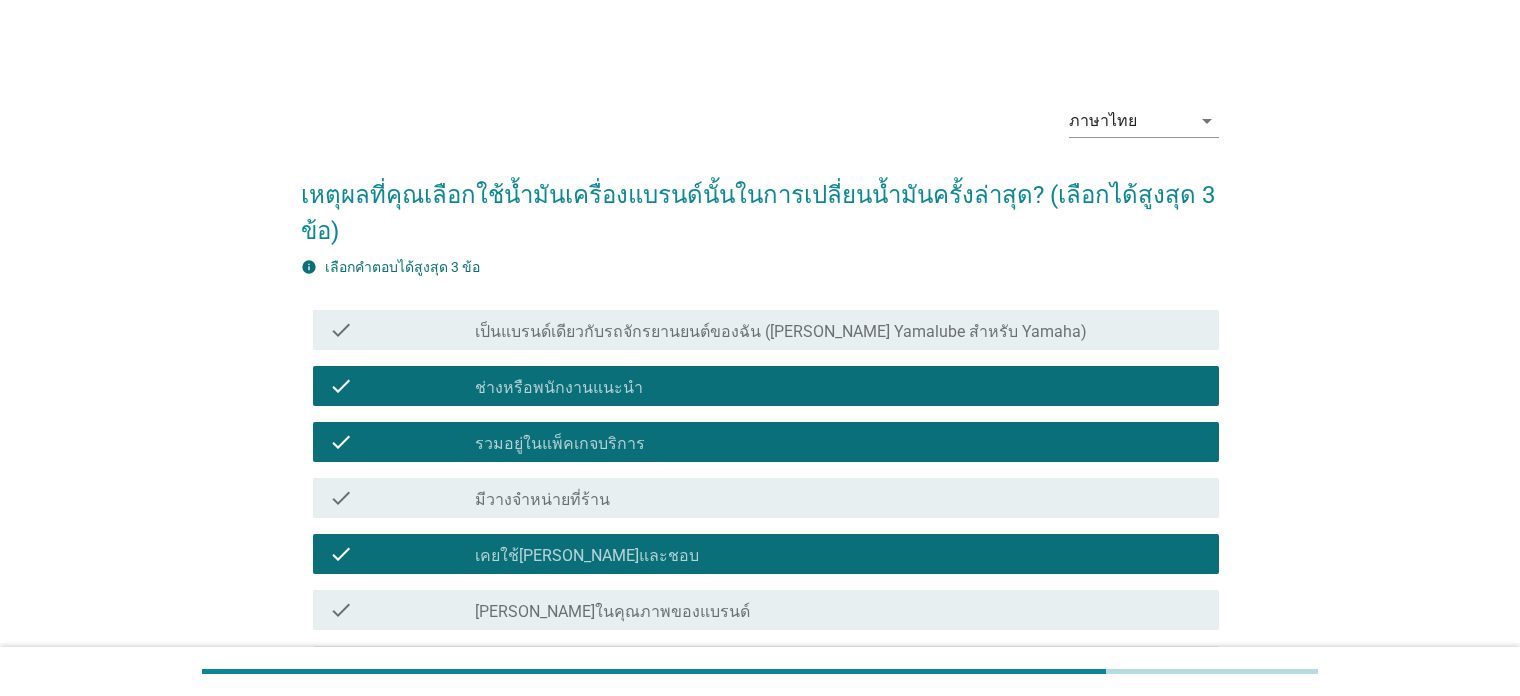 click on "ช่างหรือพนักงานแนะนำ" at bounding box center [559, 388] 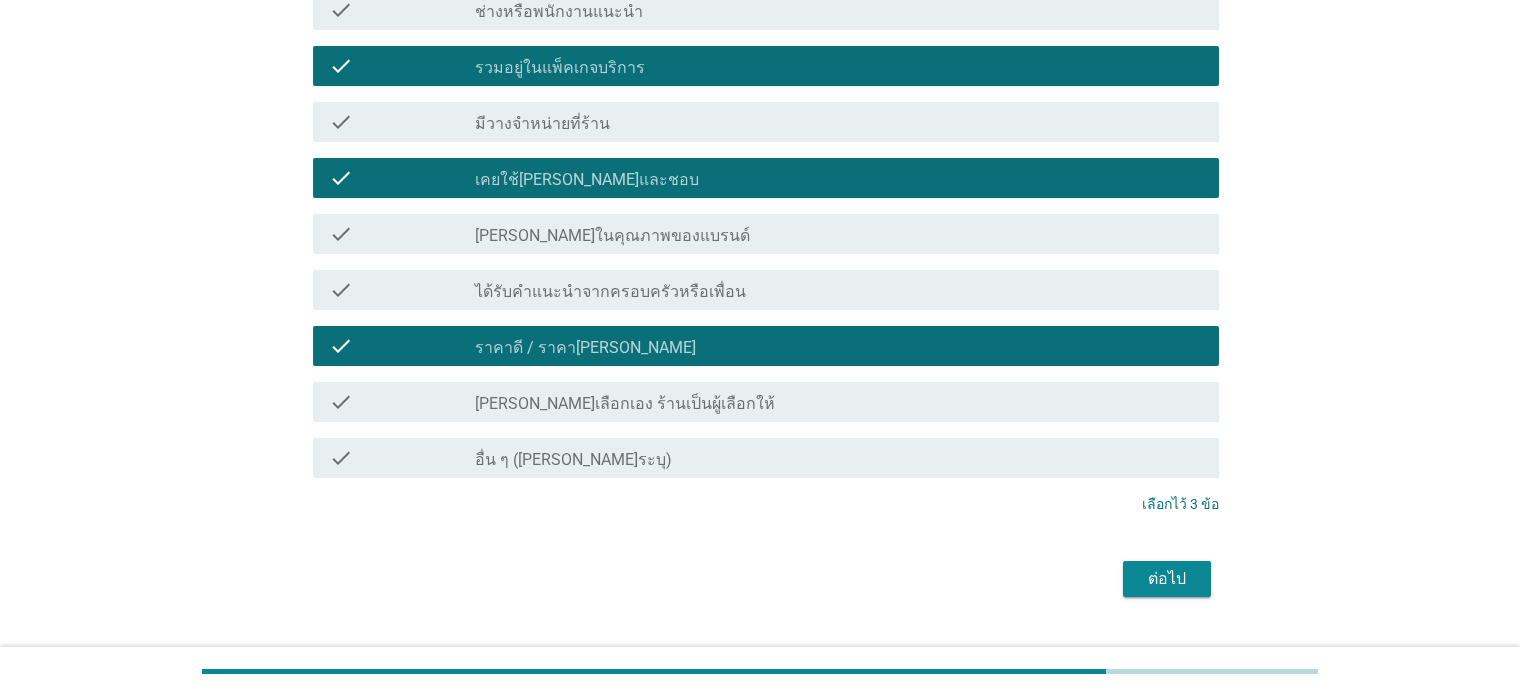 scroll, scrollTop: 384, scrollLeft: 0, axis: vertical 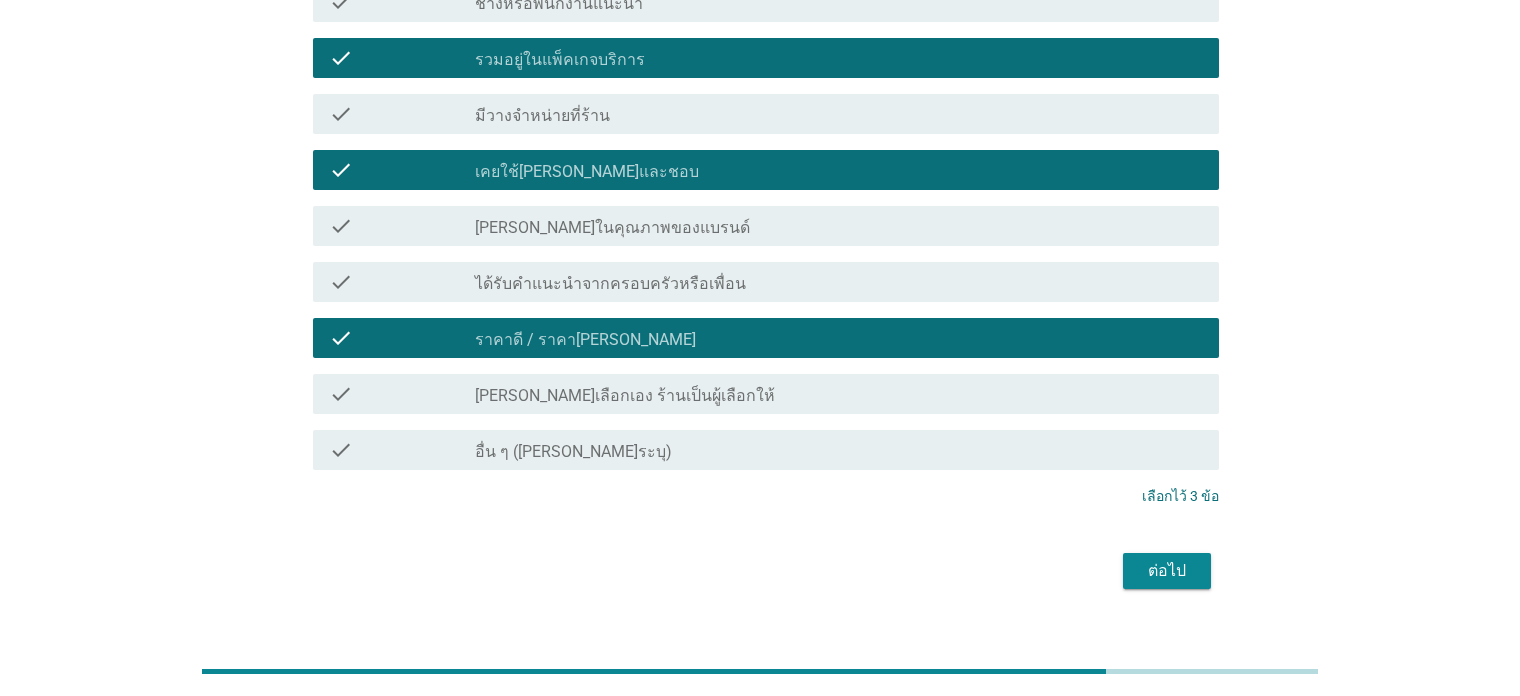 click on "ต่อไป" at bounding box center (1167, 571) 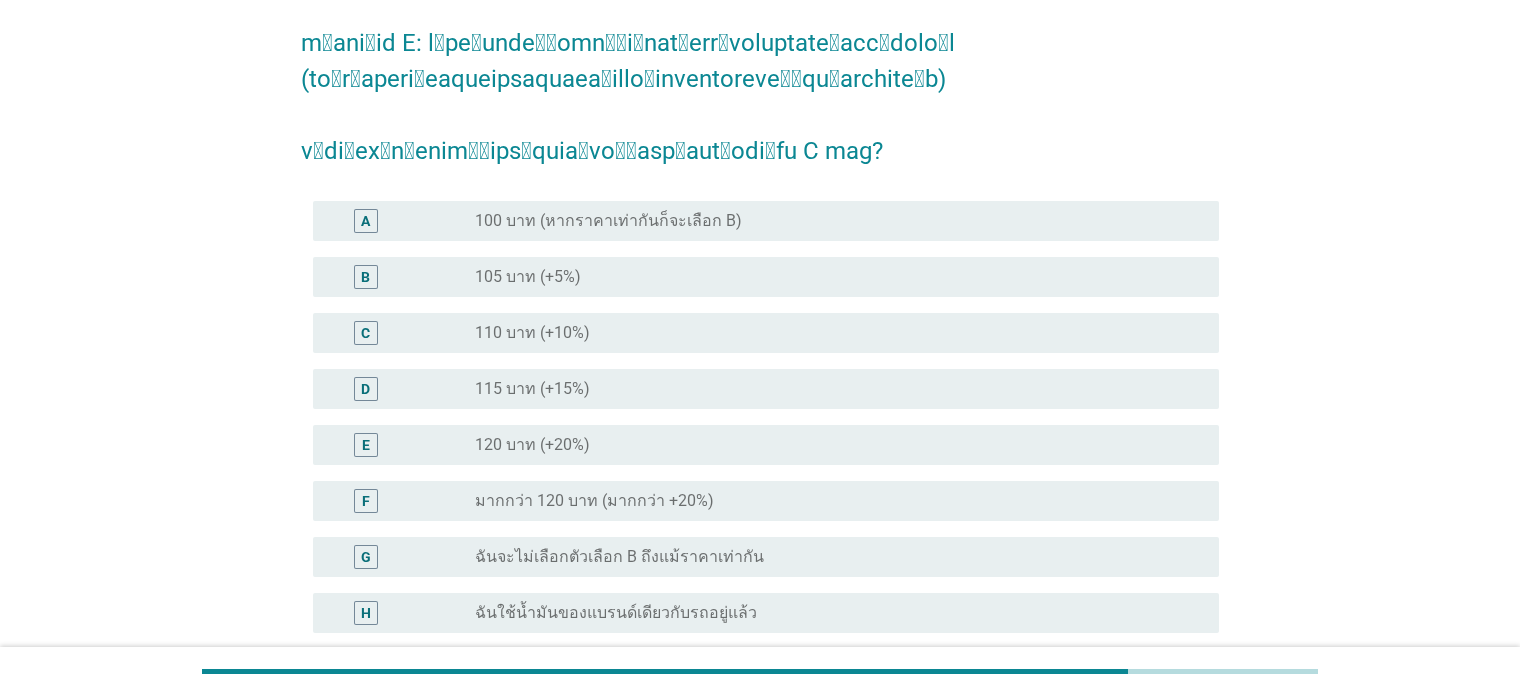 scroll, scrollTop: 400, scrollLeft: 0, axis: vertical 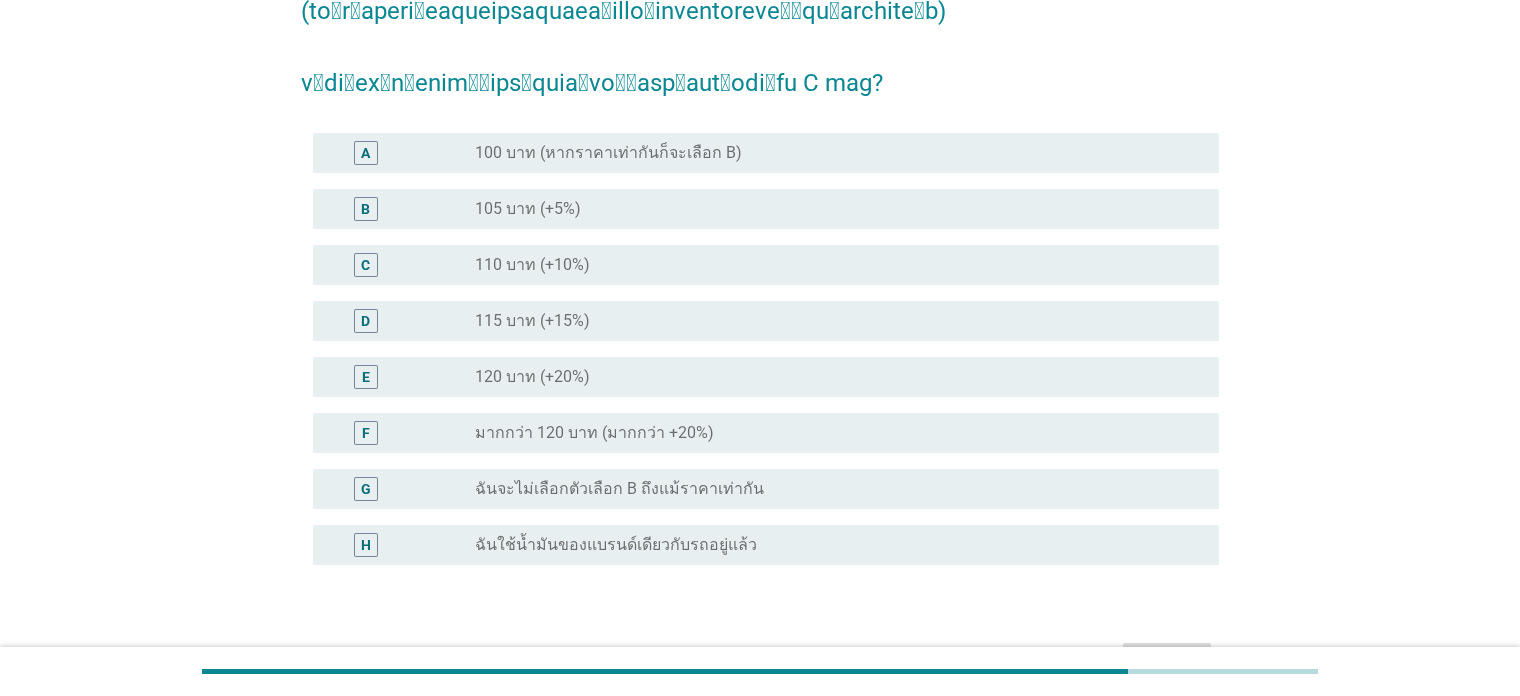 drag, startPoint x: 644, startPoint y: 341, endPoint x: 630, endPoint y: 357, distance: 21.260292 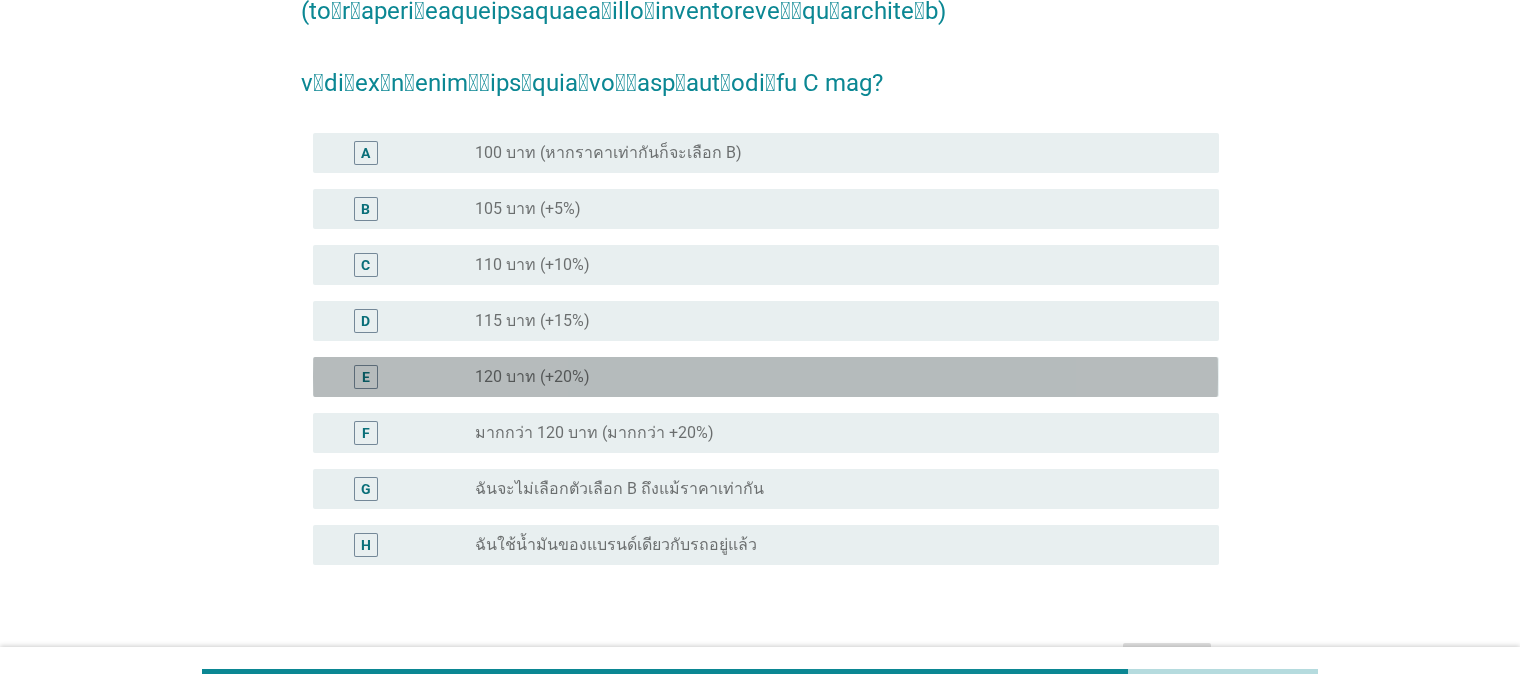 drag, startPoint x: 625, startPoint y: 369, endPoint x: 637, endPoint y: 383, distance: 18.439089 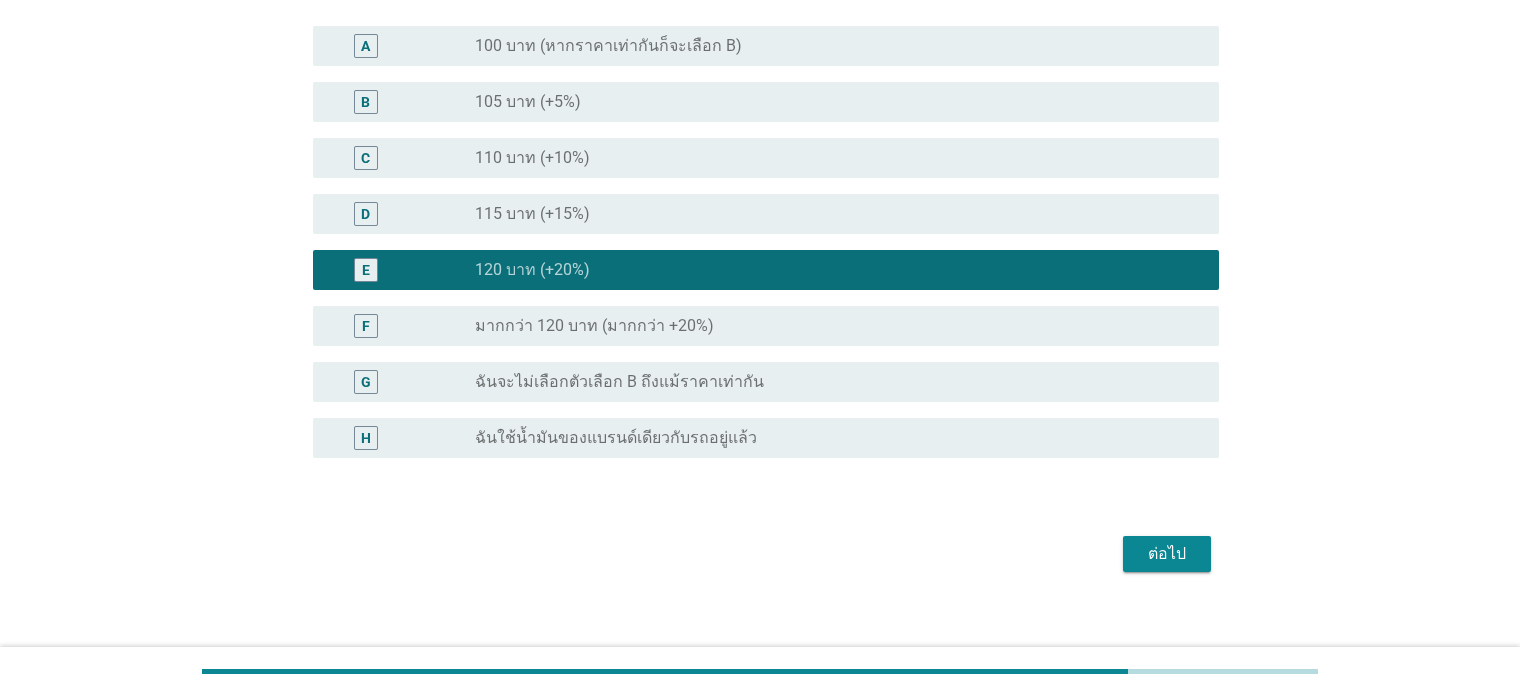 scroll, scrollTop: 526, scrollLeft: 0, axis: vertical 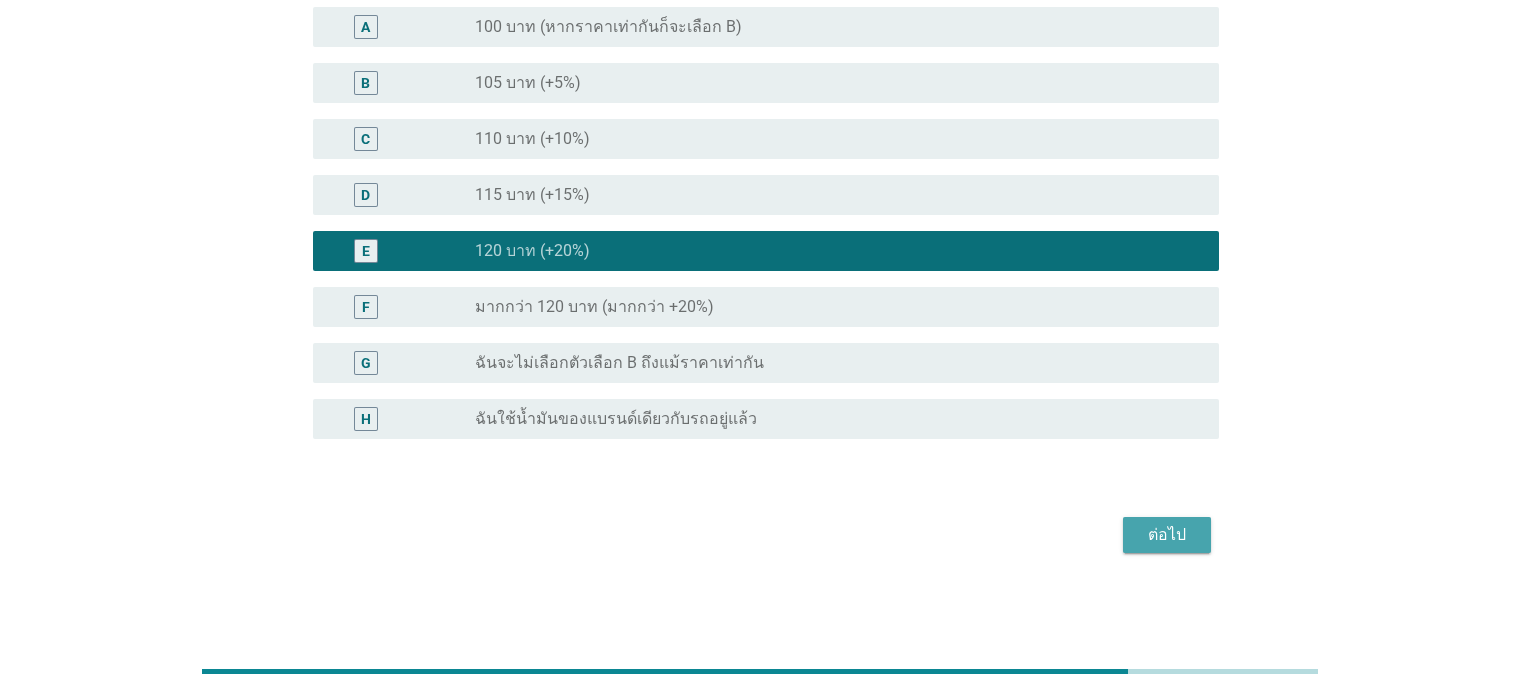 click on "ต่อไป" at bounding box center (1167, 535) 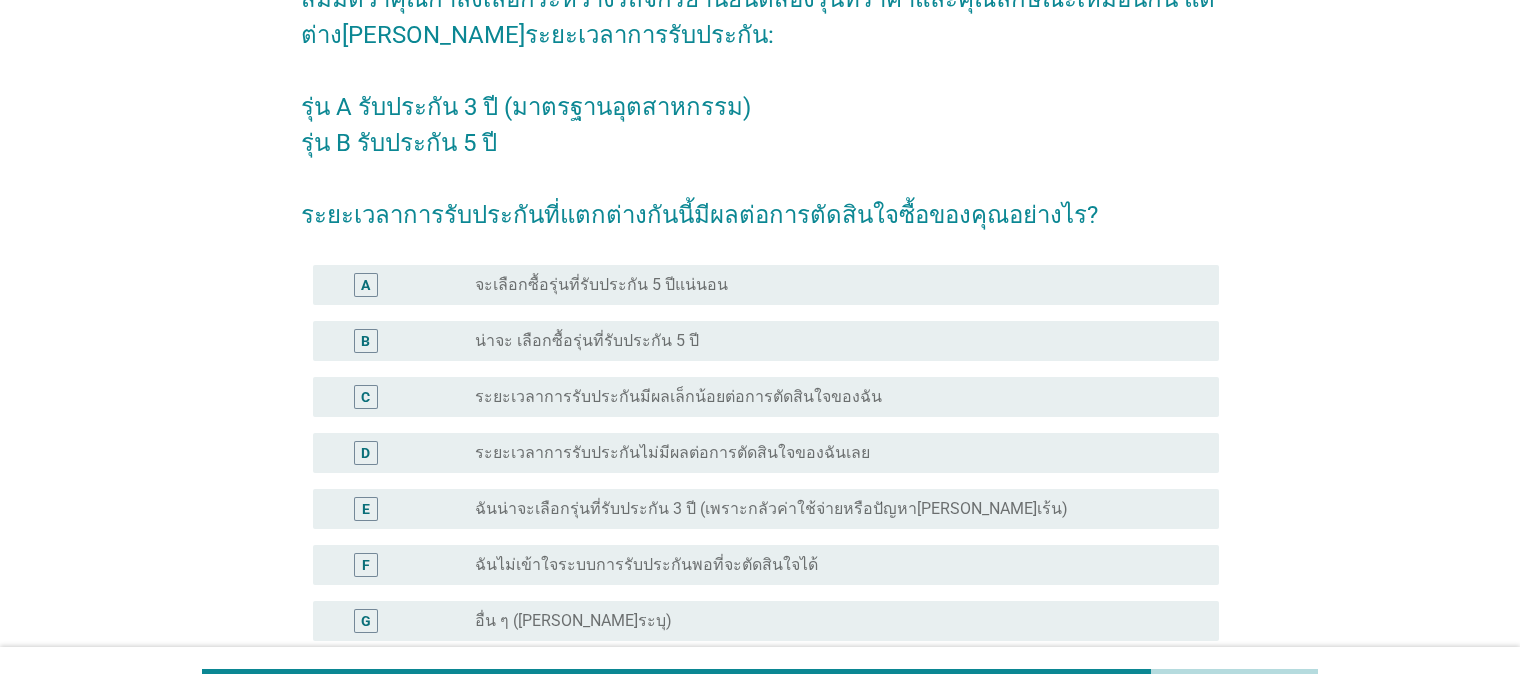 scroll, scrollTop: 200, scrollLeft: 0, axis: vertical 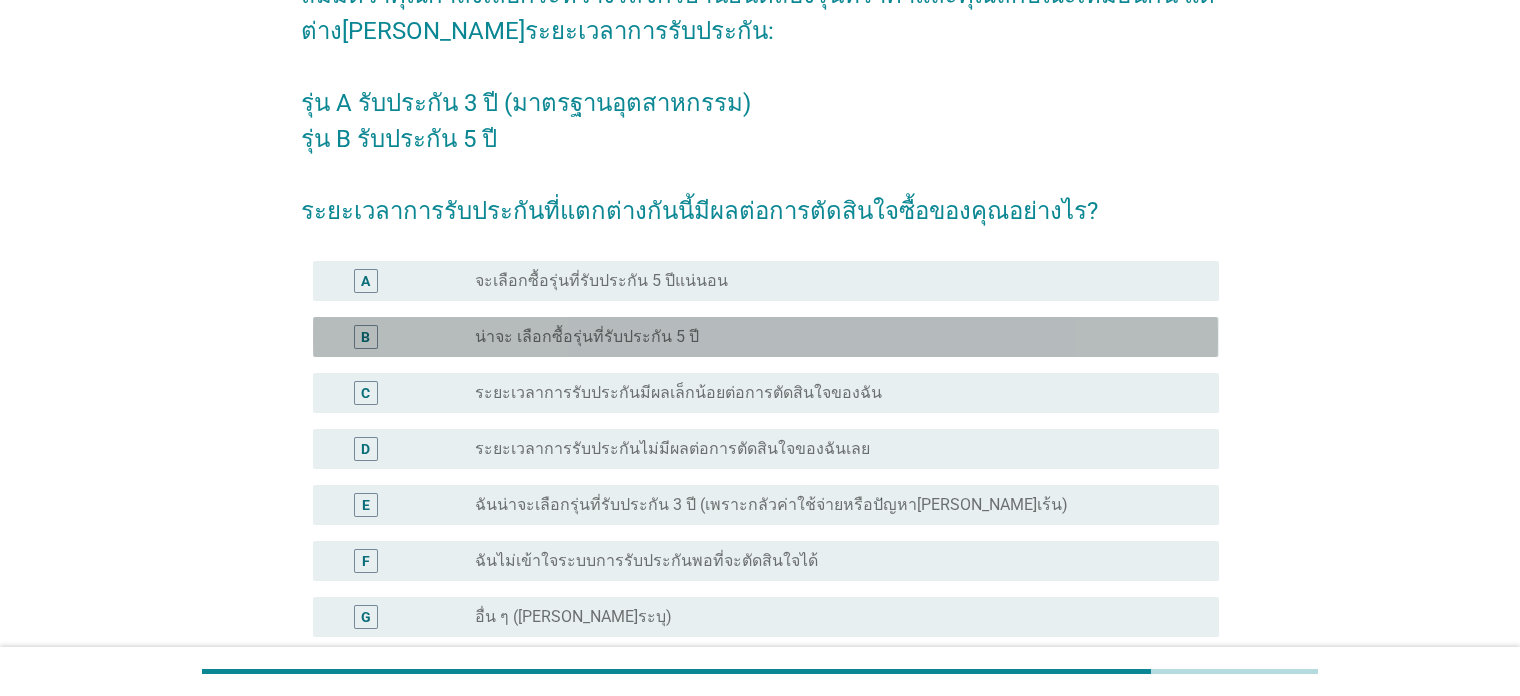 click on "น่าจะ เลือกซื้อรุ่นที่รับประกัน 5 ปี" at bounding box center [587, 337] 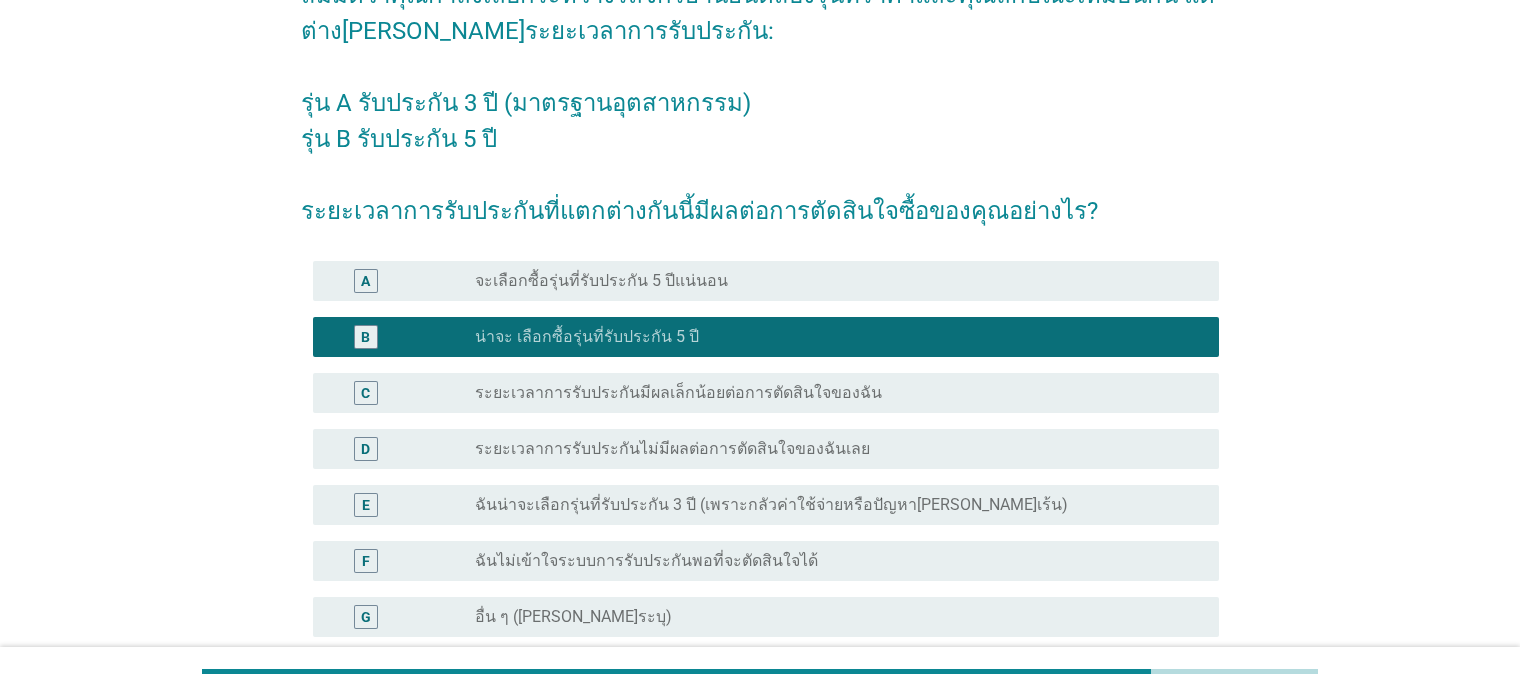 click on "A     radio_button_unchecked จะเลือกซื้อรุ่นที่รับประกัน 5 ปีแน่นอน" at bounding box center (765, 281) 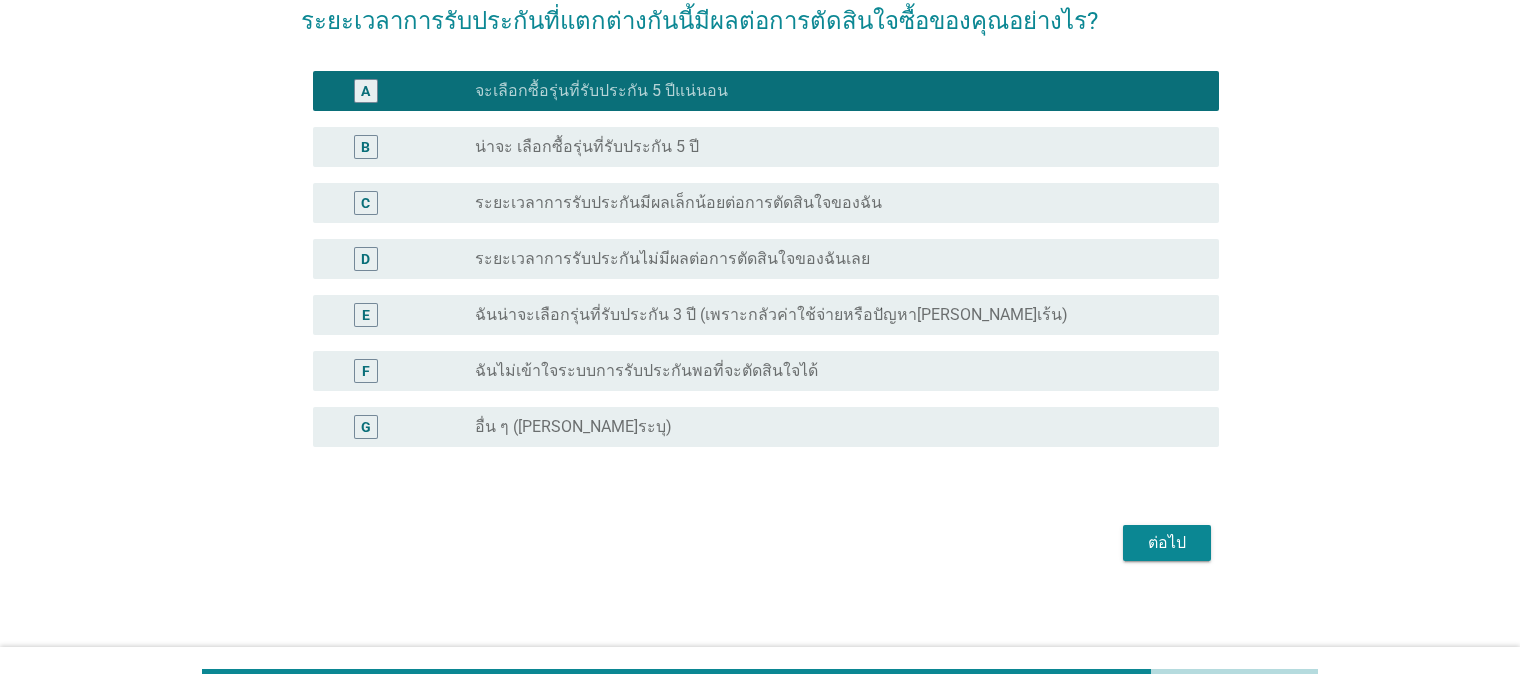 scroll, scrollTop: 398, scrollLeft: 0, axis: vertical 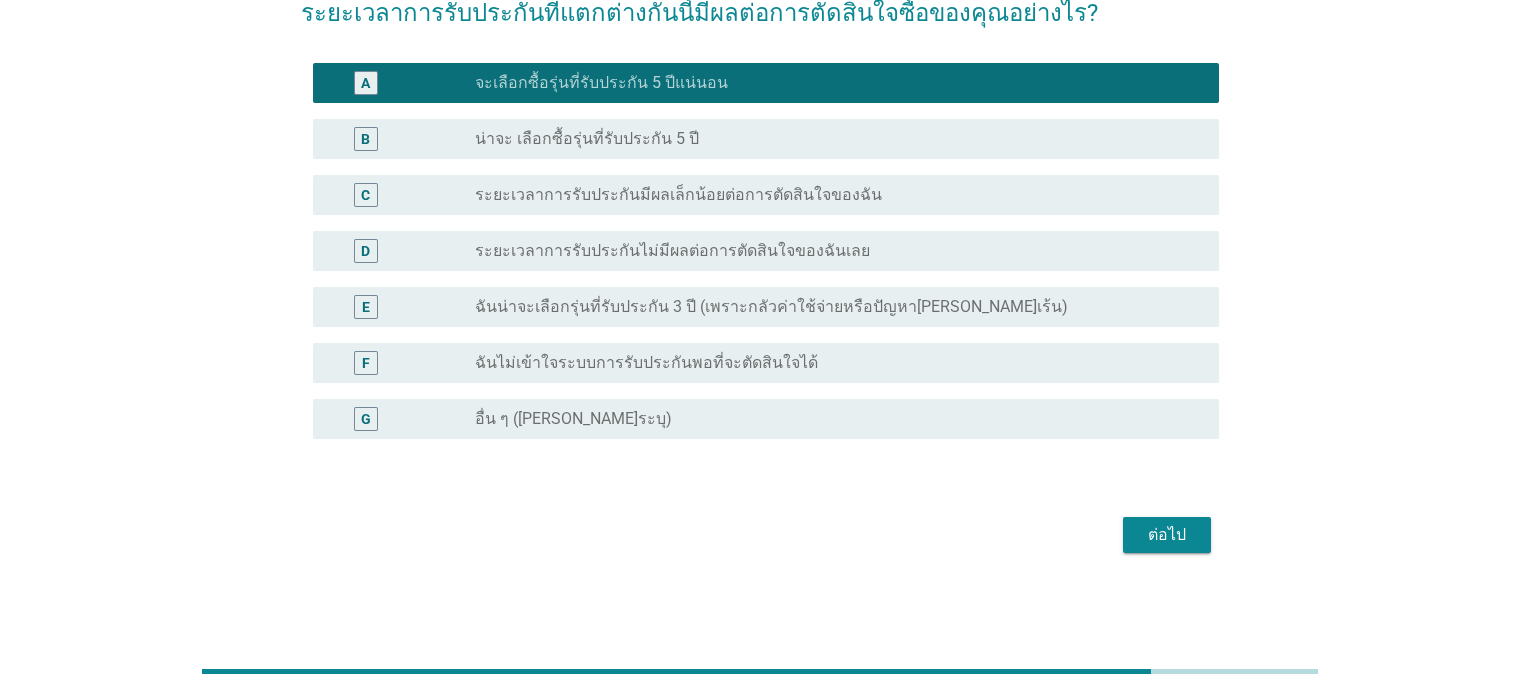 click on "ต่อไป" at bounding box center (1167, 535) 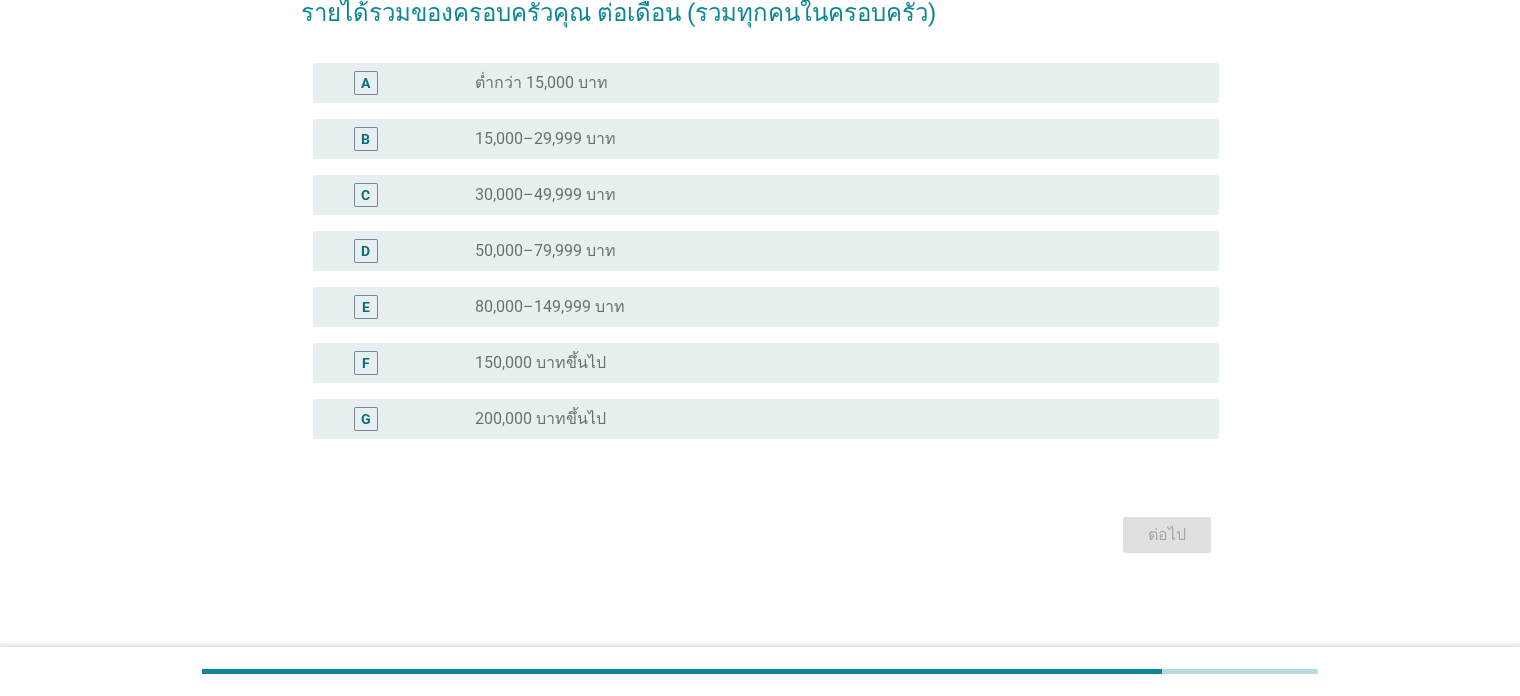 scroll, scrollTop: 0, scrollLeft: 0, axis: both 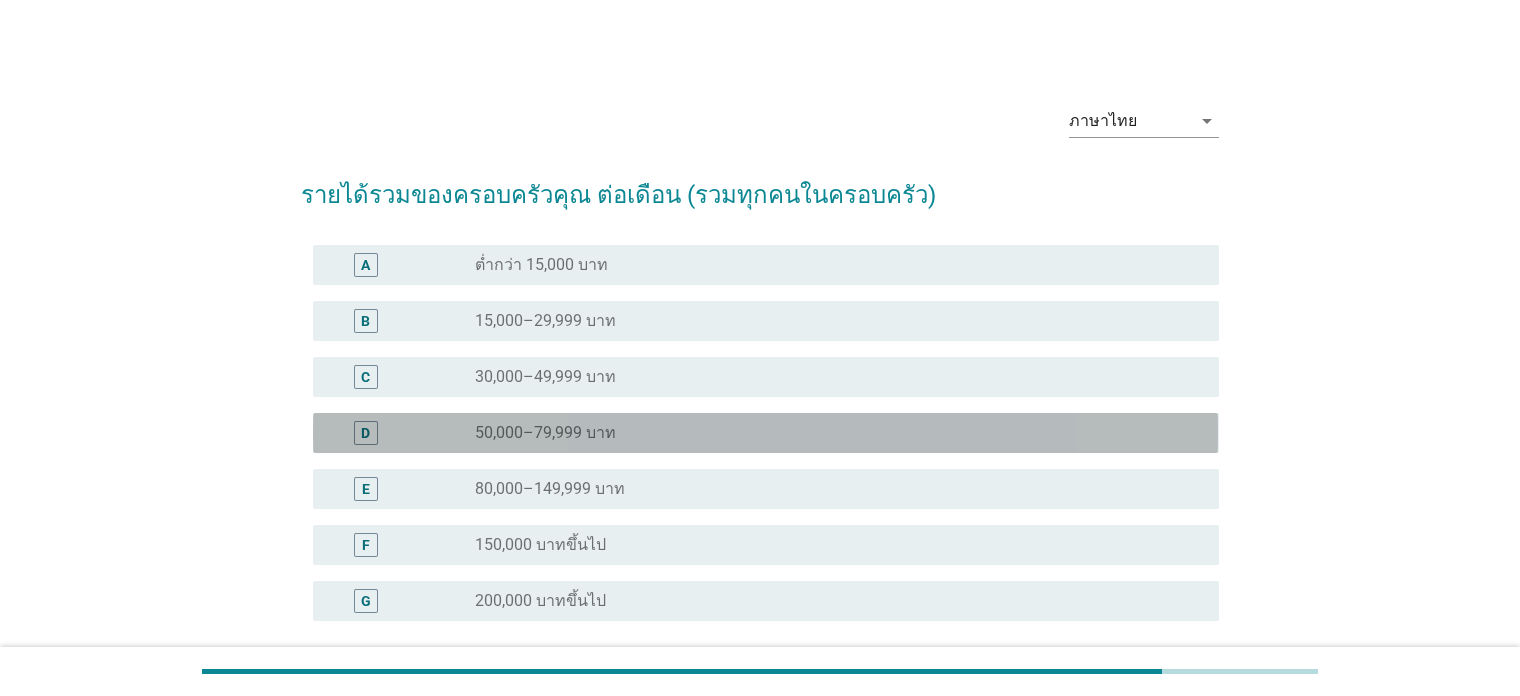 click on "radio_button_unchecked 50,000–79,999 บาท" at bounding box center [831, 433] 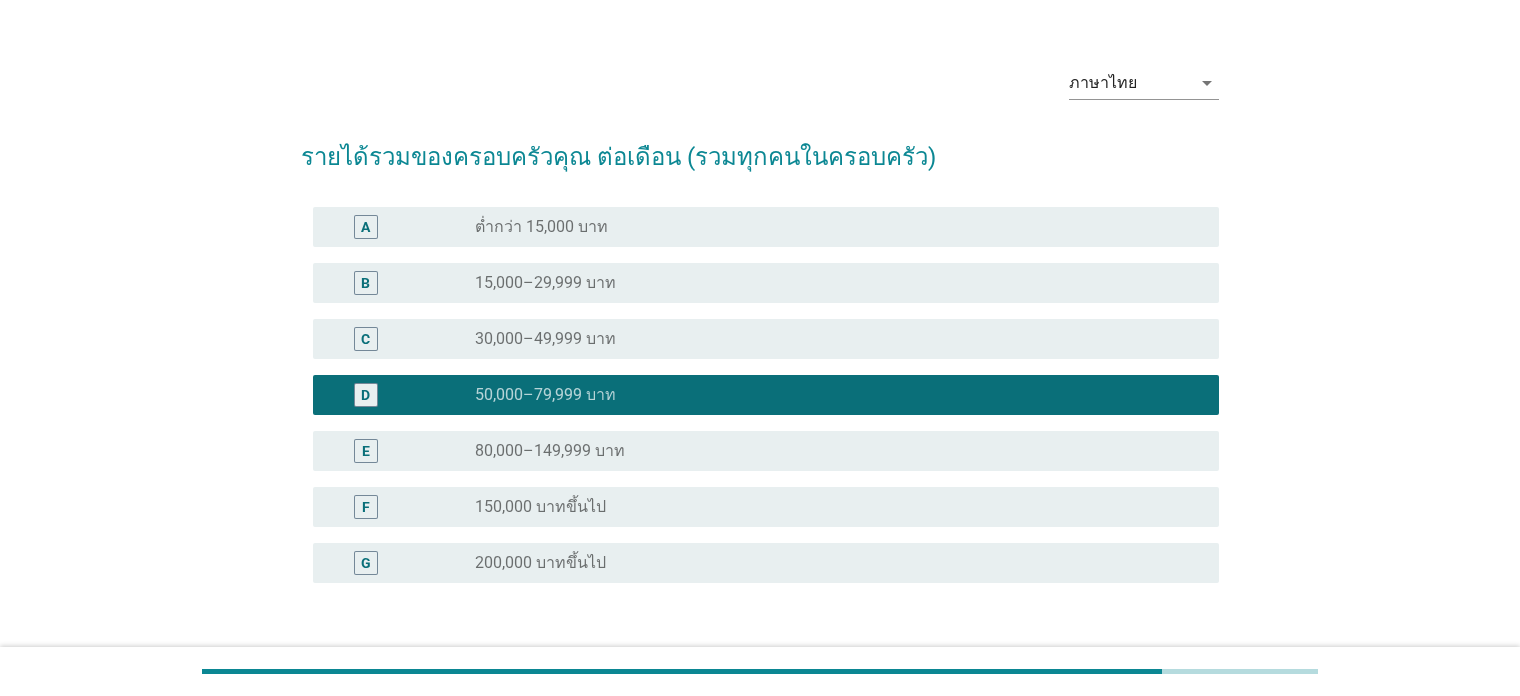 scroll, scrollTop: 182, scrollLeft: 0, axis: vertical 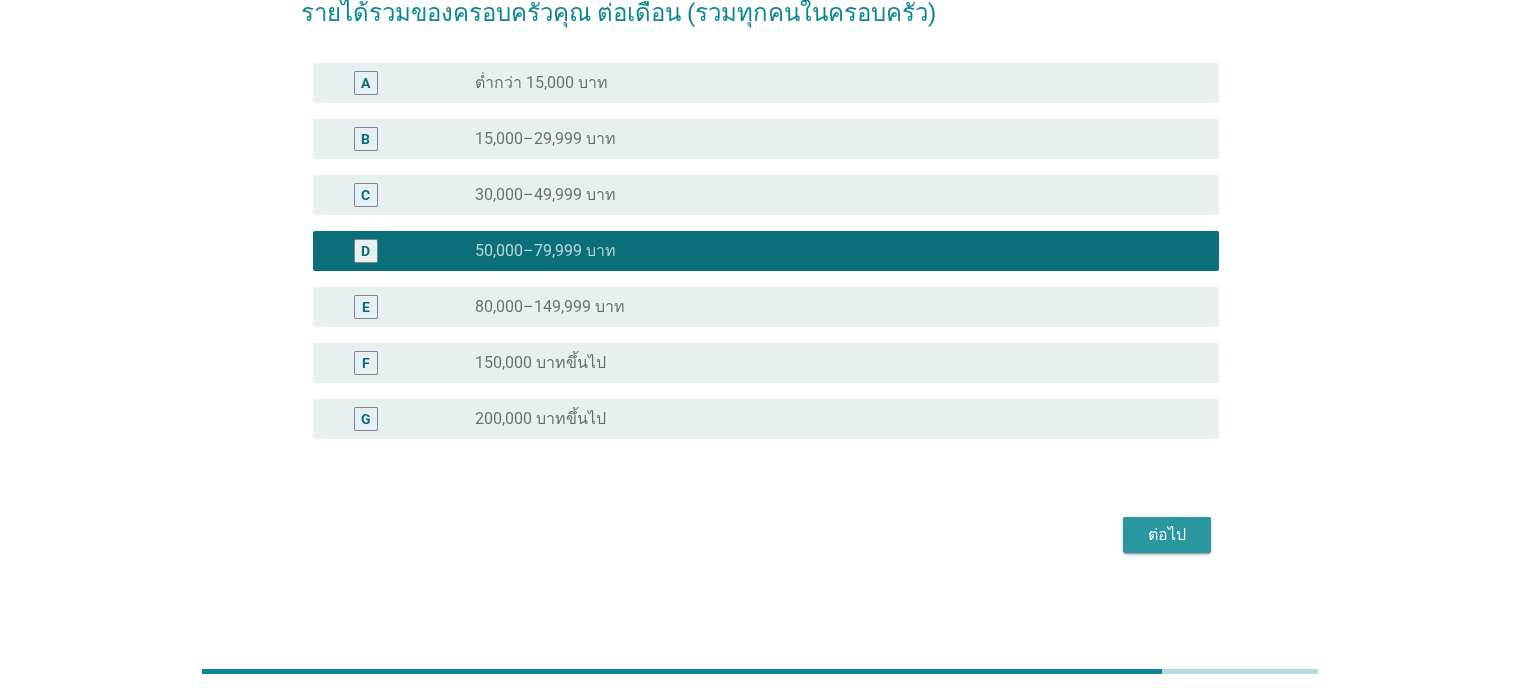 click on "ต่อไป" at bounding box center (1167, 535) 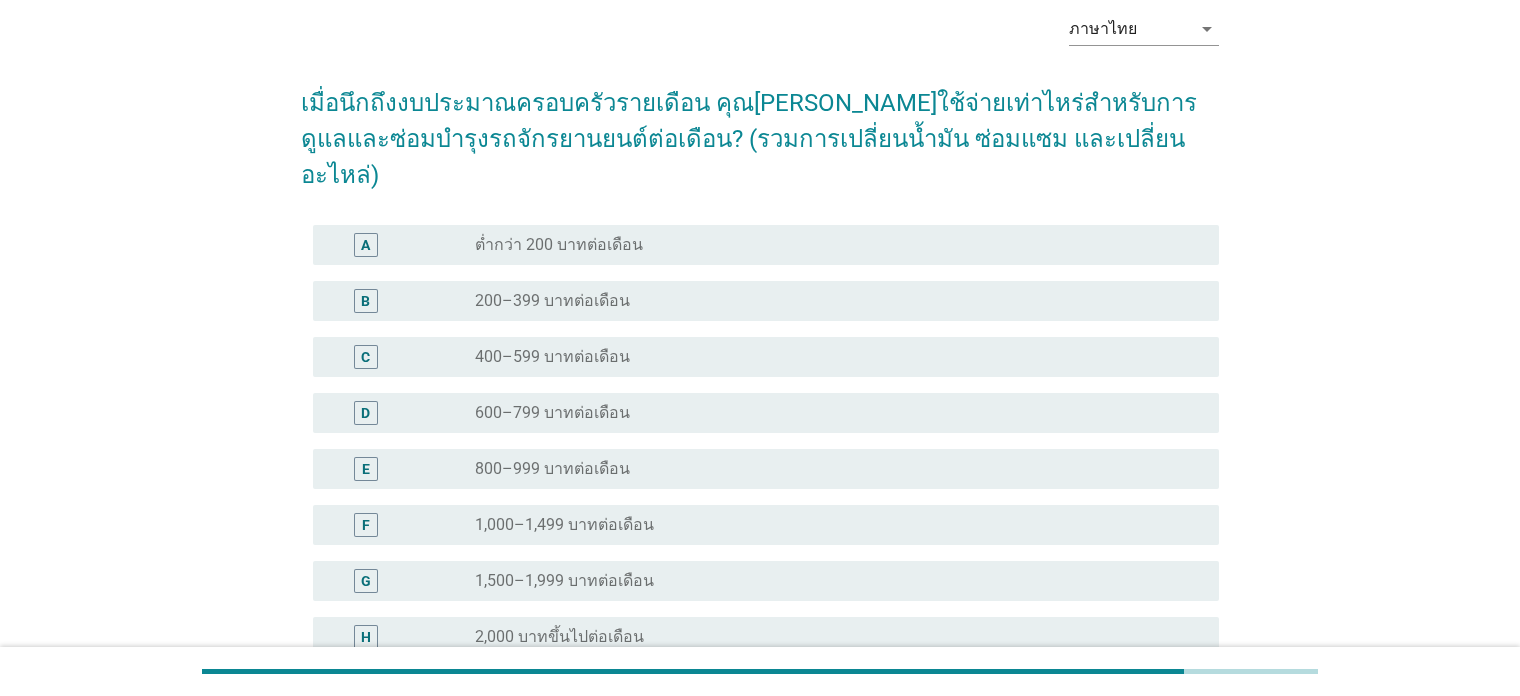 scroll, scrollTop: 100, scrollLeft: 0, axis: vertical 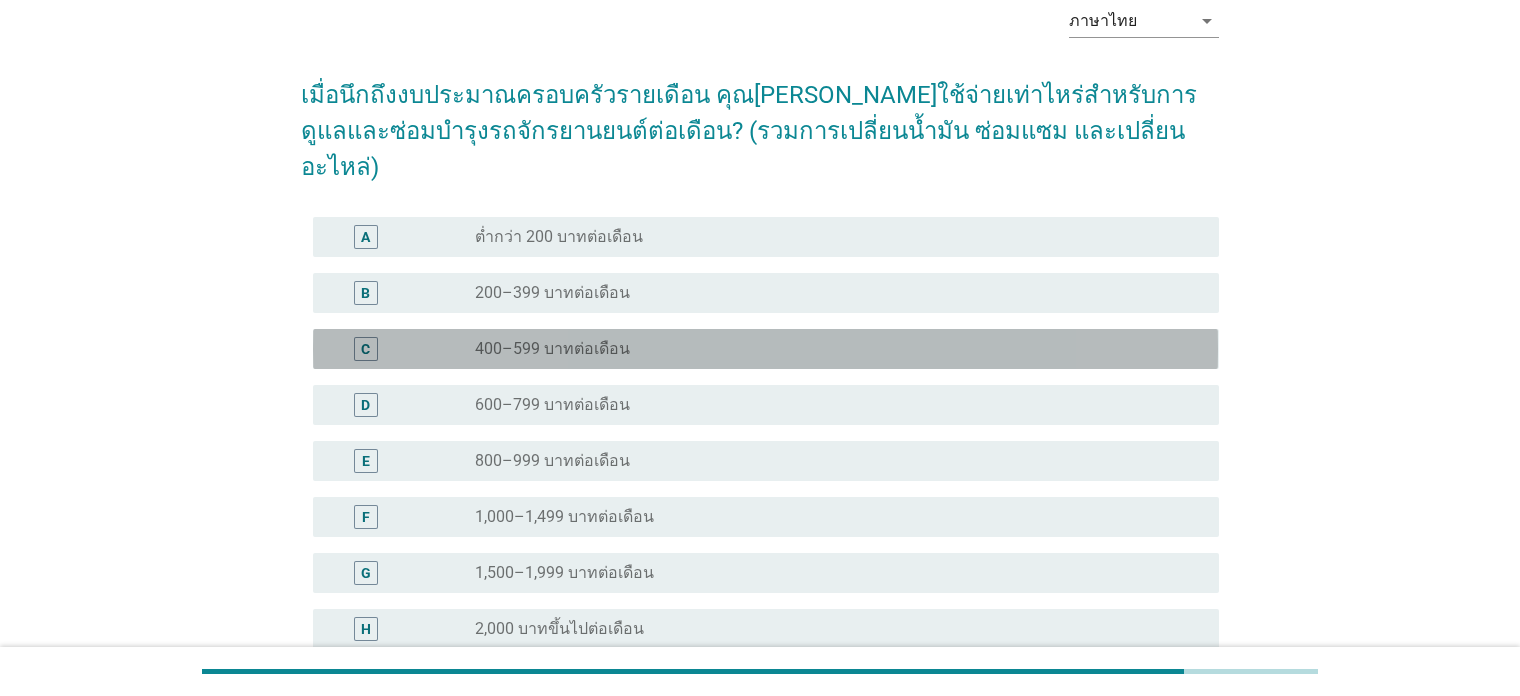click on "400–599 บาทต่อเดือน" at bounding box center [552, 349] 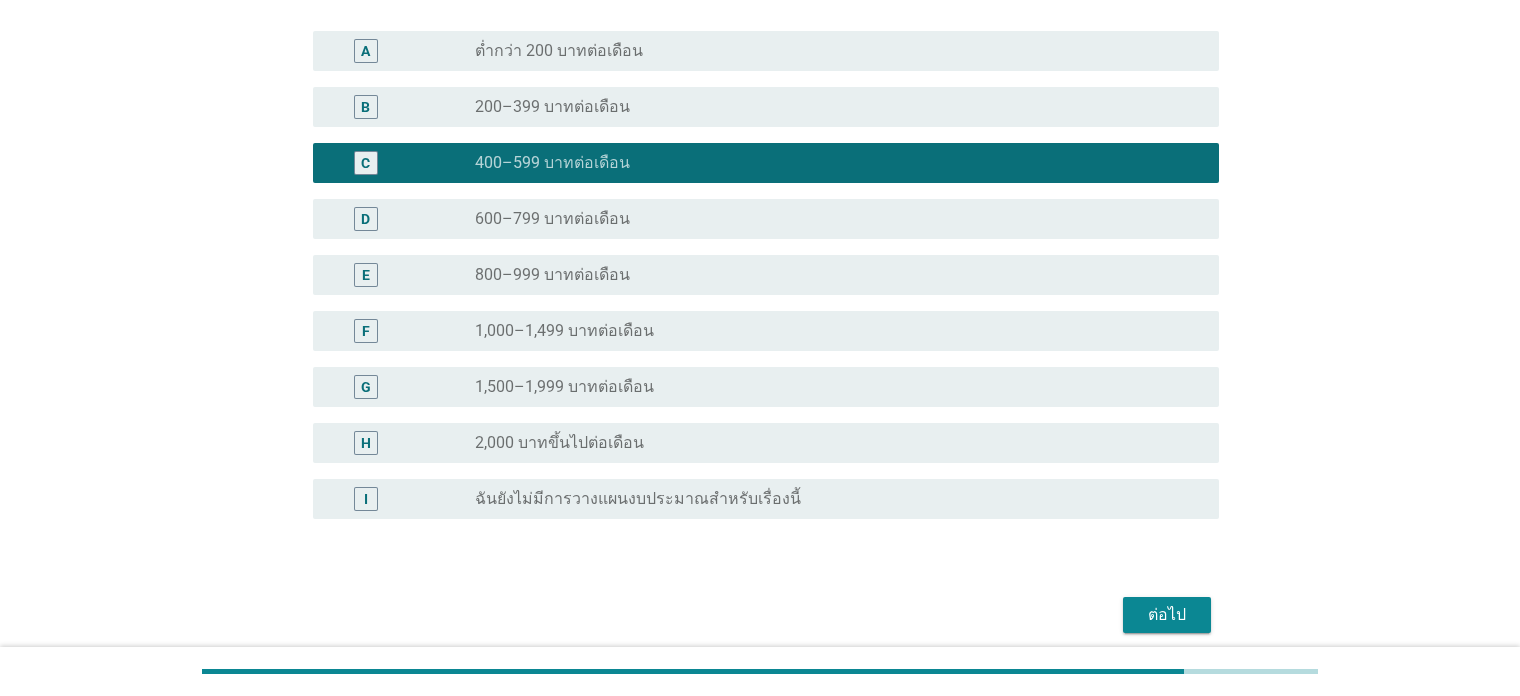 scroll, scrollTop: 330, scrollLeft: 0, axis: vertical 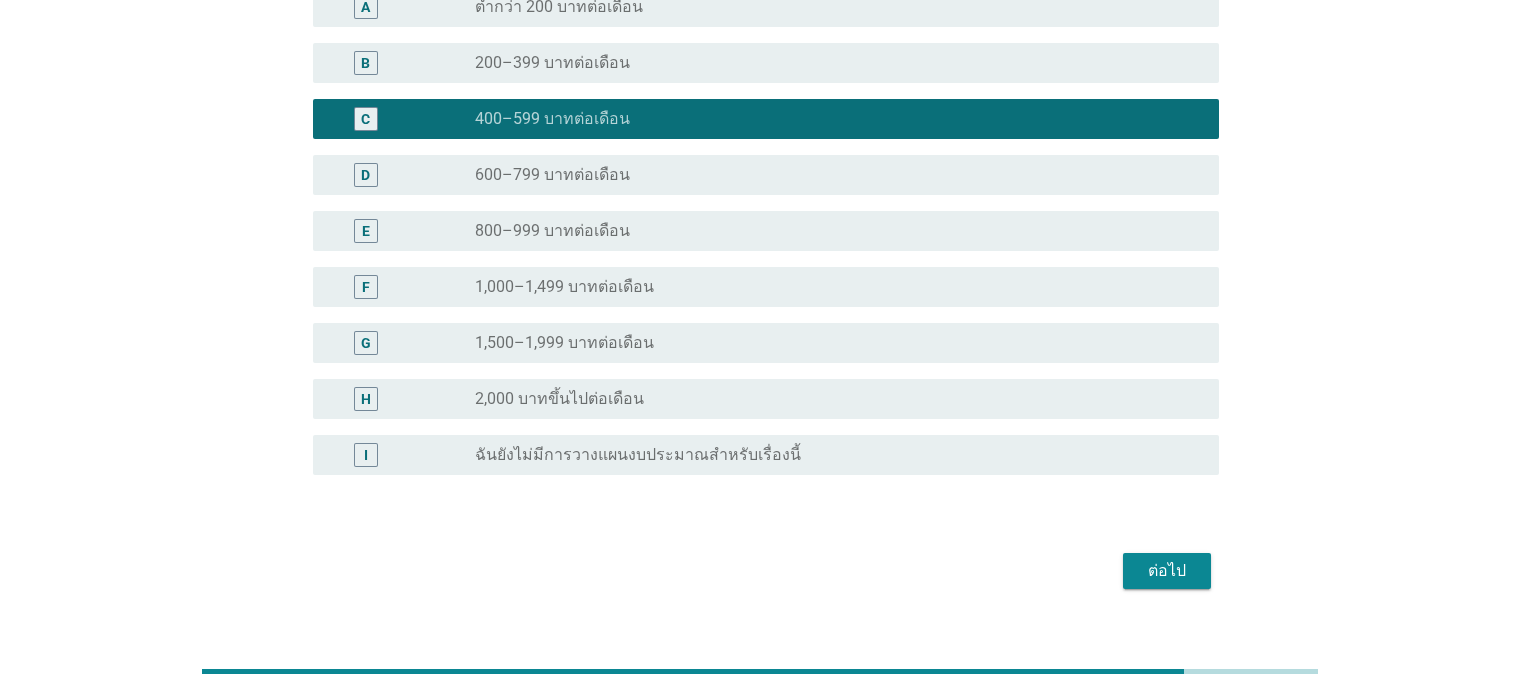 click on "ต่อไป" at bounding box center (759, 571) 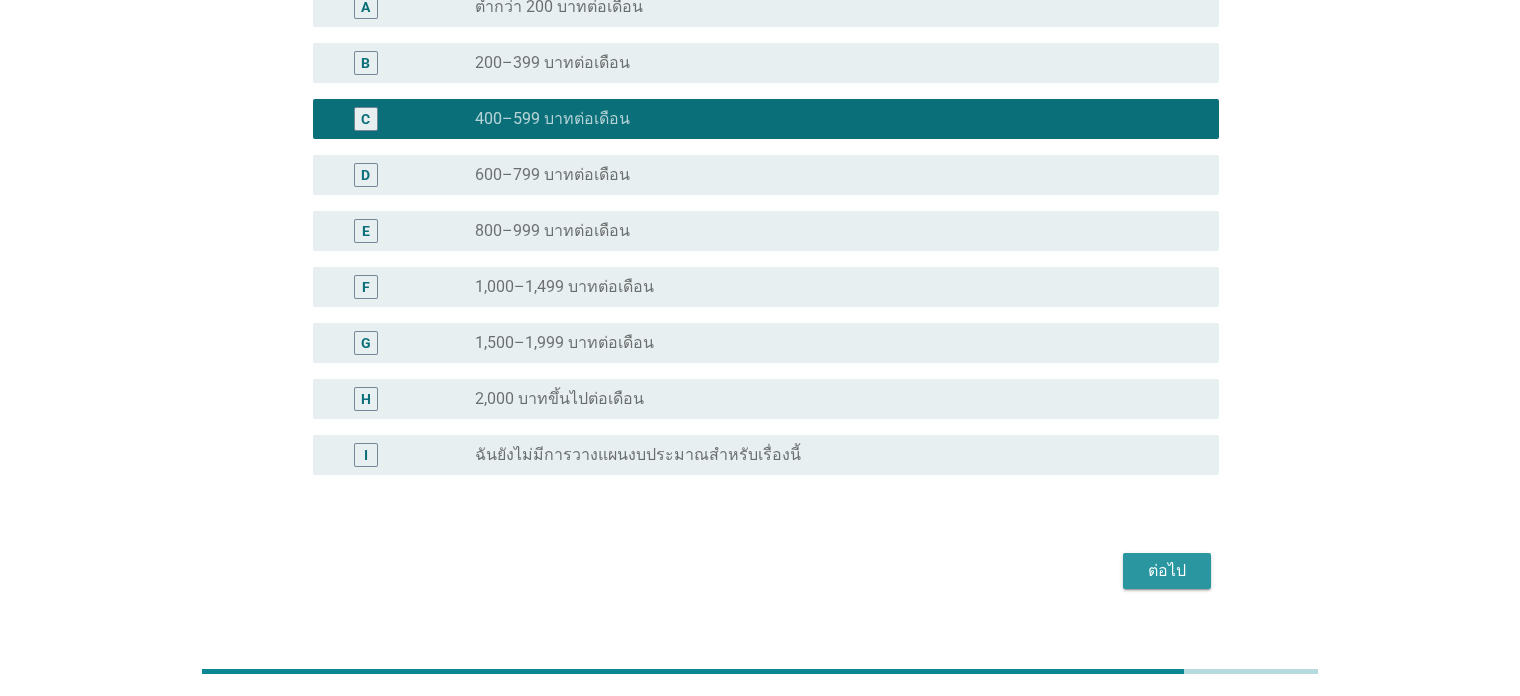click on "ต่อไป" at bounding box center [1167, 571] 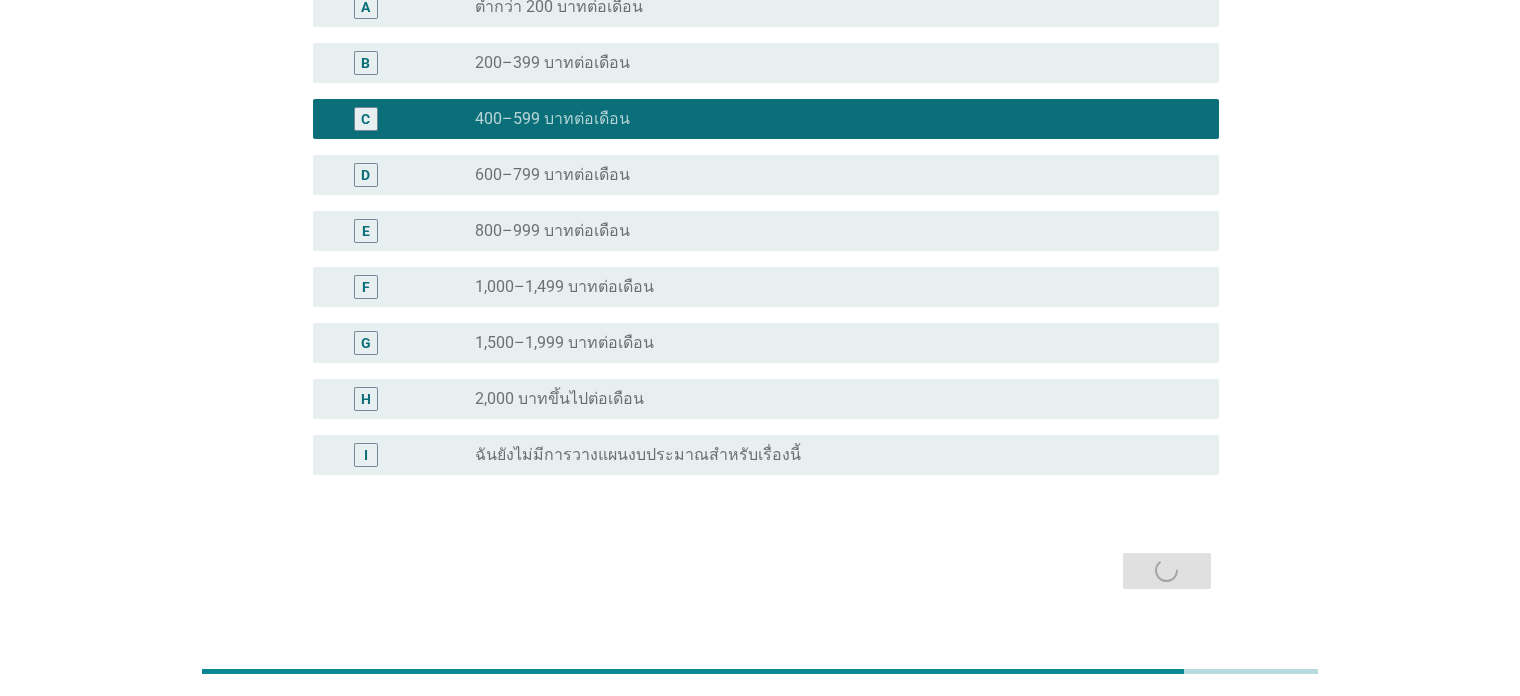 scroll, scrollTop: 0, scrollLeft: 0, axis: both 